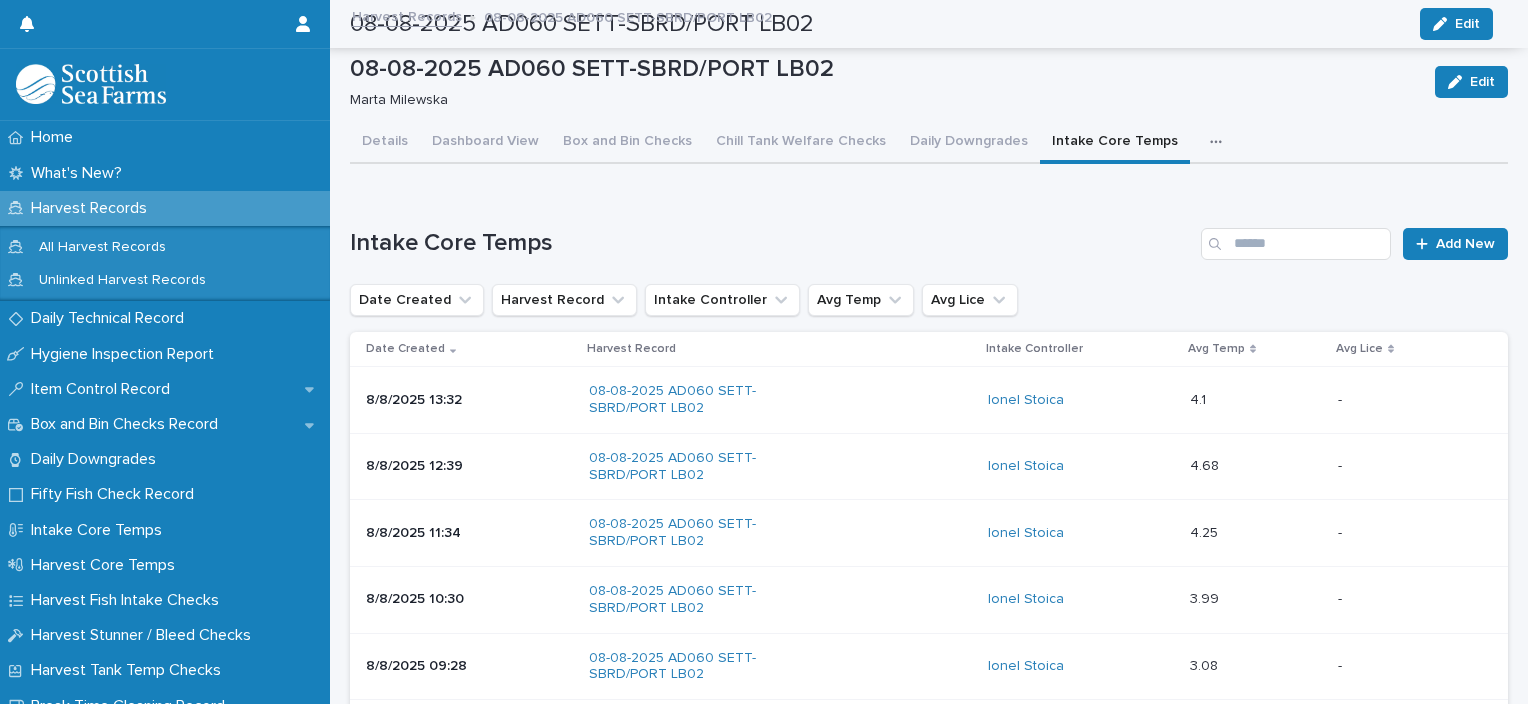 scroll, scrollTop: 0, scrollLeft: 0, axis: both 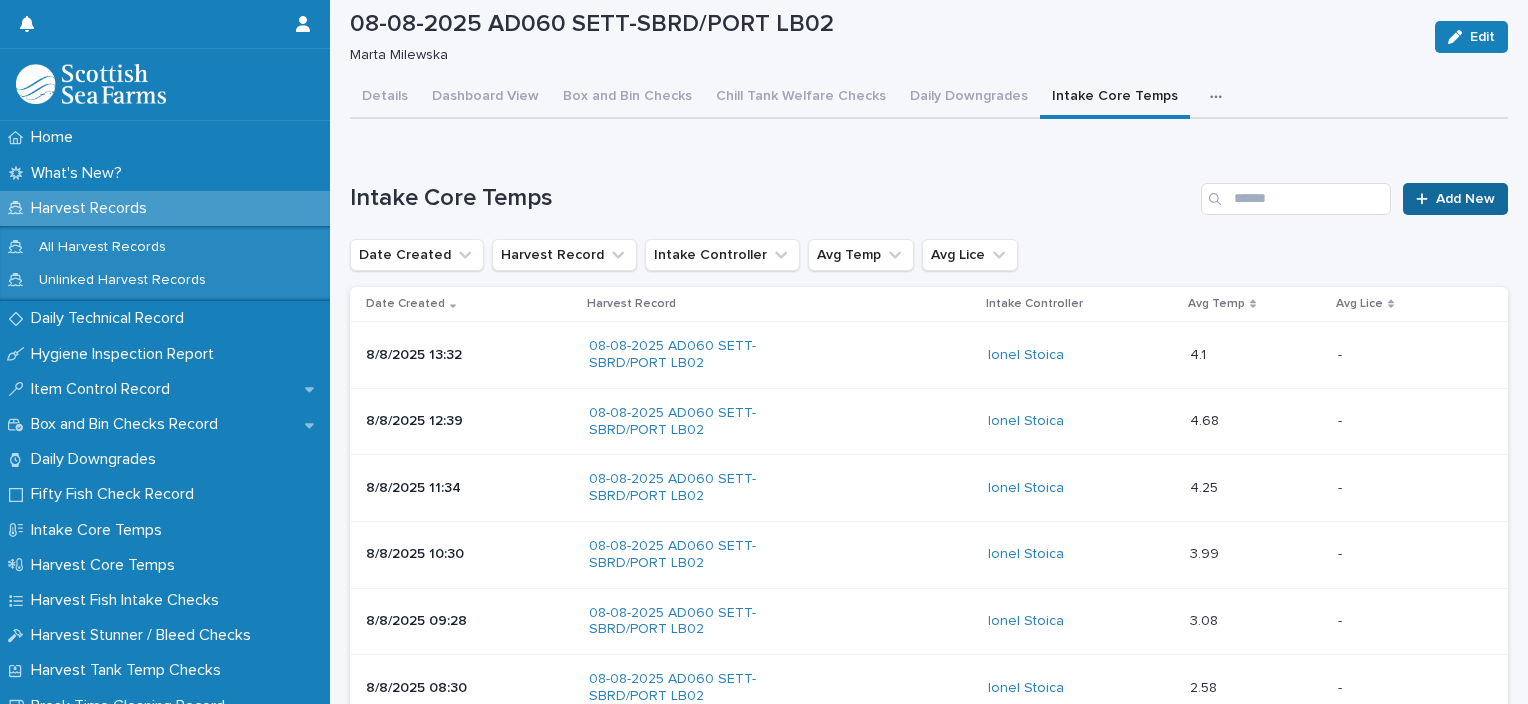 click on "Add New" at bounding box center [1465, 199] 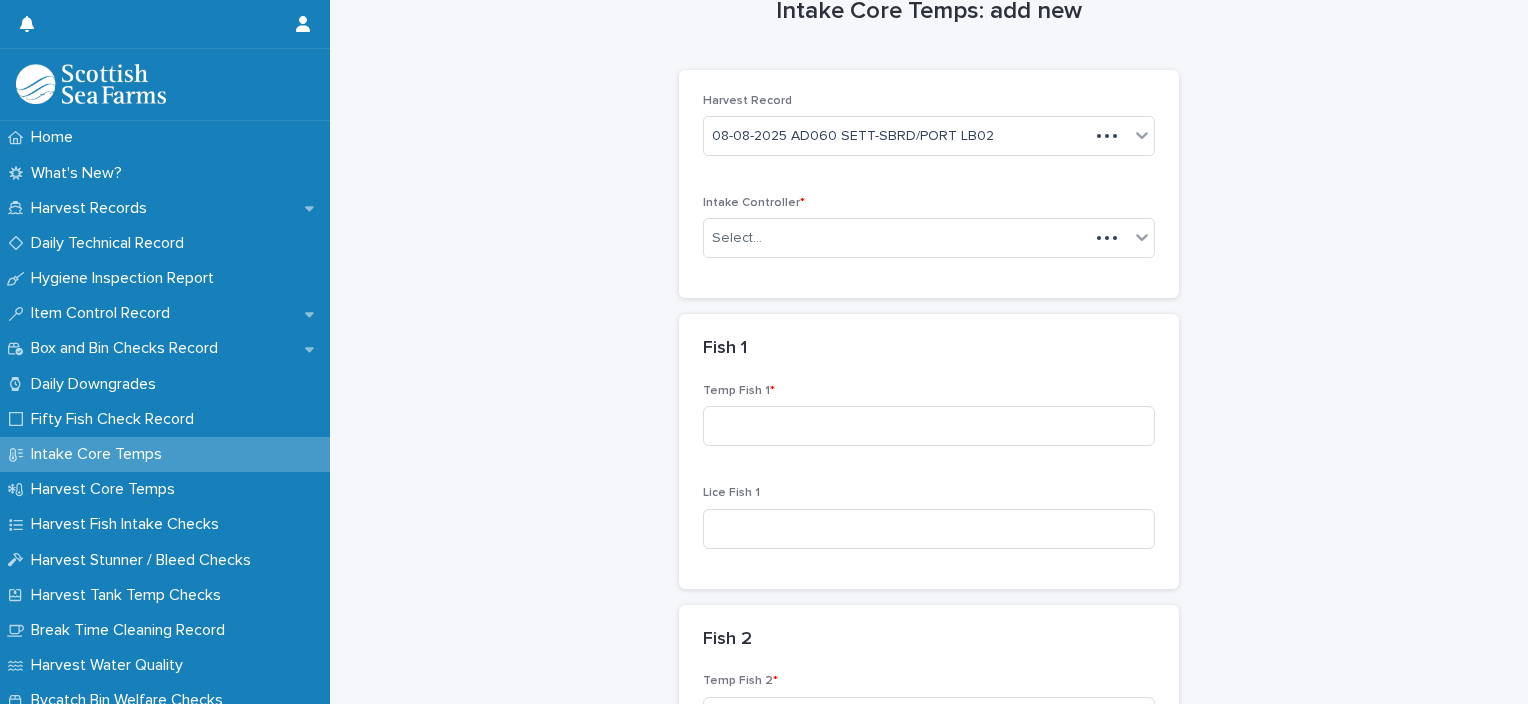 scroll, scrollTop: 47, scrollLeft: 0, axis: vertical 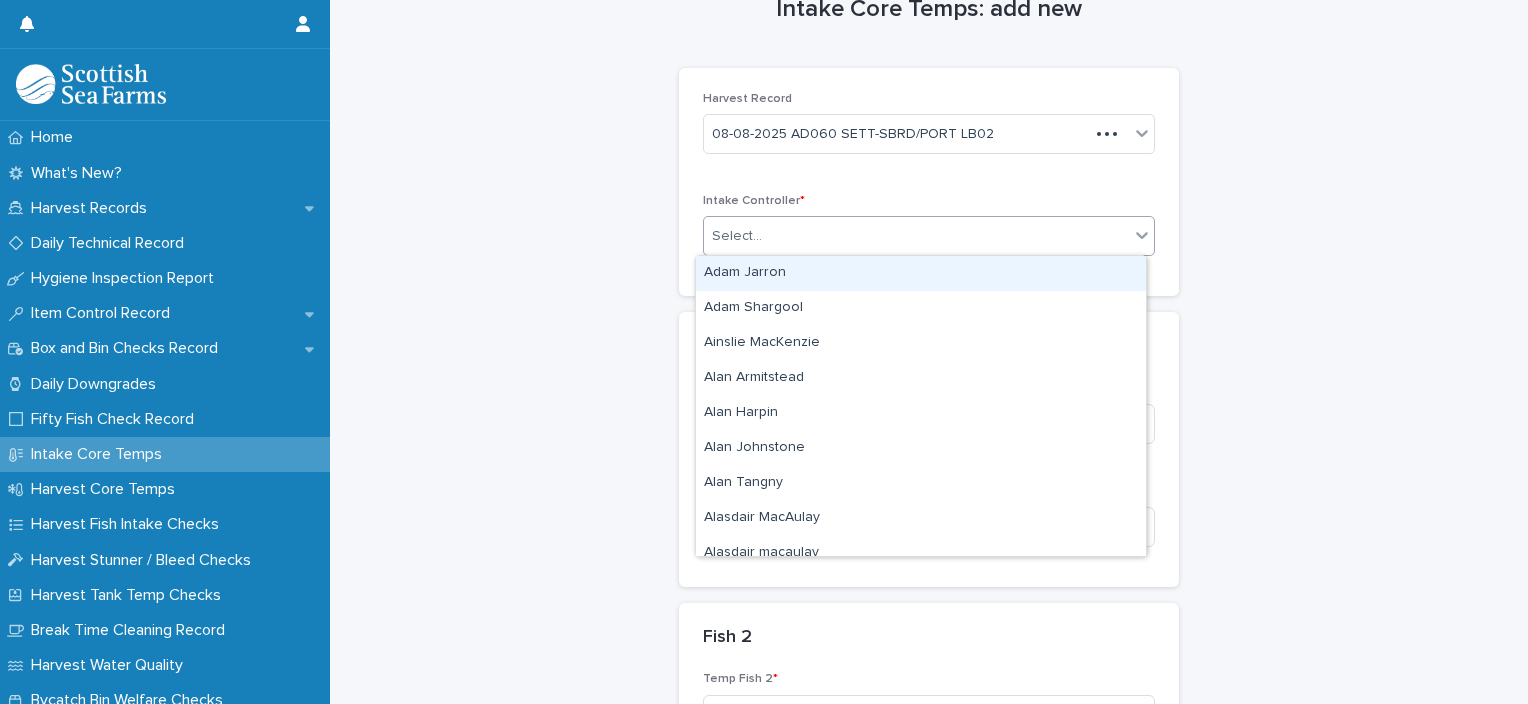 click on "Select..." at bounding box center [916, 236] 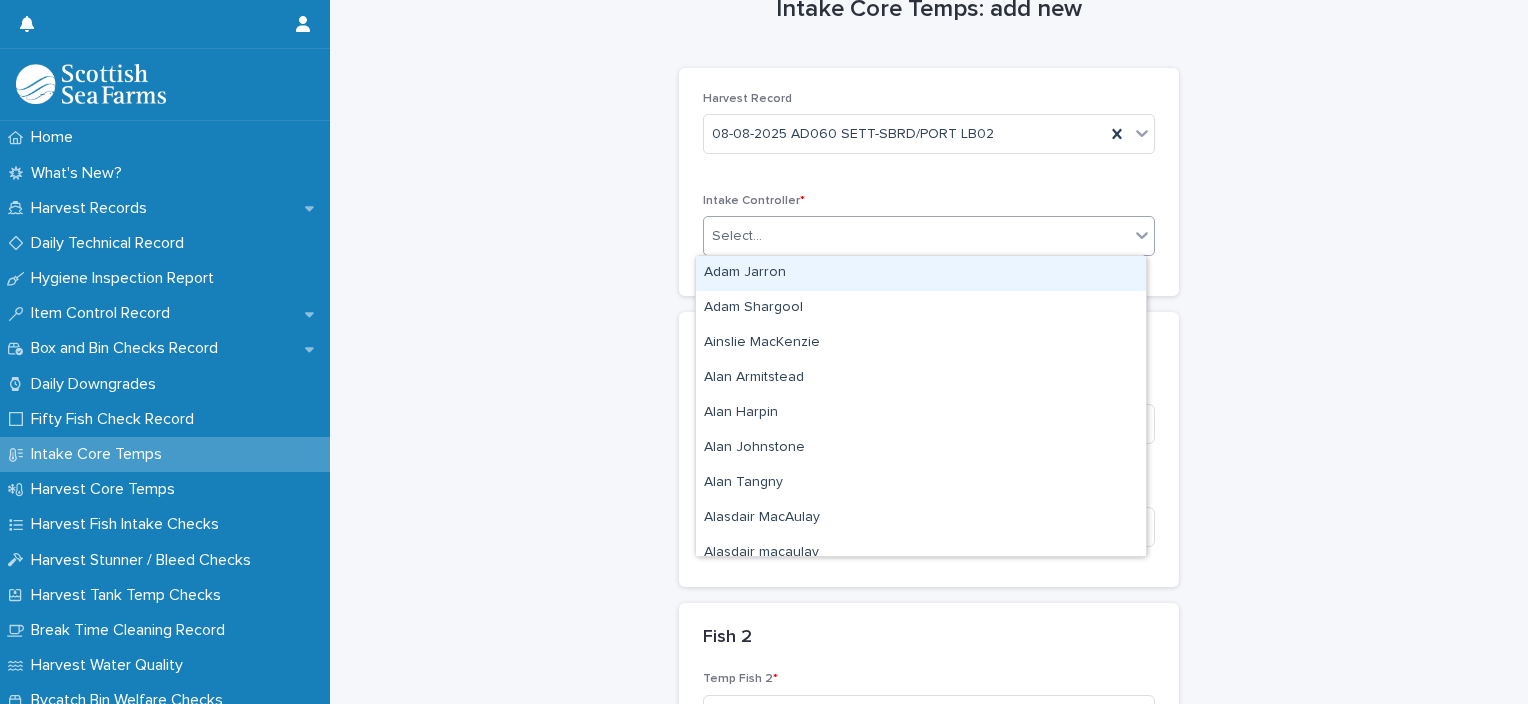 type on "*" 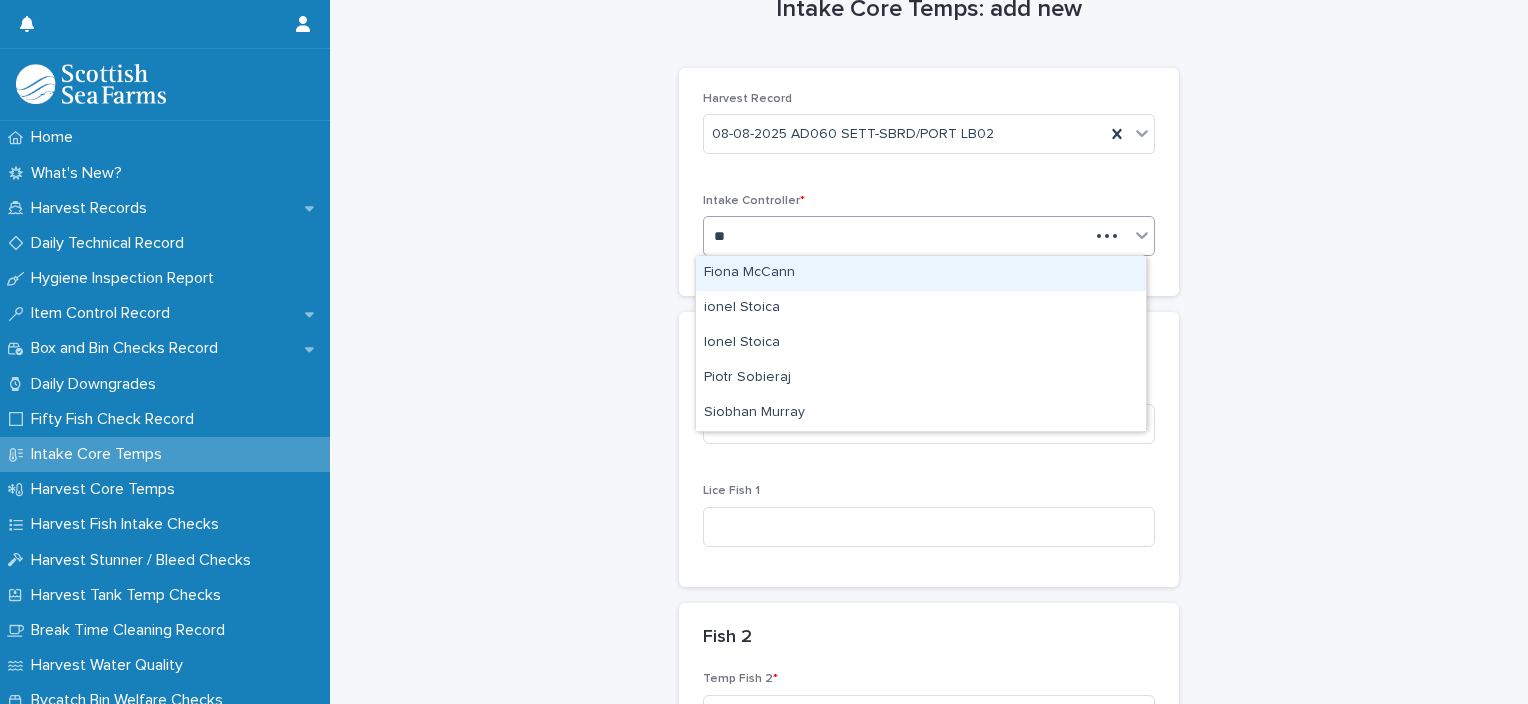 type on "***" 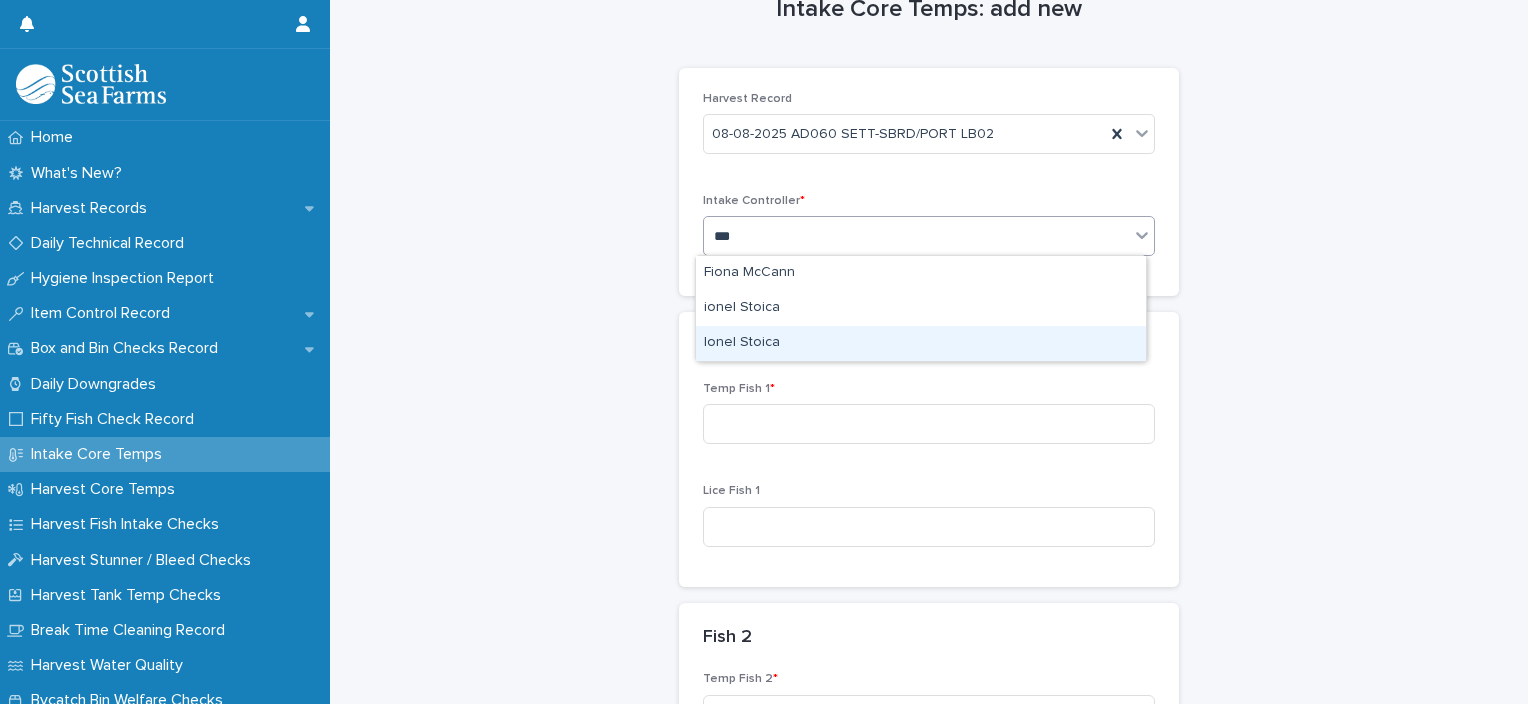 click on "Ionel Stoica" at bounding box center [921, 343] 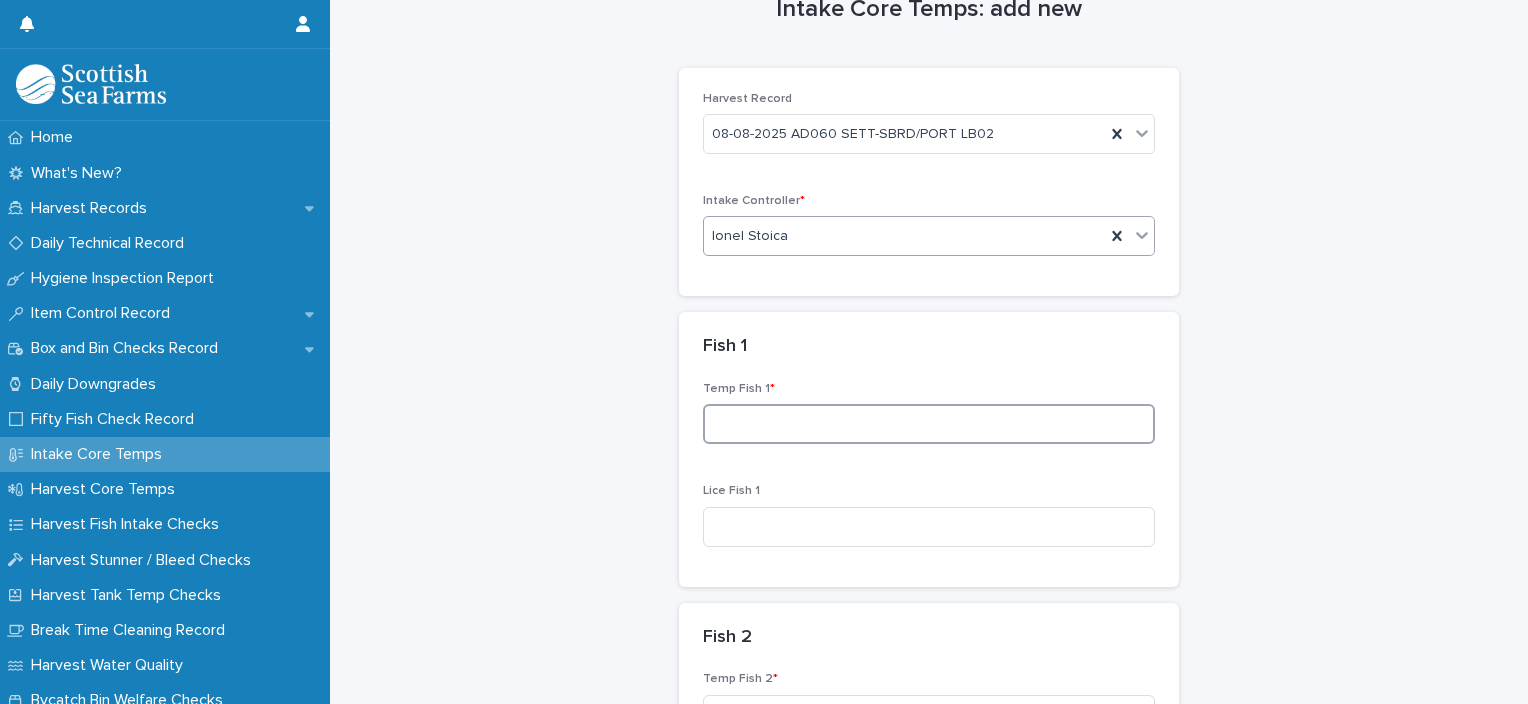 click at bounding box center (929, 424) 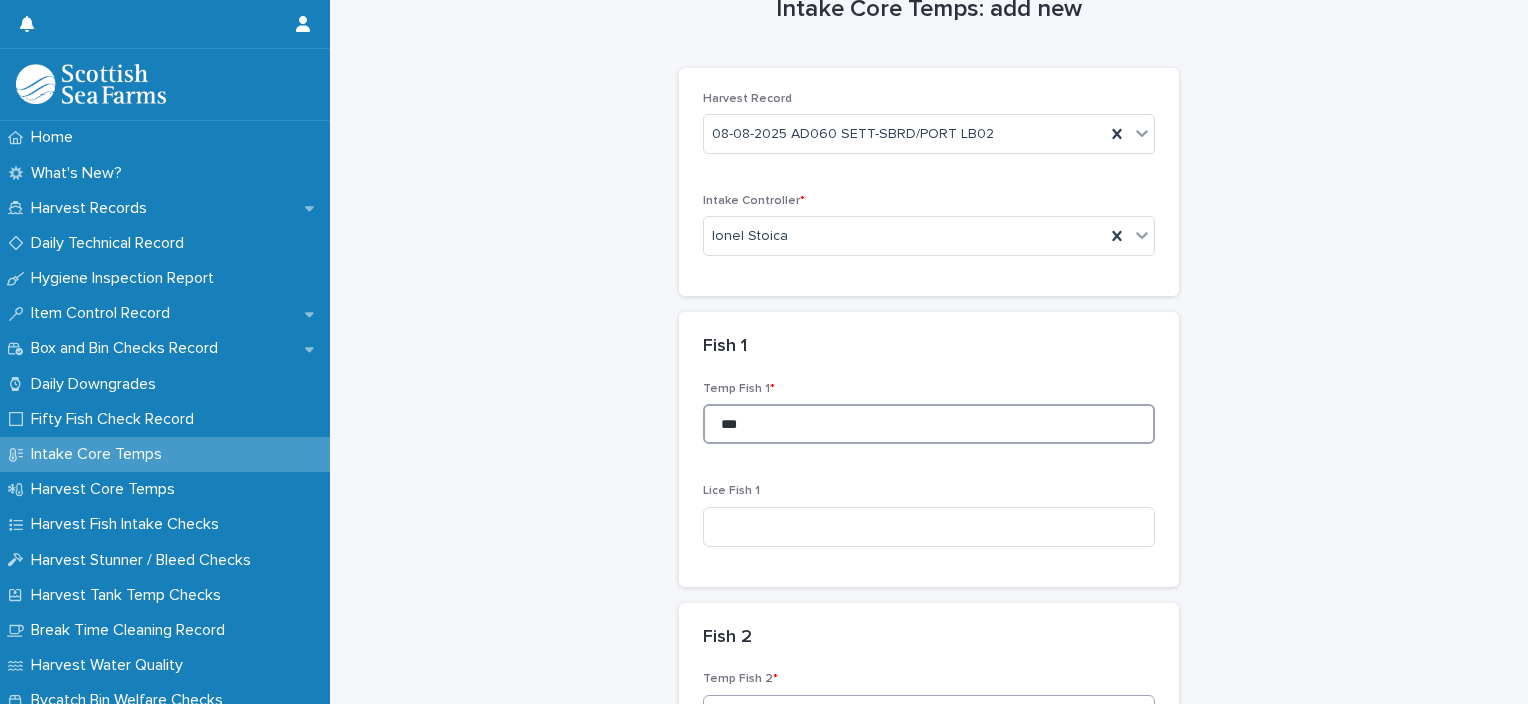 type on "***" 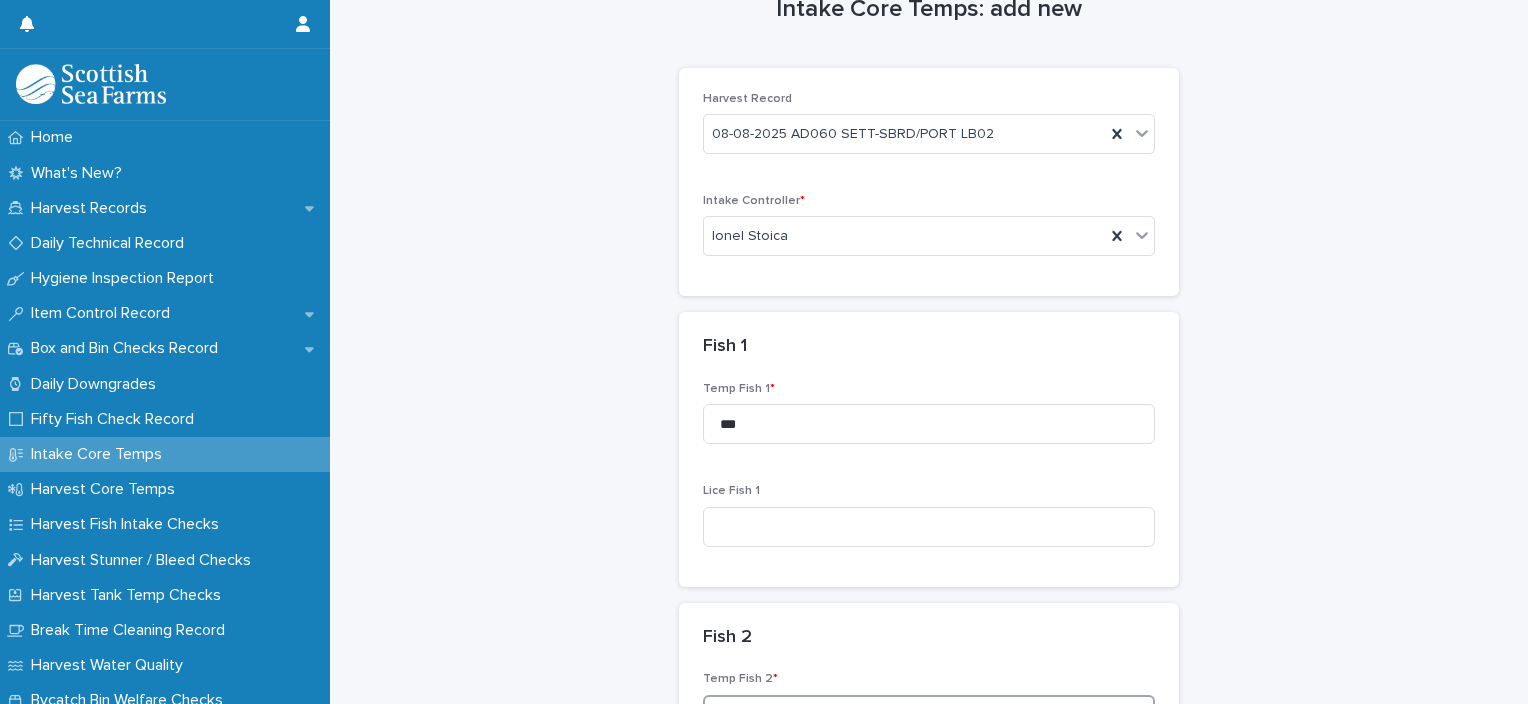 click at bounding box center [929, 715] 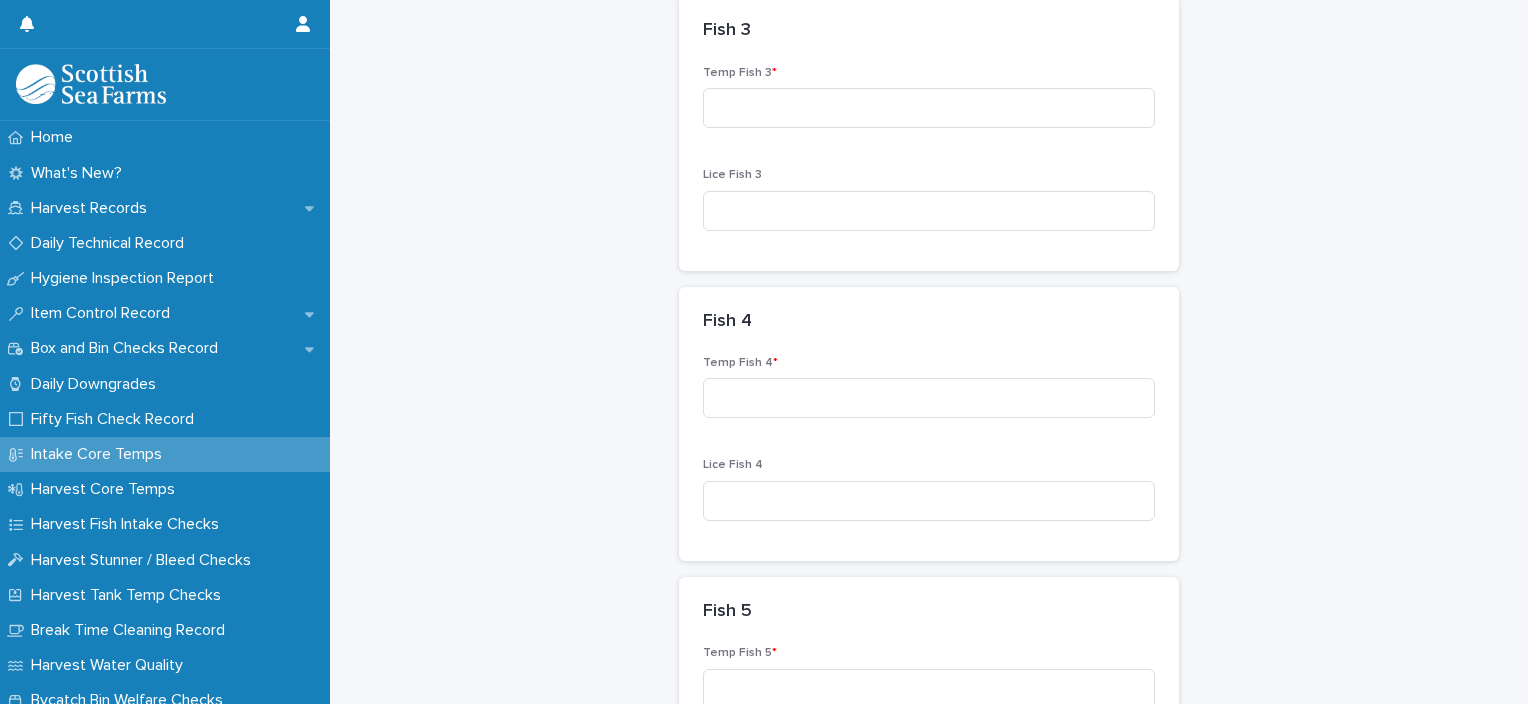 scroll, scrollTop: 964, scrollLeft: 0, axis: vertical 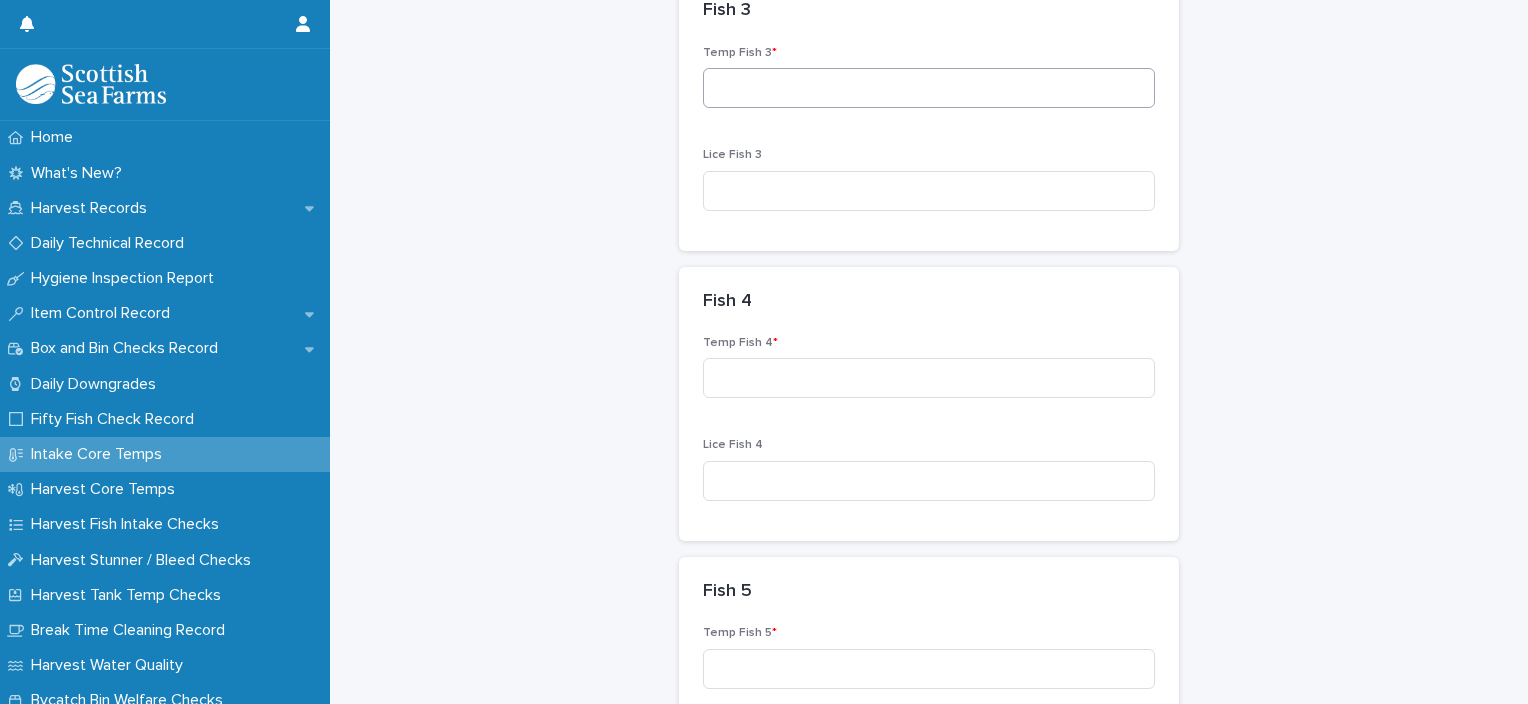 type on "***" 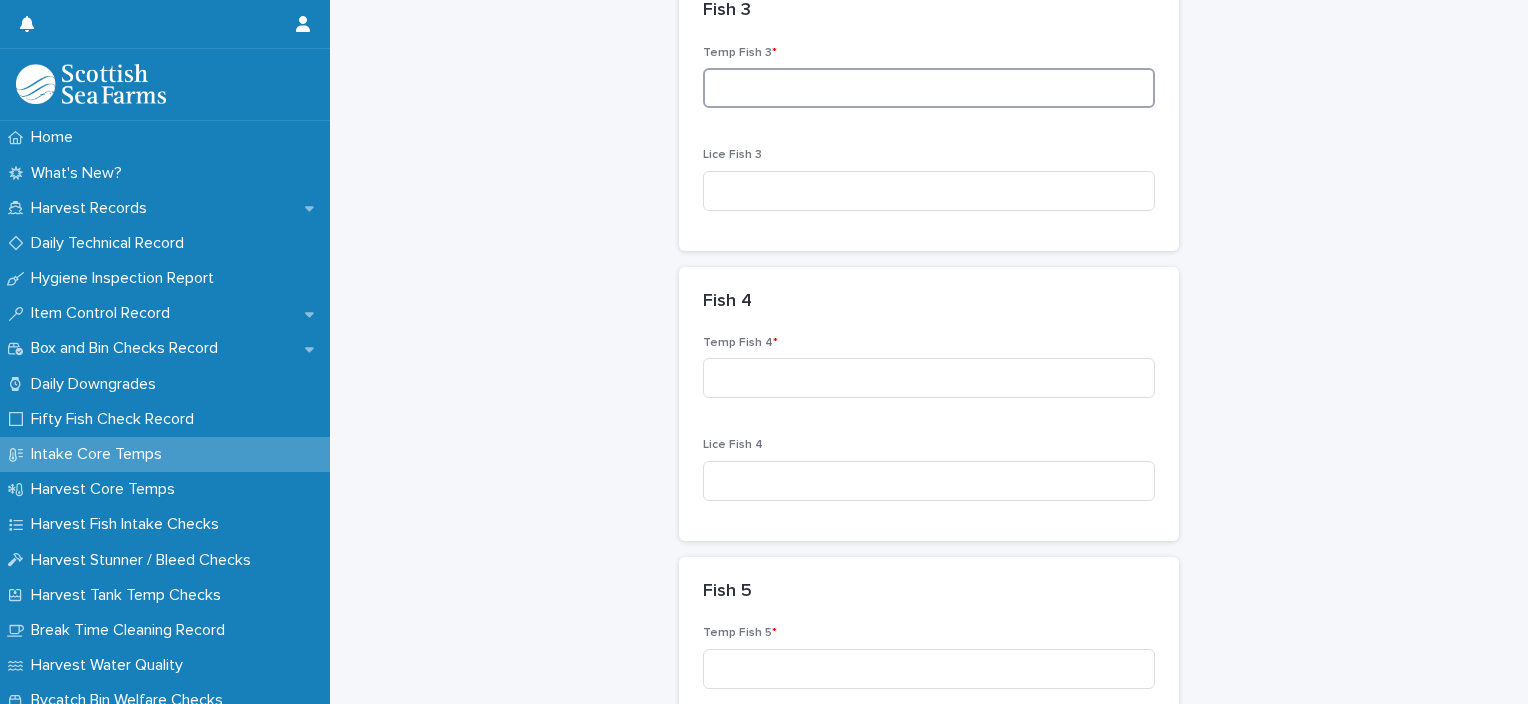 click at bounding box center [929, 88] 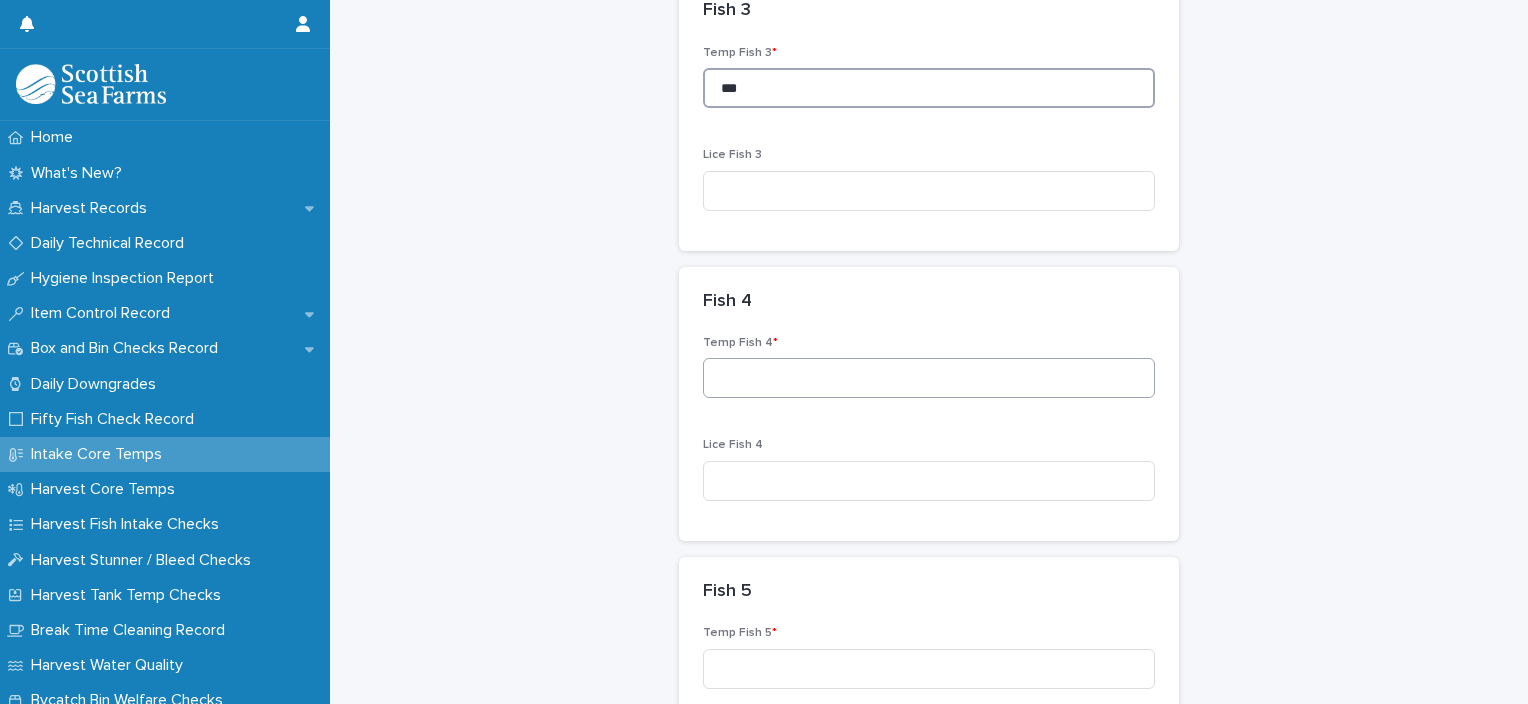 type on "***" 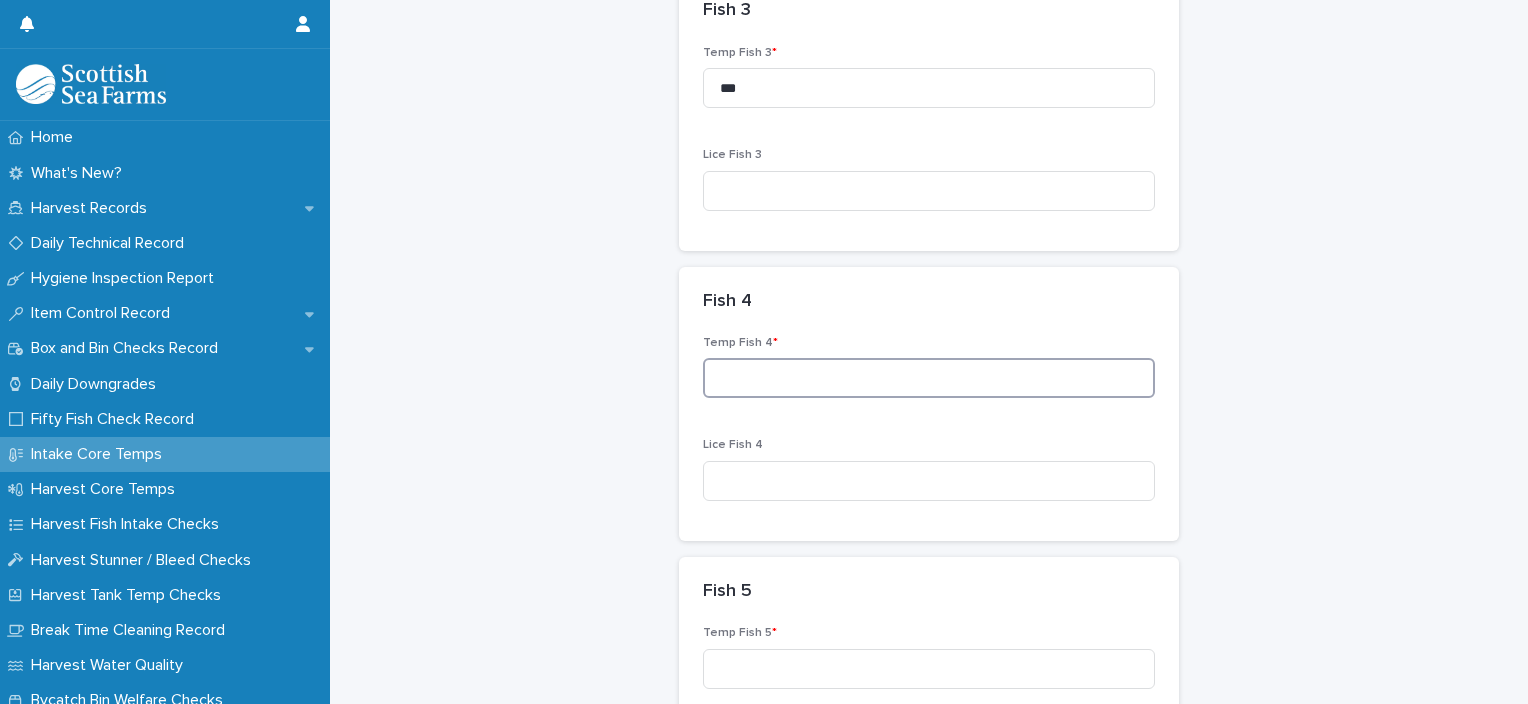 click at bounding box center [929, 378] 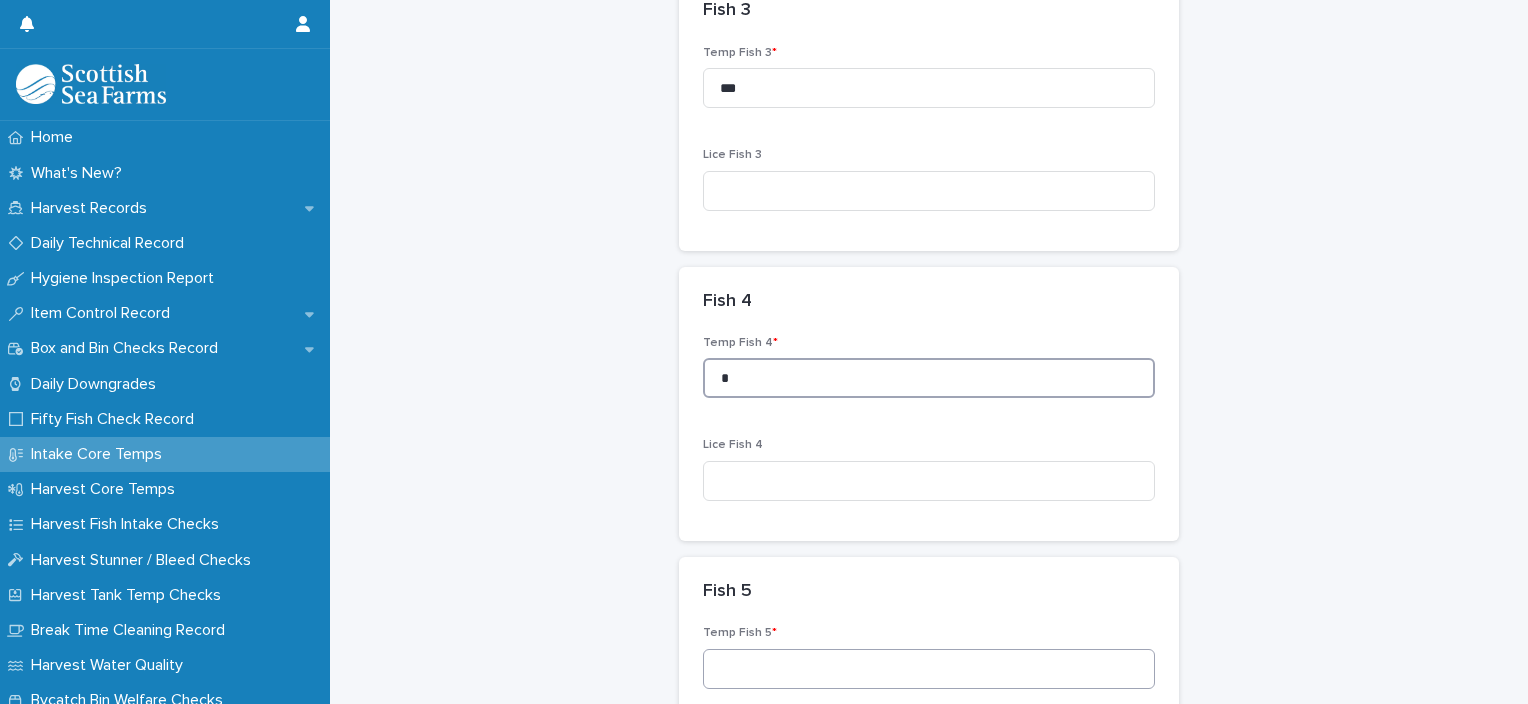 type on "*" 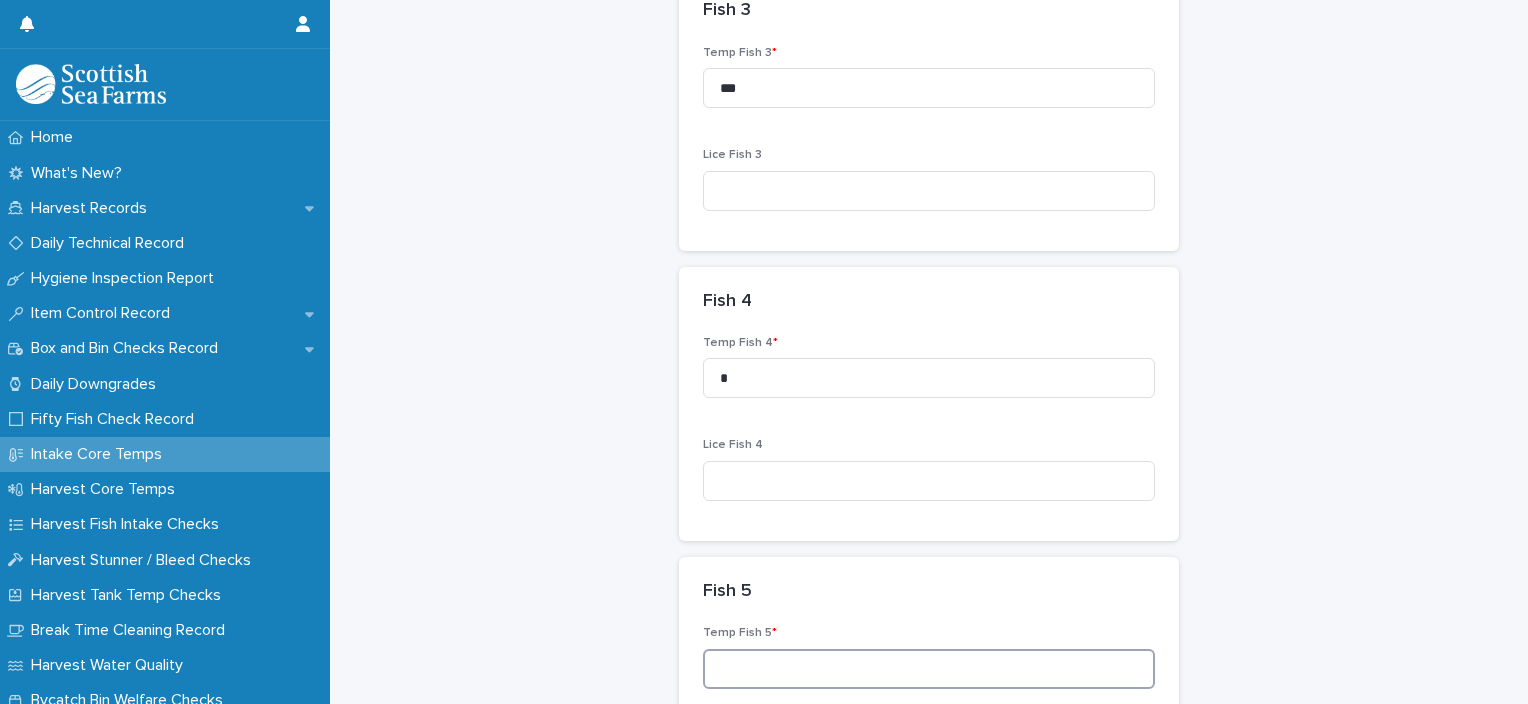 click at bounding box center [929, 669] 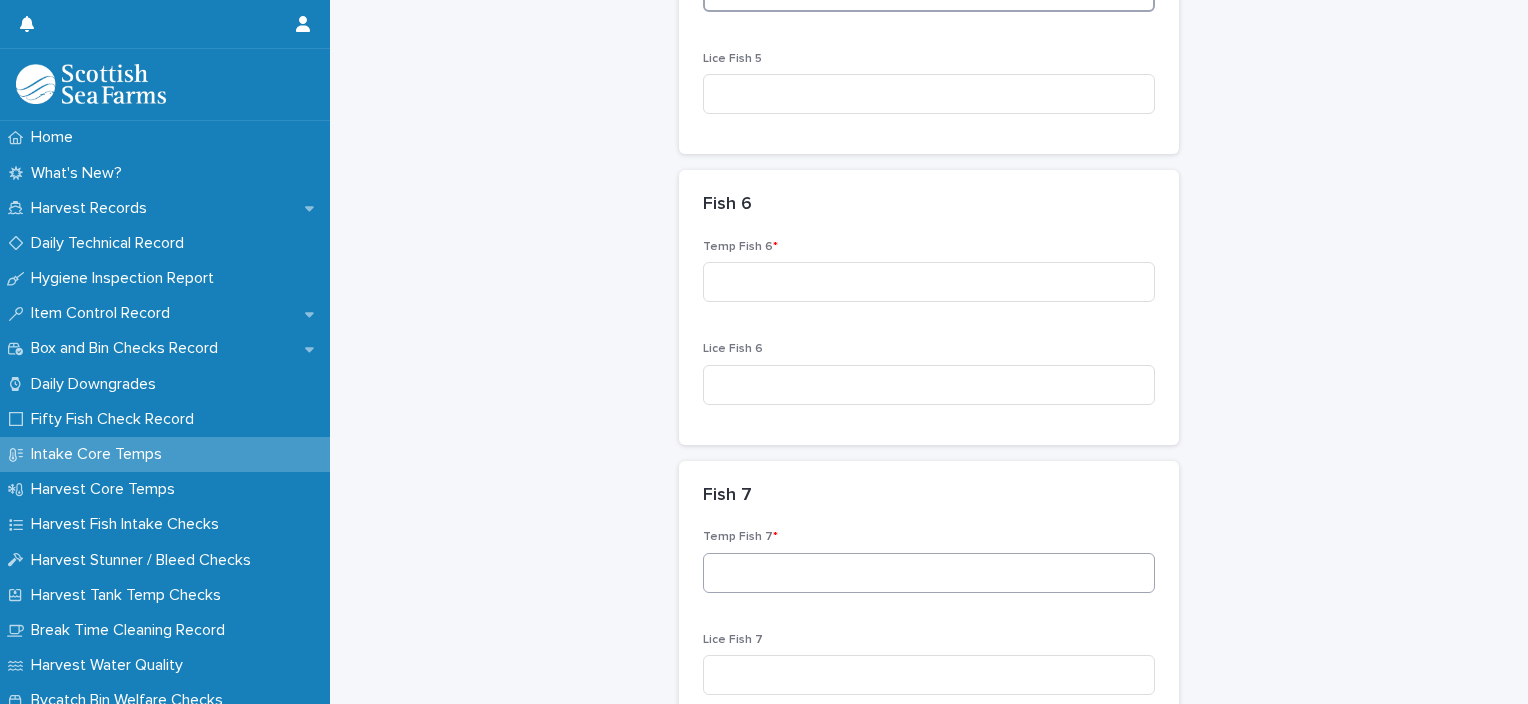 scroll, scrollTop: 1764, scrollLeft: 0, axis: vertical 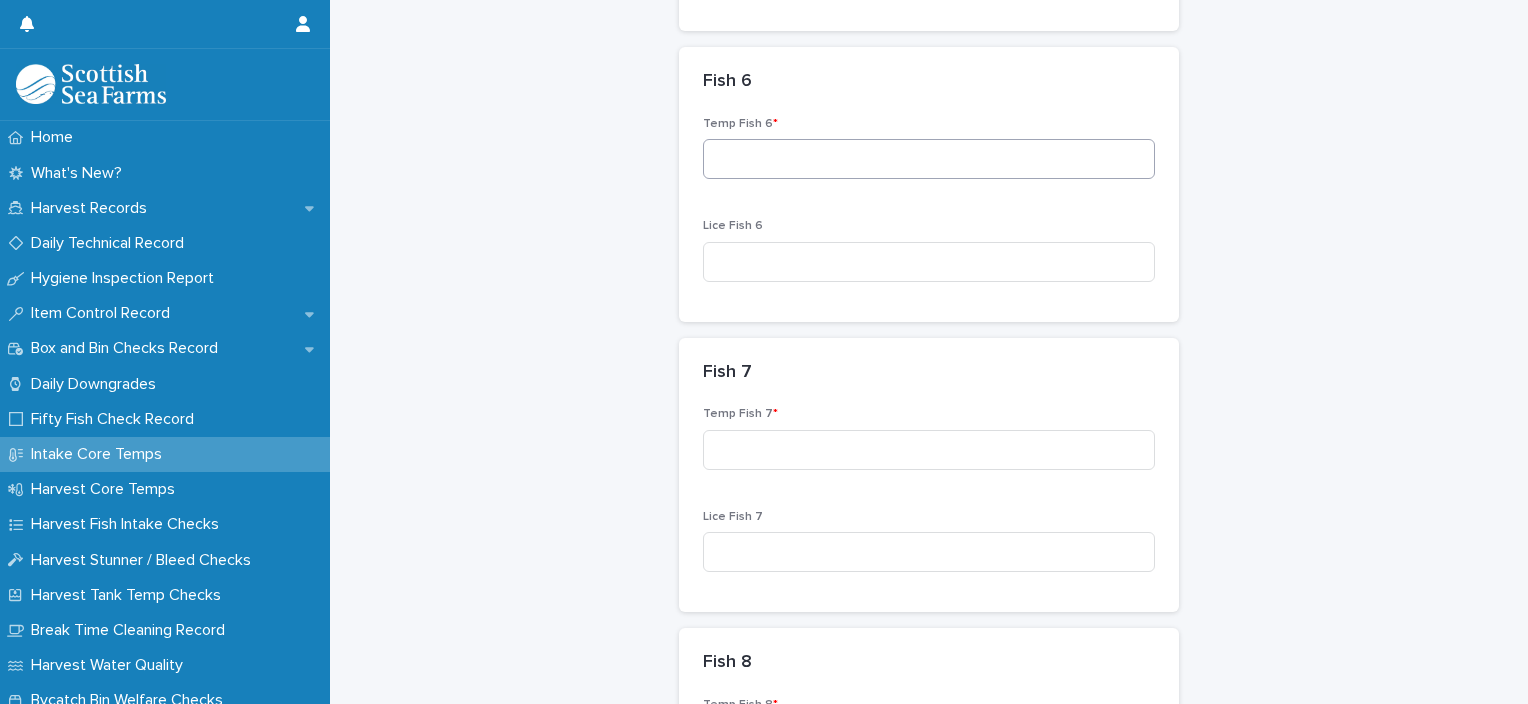 type on "***" 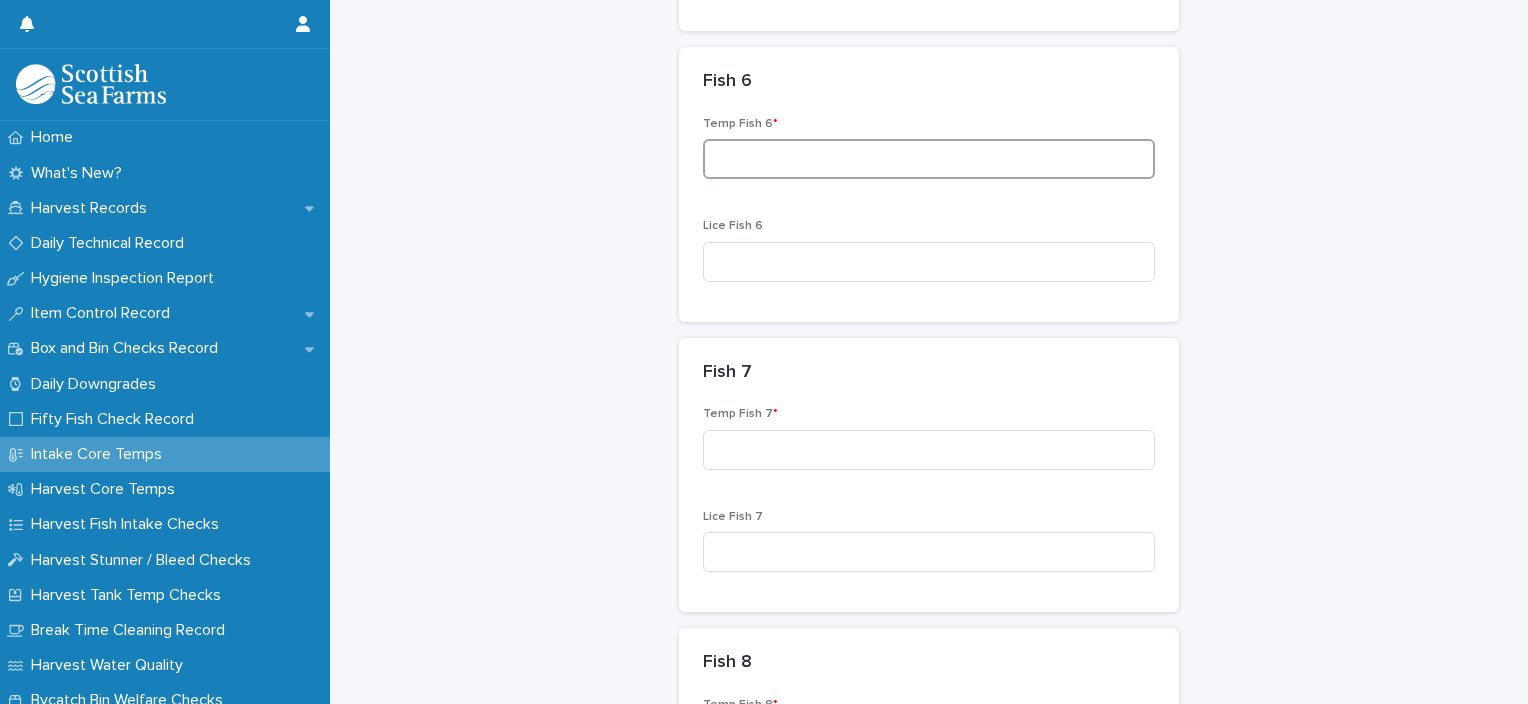 click at bounding box center [929, 159] 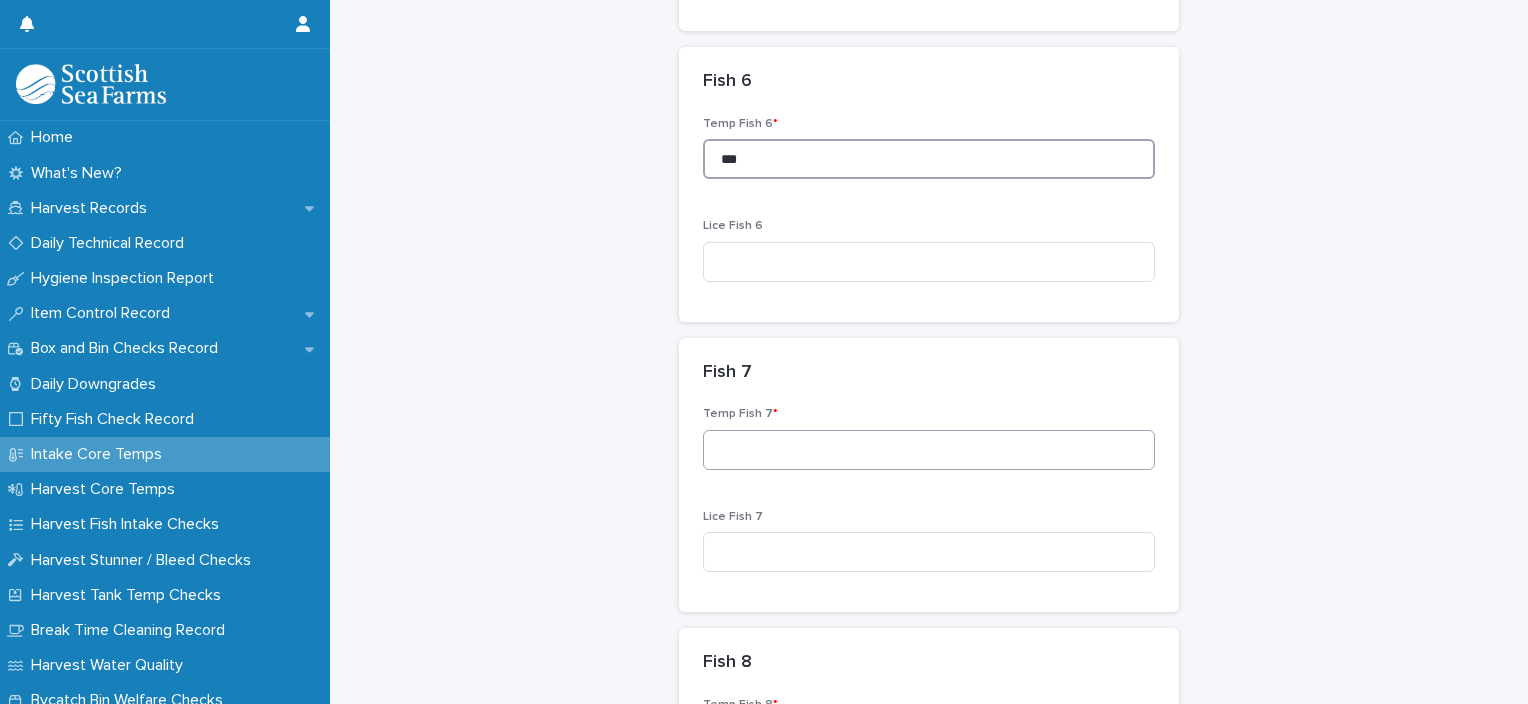 type on "***" 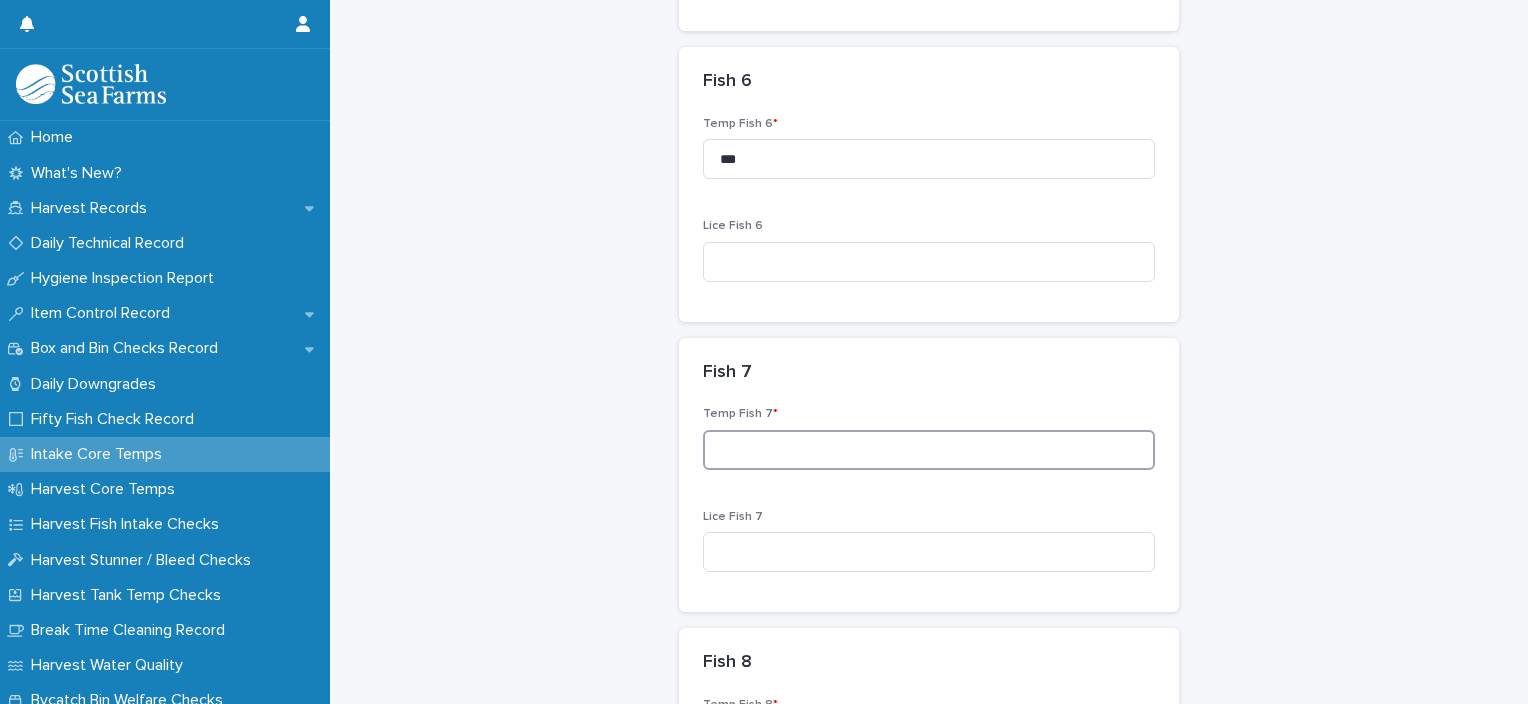 click at bounding box center [929, 450] 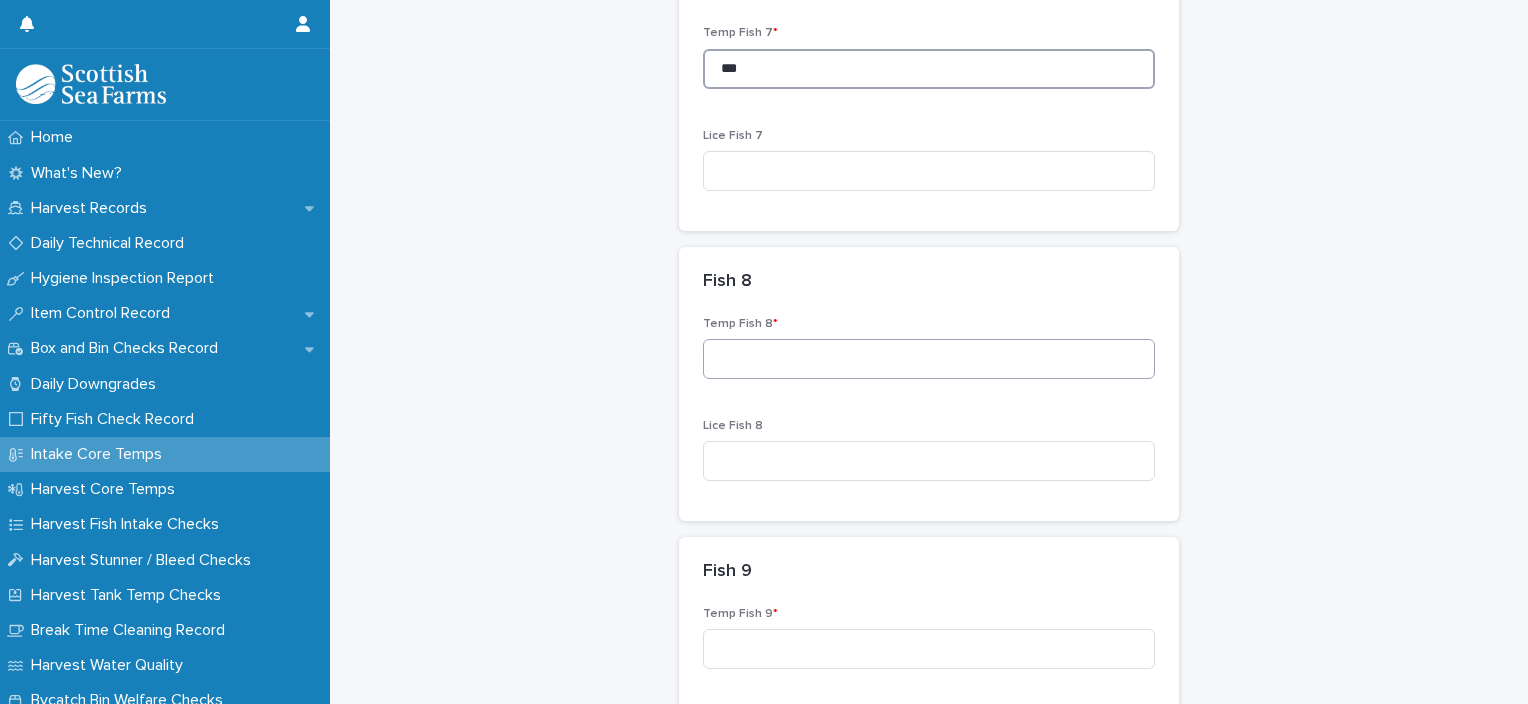 scroll, scrollTop: 2164, scrollLeft: 0, axis: vertical 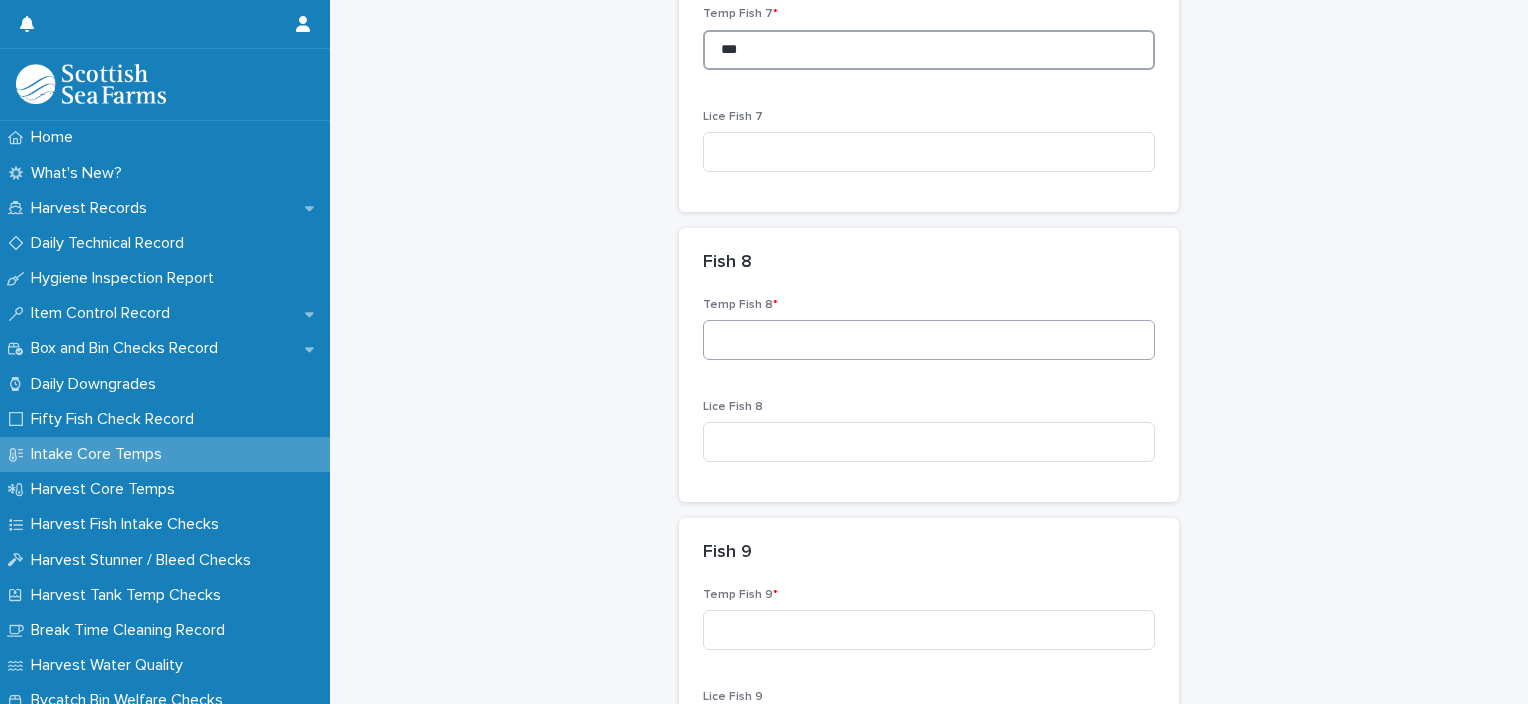 type on "***" 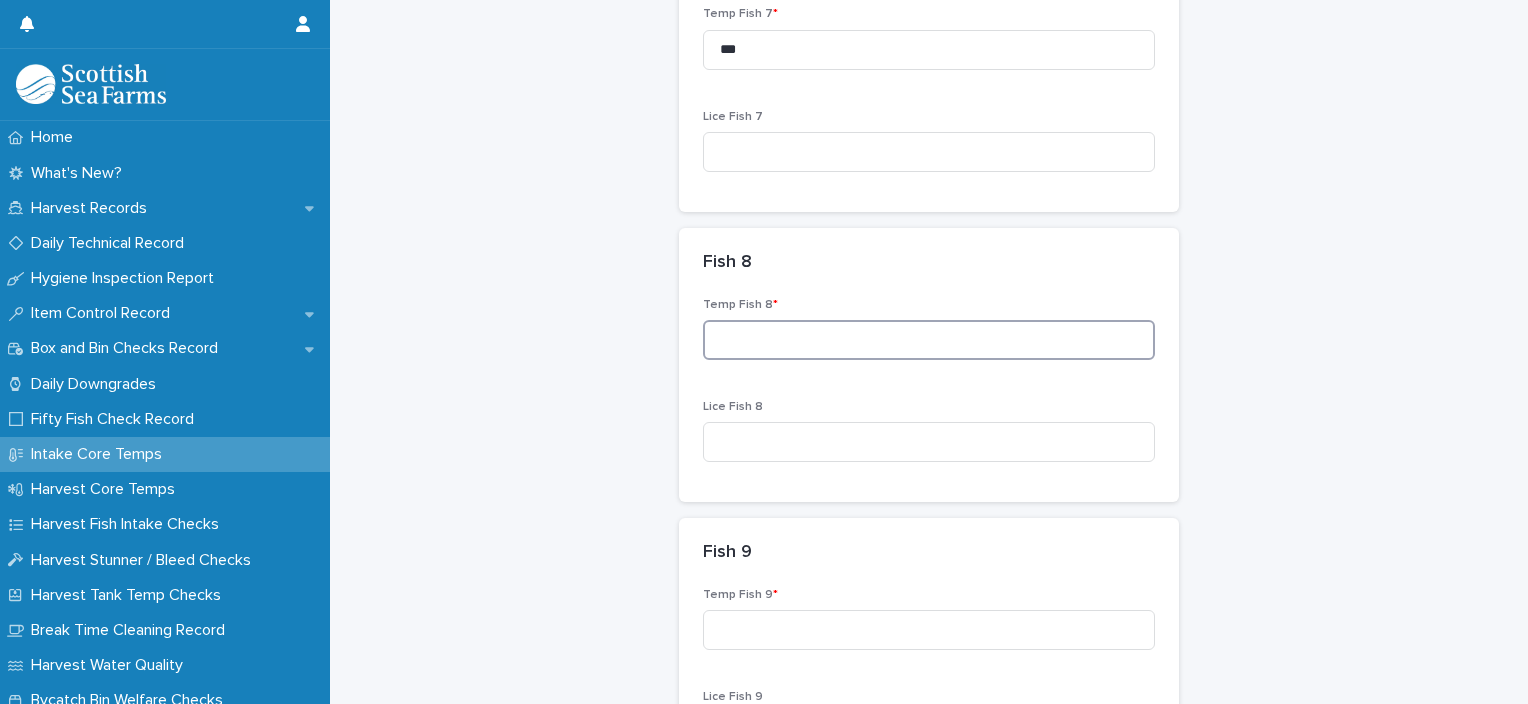 click at bounding box center (929, 340) 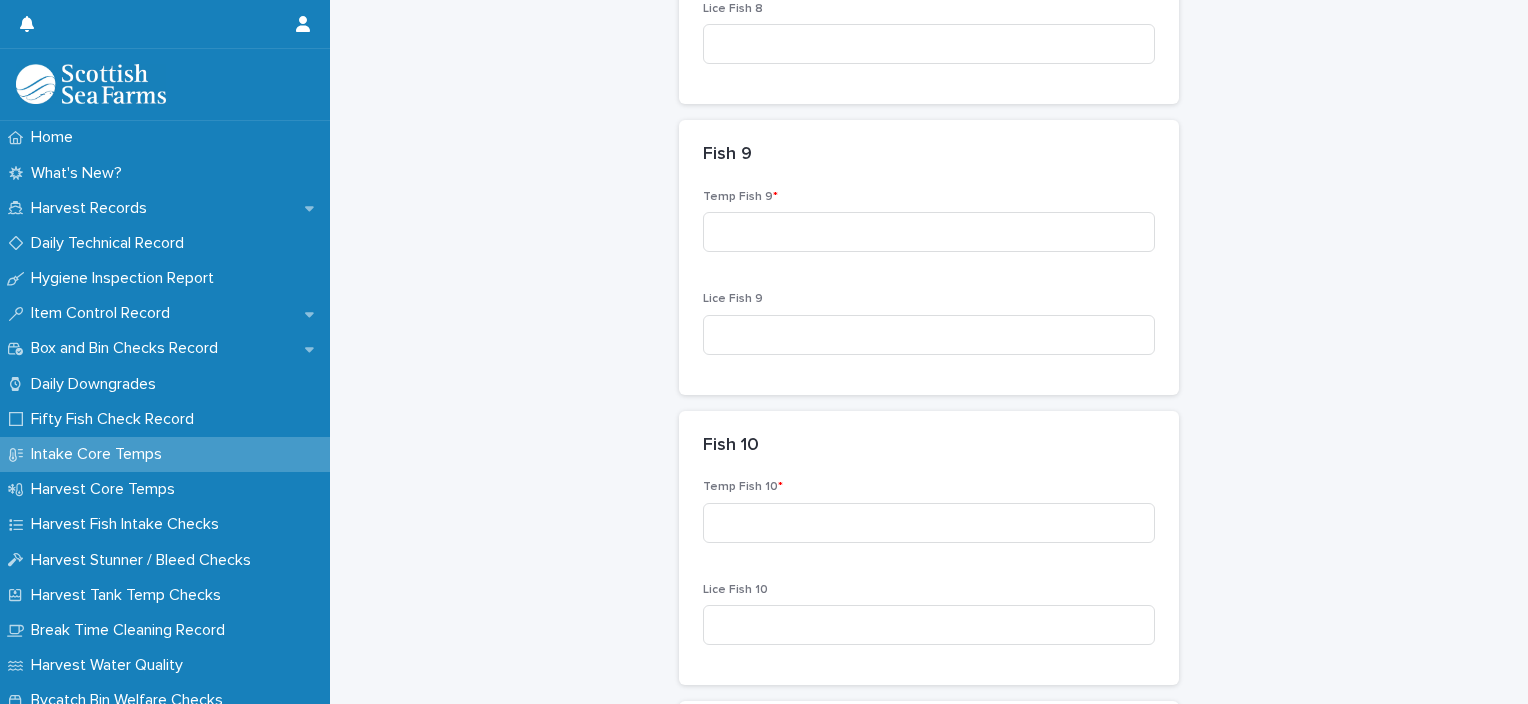 scroll, scrollTop: 2564, scrollLeft: 0, axis: vertical 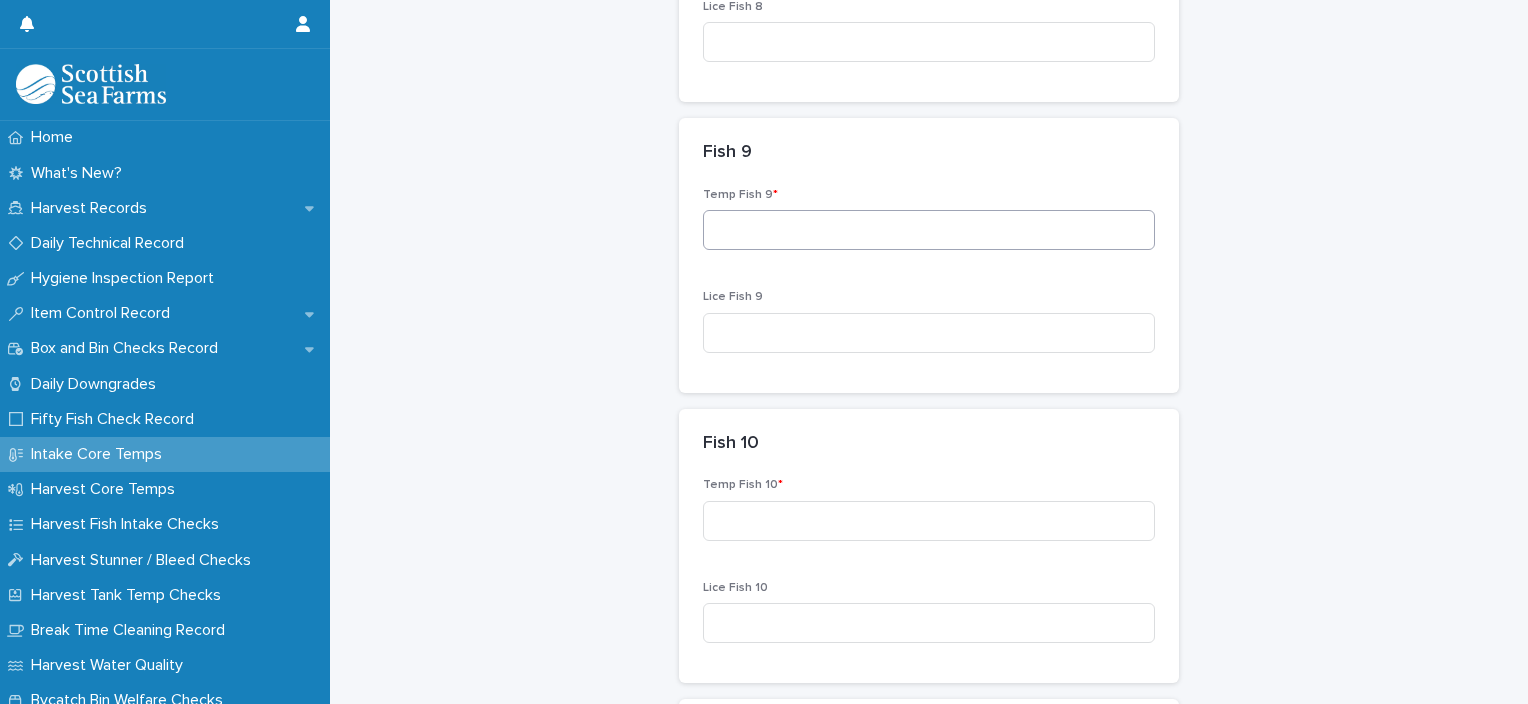 type on "*" 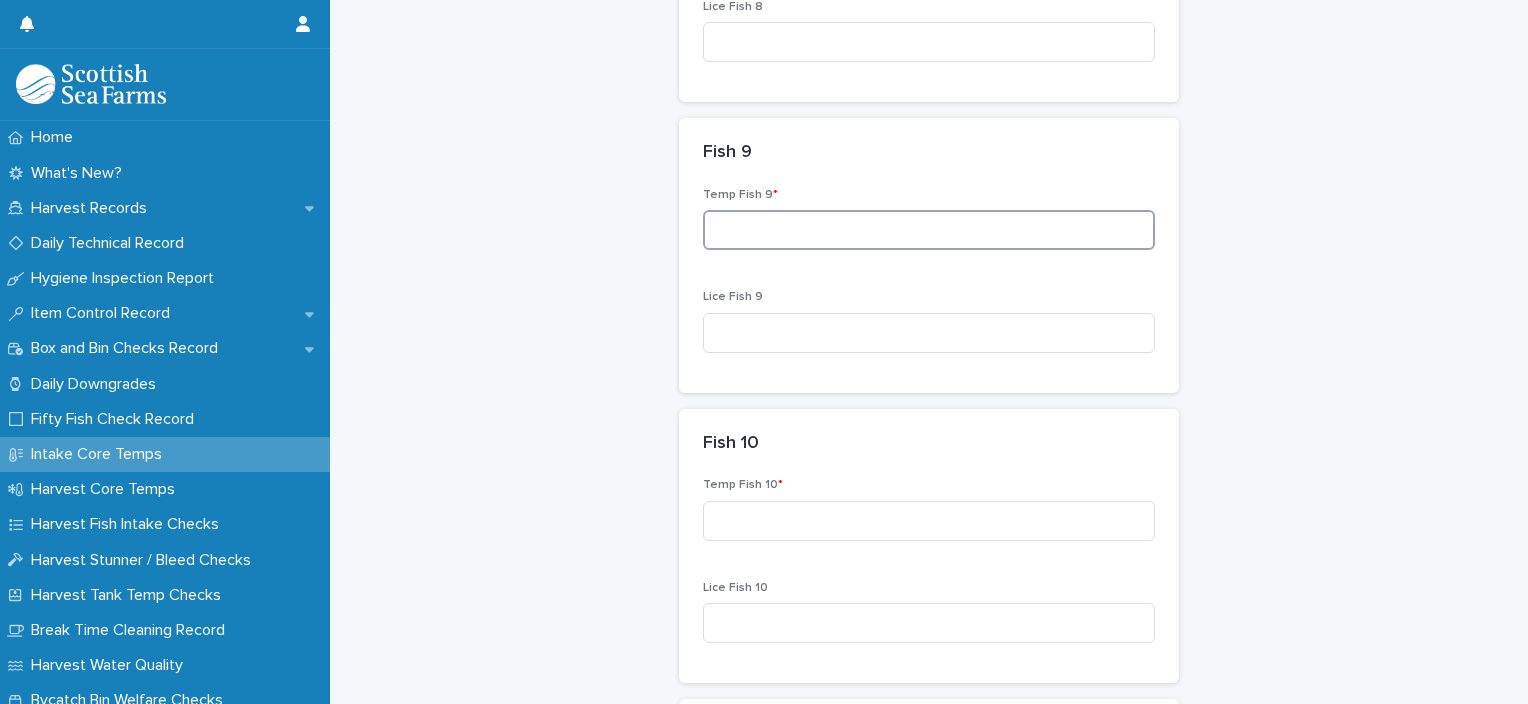 click at bounding box center (929, 230) 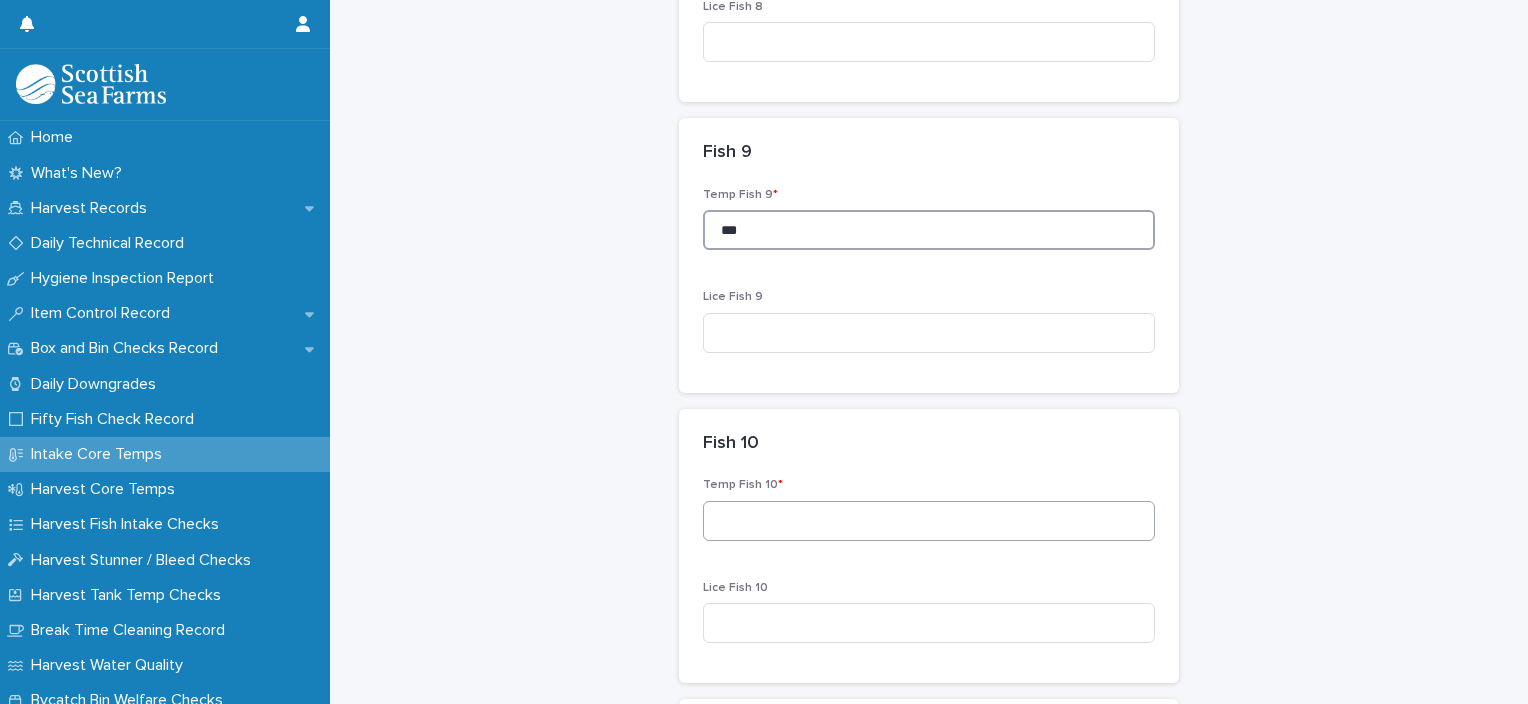 type on "***" 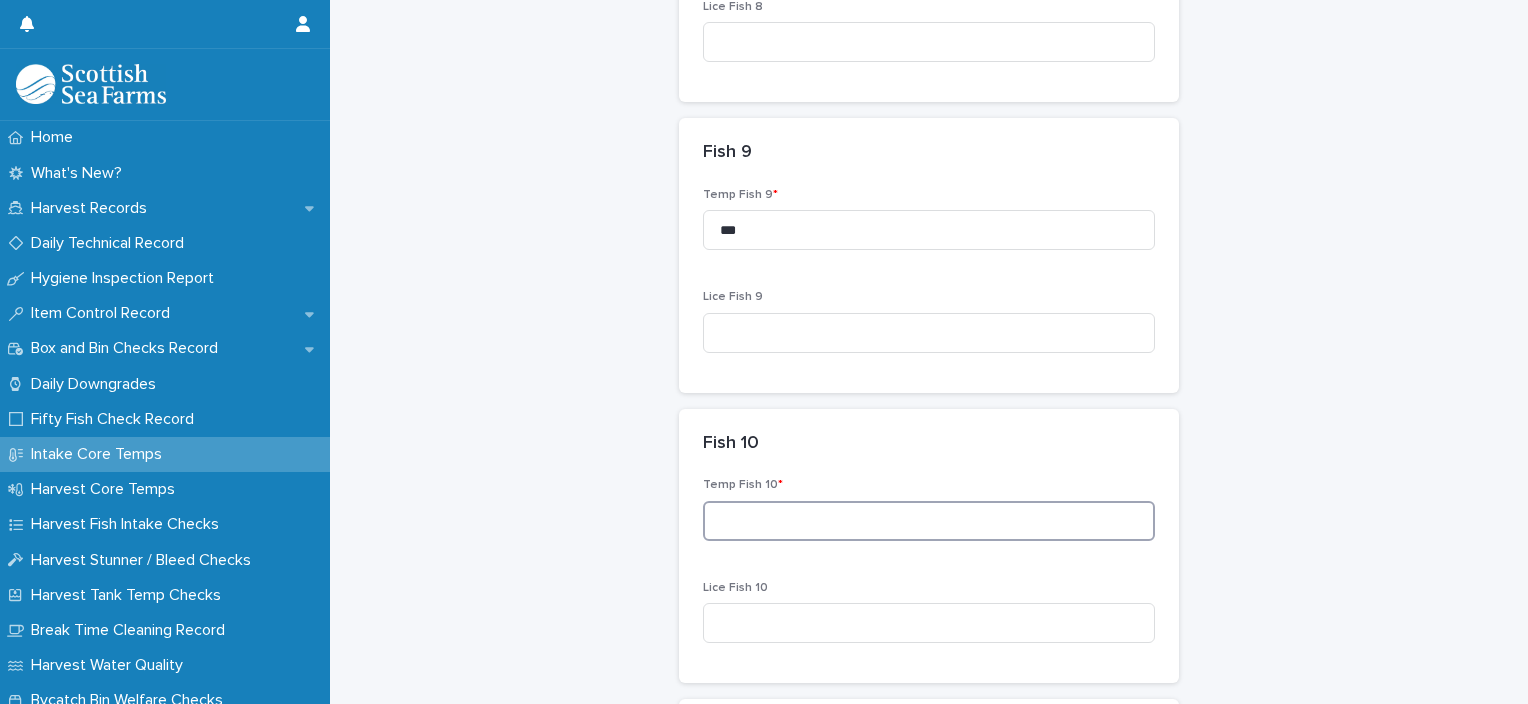 click at bounding box center (929, 521) 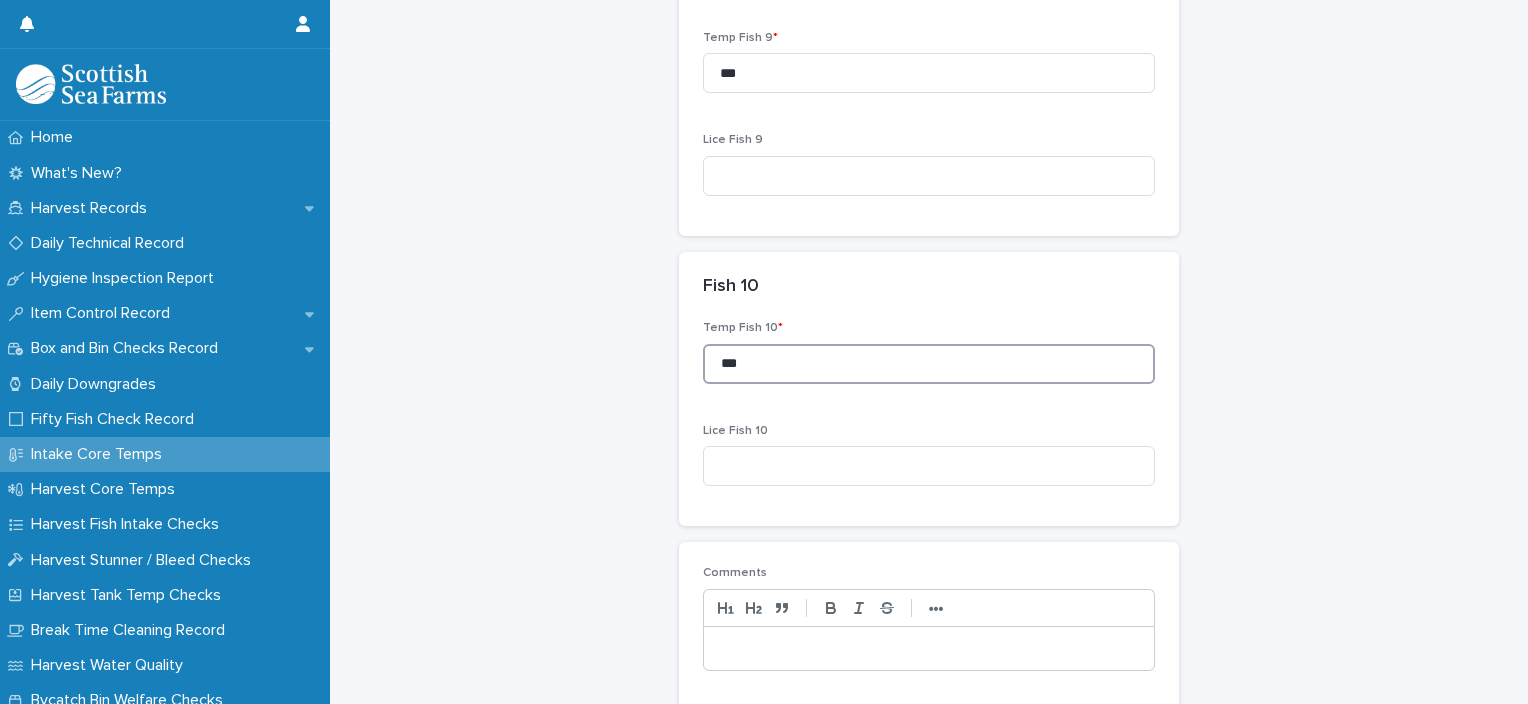 scroll, scrollTop: 2890, scrollLeft: 0, axis: vertical 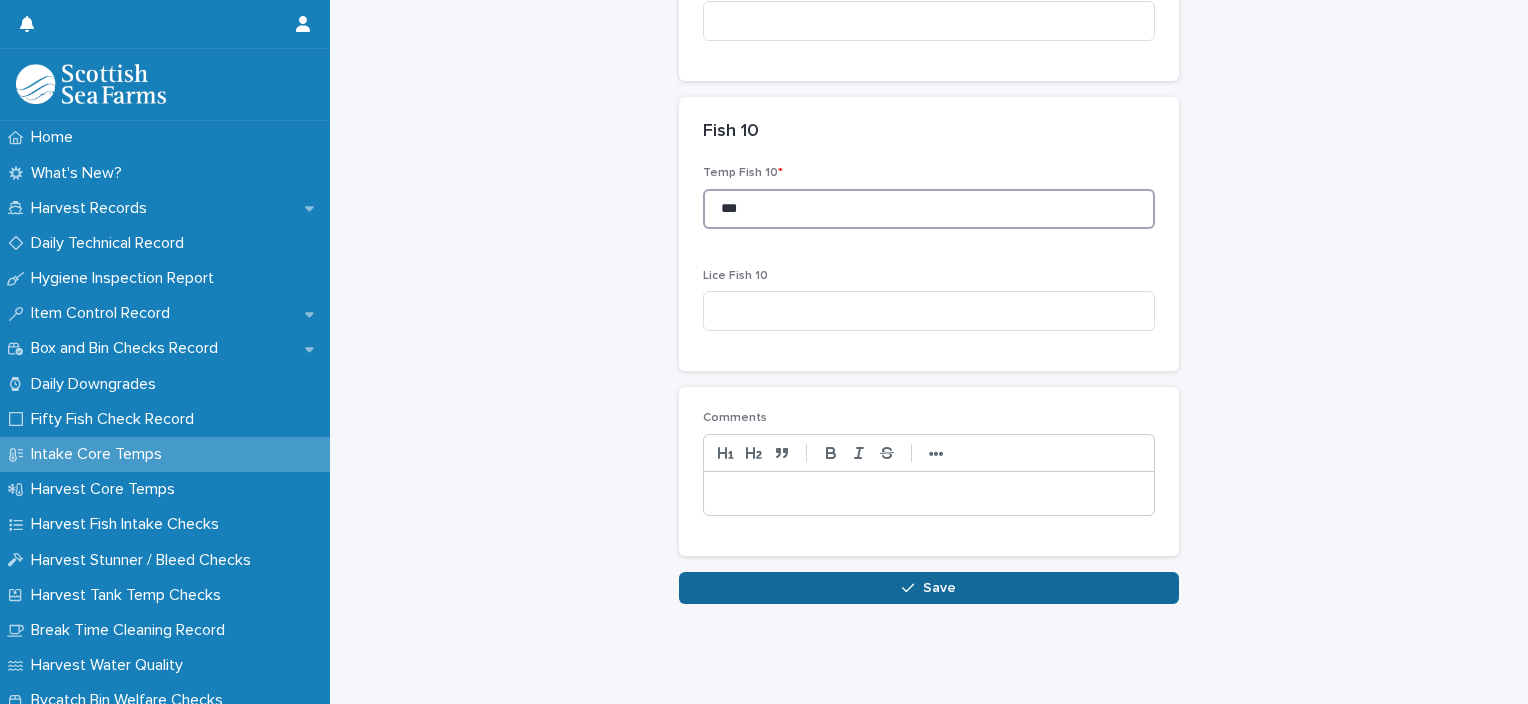 type on "***" 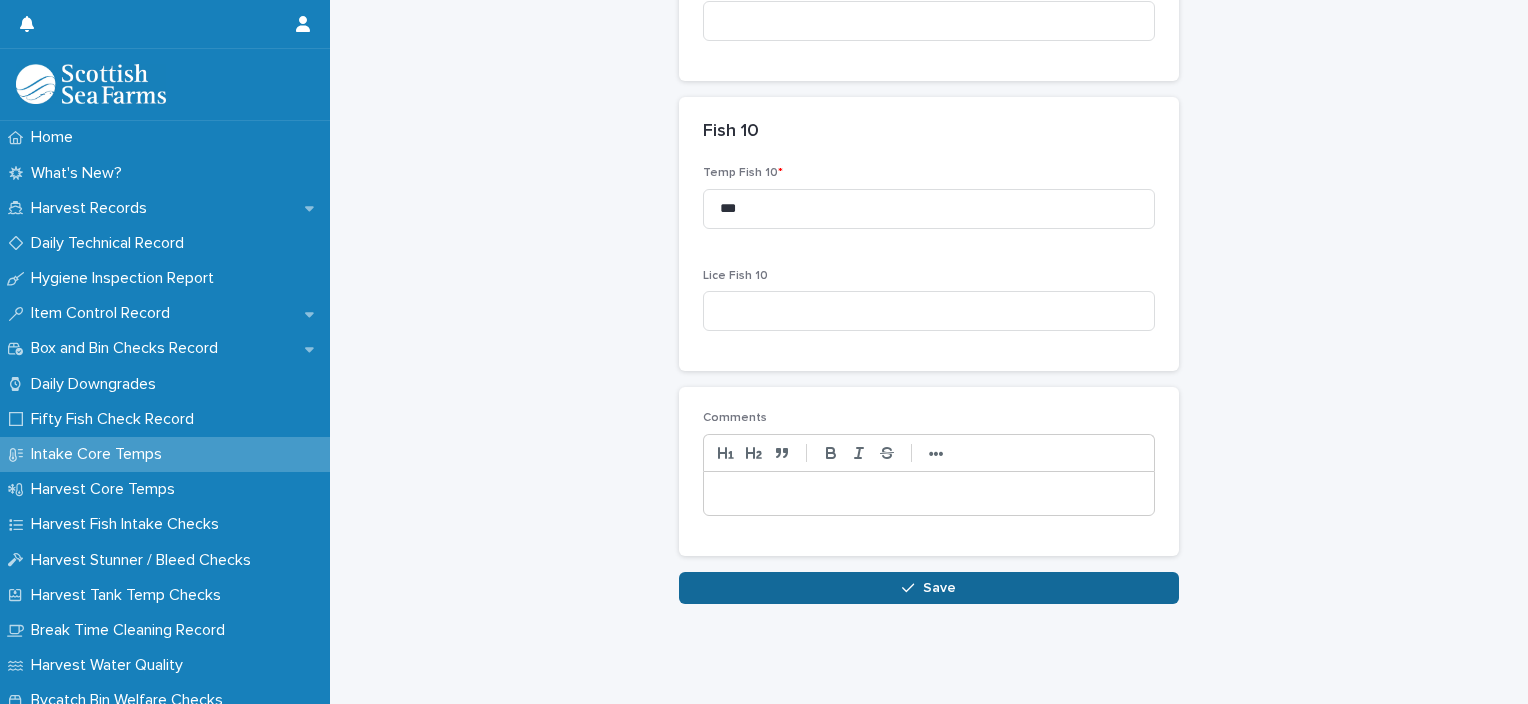 click 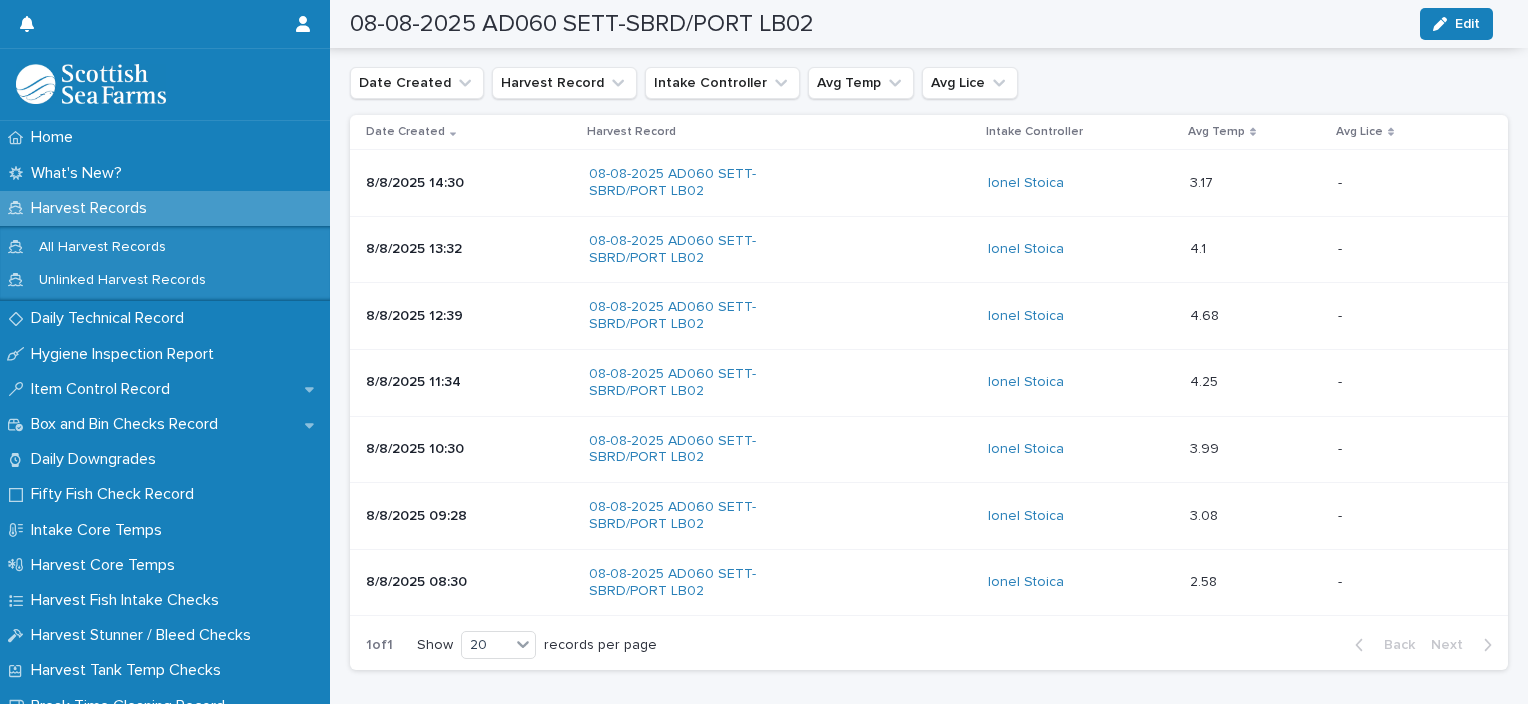 scroll, scrollTop: 112, scrollLeft: 0, axis: vertical 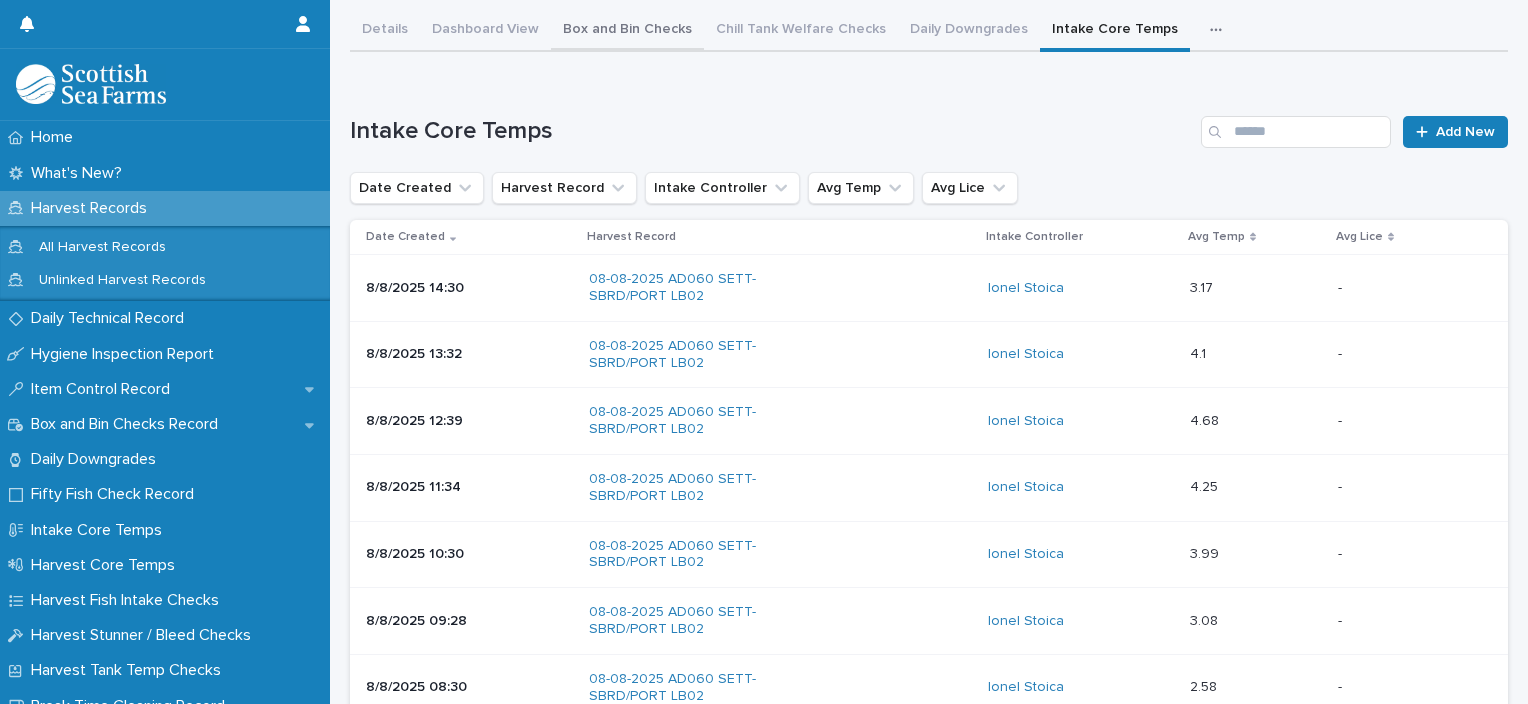 click on "Home What's New? Harvest Records All Harvest Records Unlinked Harvest Records Daily Technical Record Hygiene Inspection Report Item Control Record Box and Bin Checks Record Daily Downgrades Fifty Fish Check Record Intake Core Temps Harvest Core Temps Harvest Fish Intake Checks Harvest Stunner / Bleed Checks Harvest Tank Temp Checks Break Time Cleaning Record Harvest Water Quality Bycatch Bin Welfare Checks Chill Tank Welfare Checks 8D Problem Solving Audits Audit NCs Audit OFIs Audit Standards Audit Types Breakdown Work Handover Calibration - ATP Calibration - Digital Scales Calibration - pH Meter Calibration - Thermal Certificate Management Certificate Types CLO2 Testing Community Engagement Customers Customer Complaints Complaints - Actions Complaints - Responses Complaints - Root Cause Cust Comp Issue Types Customer Request Management Customer Spec Customer Specific Requirements Customer Spec Opportunities Daily Temp Profiles Downgrade Reasons Daily Stunning Efficacy Farms Feed Complaints Feed Diets People" at bounding box center [929, 389] 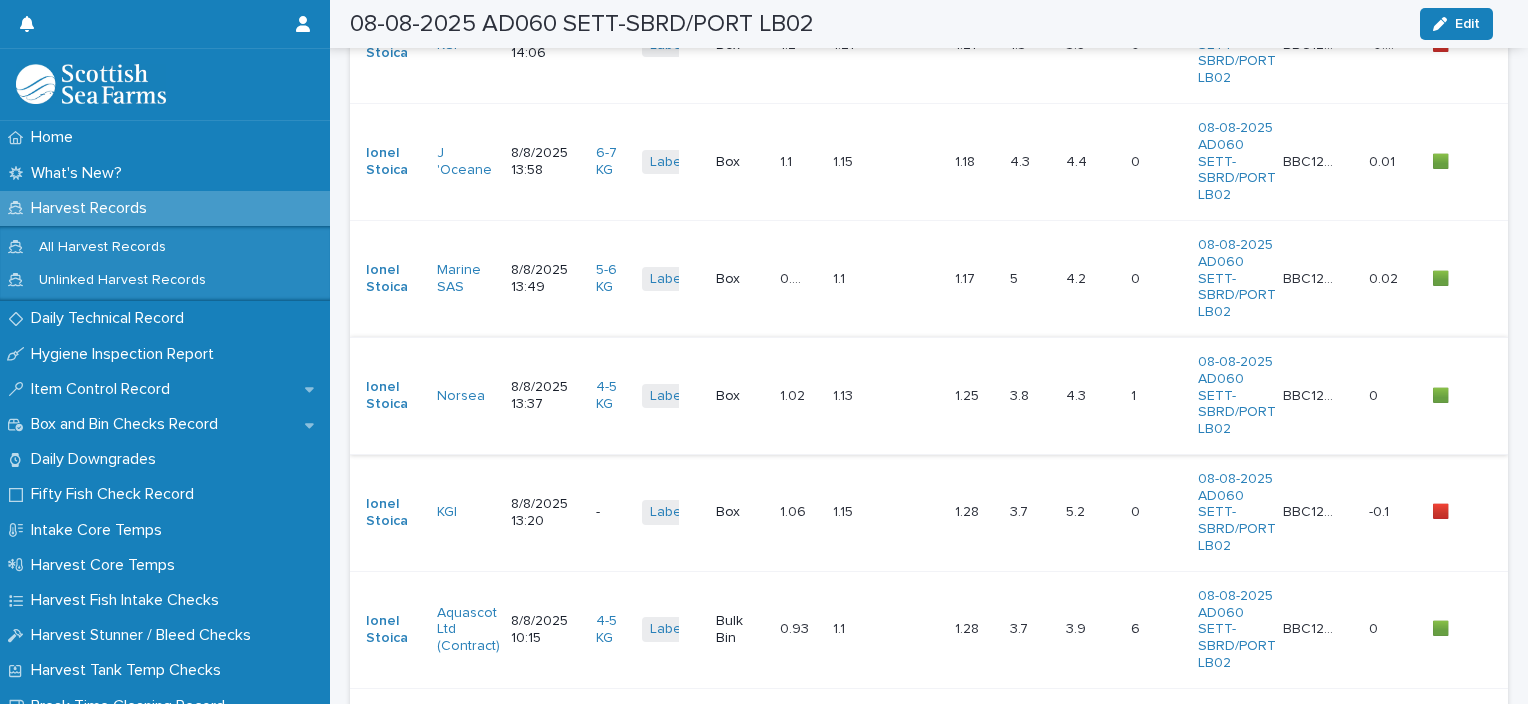 scroll, scrollTop: 600, scrollLeft: 0, axis: vertical 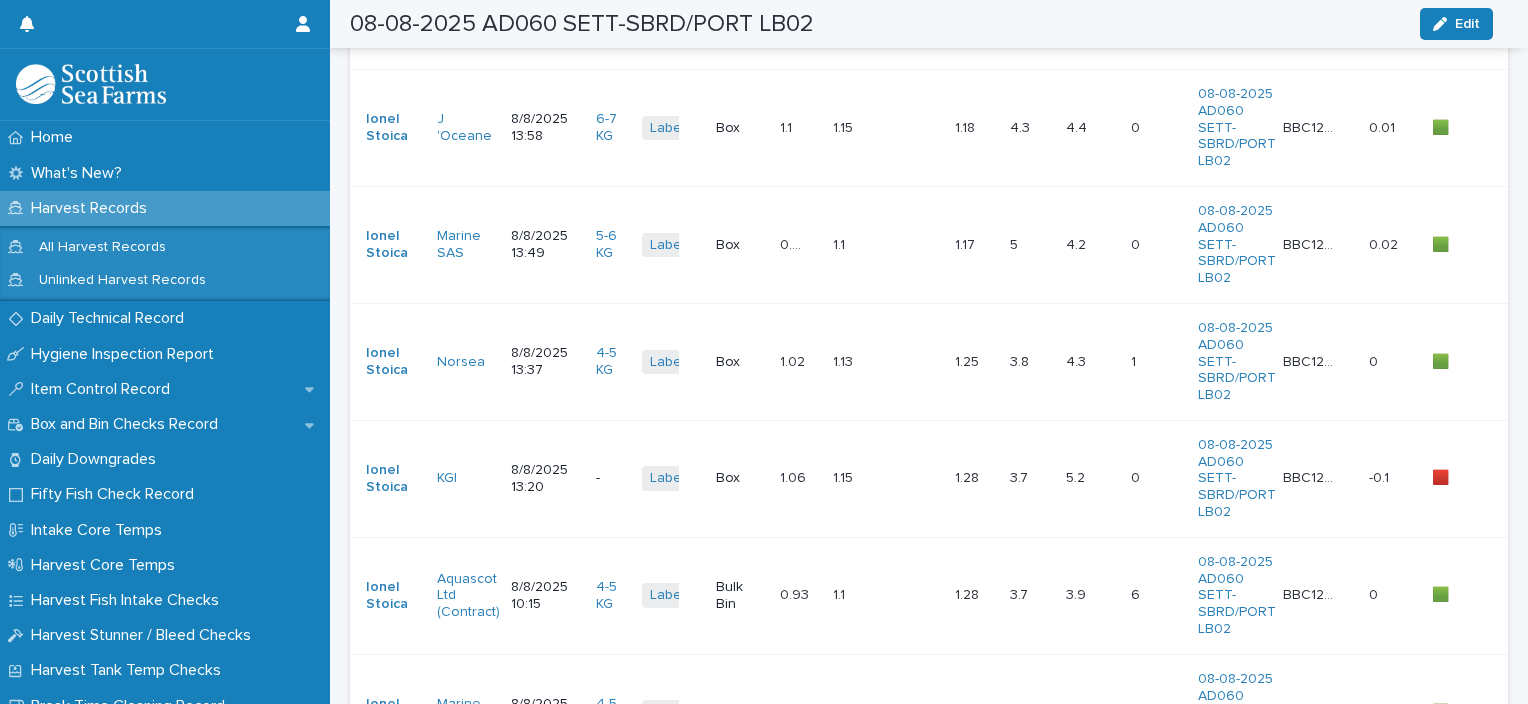 click on "-" at bounding box center [611, 478] 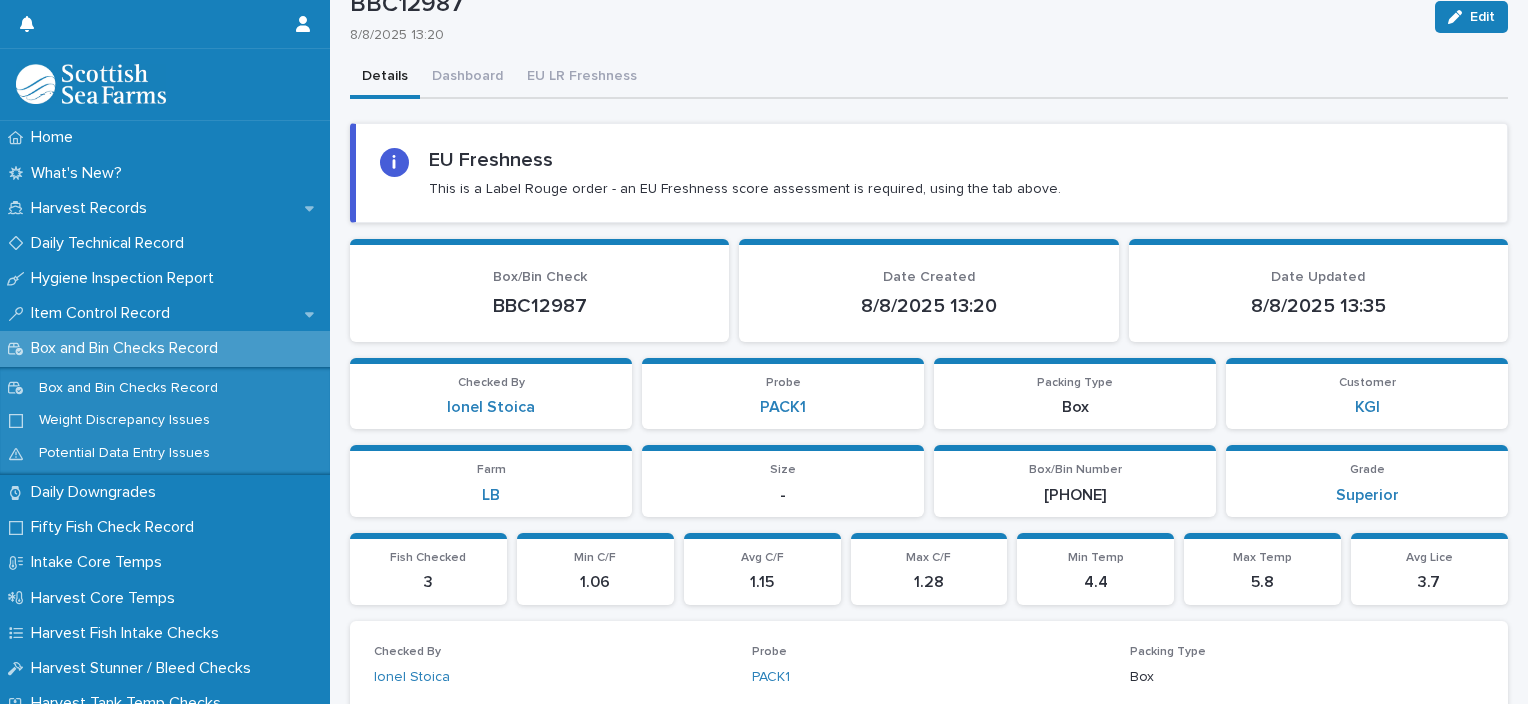 scroll, scrollTop: 100, scrollLeft: 0, axis: vertical 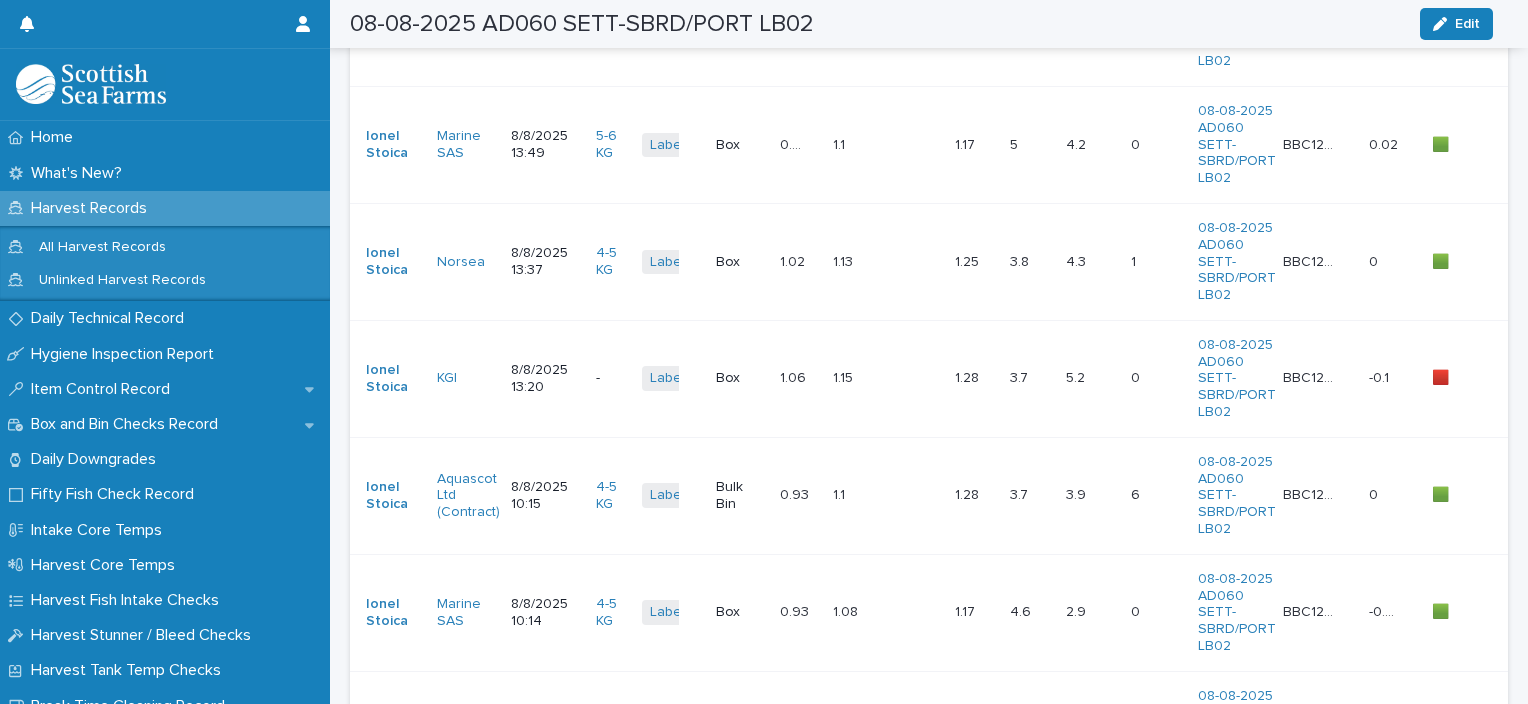 drag, startPoint x: 779, startPoint y: 432, endPoint x: 607, endPoint y: 436, distance: 172.04651 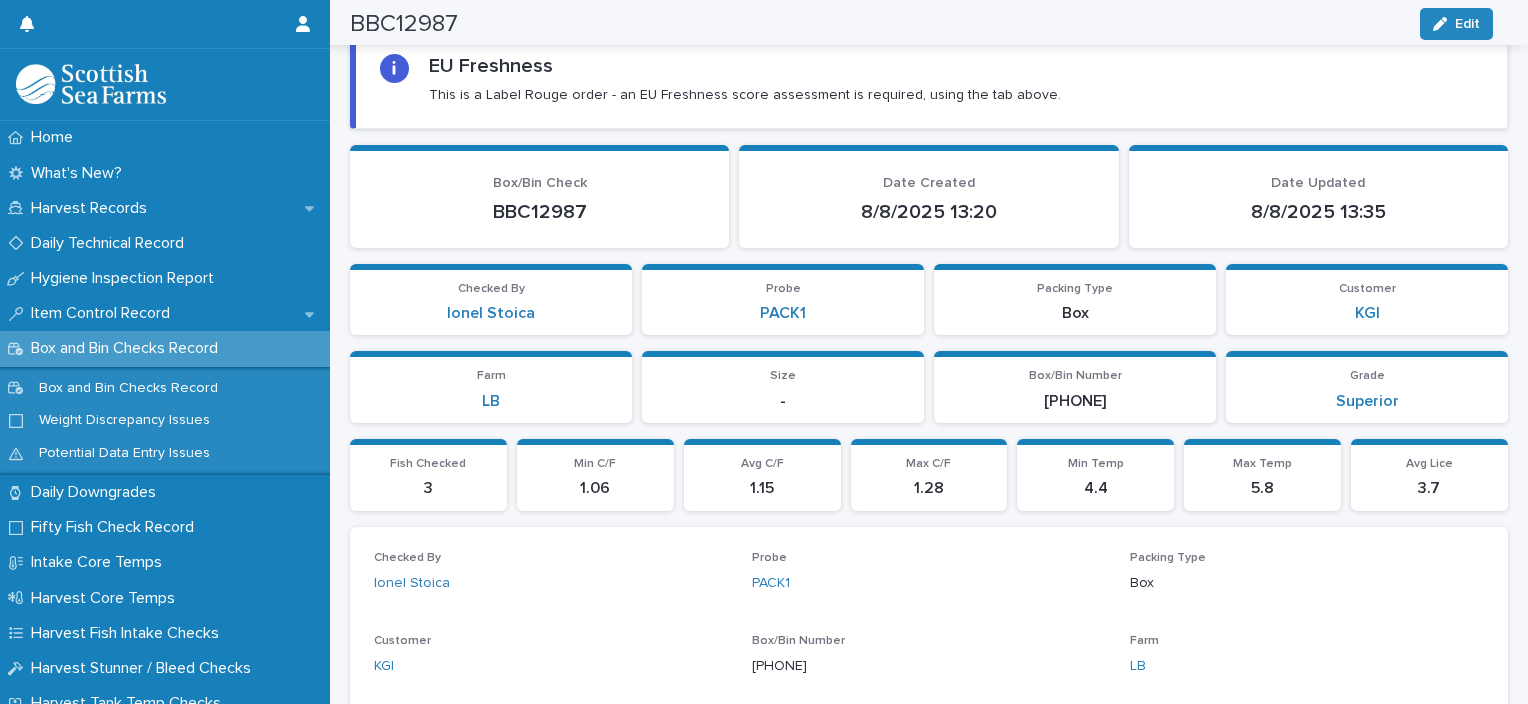 scroll, scrollTop: 0, scrollLeft: 0, axis: both 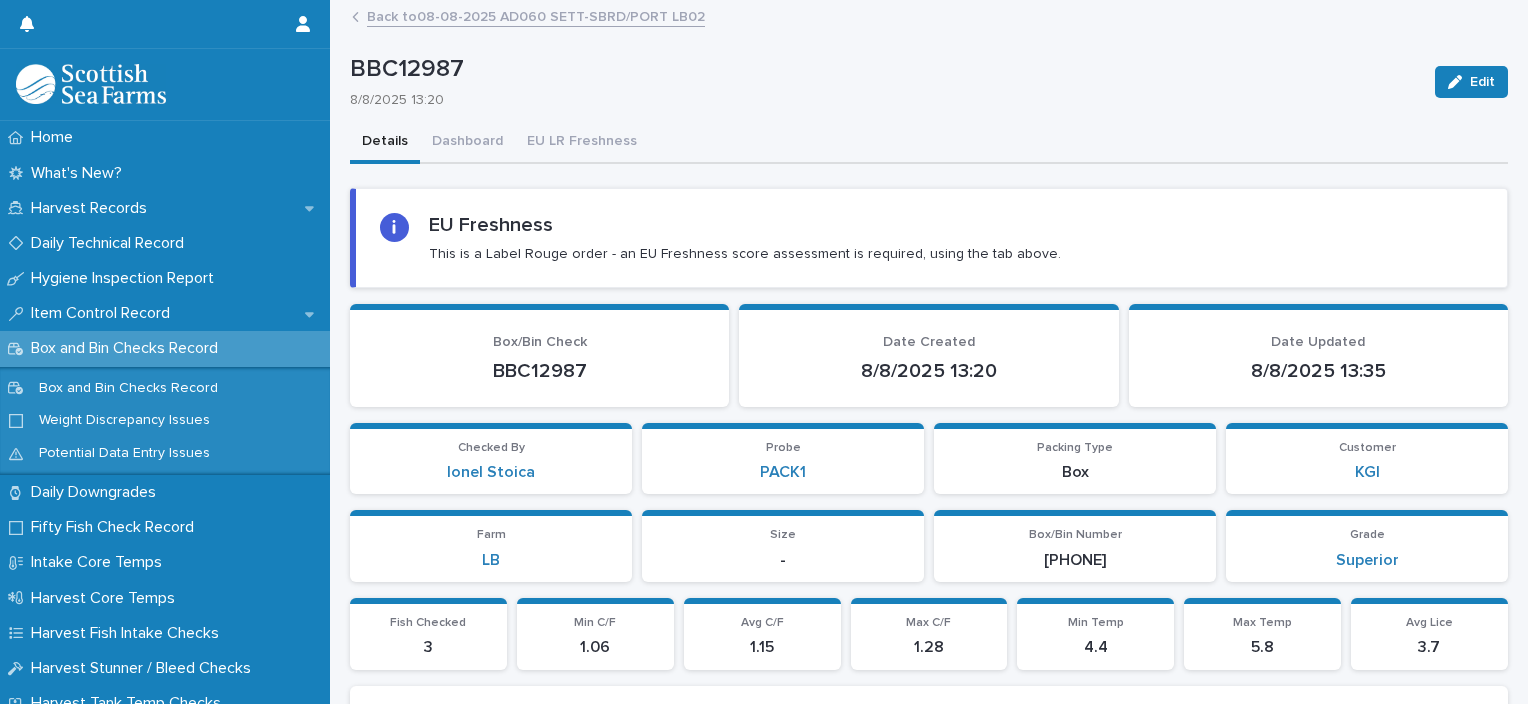 click on "Back to  08-08-2025 AD060 SETT-SBRD/PORT LB02" at bounding box center (536, 15) 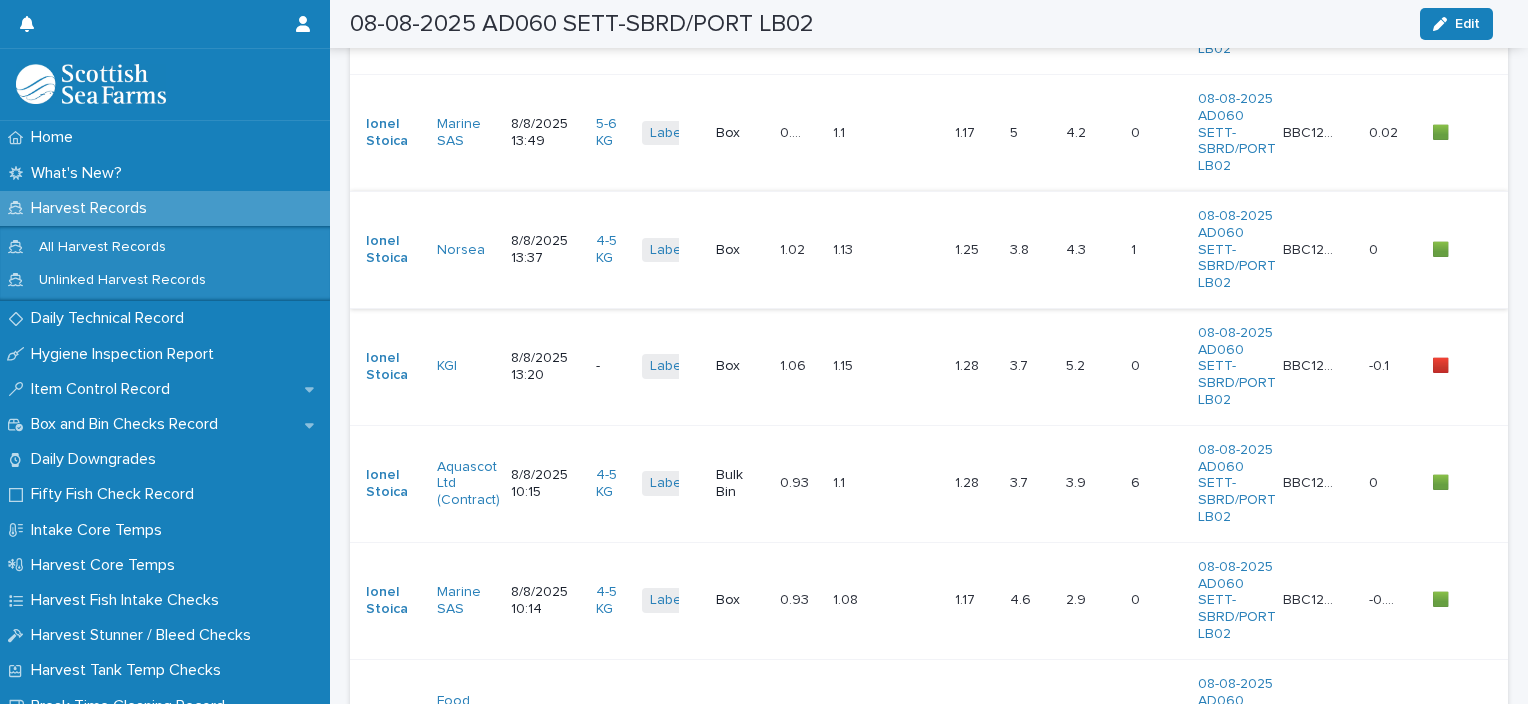 scroll, scrollTop: 700, scrollLeft: 0, axis: vertical 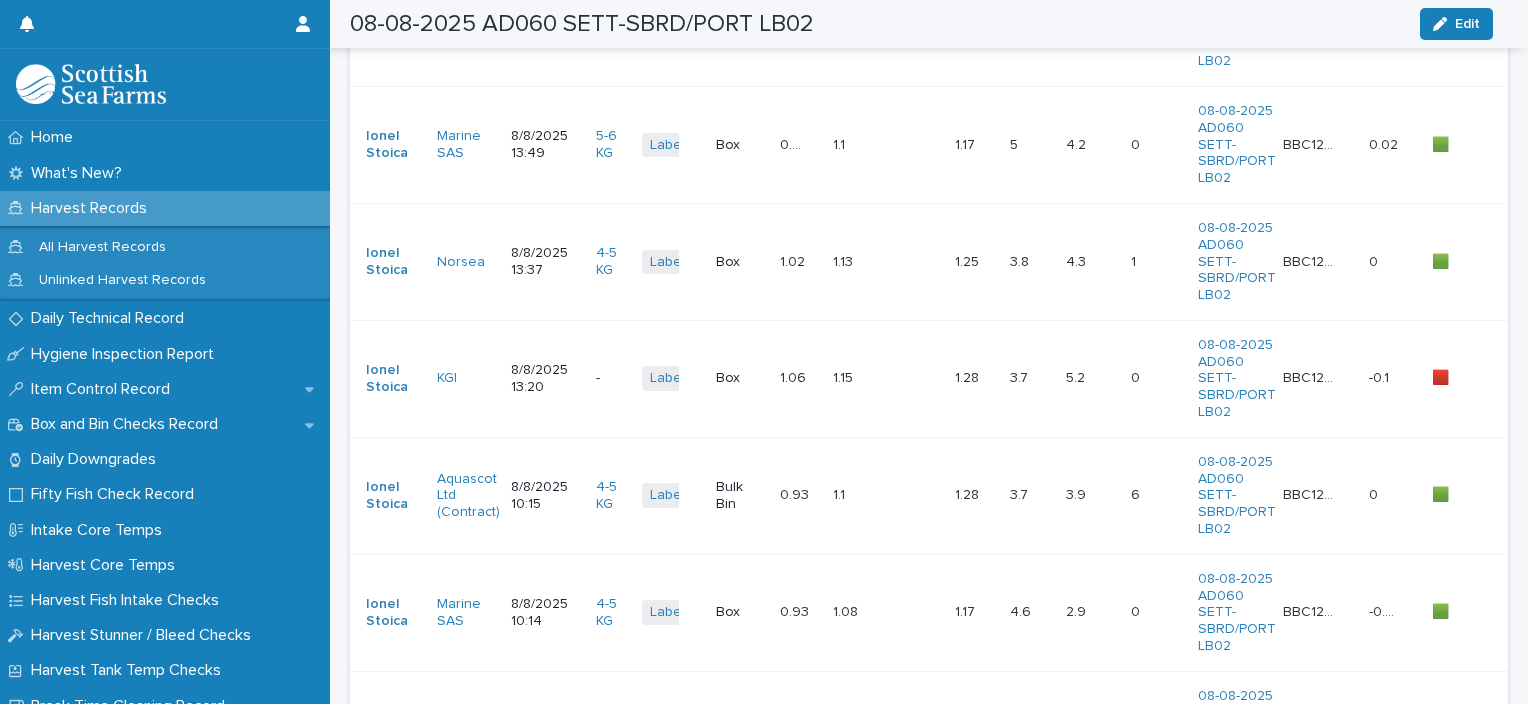 click at bounding box center (912, 261) 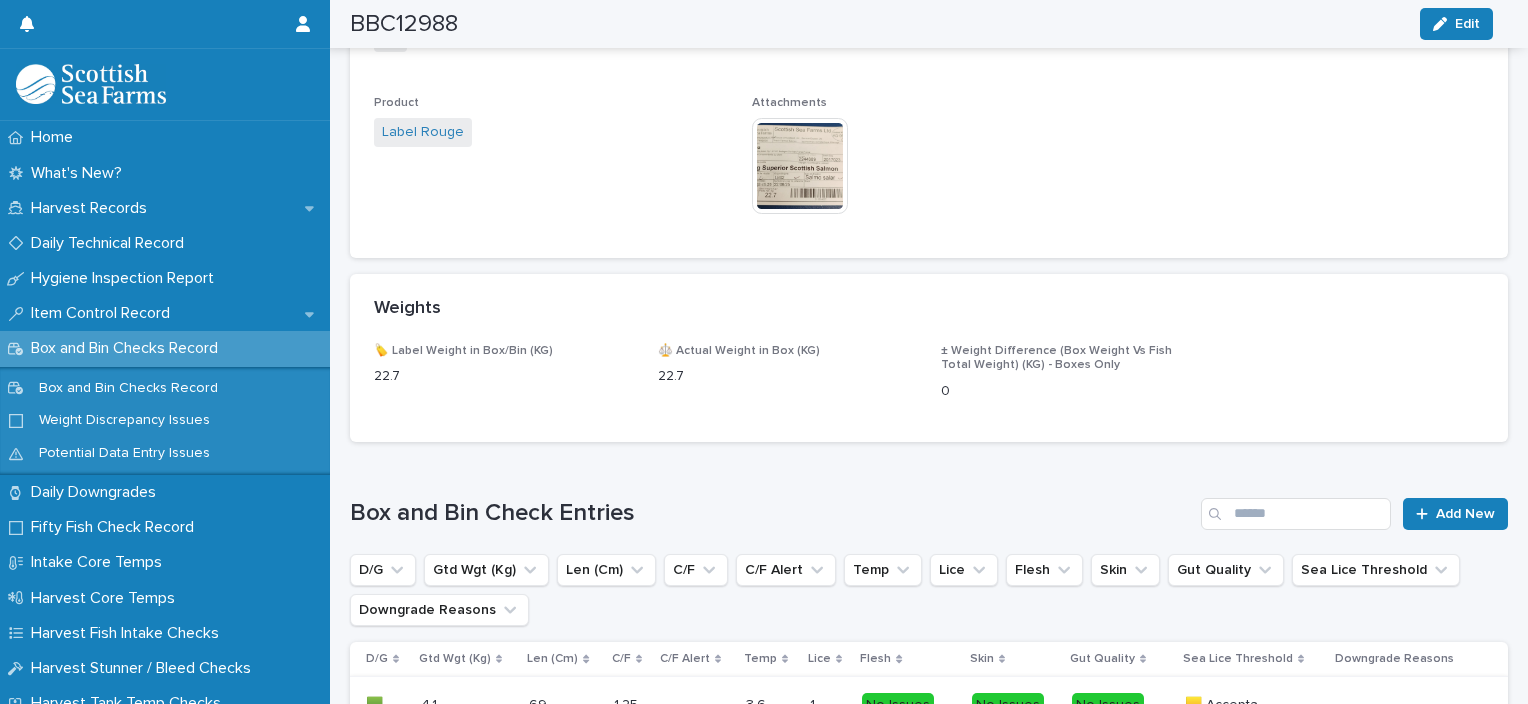 scroll, scrollTop: 808, scrollLeft: 0, axis: vertical 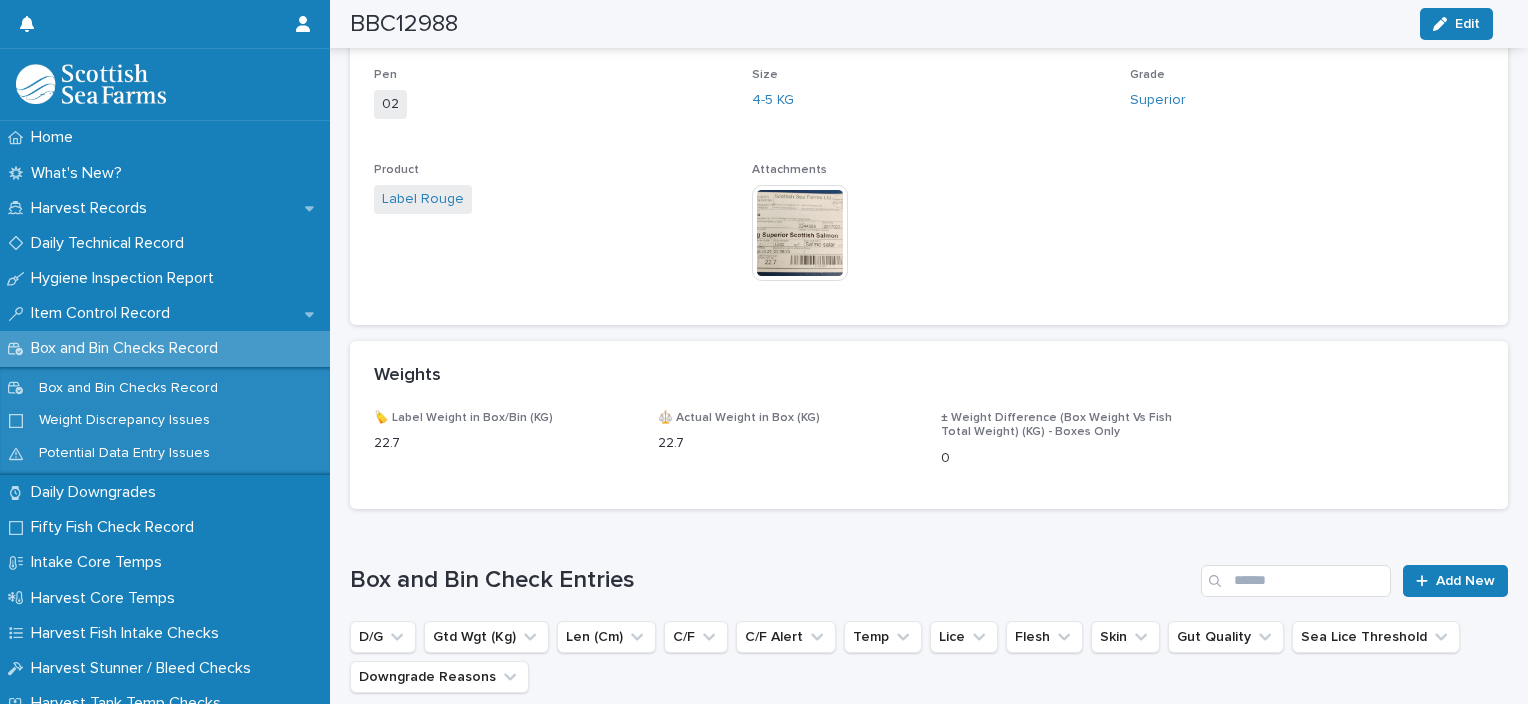 click at bounding box center [800, 233] 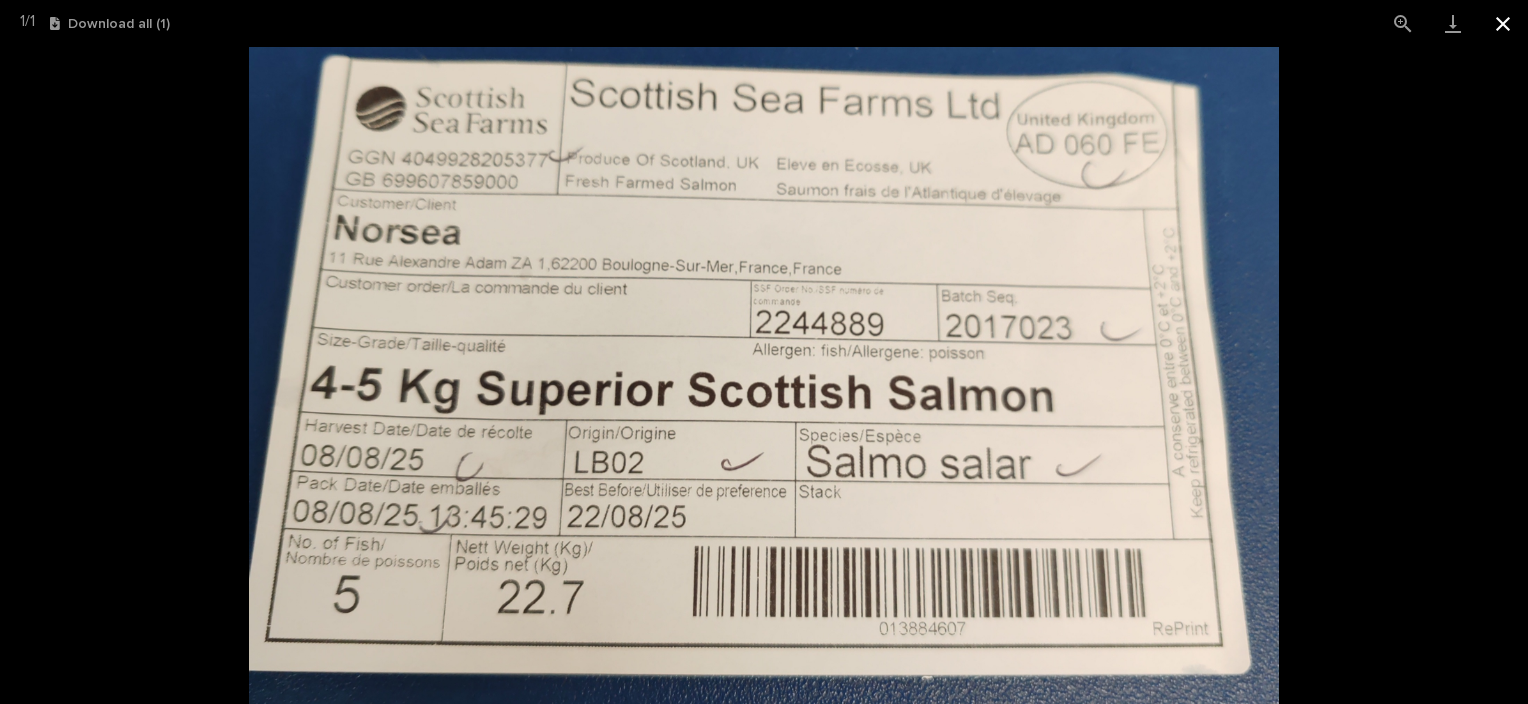 click at bounding box center [1503, 23] 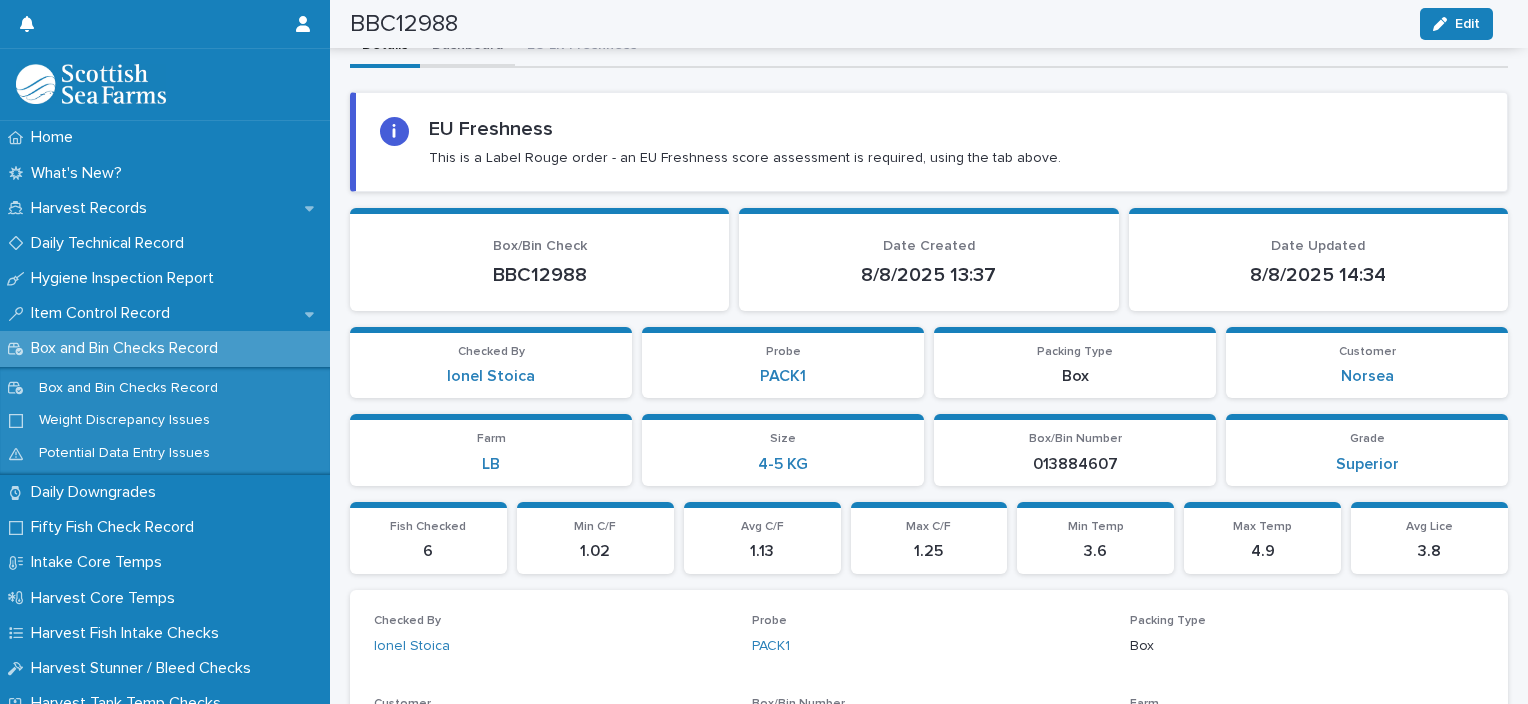 scroll, scrollTop: 0, scrollLeft: 0, axis: both 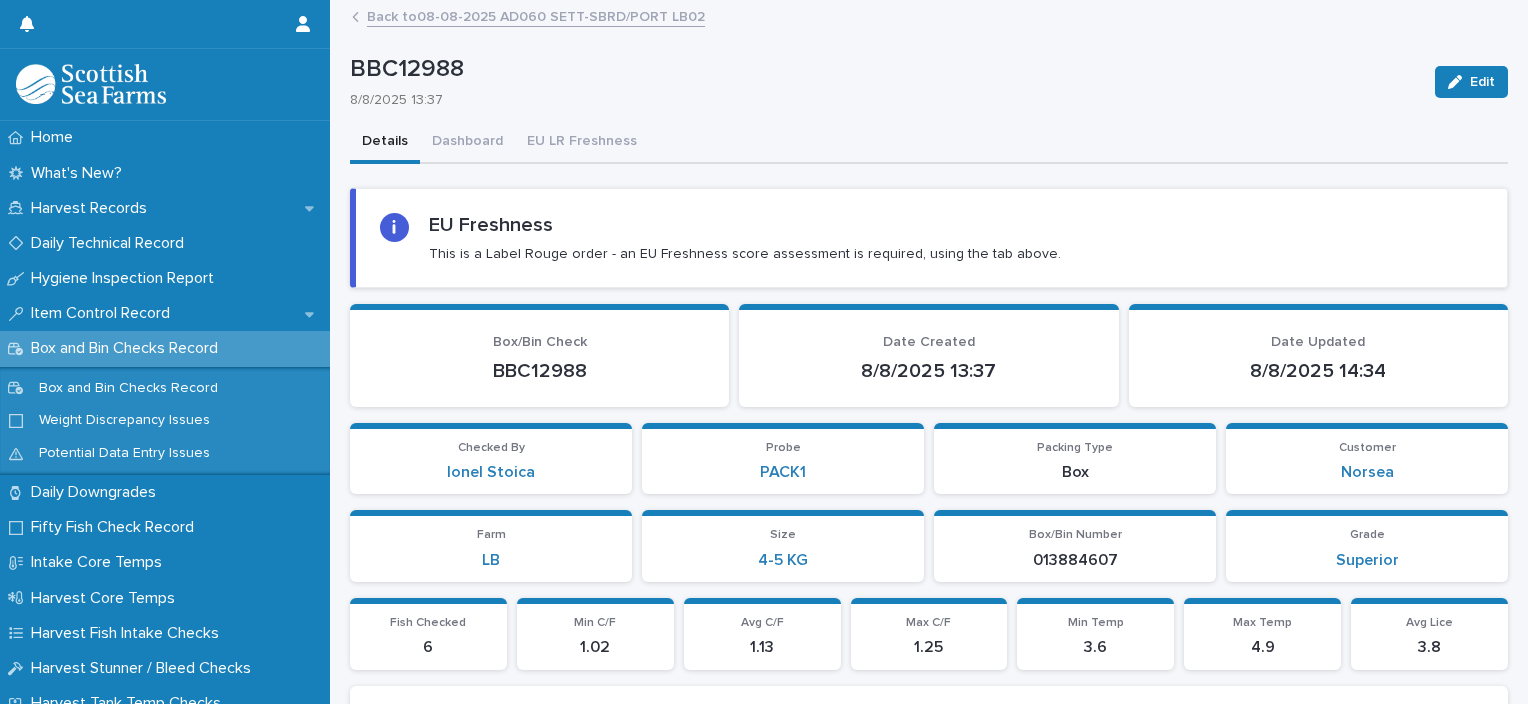 click on "Back to  08-08-2025 AD060 SETT-SBRD/PORT LB02" at bounding box center [536, 15] 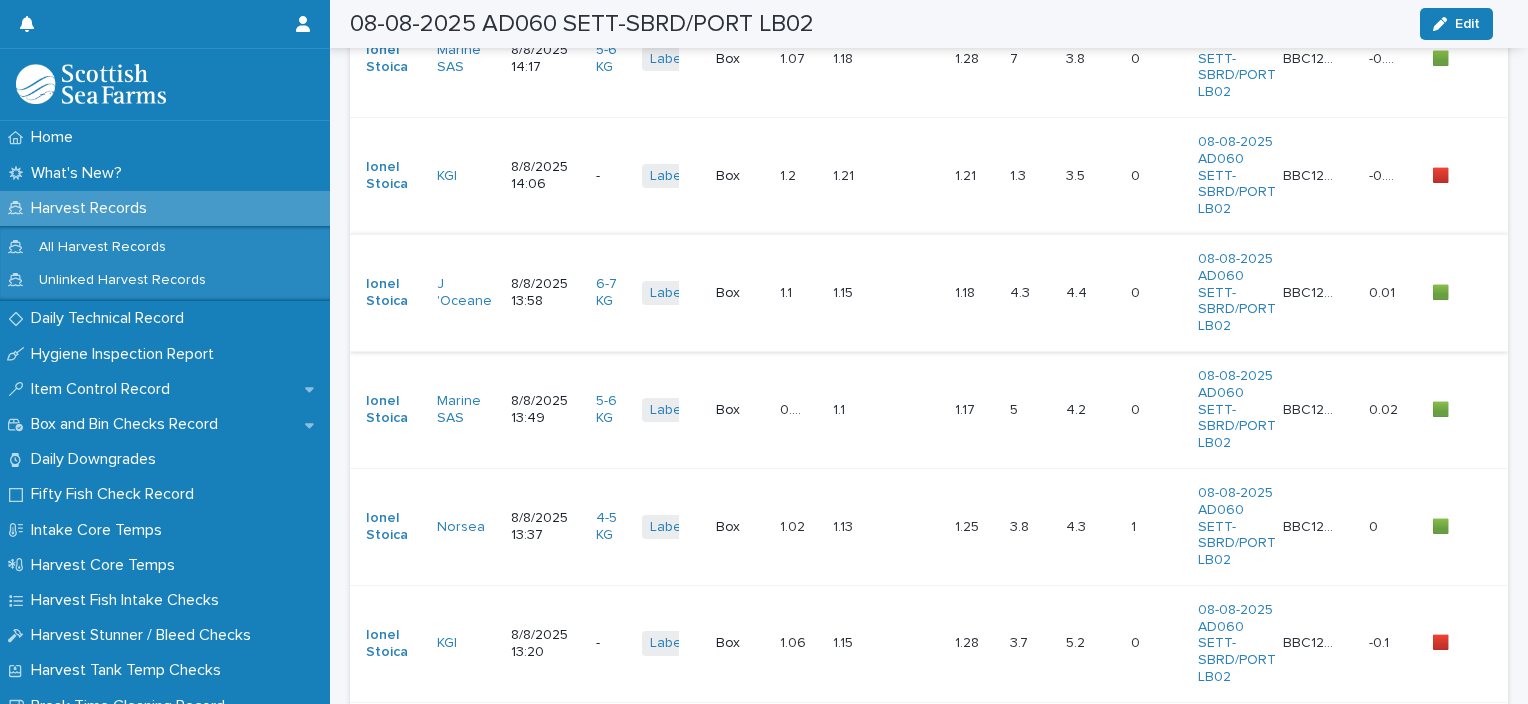 scroll, scrollTop: 400, scrollLeft: 0, axis: vertical 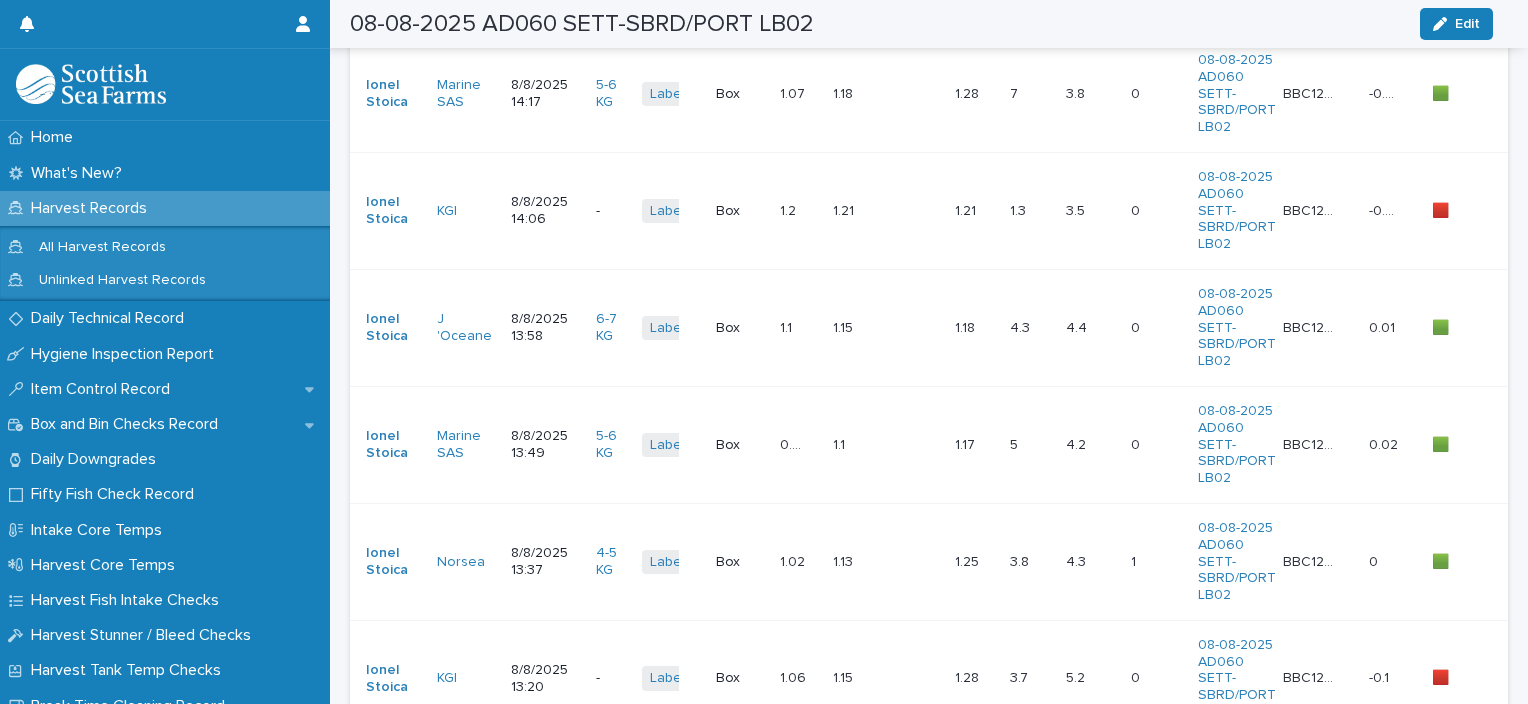 click on "1.1 1.1" at bounding box center [851, 444] 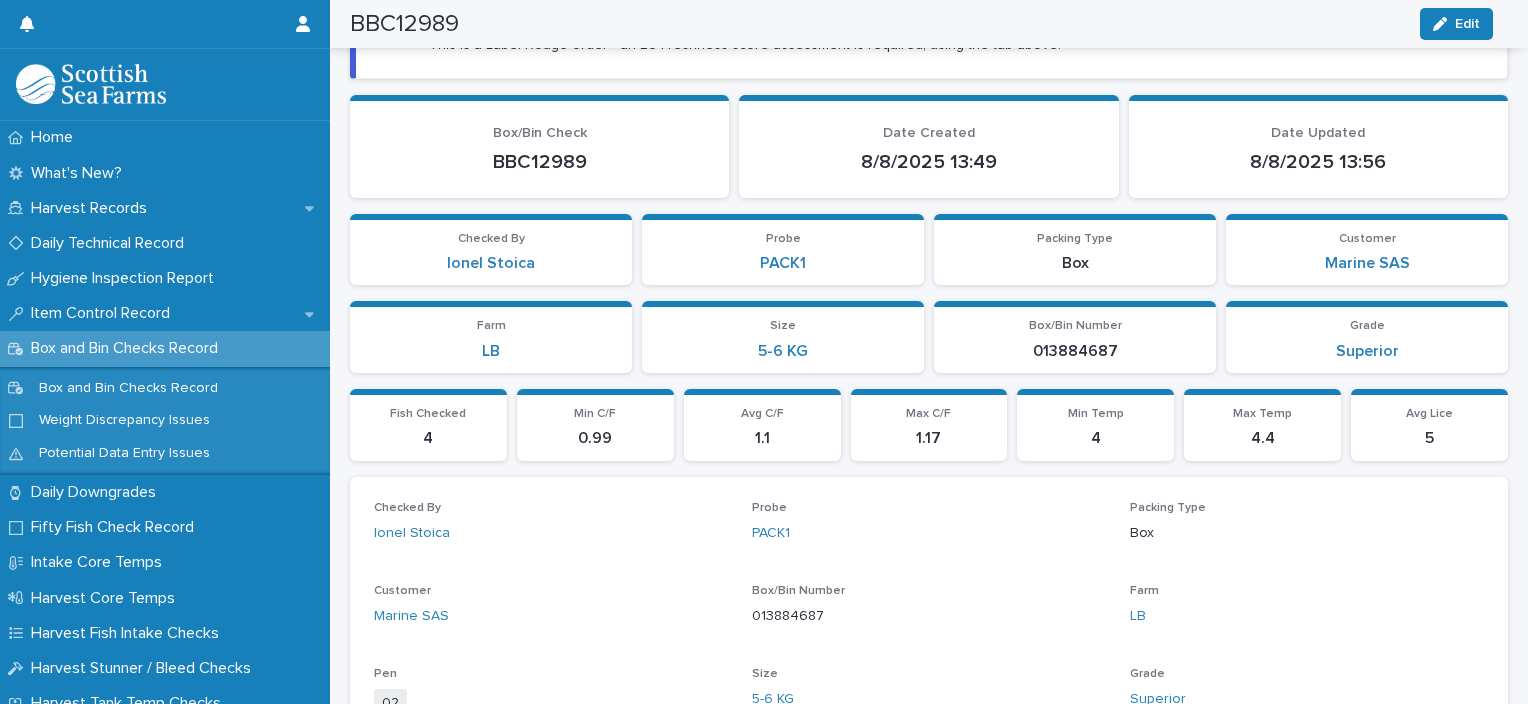 scroll, scrollTop: 0, scrollLeft: 0, axis: both 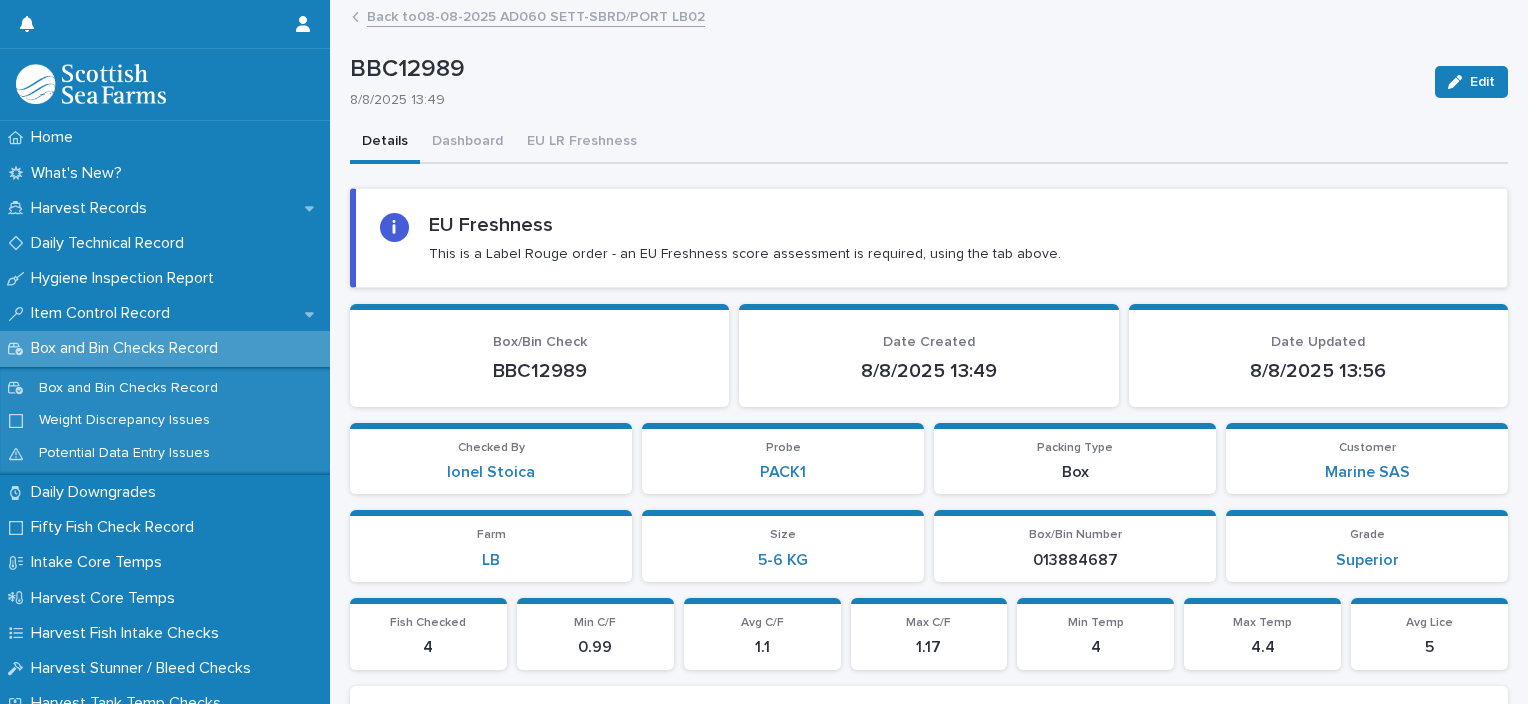 click on "Back to  08-08-2025 AD060 SETT-SBRD/PORT LB02" at bounding box center [536, 15] 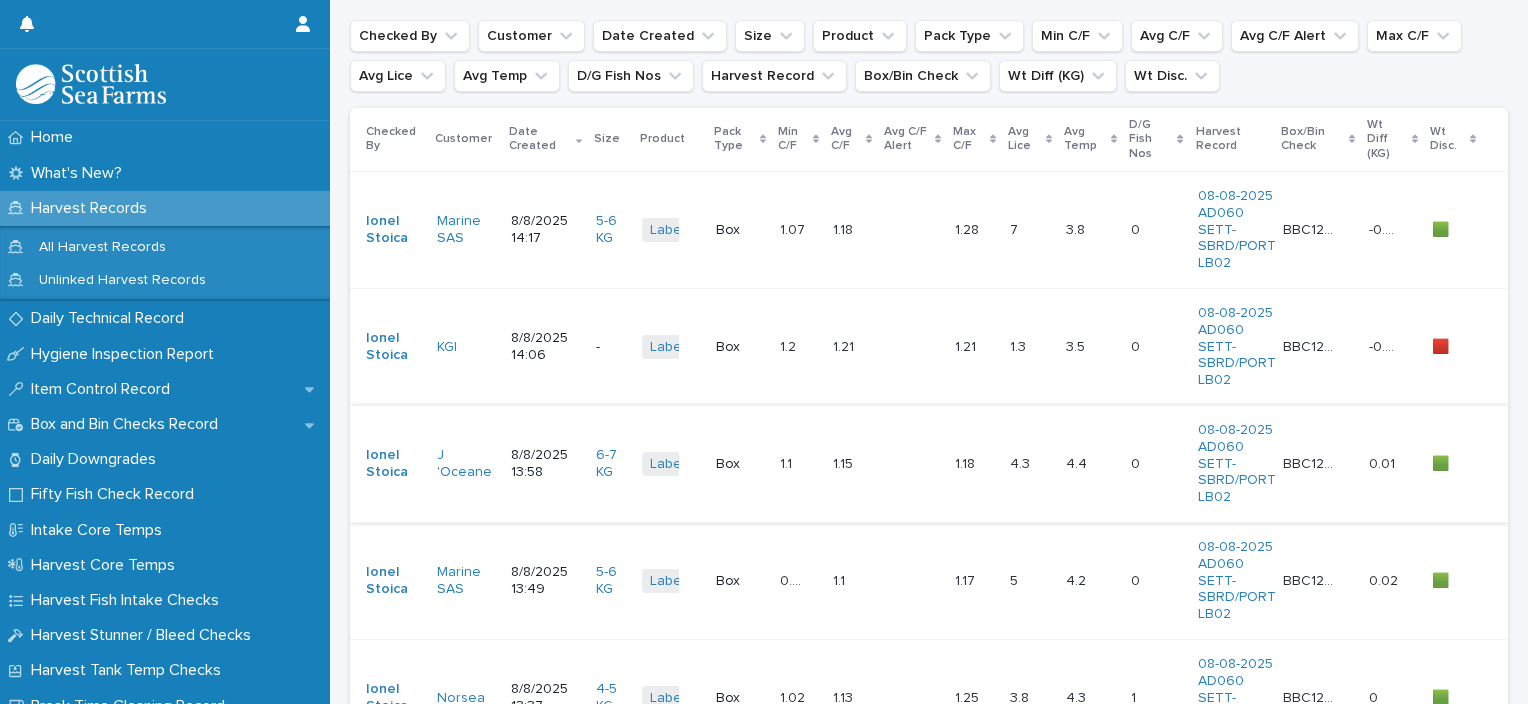 scroll, scrollTop: 300, scrollLeft: 0, axis: vertical 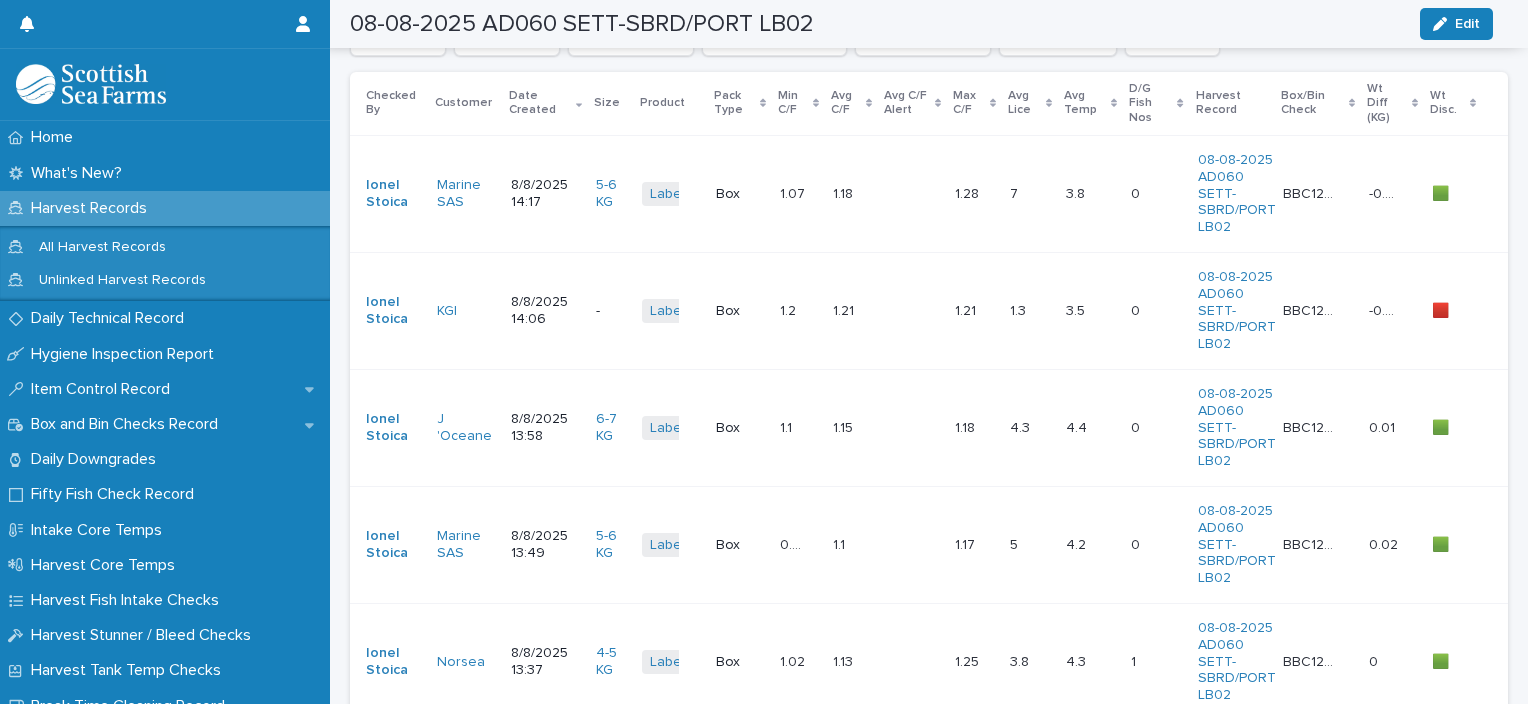 click at bounding box center (912, 427) 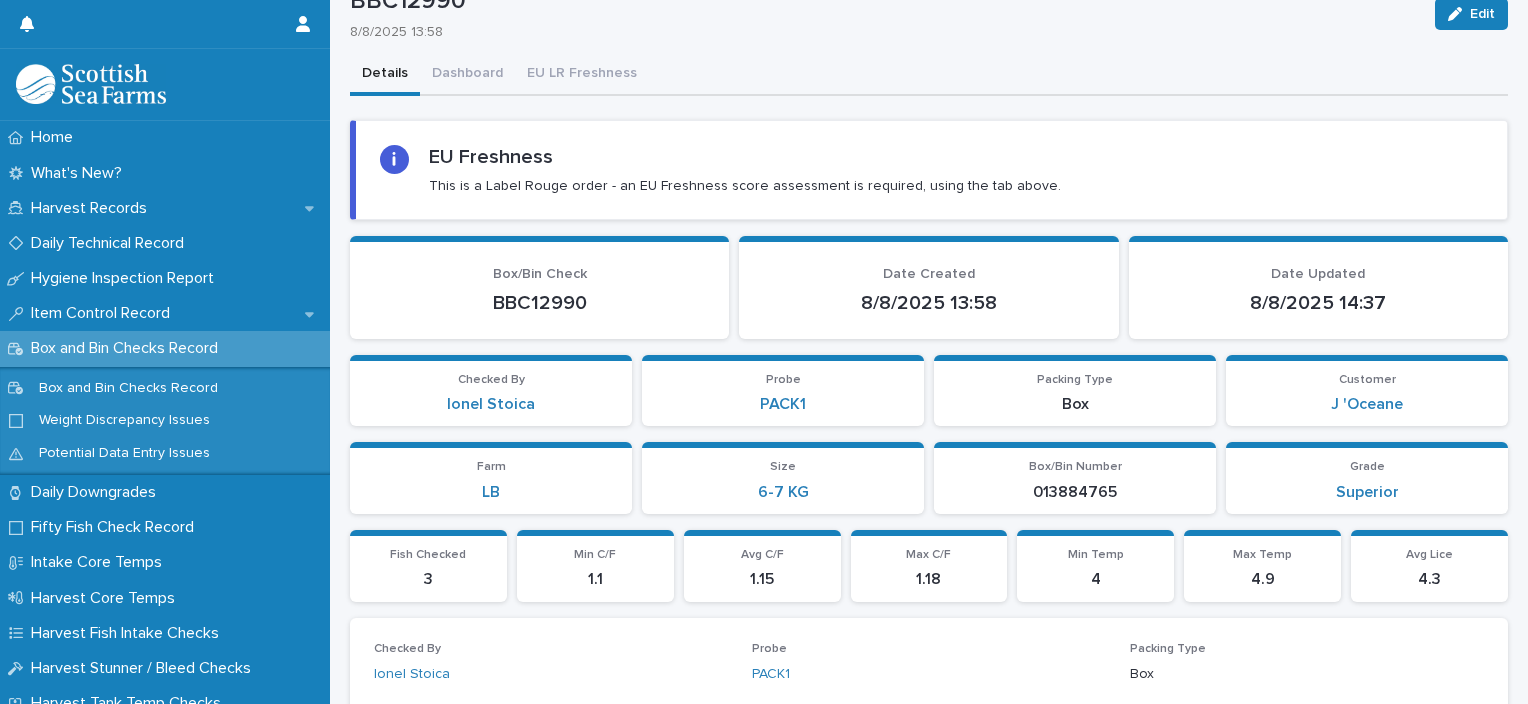 scroll, scrollTop: 0, scrollLeft: 0, axis: both 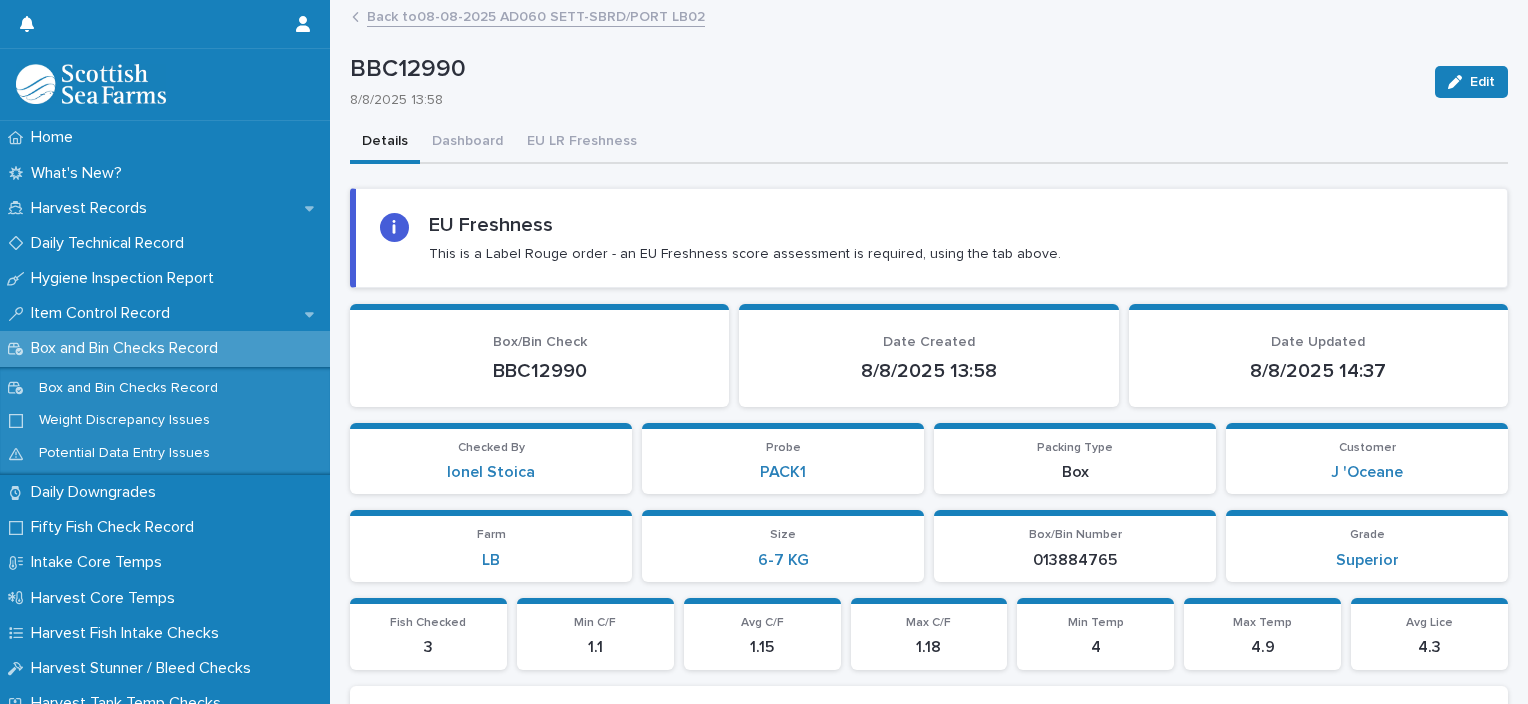 click on "Back to  08-08-2025 AD060 SETT-SBRD/PORT LB02" at bounding box center [536, 15] 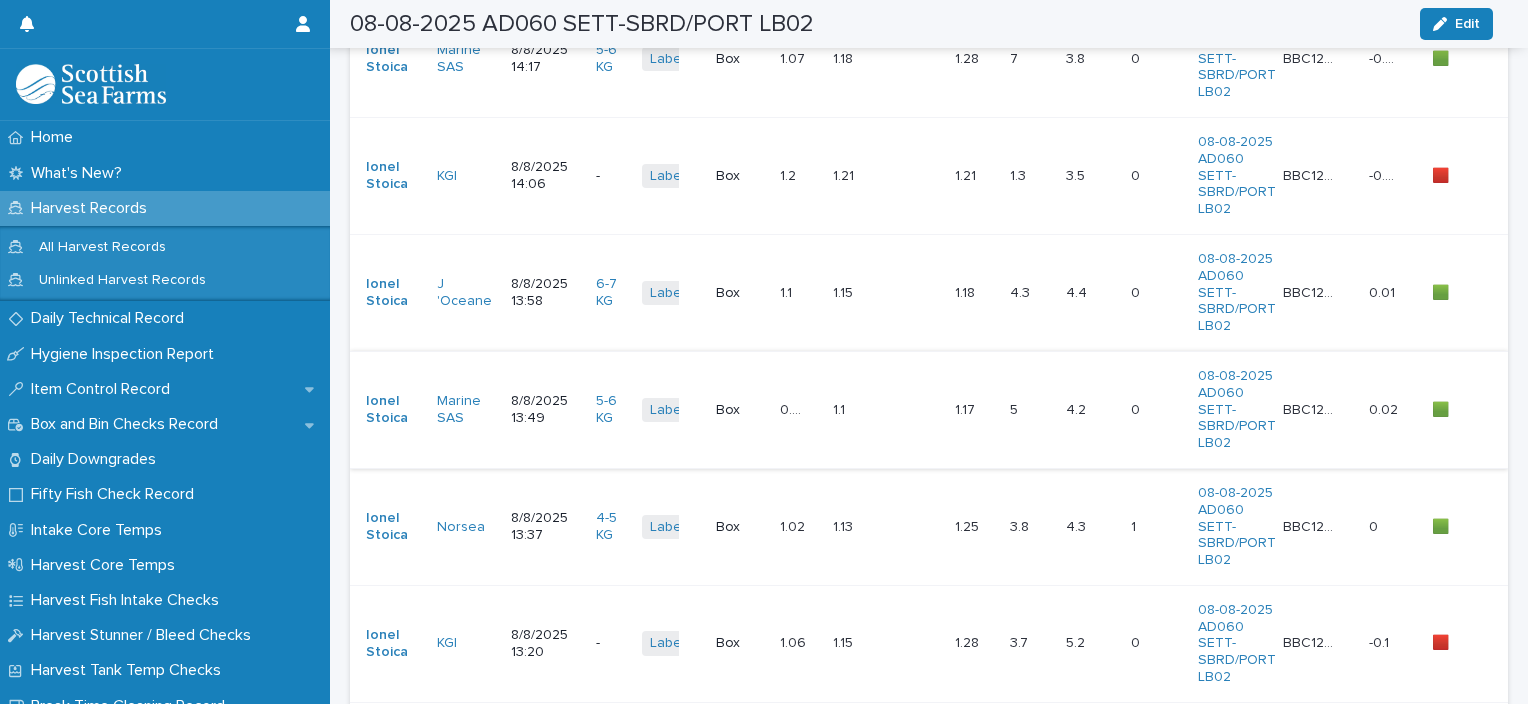 scroll, scrollTop: 400, scrollLeft: 0, axis: vertical 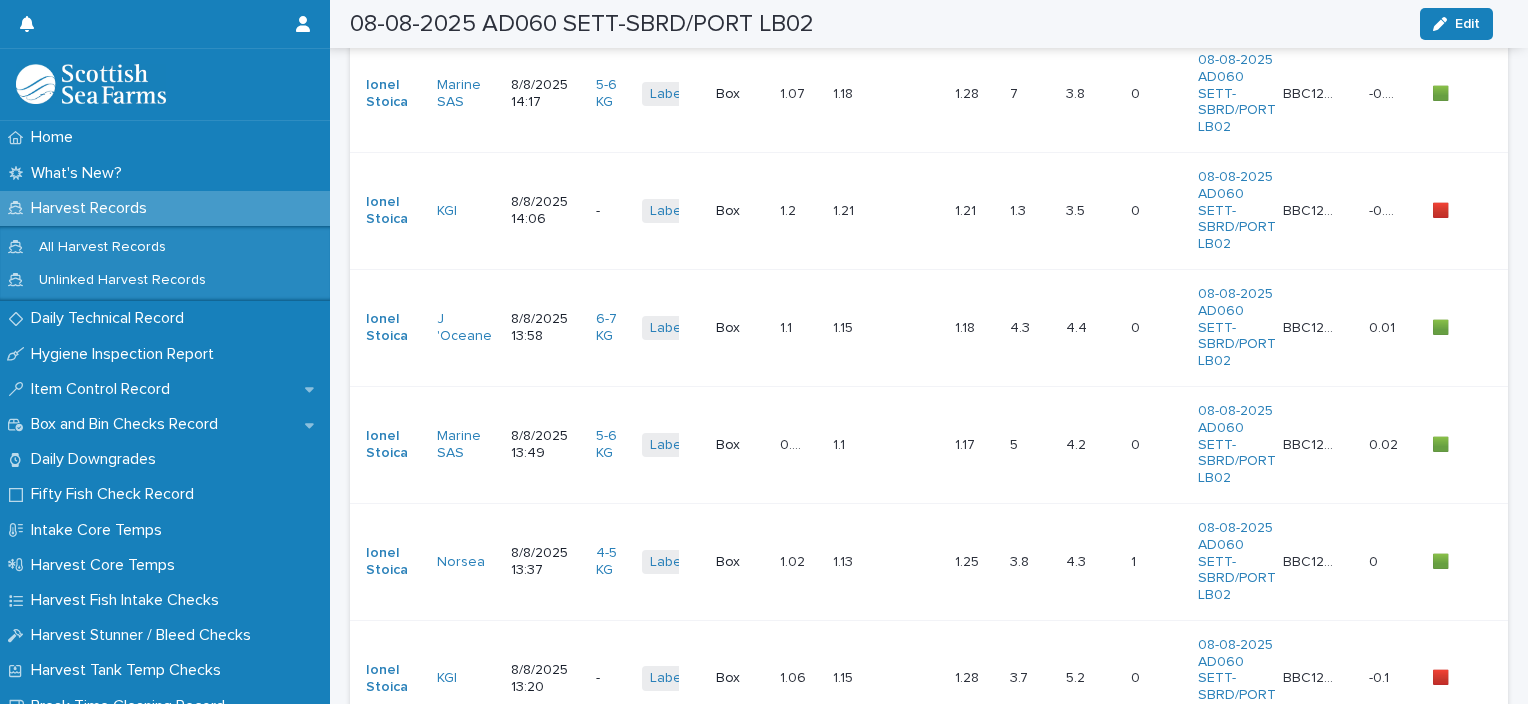 click on "Box" at bounding box center (740, 327) 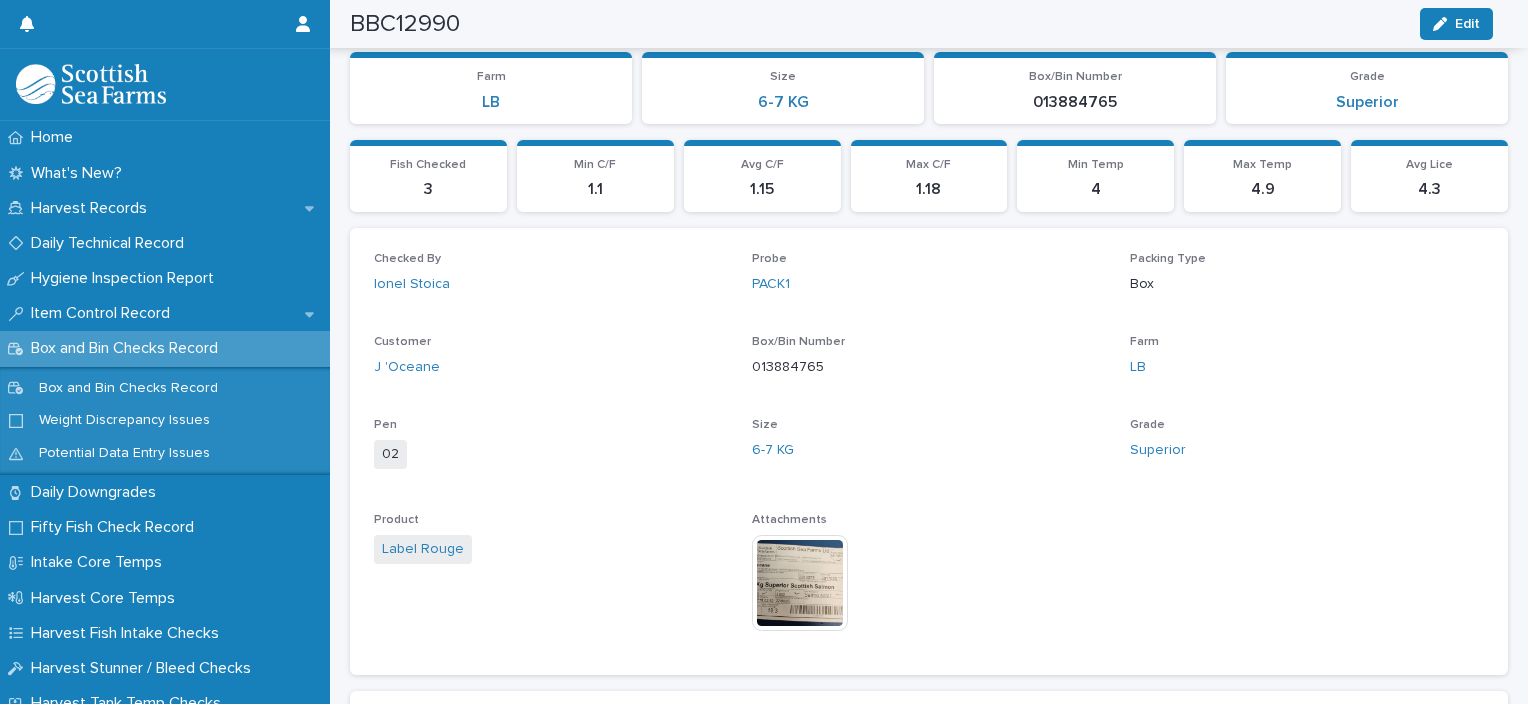 scroll, scrollTop: 501, scrollLeft: 0, axis: vertical 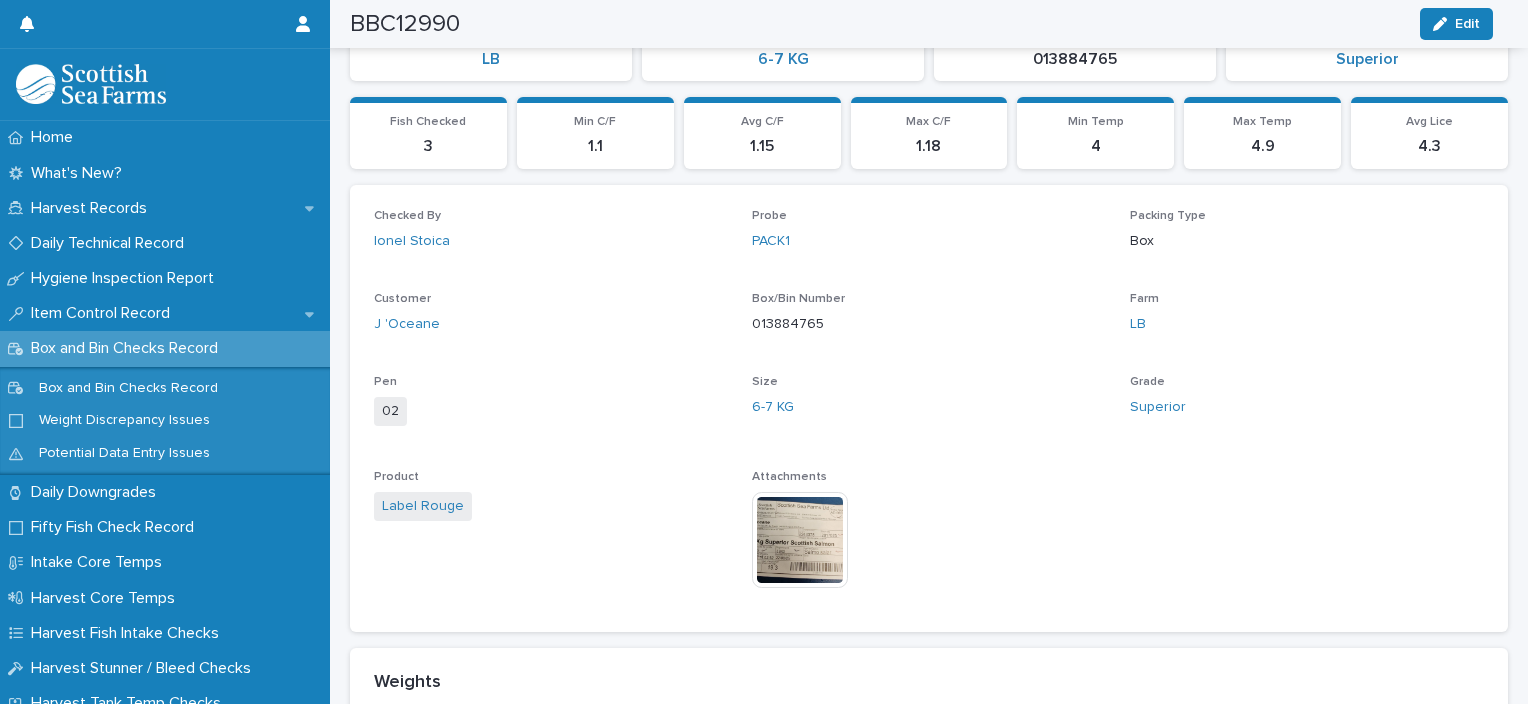 click at bounding box center (800, 540) 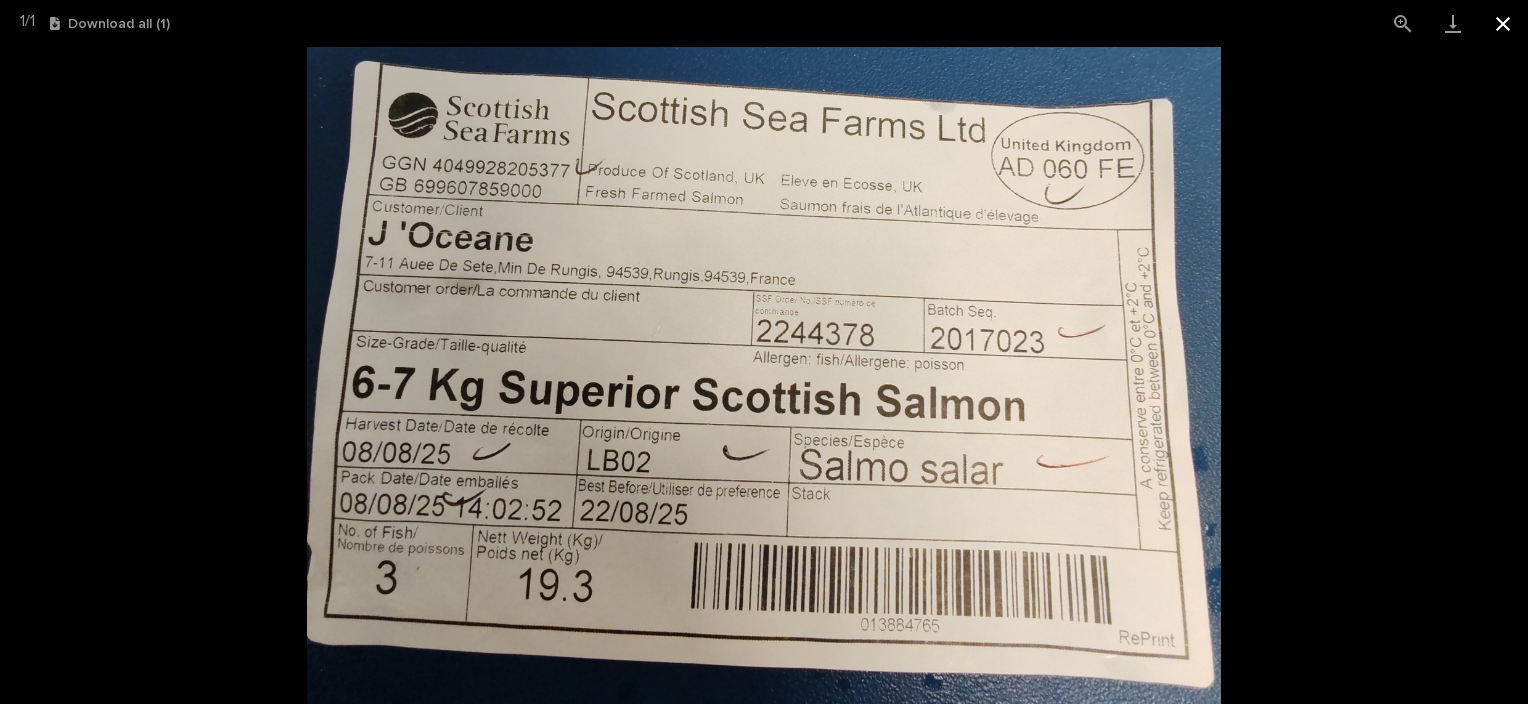 click at bounding box center [1503, 23] 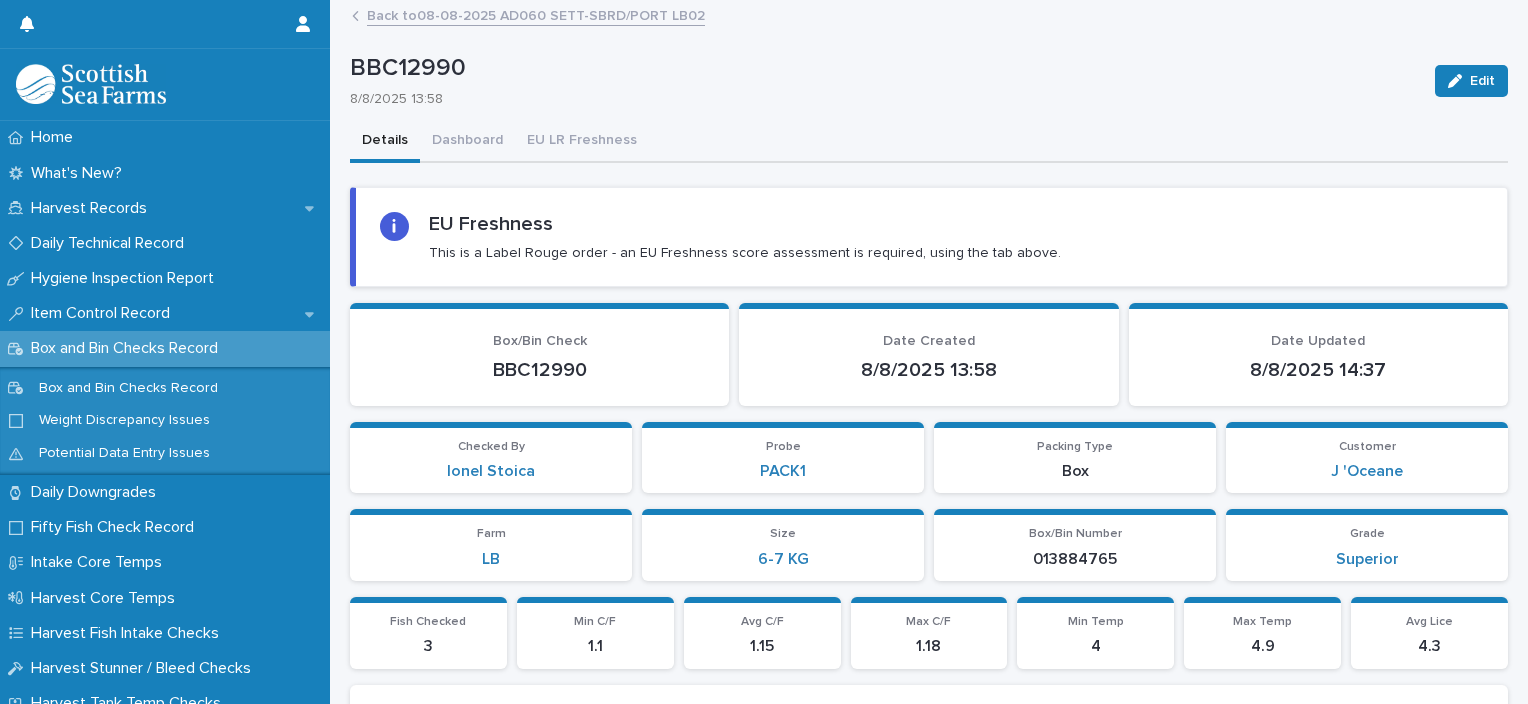 scroll, scrollTop: 0, scrollLeft: 0, axis: both 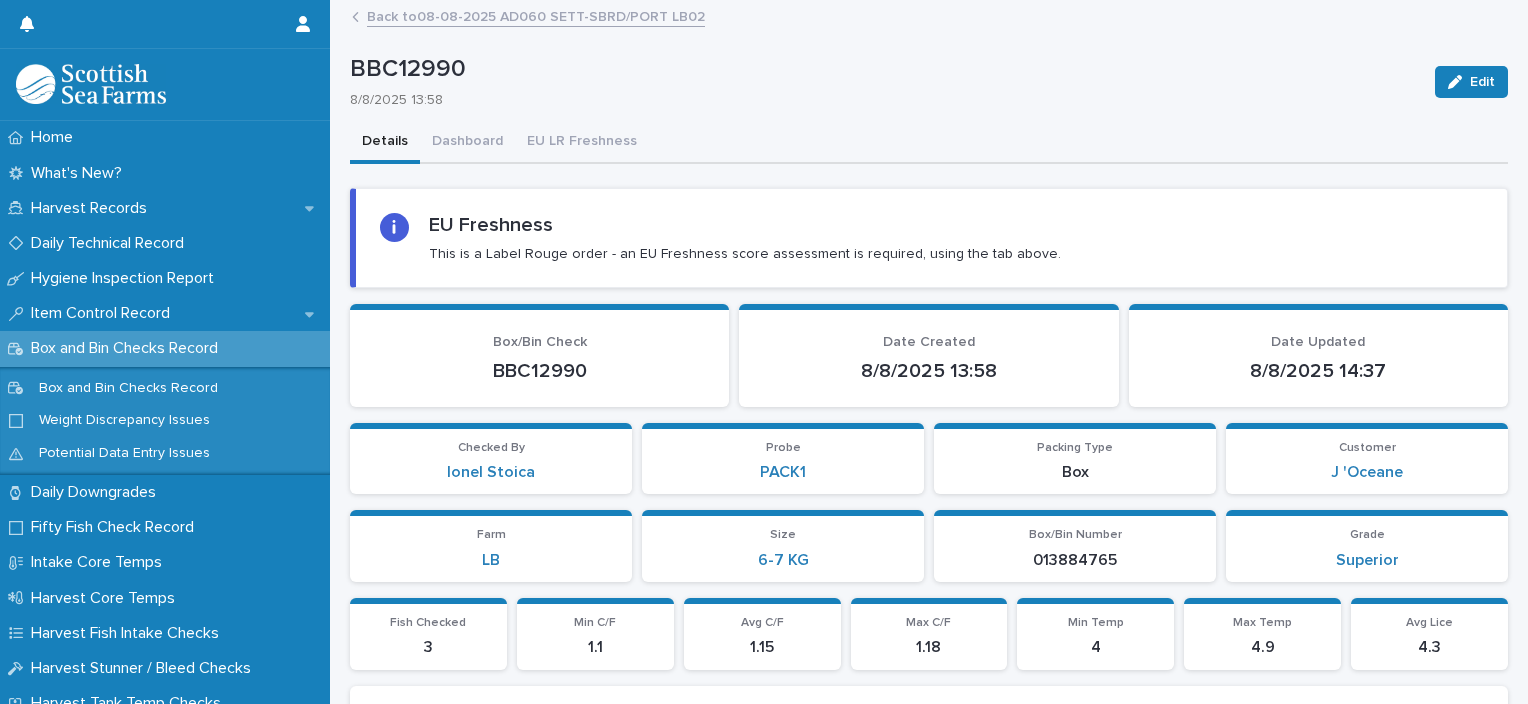 click on "Back to  08-08-2025 AD060 SETT-SBRD/PORT LB02" at bounding box center [536, 15] 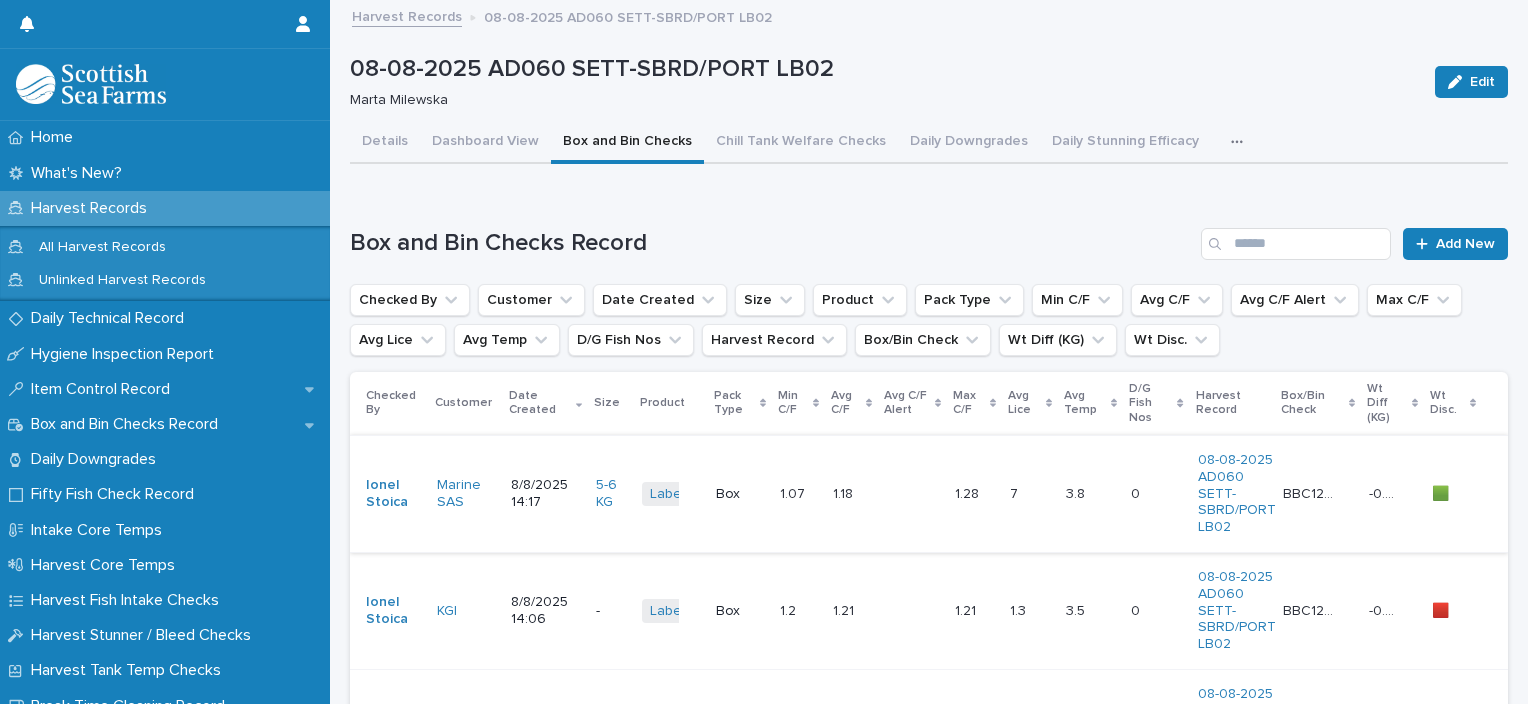 scroll, scrollTop: 200, scrollLeft: 0, axis: vertical 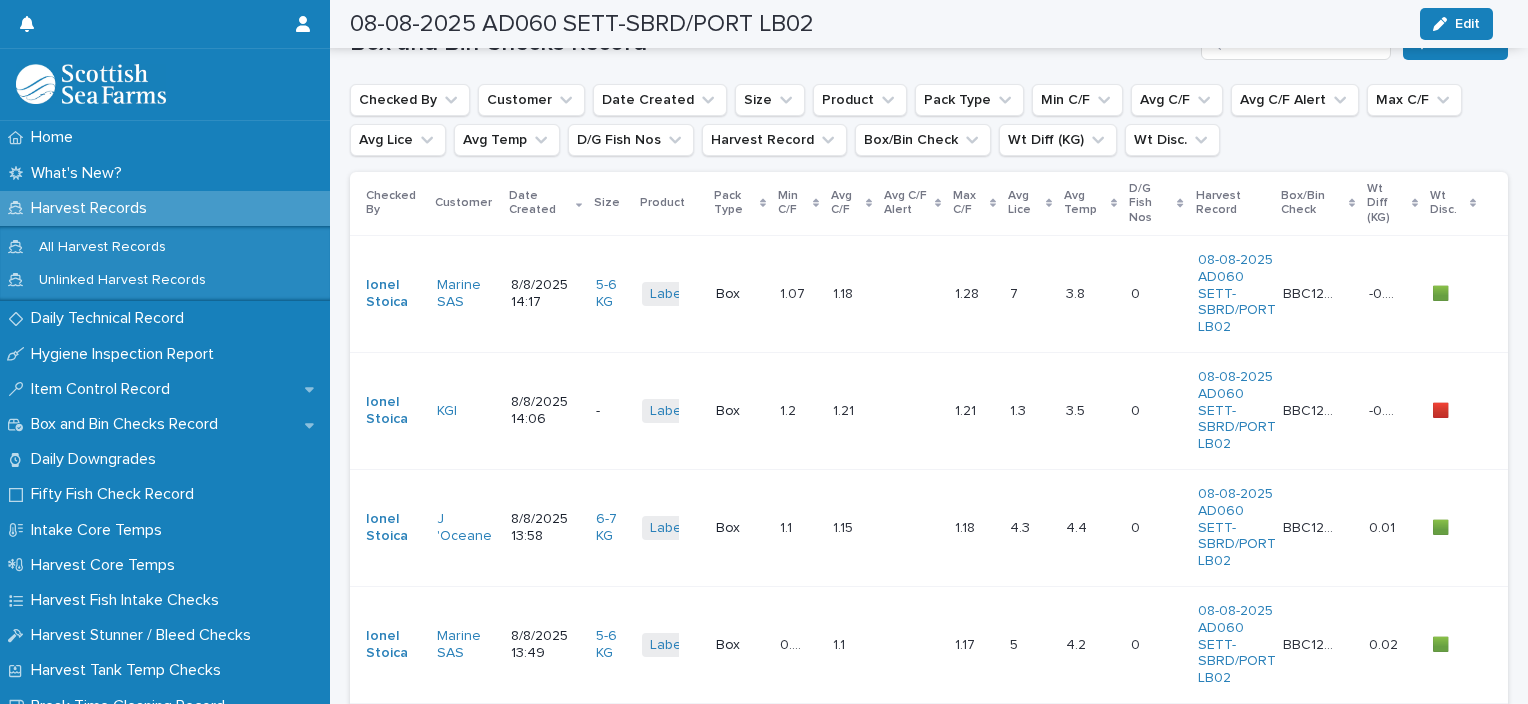 click on "Box" at bounding box center [740, 410] 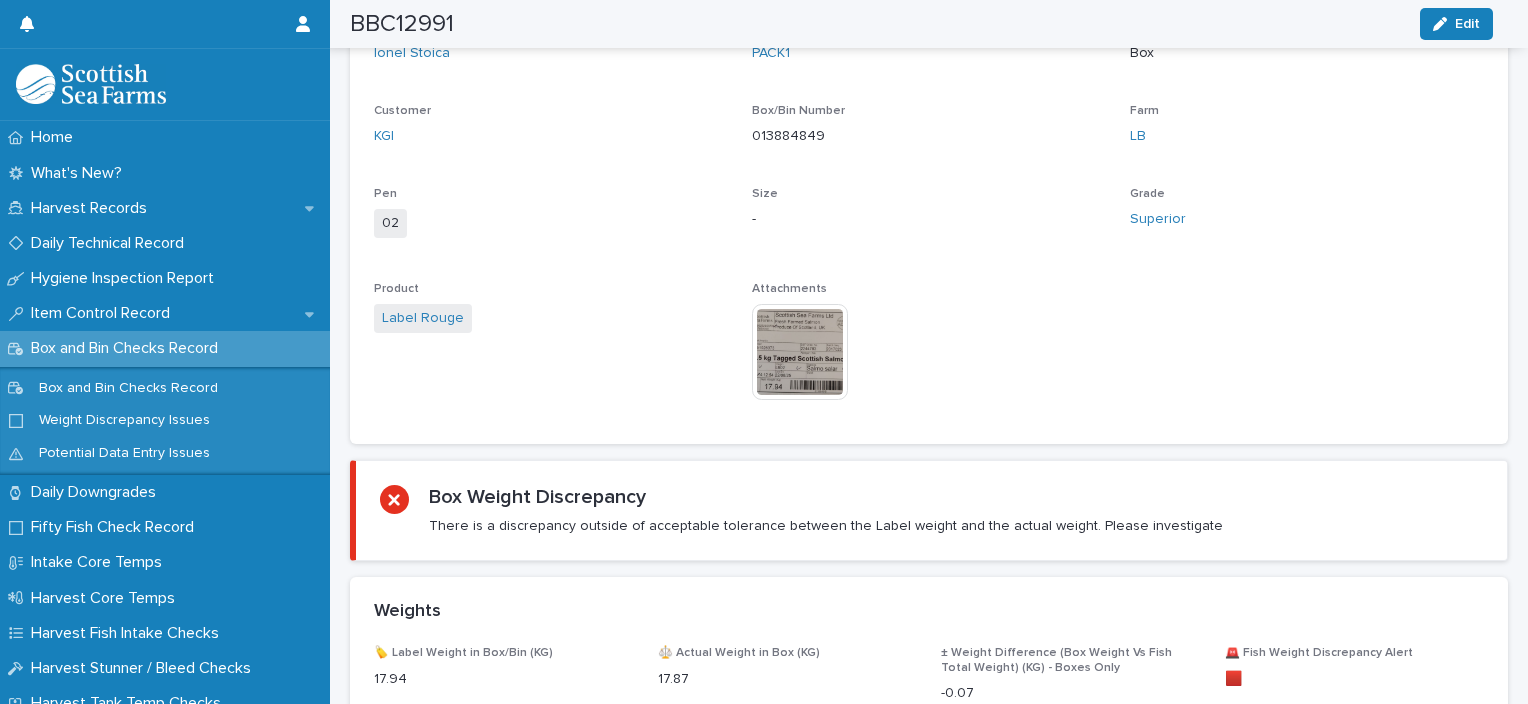 scroll, scrollTop: 700, scrollLeft: 0, axis: vertical 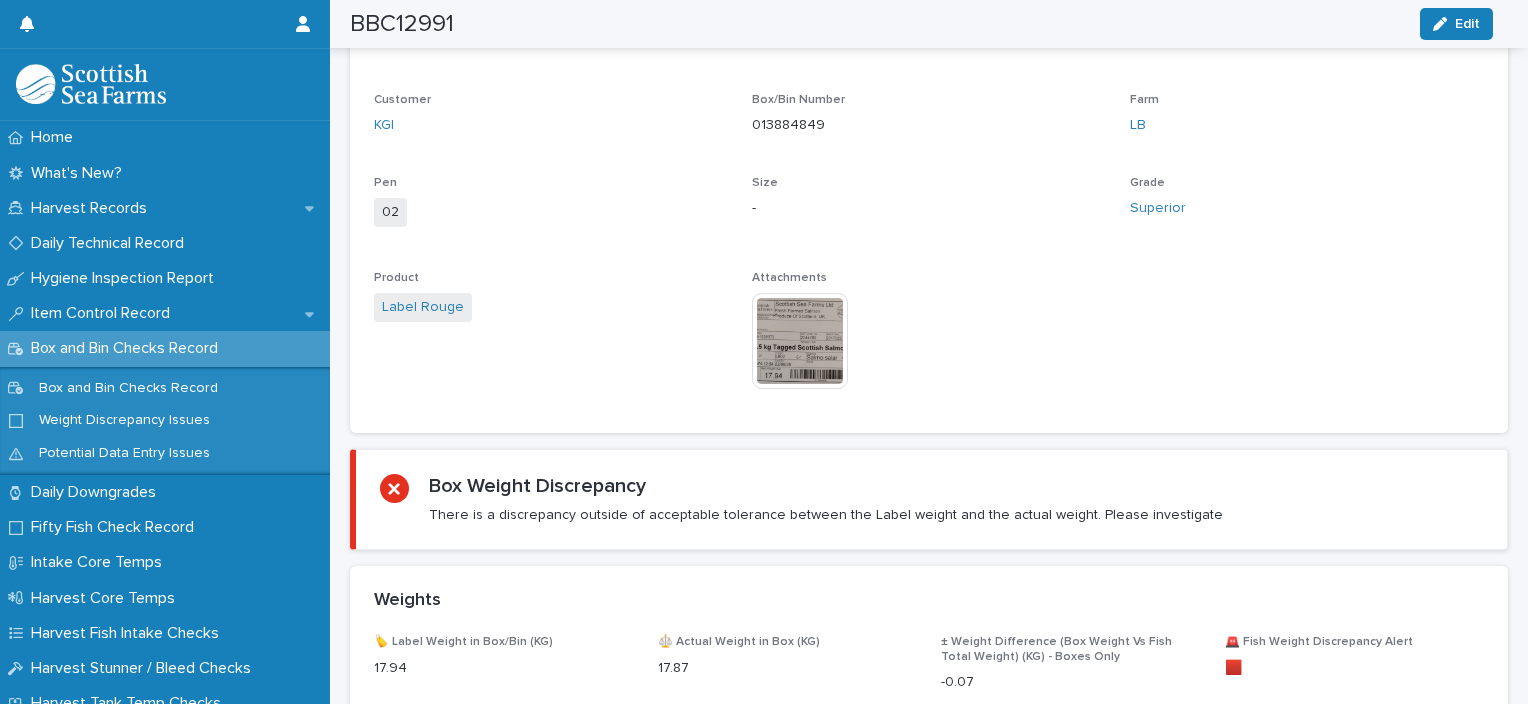 click at bounding box center (800, 341) 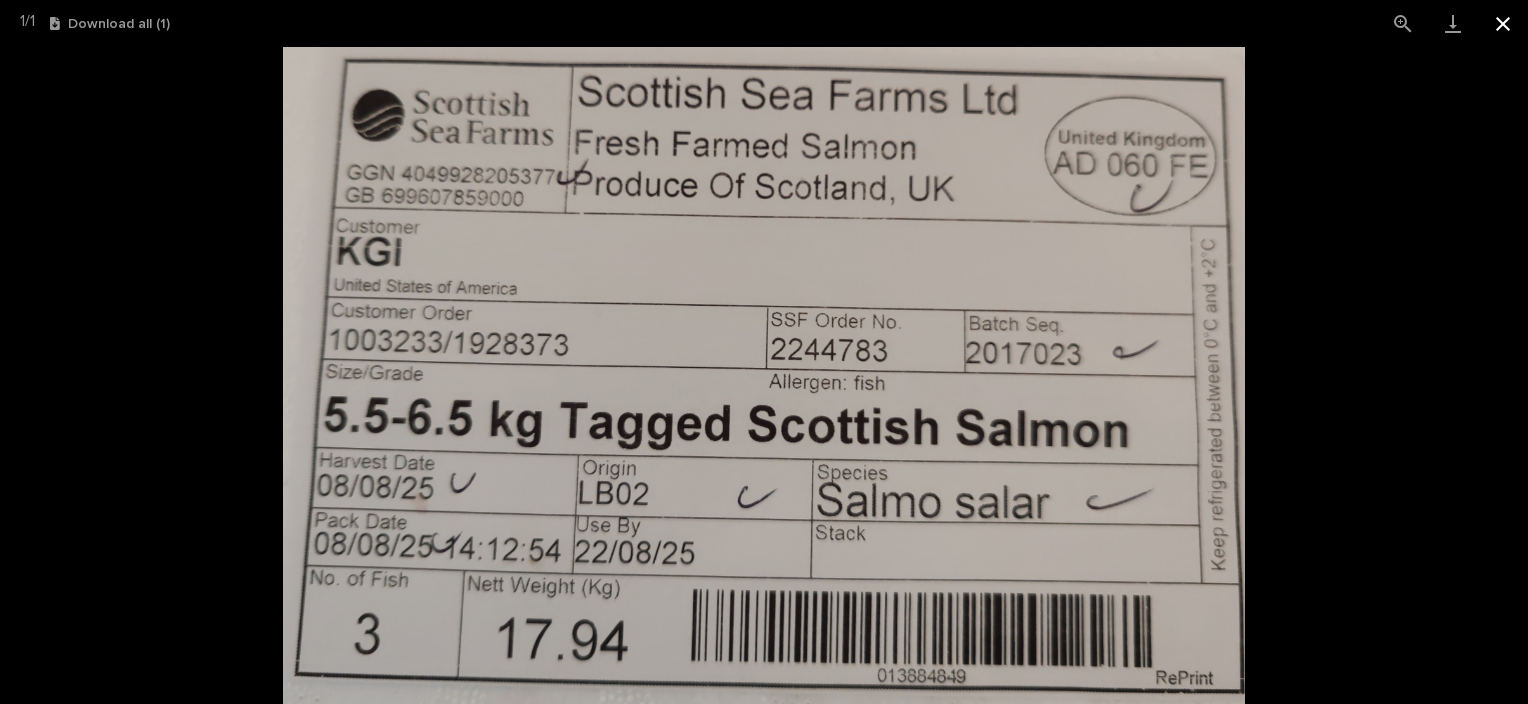 click at bounding box center [1503, 23] 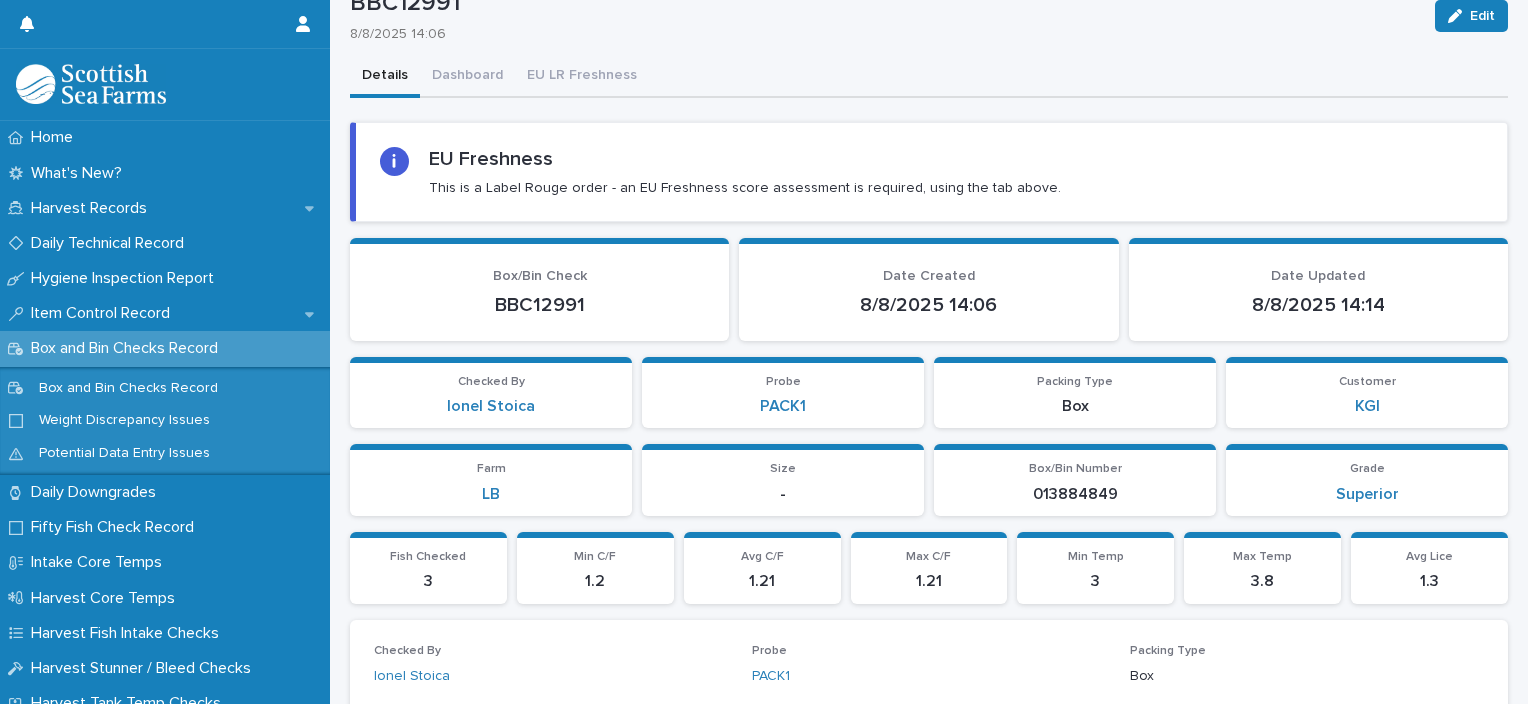 scroll, scrollTop: 0, scrollLeft: 0, axis: both 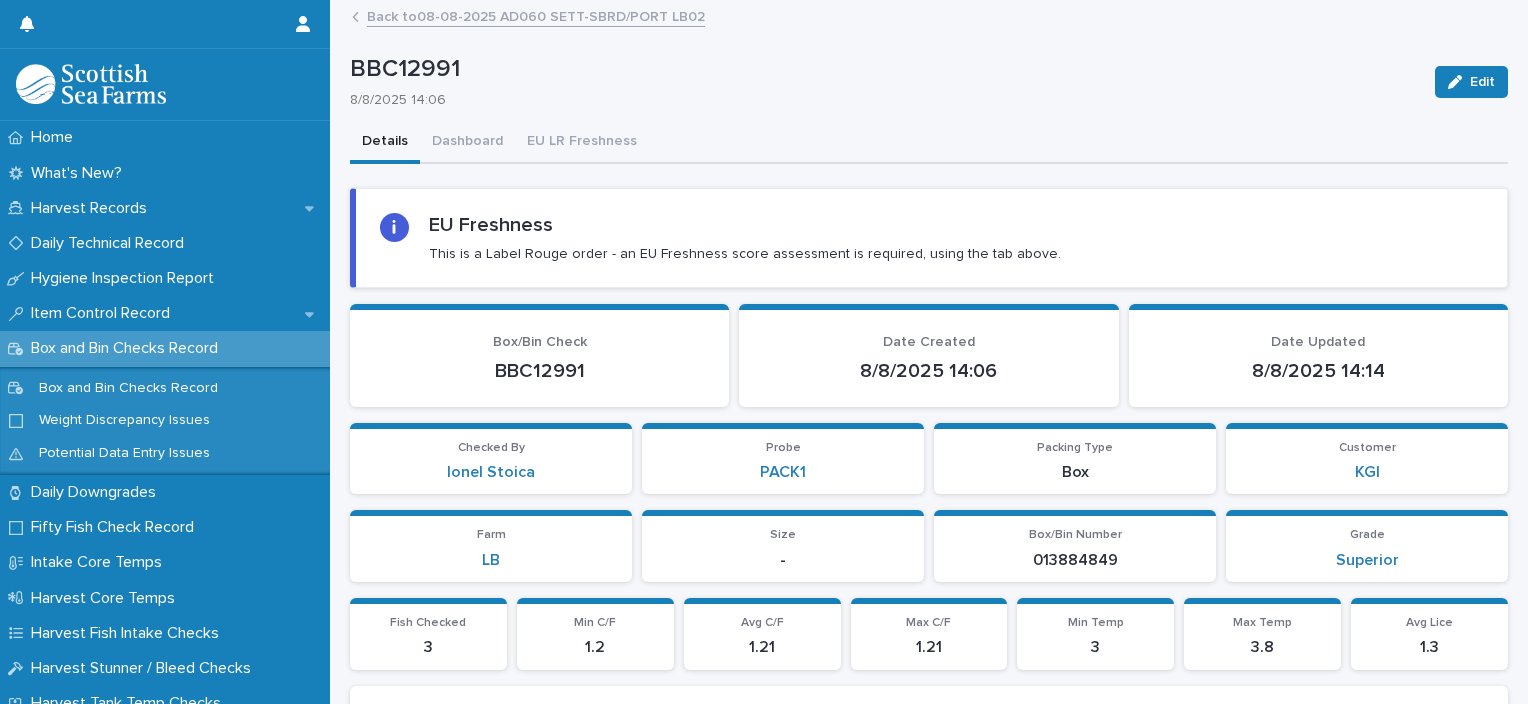 click on "Back to  08-08-2025 AD060 SETT-SBRD/PORT LB02" at bounding box center [536, 15] 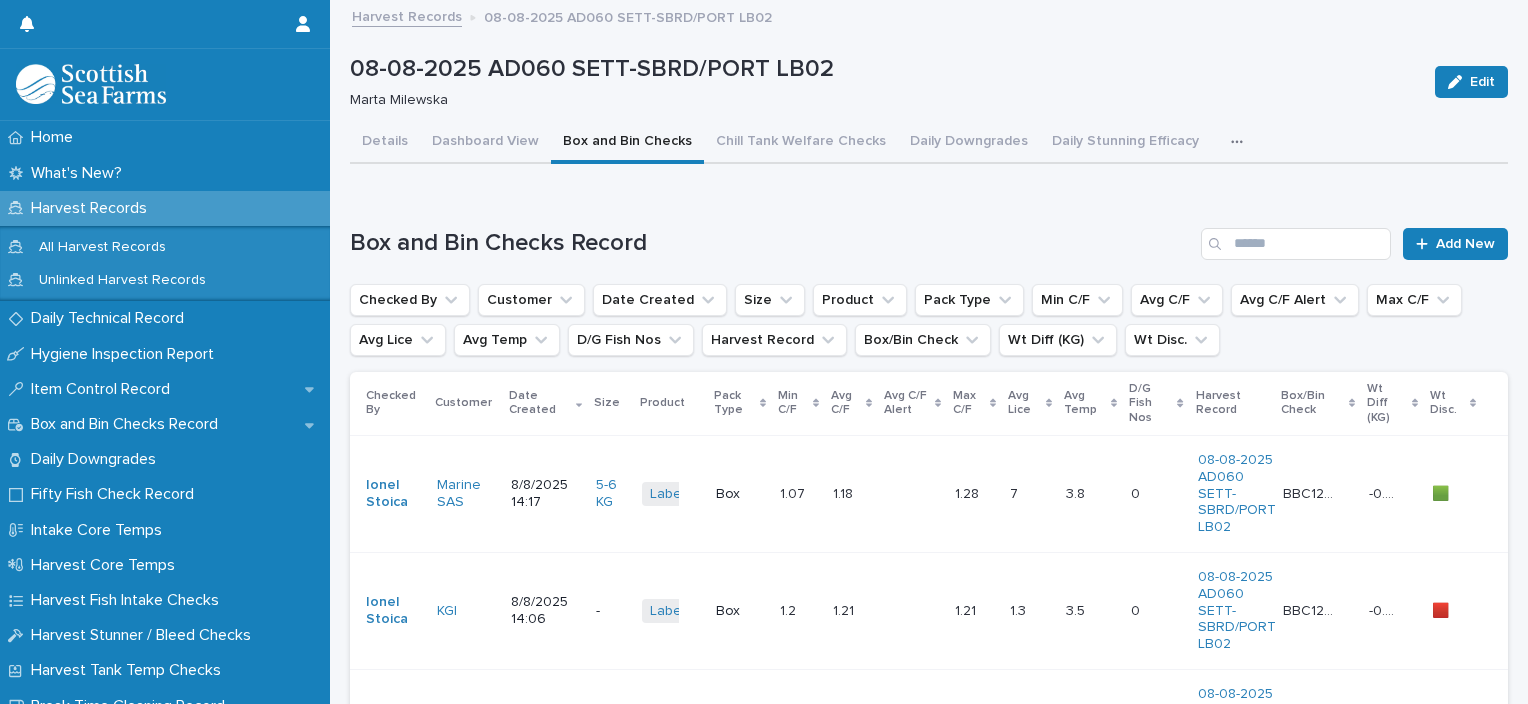 click on "Box" at bounding box center (740, 493) 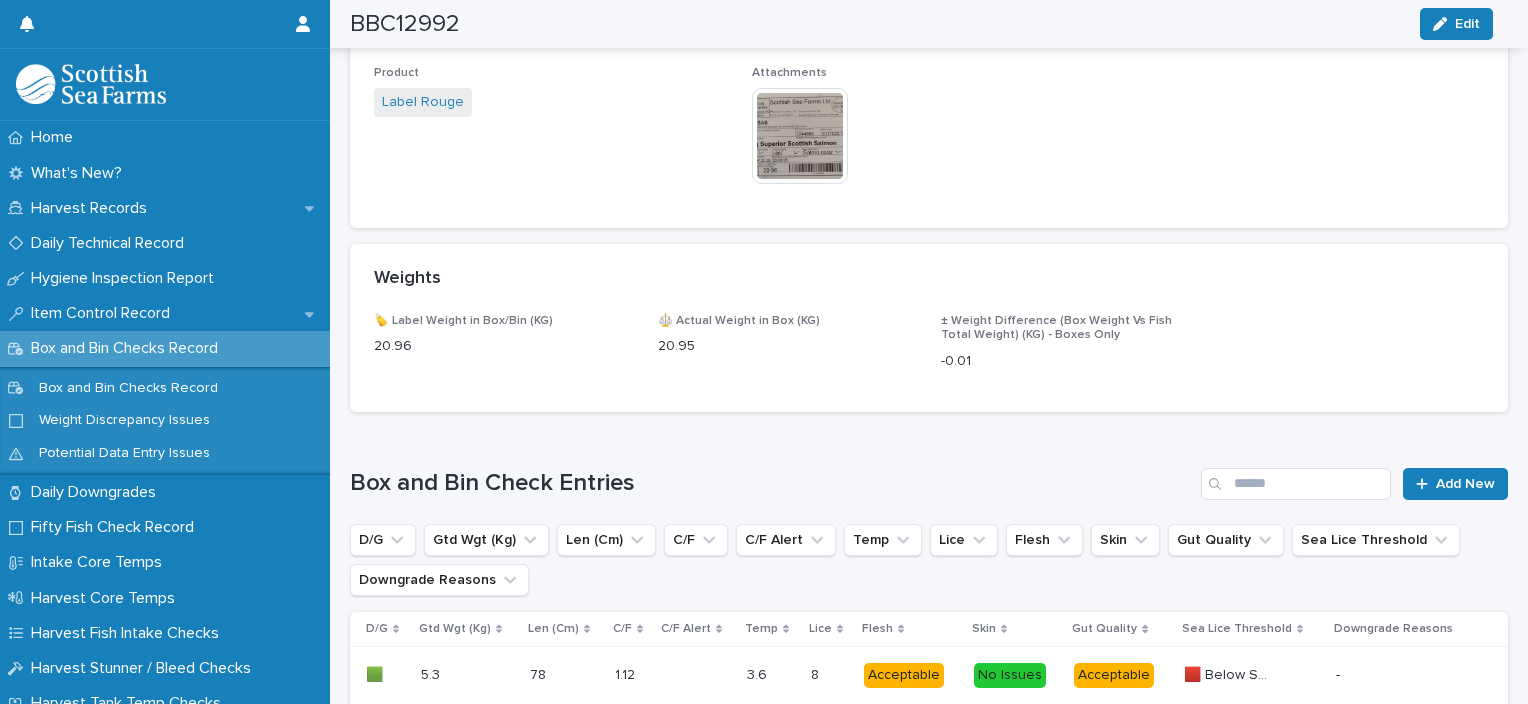 scroll, scrollTop: 788, scrollLeft: 0, axis: vertical 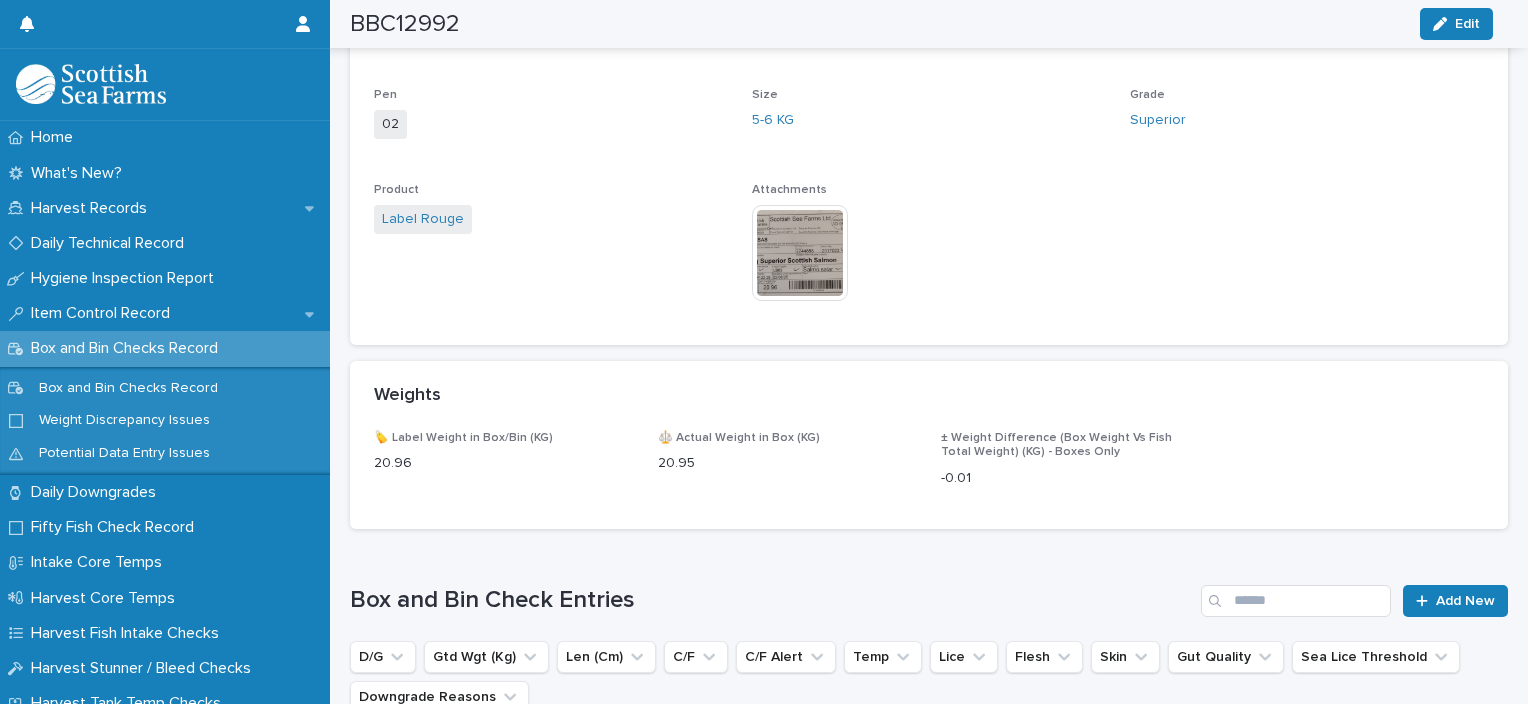 click at bounding box center (800, 253) 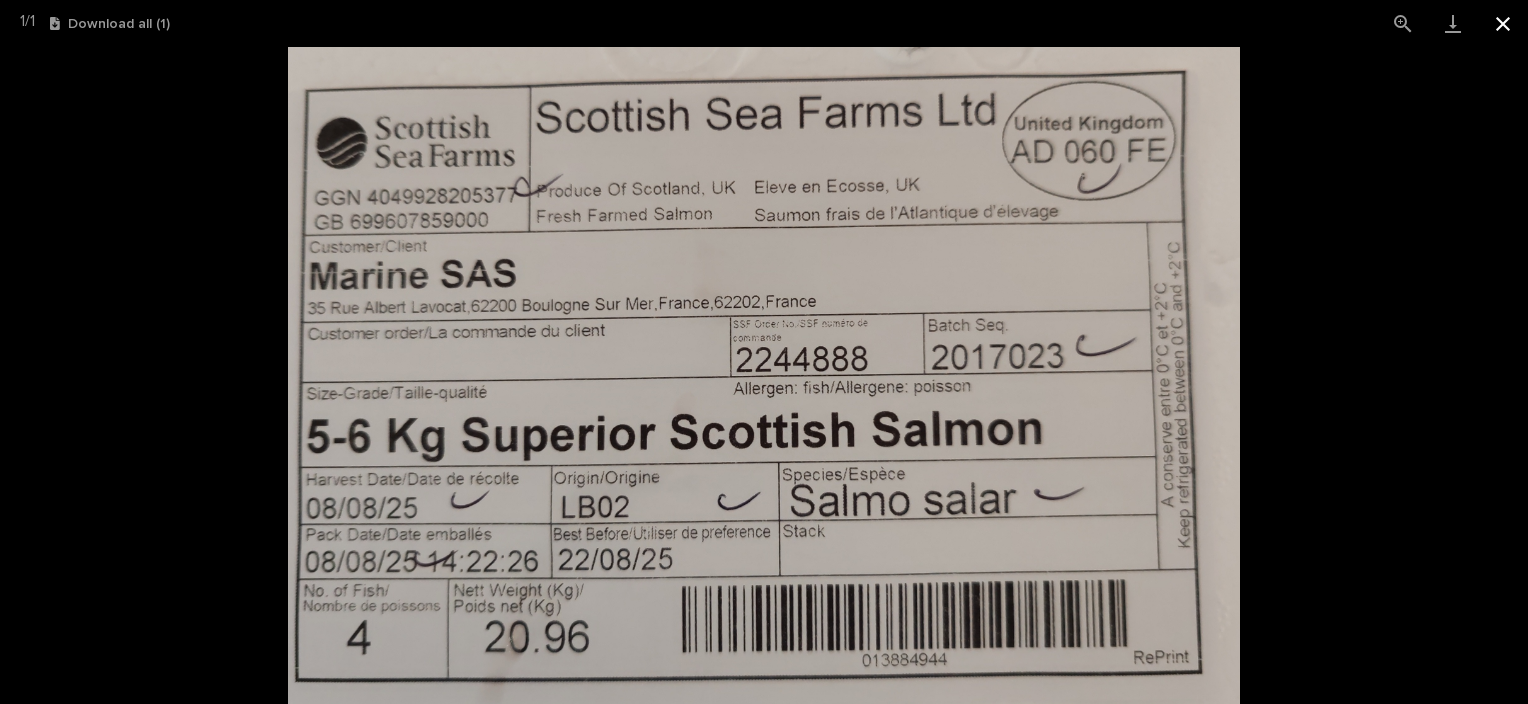 click at bounding box center (1503, 23) 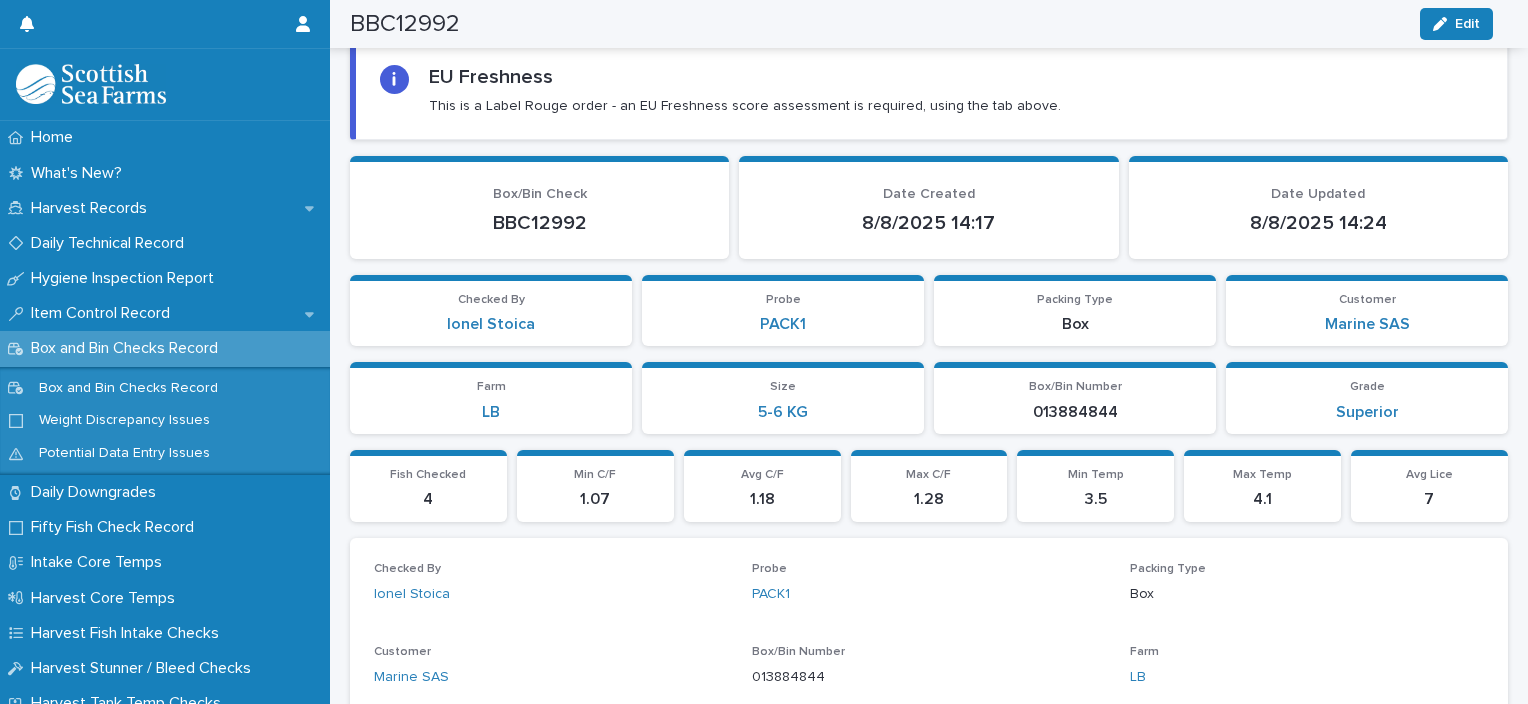 scroll, scrollTop: 0, scrollLeft: 0, axis: both 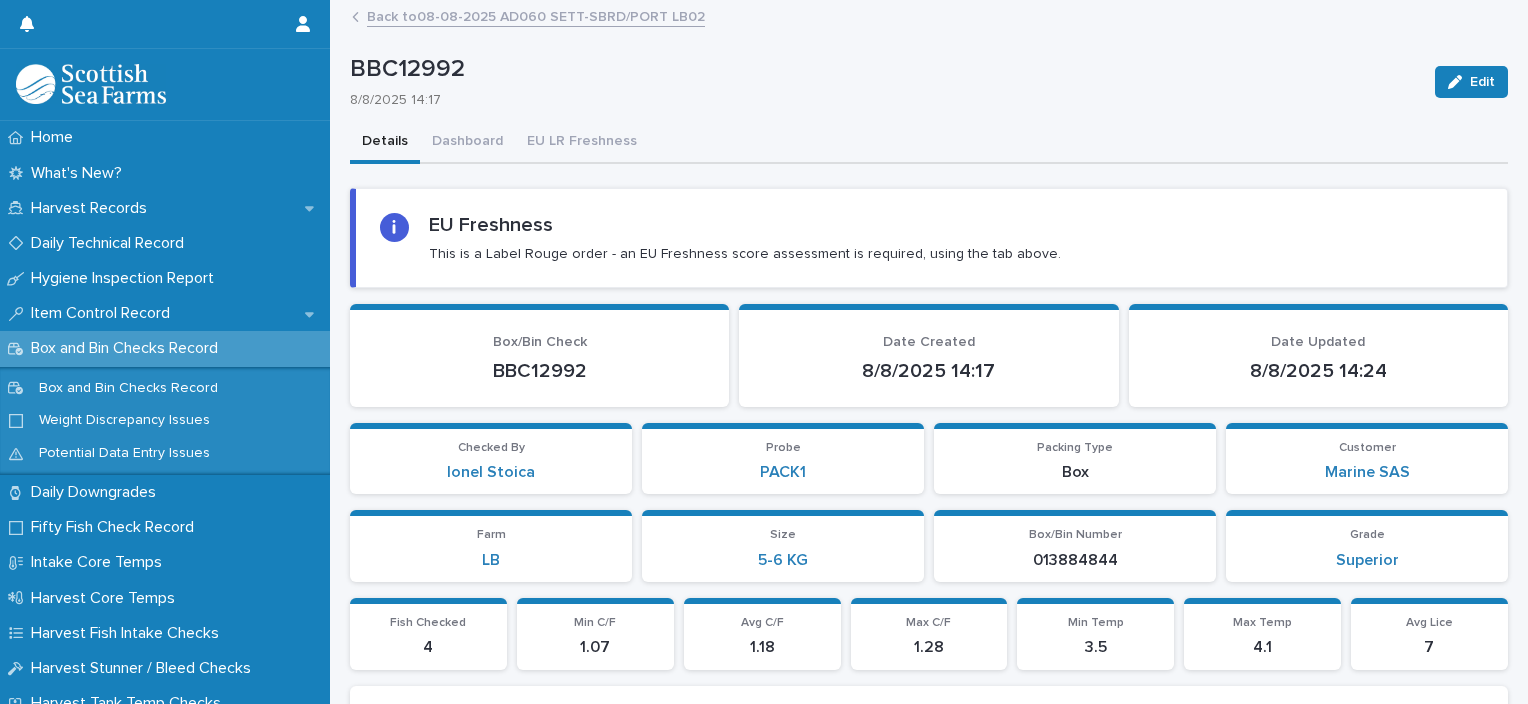 click on "Back to  08-08-2025 AD060 SETT-SBRD/PORT LB02" at bounding box center [536, 15] 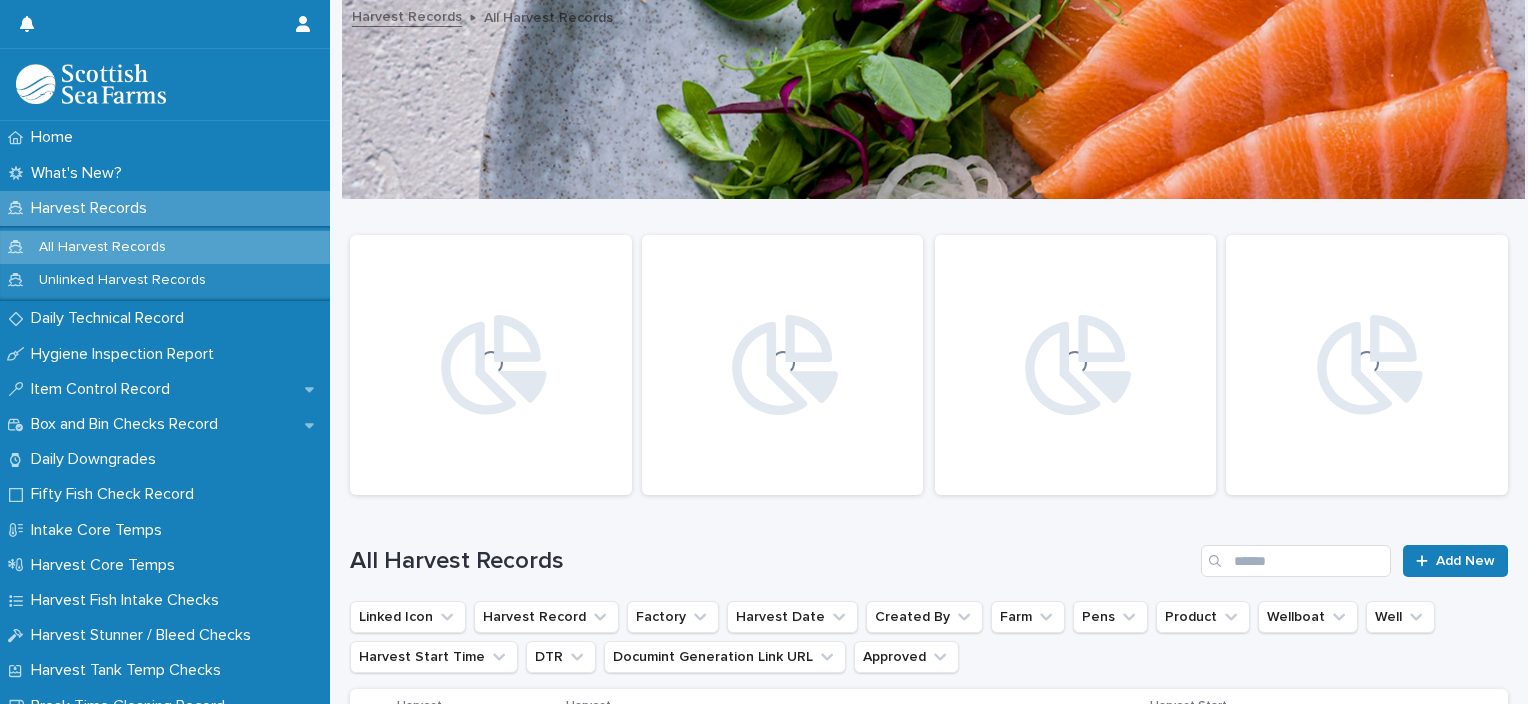 click on "Harvest Records" at bounding box center (165, 208) 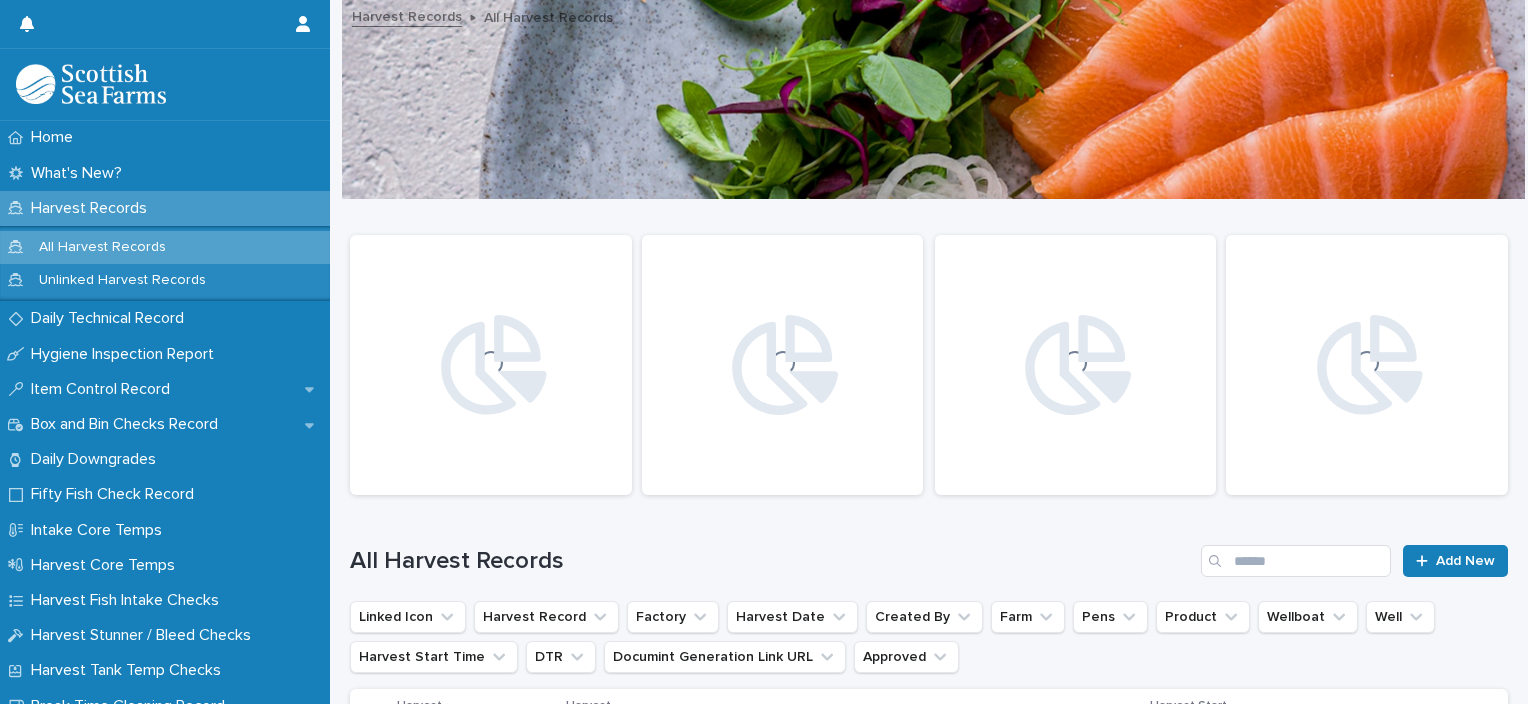 click on "Harvest Records" at bounding box center [93, 208] 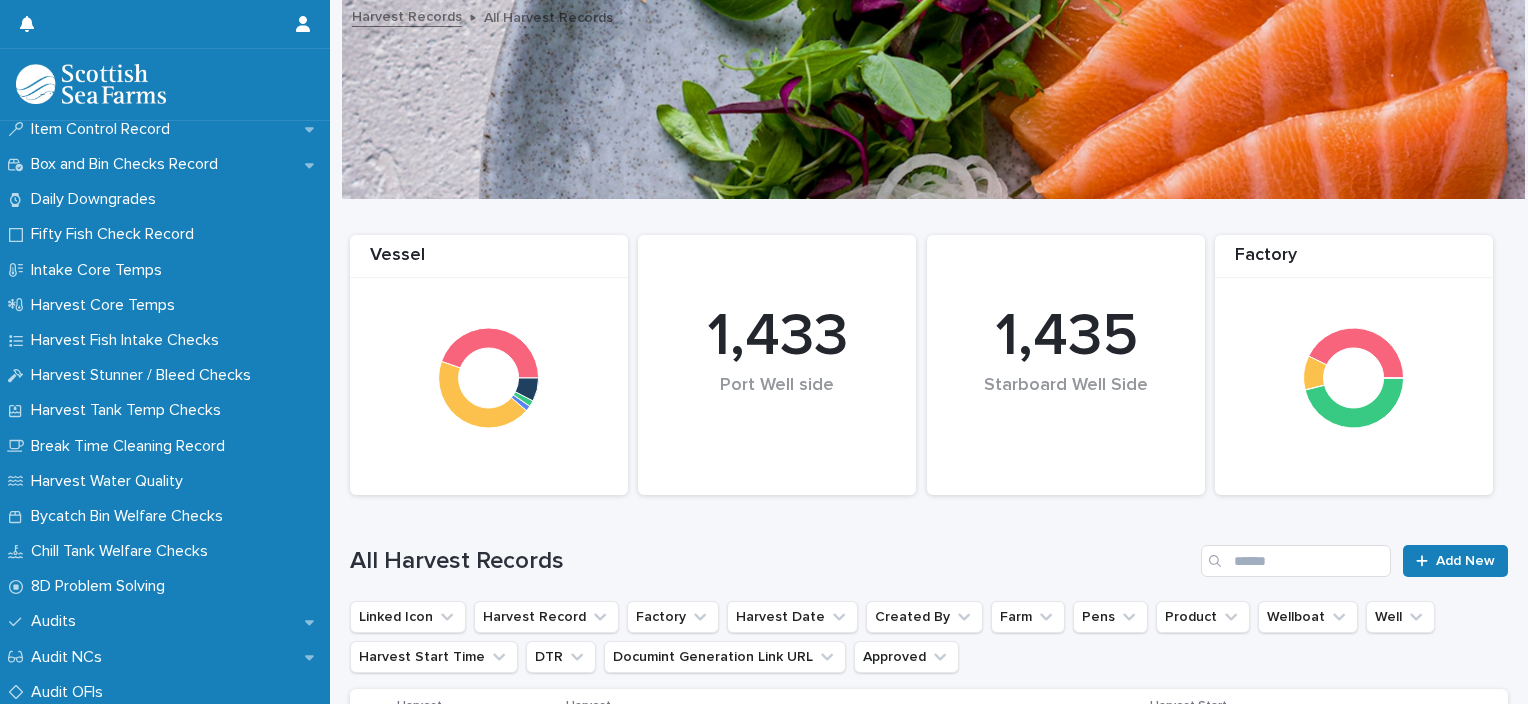 scroll, scrollTop: 500, scrollLeft: 0, axis: vertical 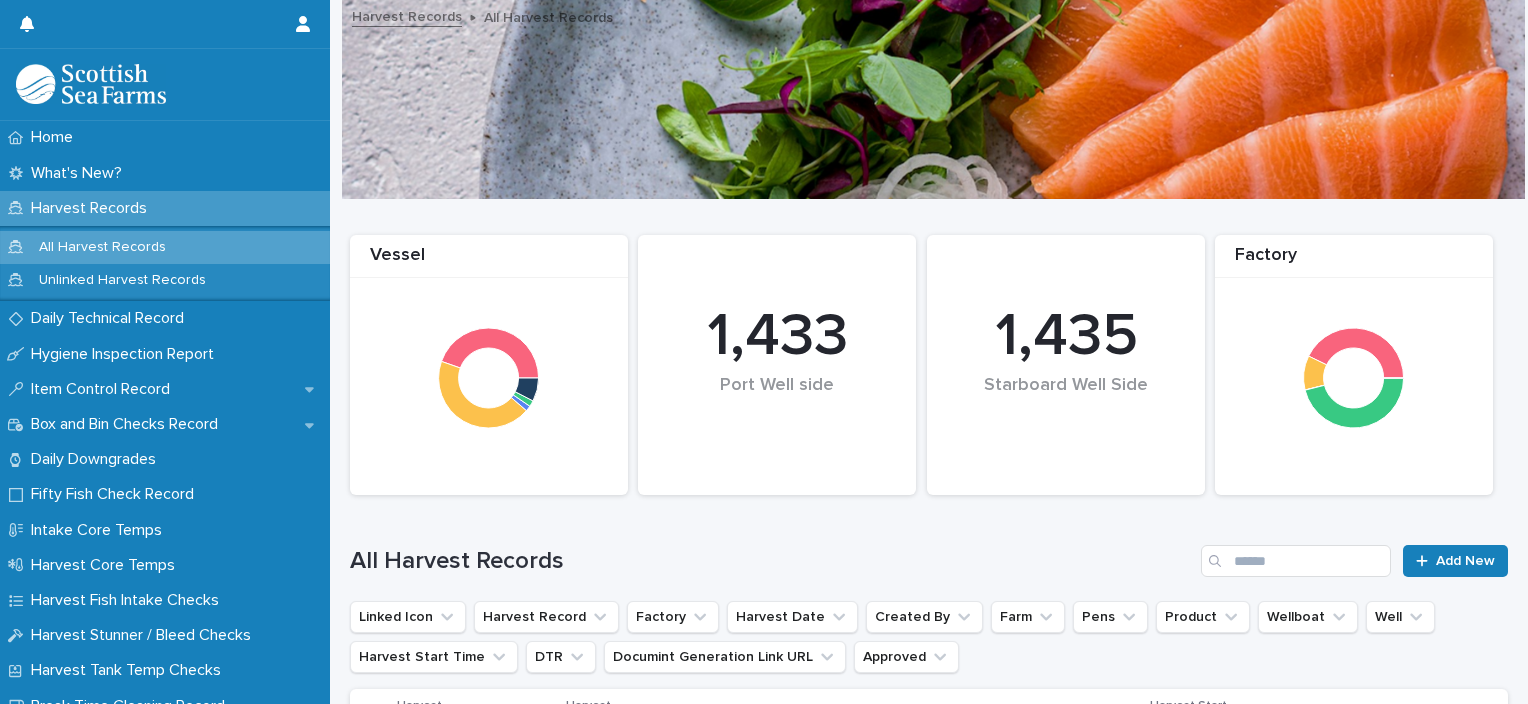 click on "Harvest Records" at bounding box center (93, 208) 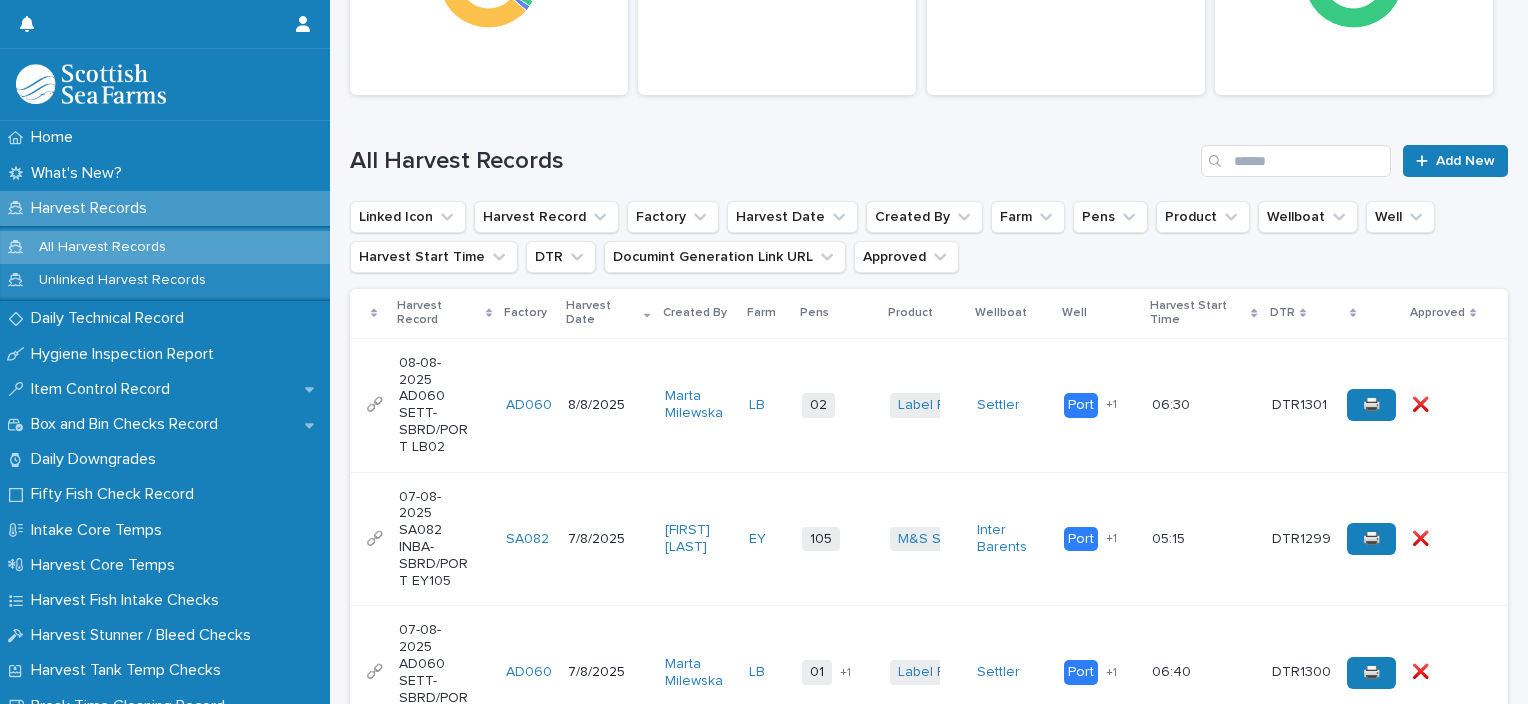 click on "02 + 0" at bounding box center (837, 405) 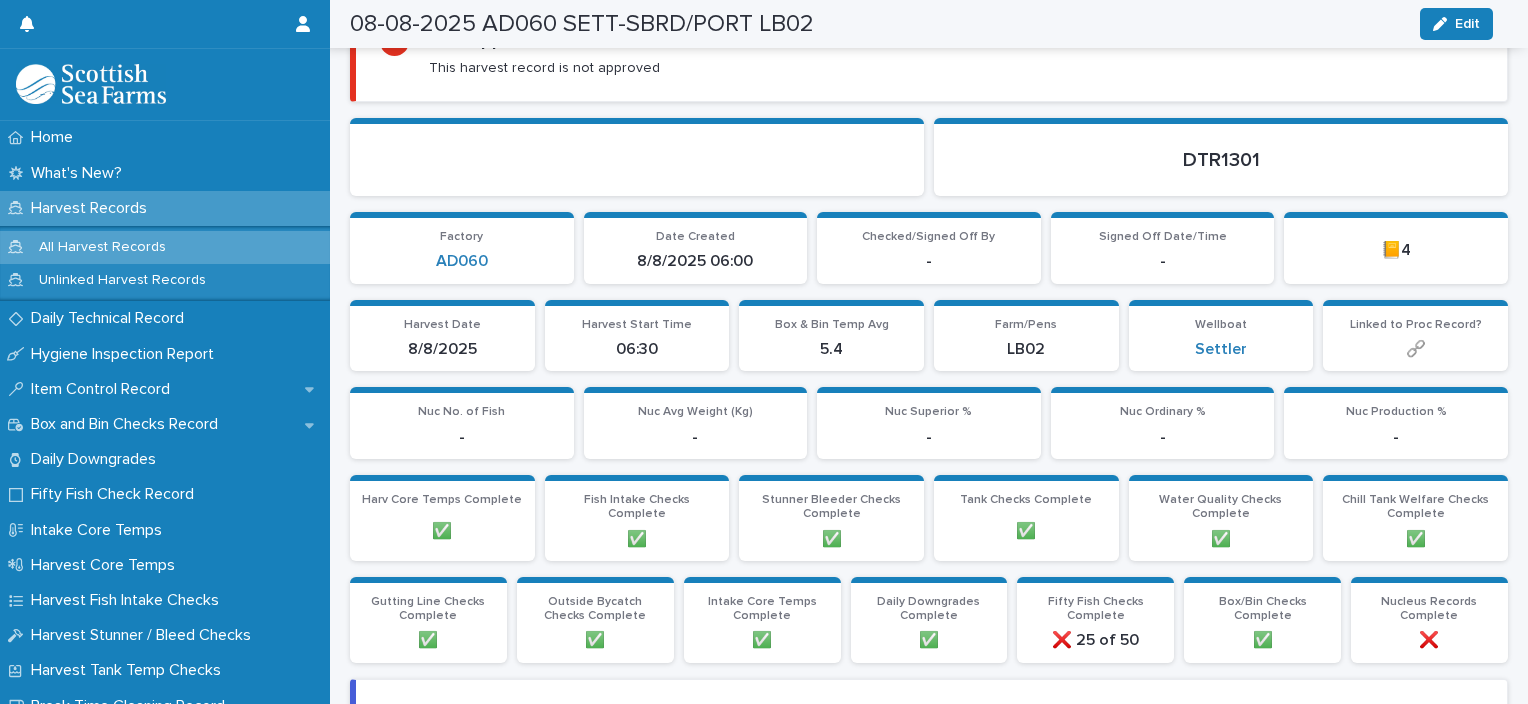 scroll, scrollTop: 0, scrollLeft: 0, axis: both 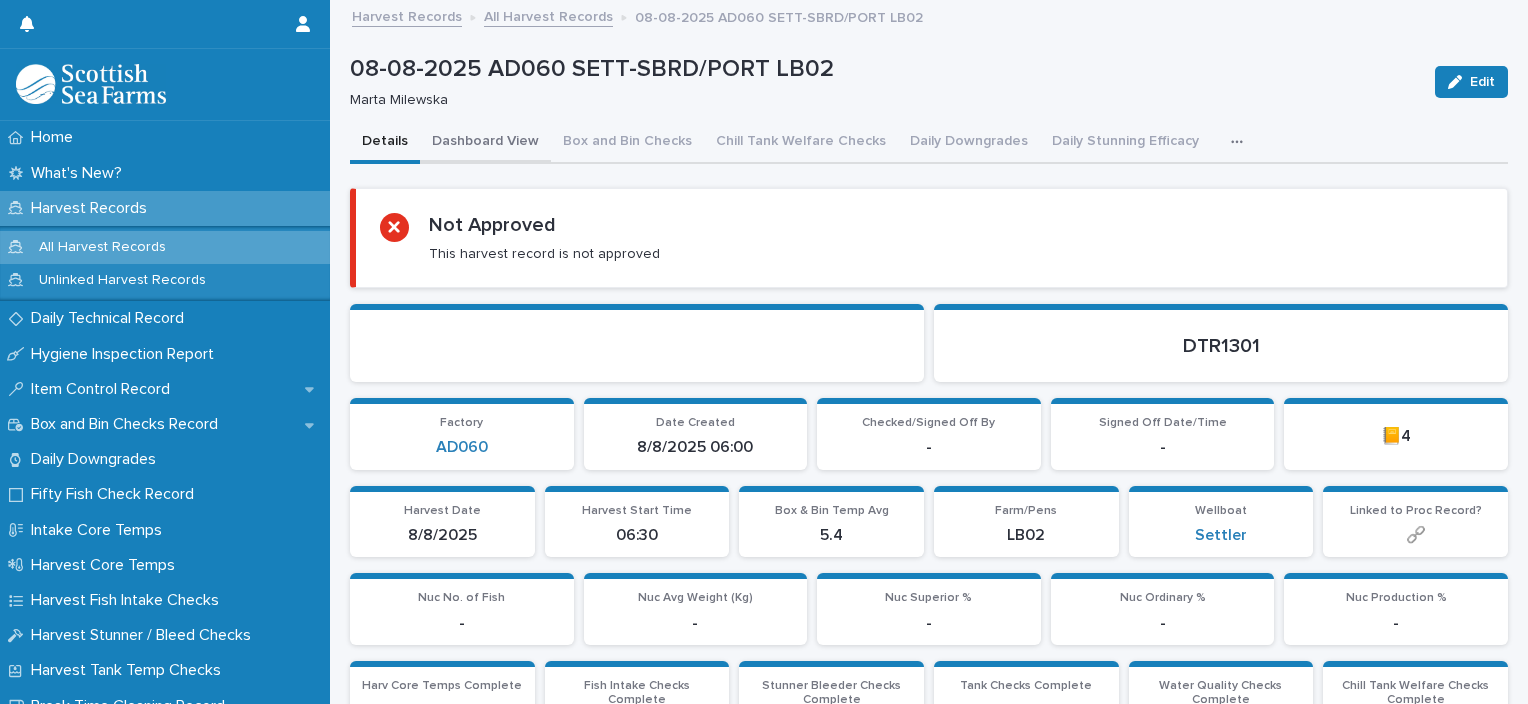 click on "Dashboard View" at bounding box center (485, 143) 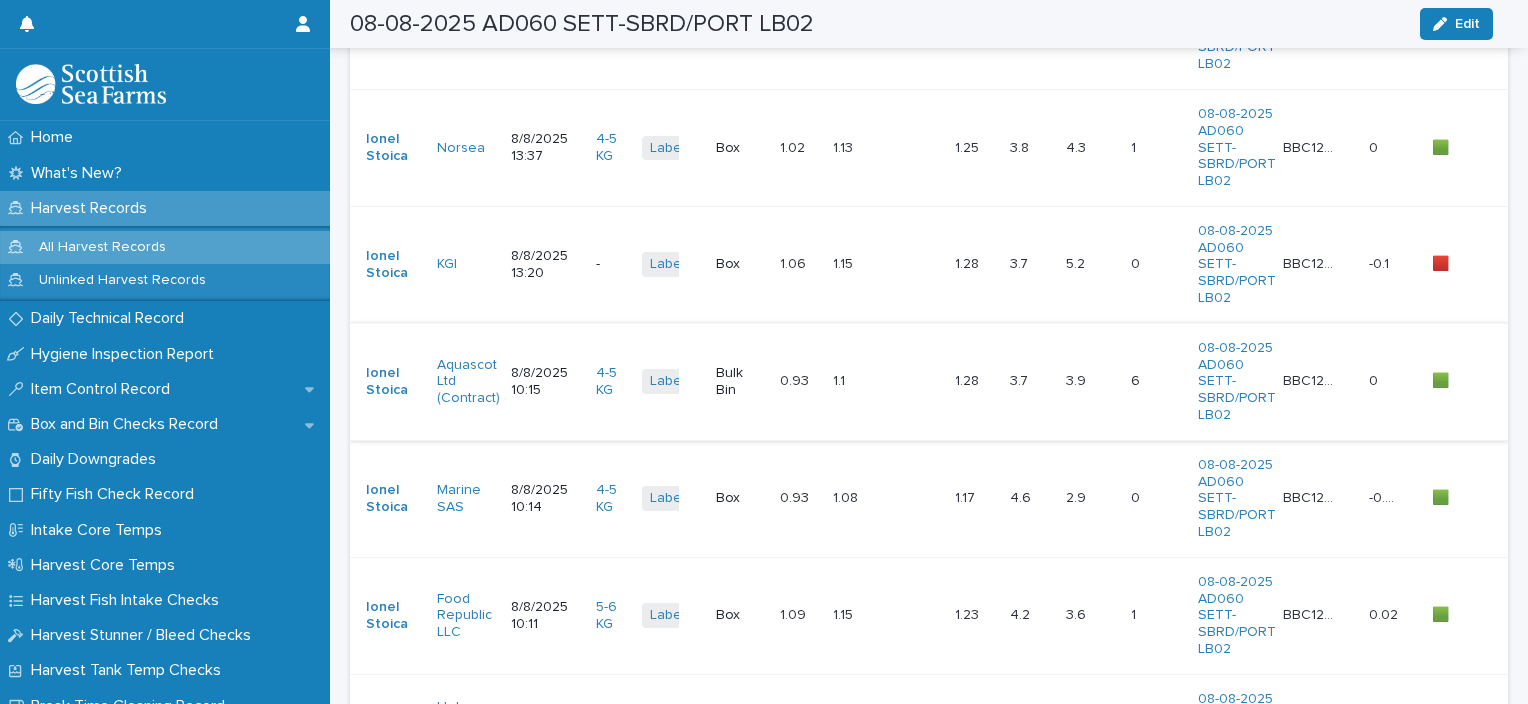 scroll, scrollTop: 1300, scrollLeft: 0, axis: vertical 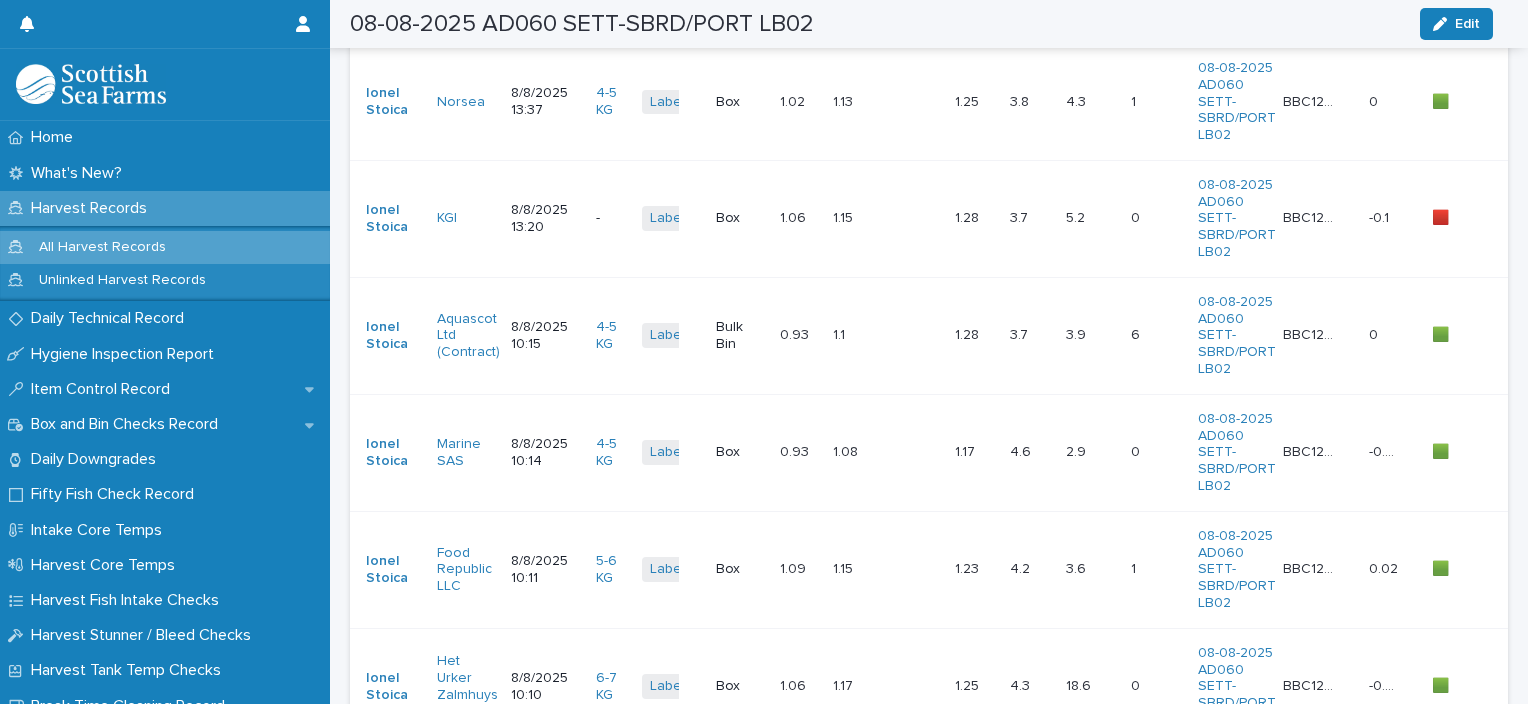 click at bounding box center [912, 218] 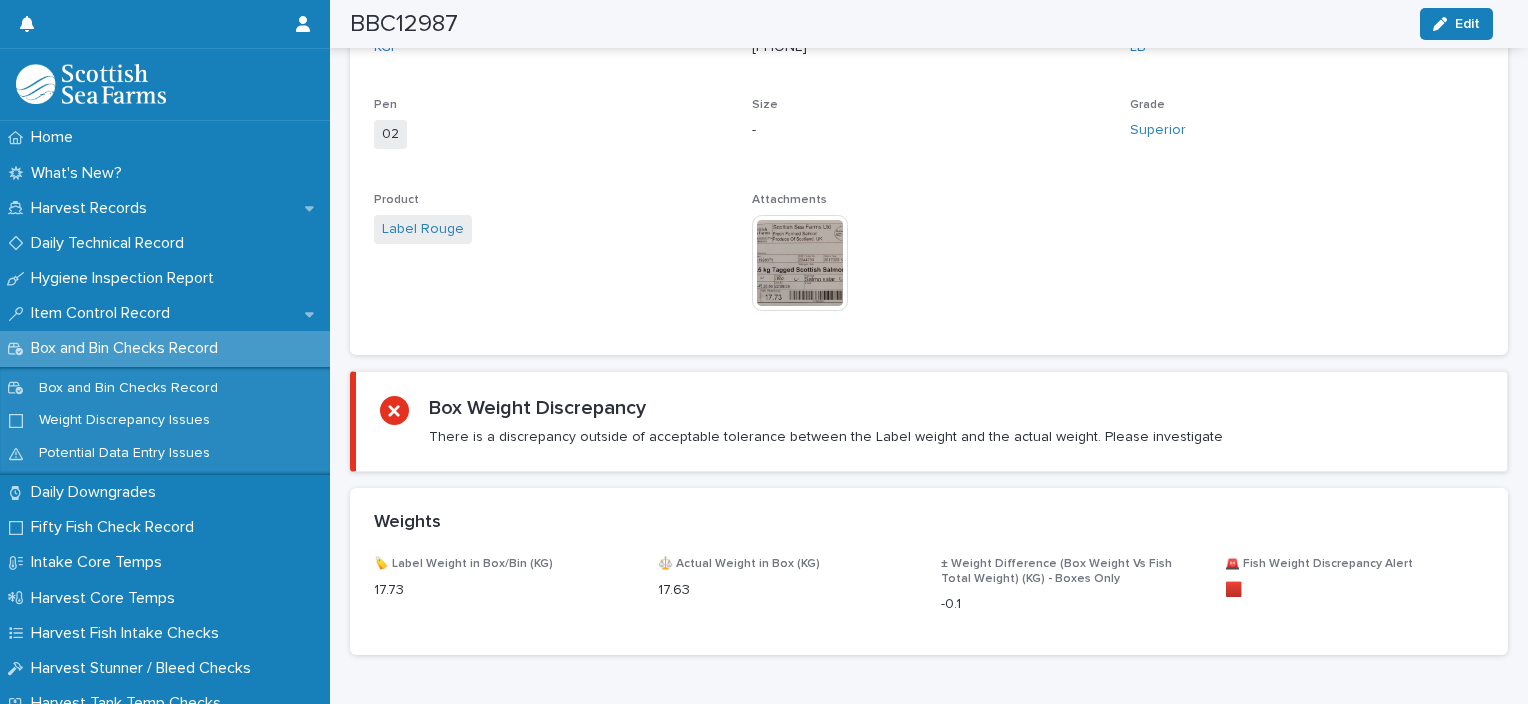 scroll, scrollTop: 718, scrollLeft: 0, axis: vertical 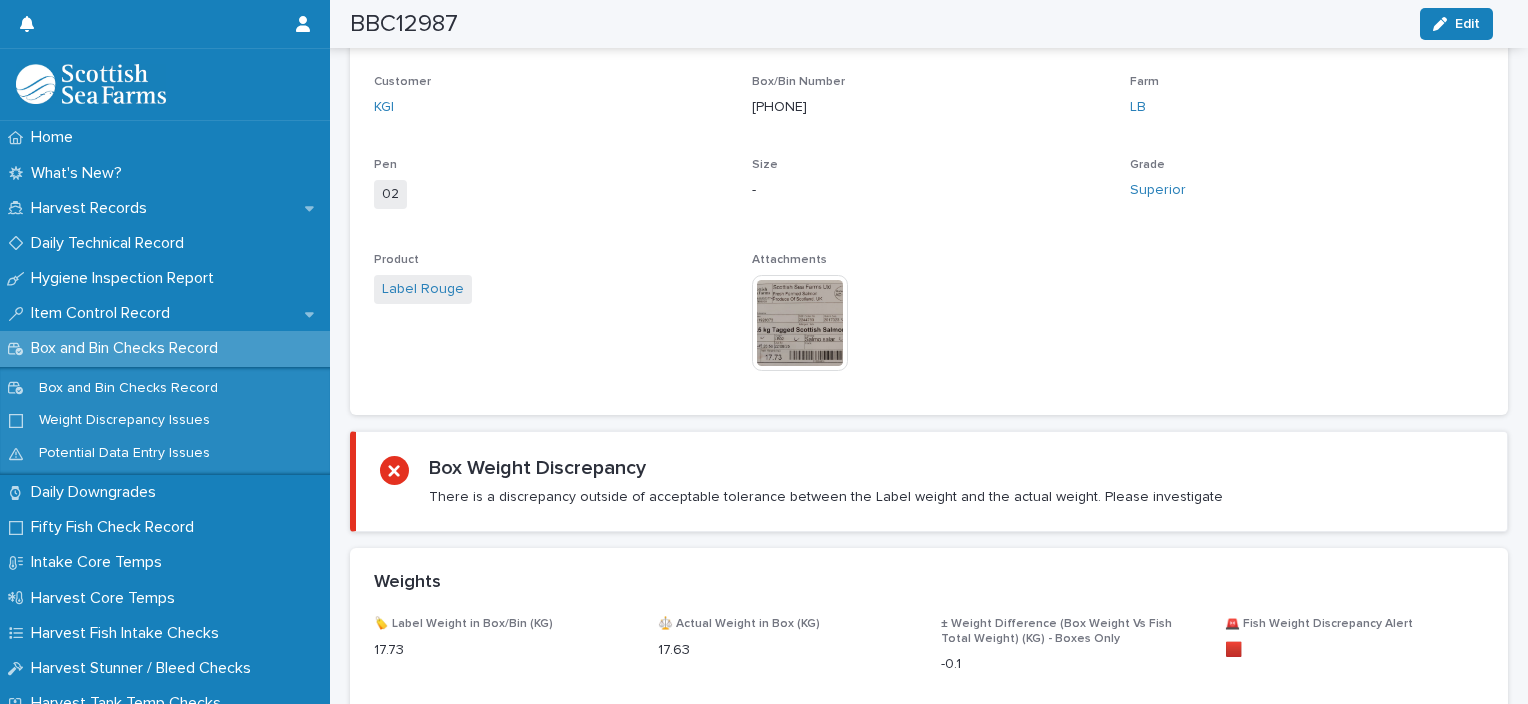 click at bounding box center [800, 323] 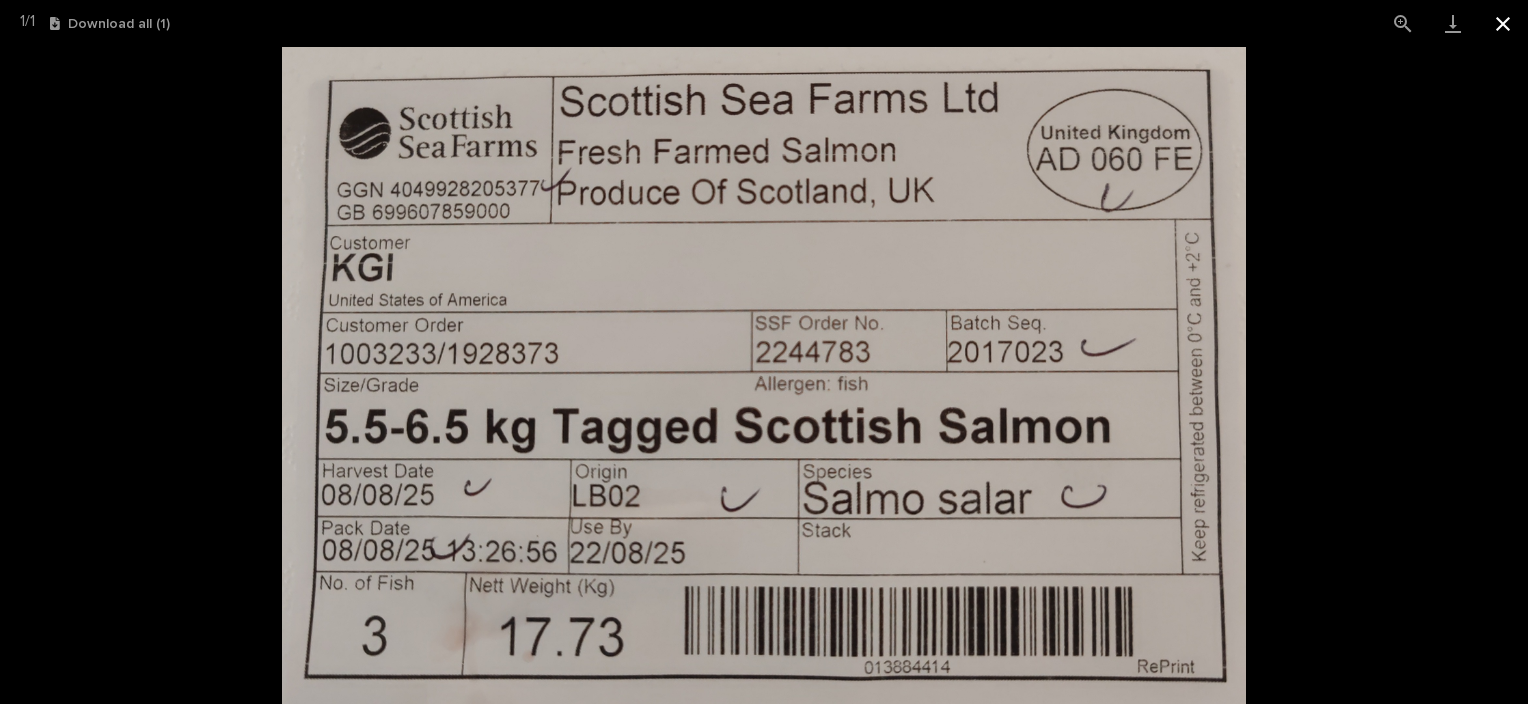click at bounding box center (1503, 23) 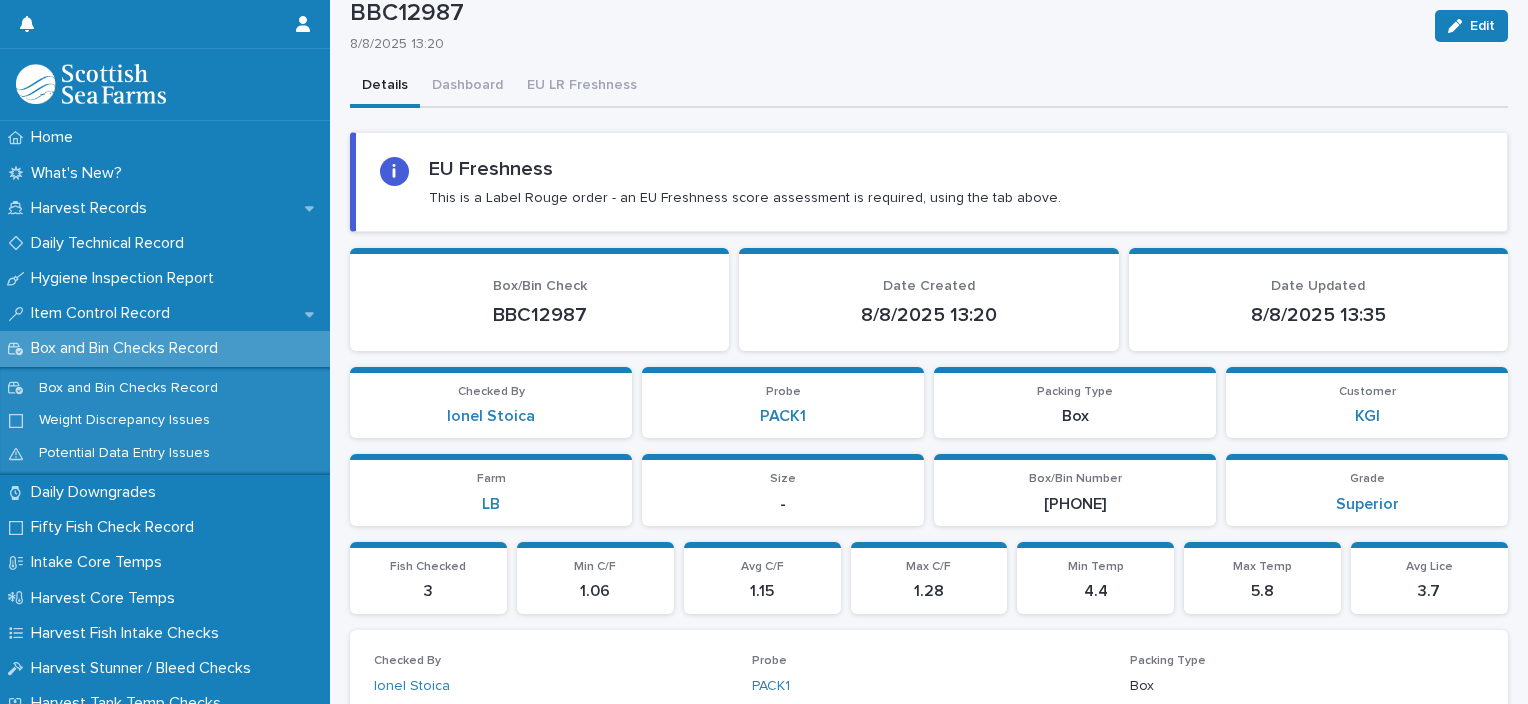 scroll, scrollTop: 0, scrollLeft: 0, axis: both 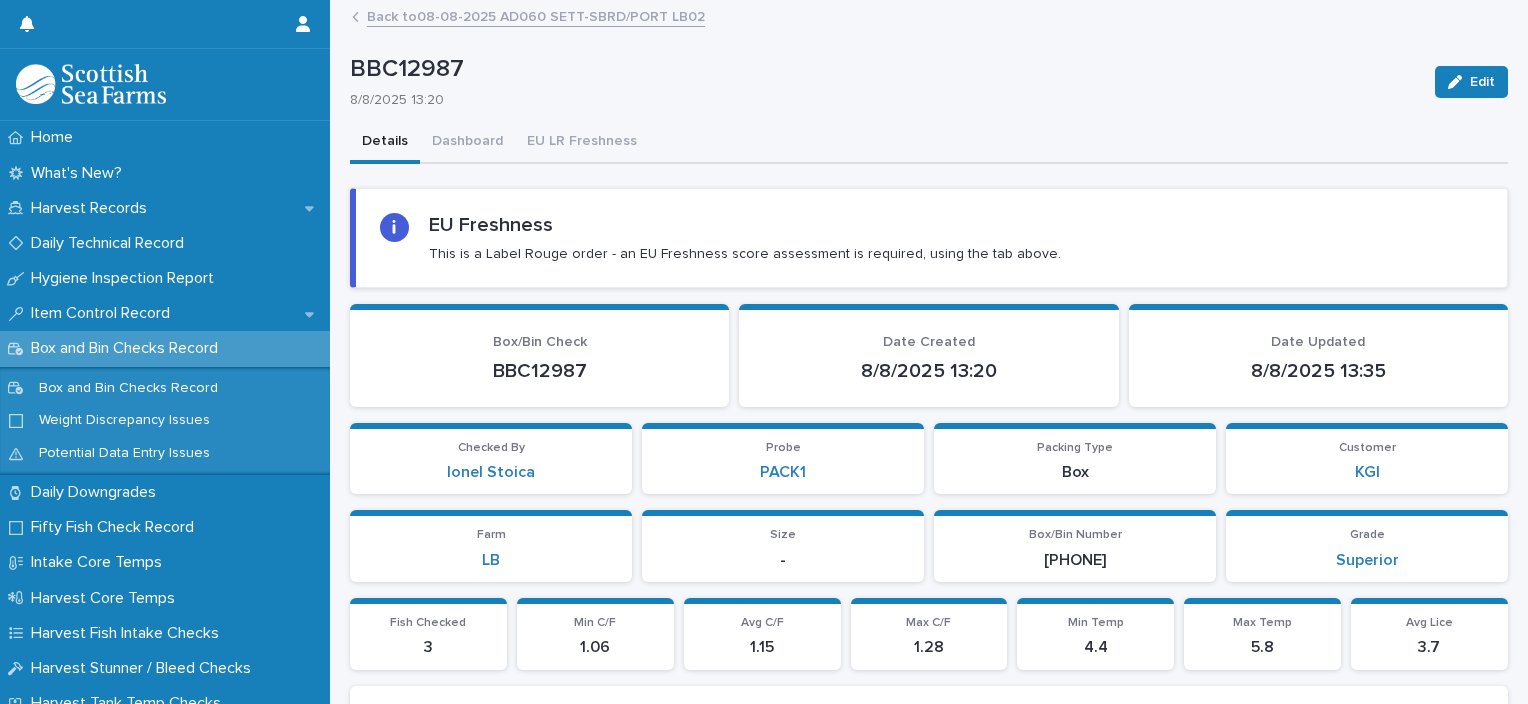 click on "Back to  08-08-2025 AD060 SETT-SBRD/PORT LB02" at bounding box center (536, 15) 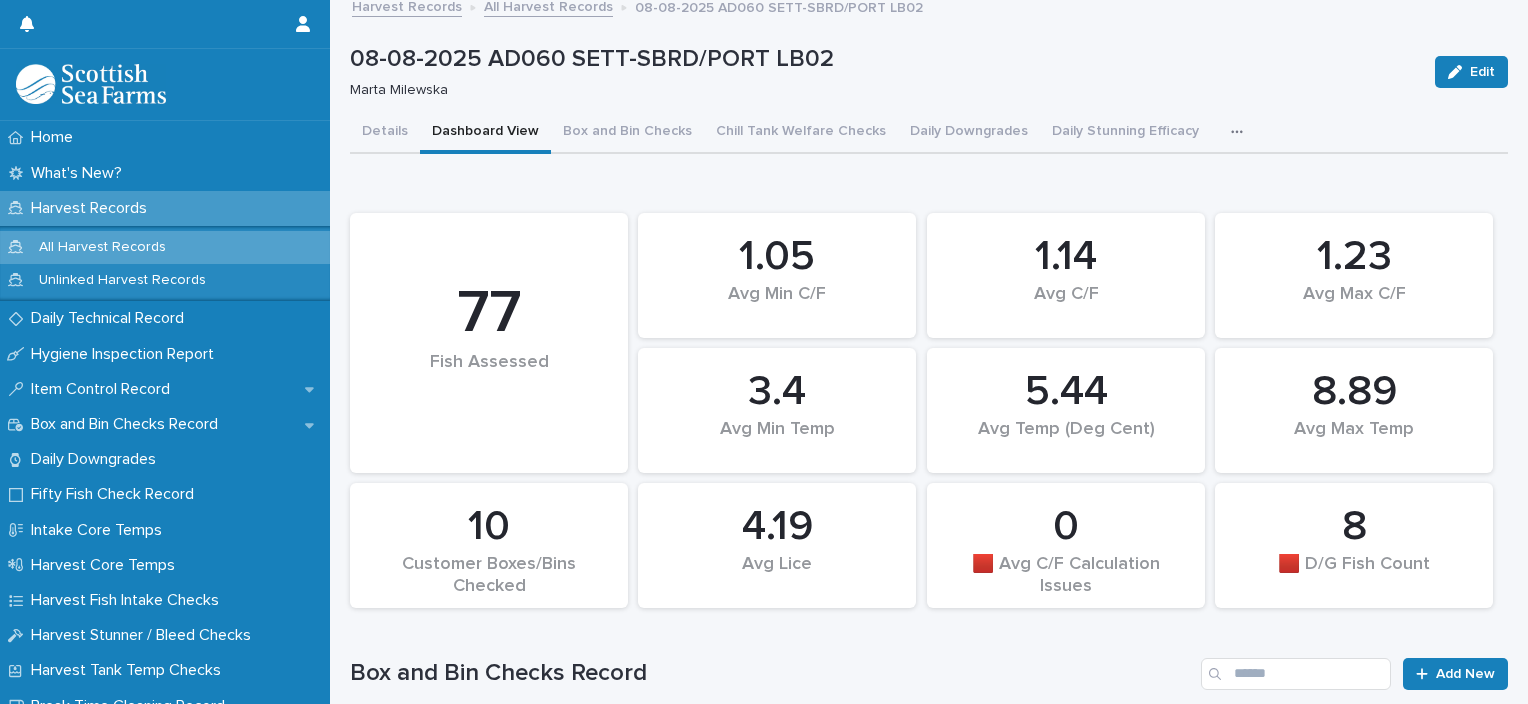 scroll, scrollTop: 0, scrollLeft: 0, axis: both 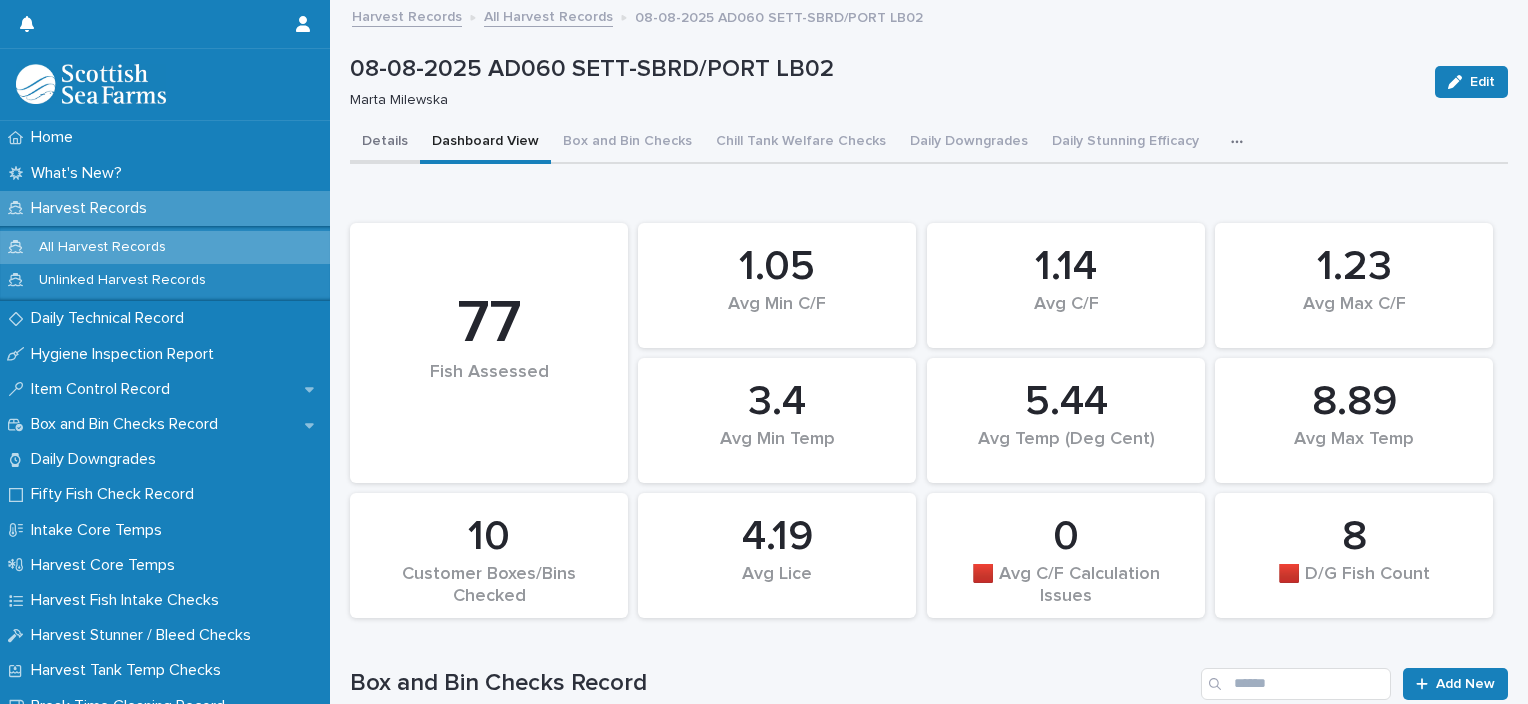 click on "Details" at bounding box center (385, 143) 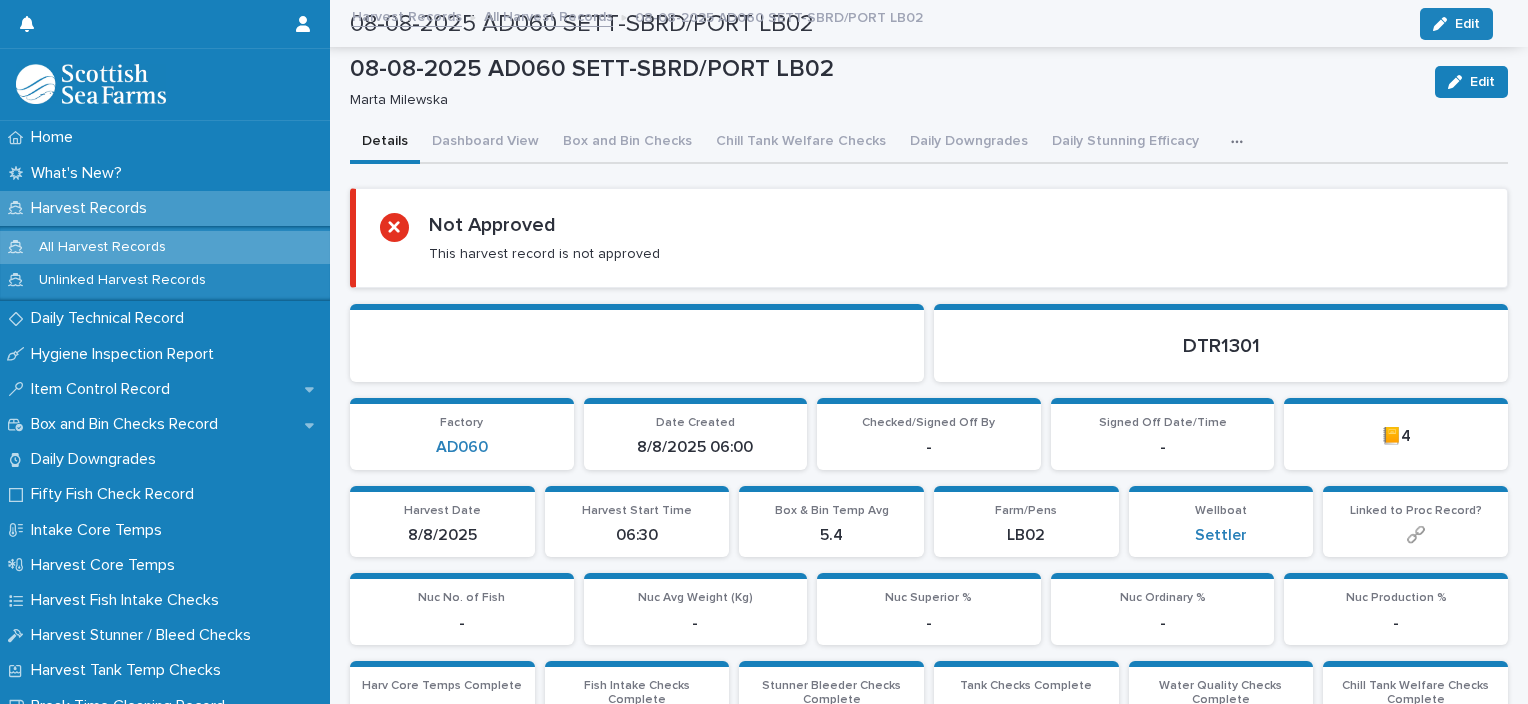 scroll, scrollTop: 0, scrollLeft: 0, axis: both 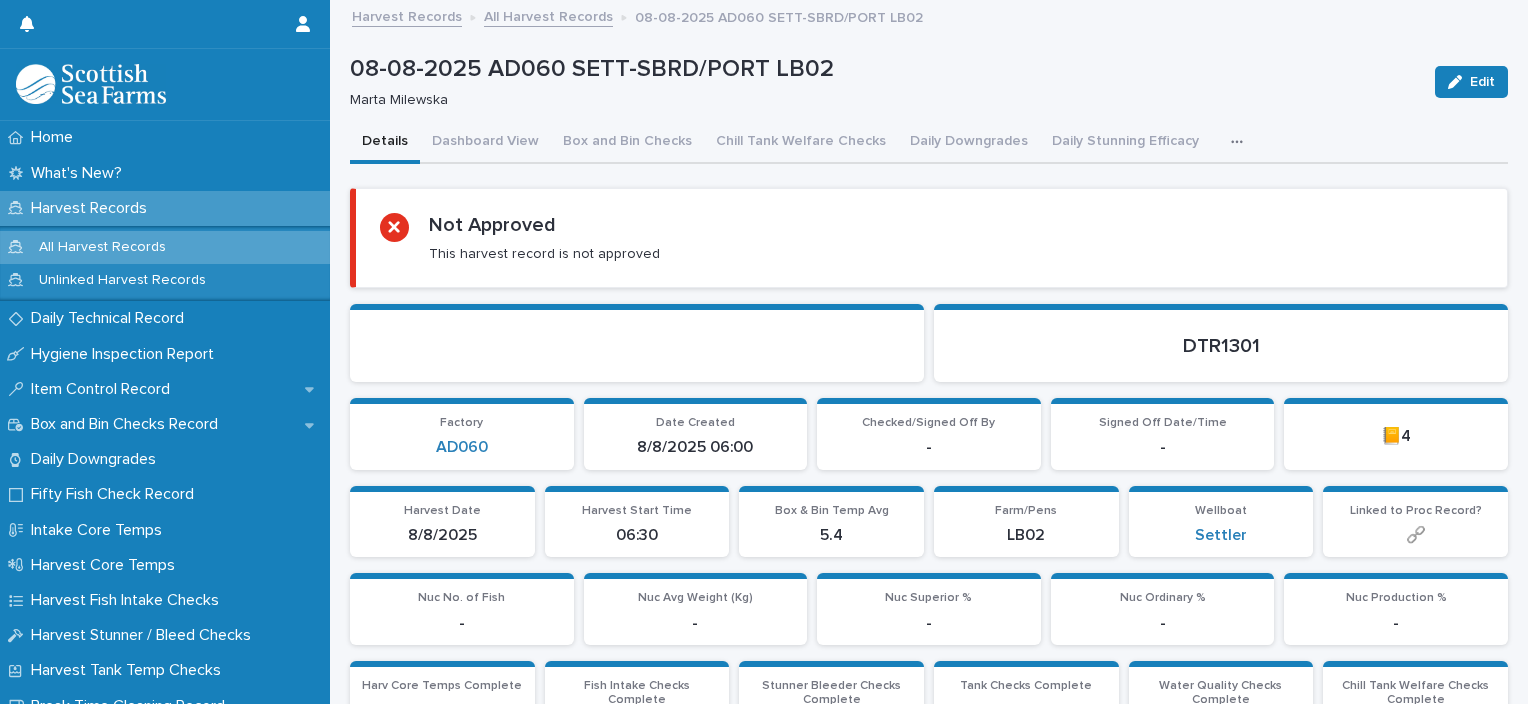click at bounding box center (1241, 142) 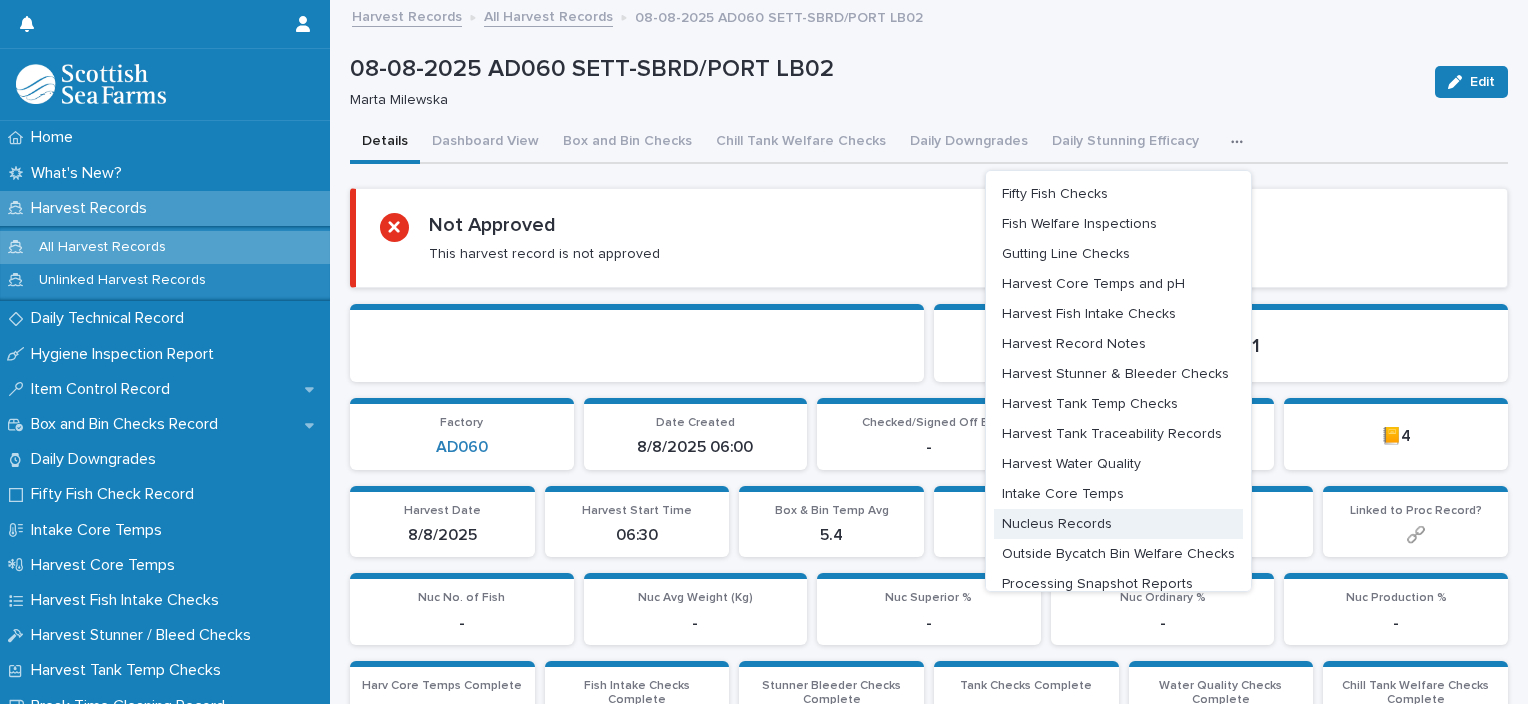 click on "Nucleus Records" at bounding box center [1057, 524] 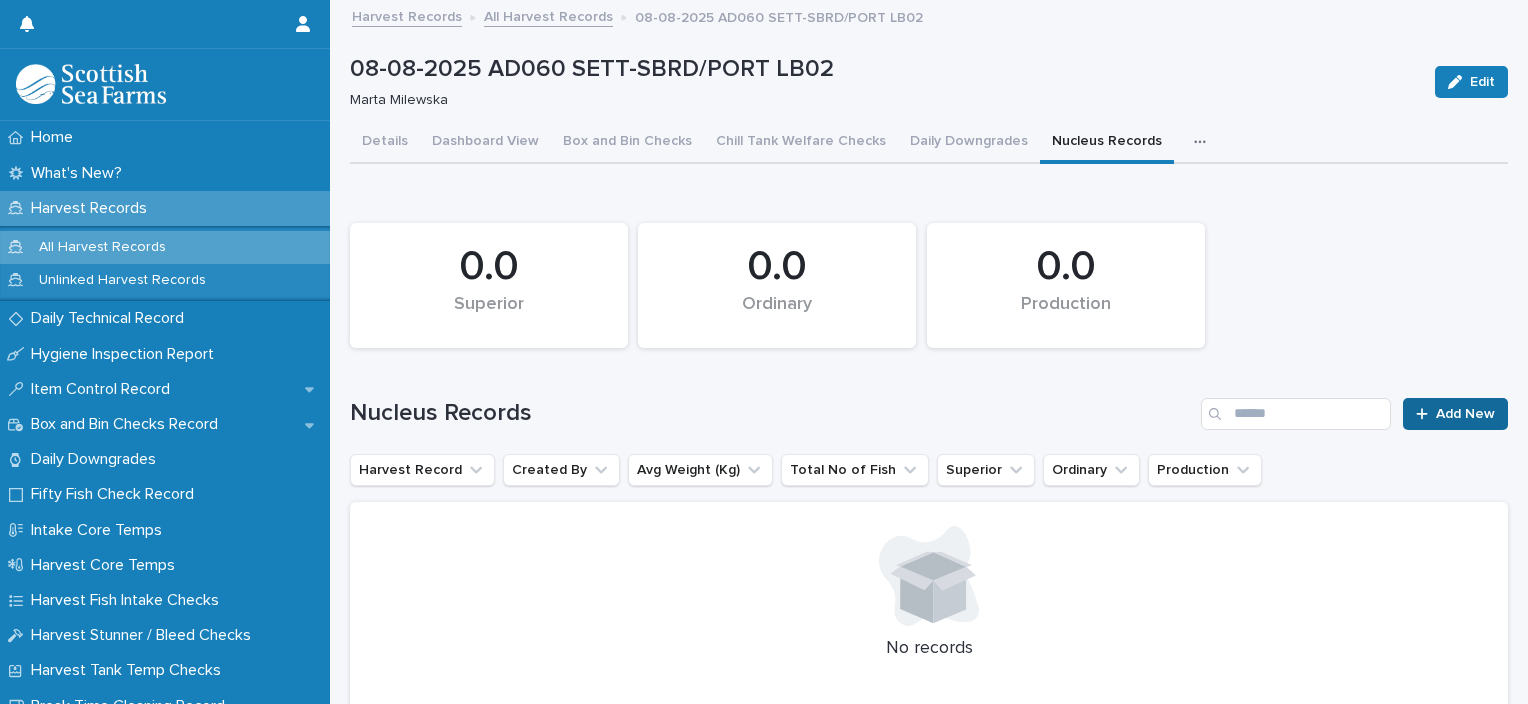 click on "Add New" at bounding box center (1465, 414) 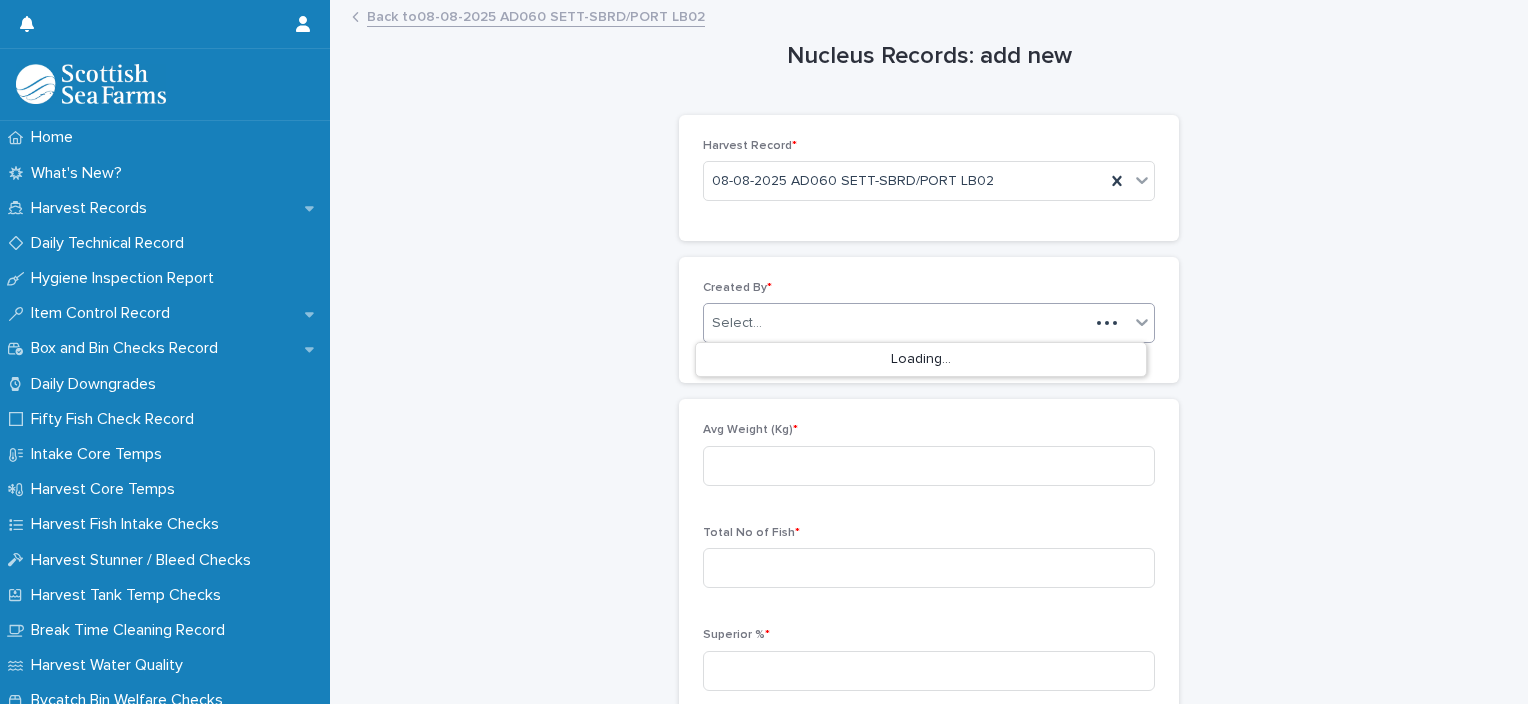 click on "Select..." at bounding box center [896, 323] 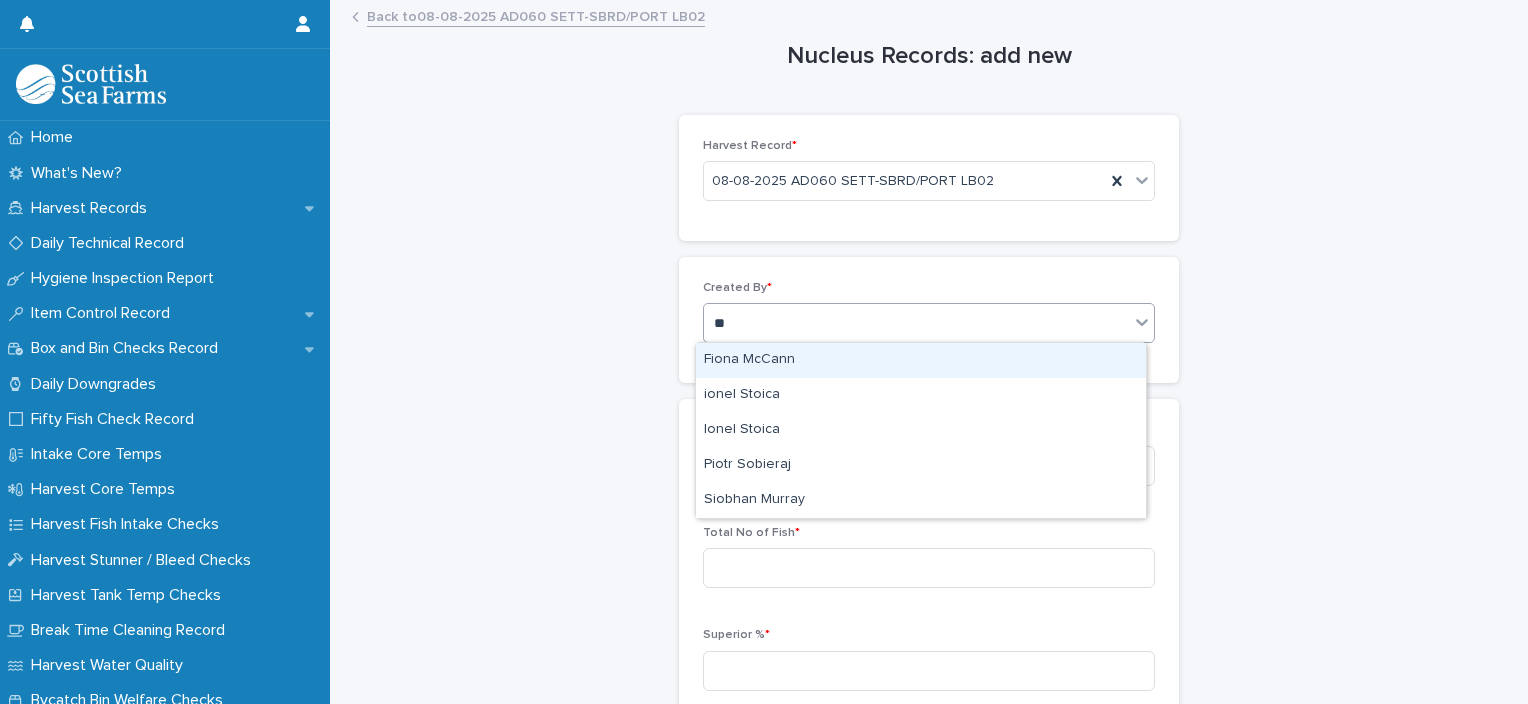 type on "***" 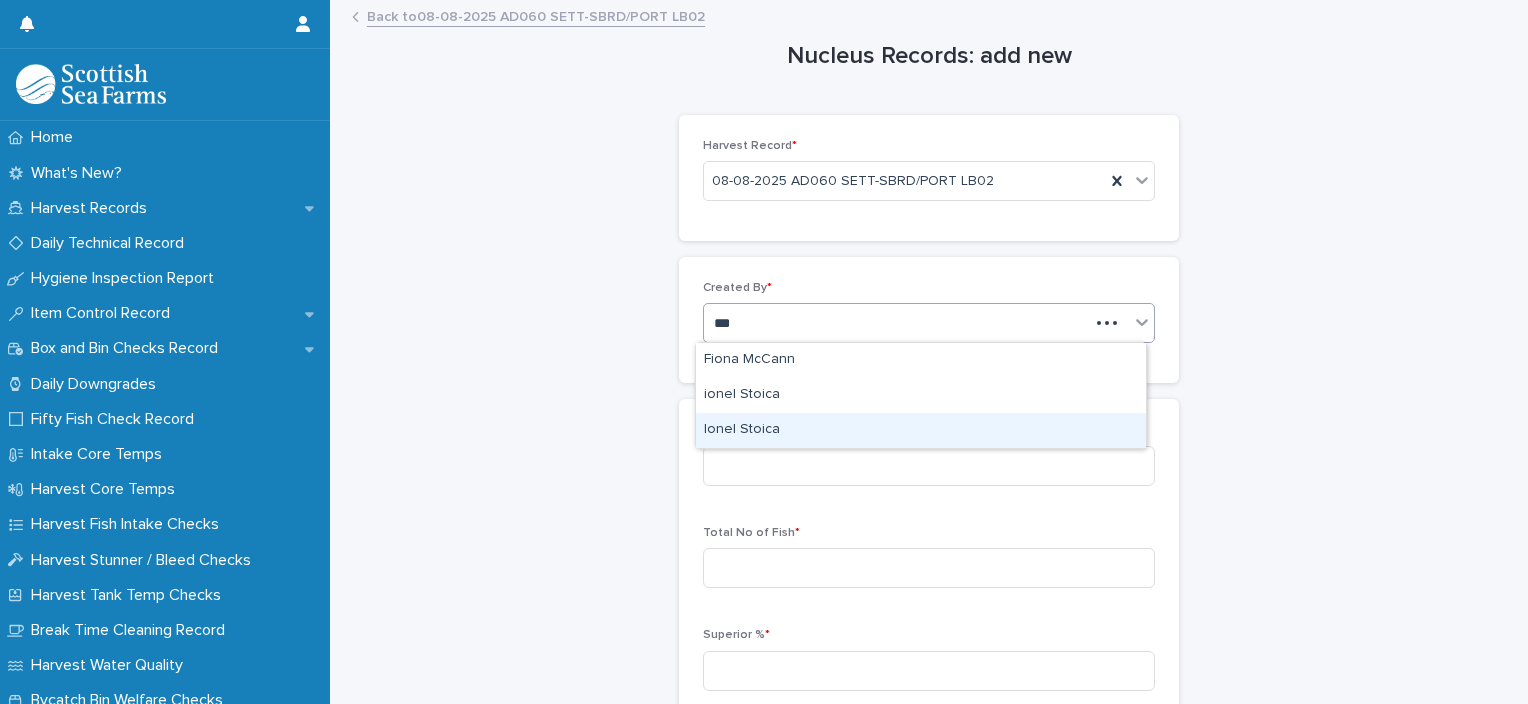 click on "Ionel Stoica" at bounding box center (921, 430) 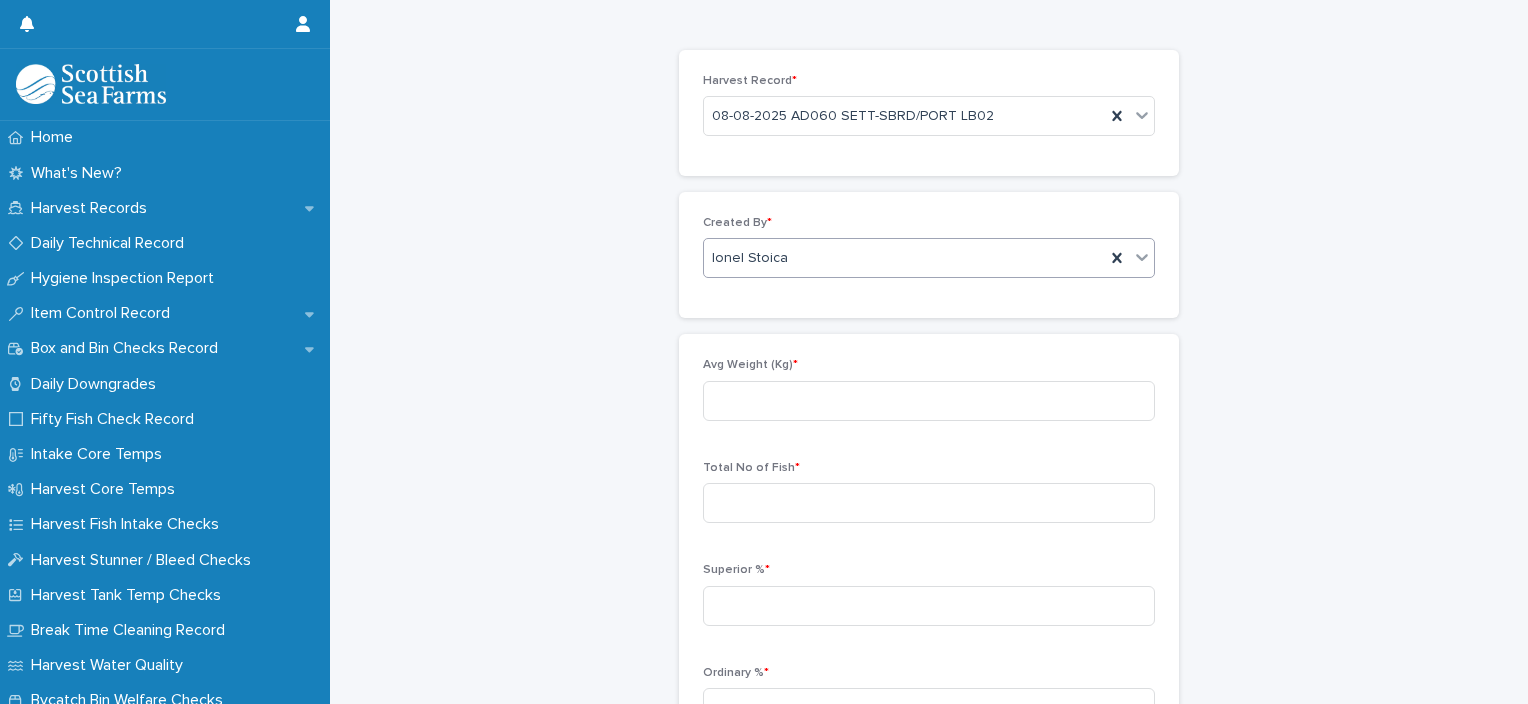 scroll, scrollTop: 100, scrollLeft: 0, axis: vertical 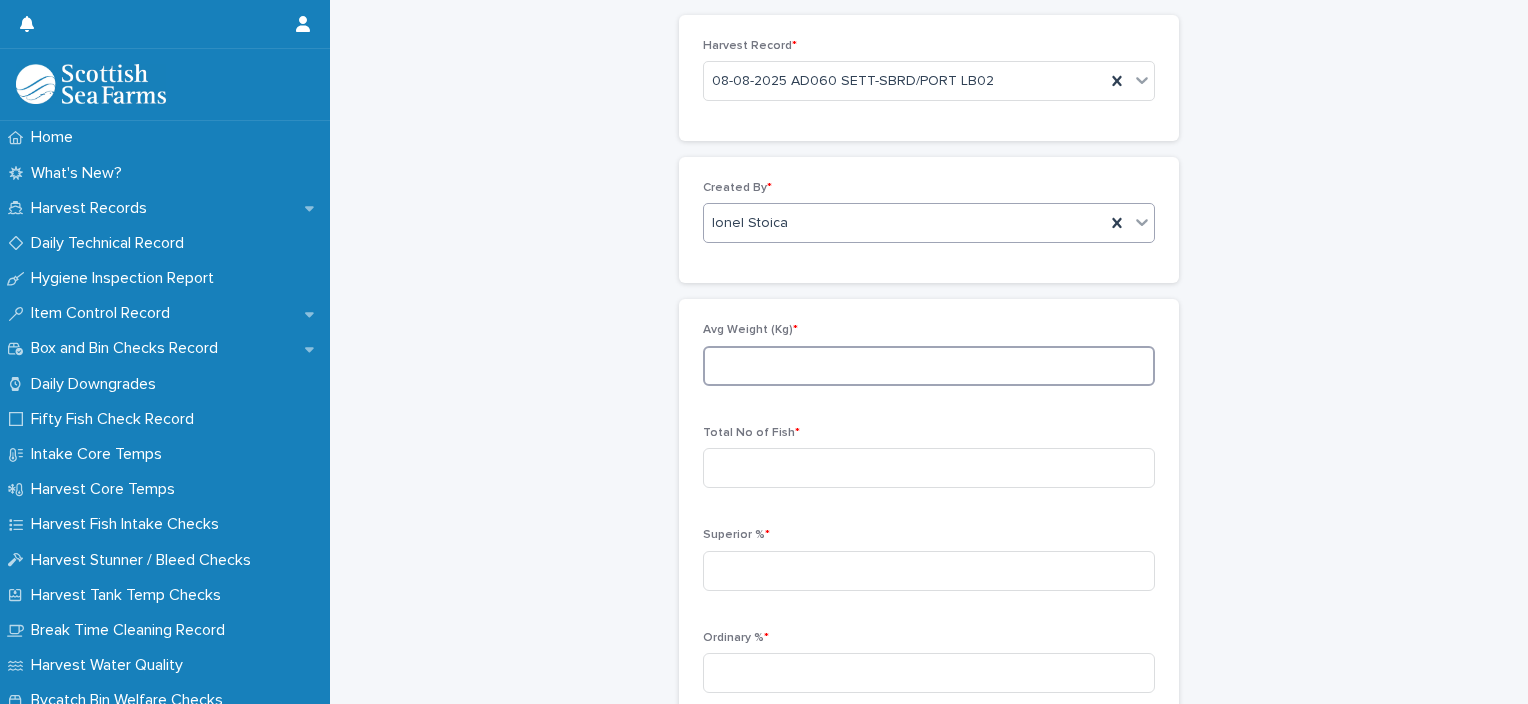 click at bounding box center (929, 366) 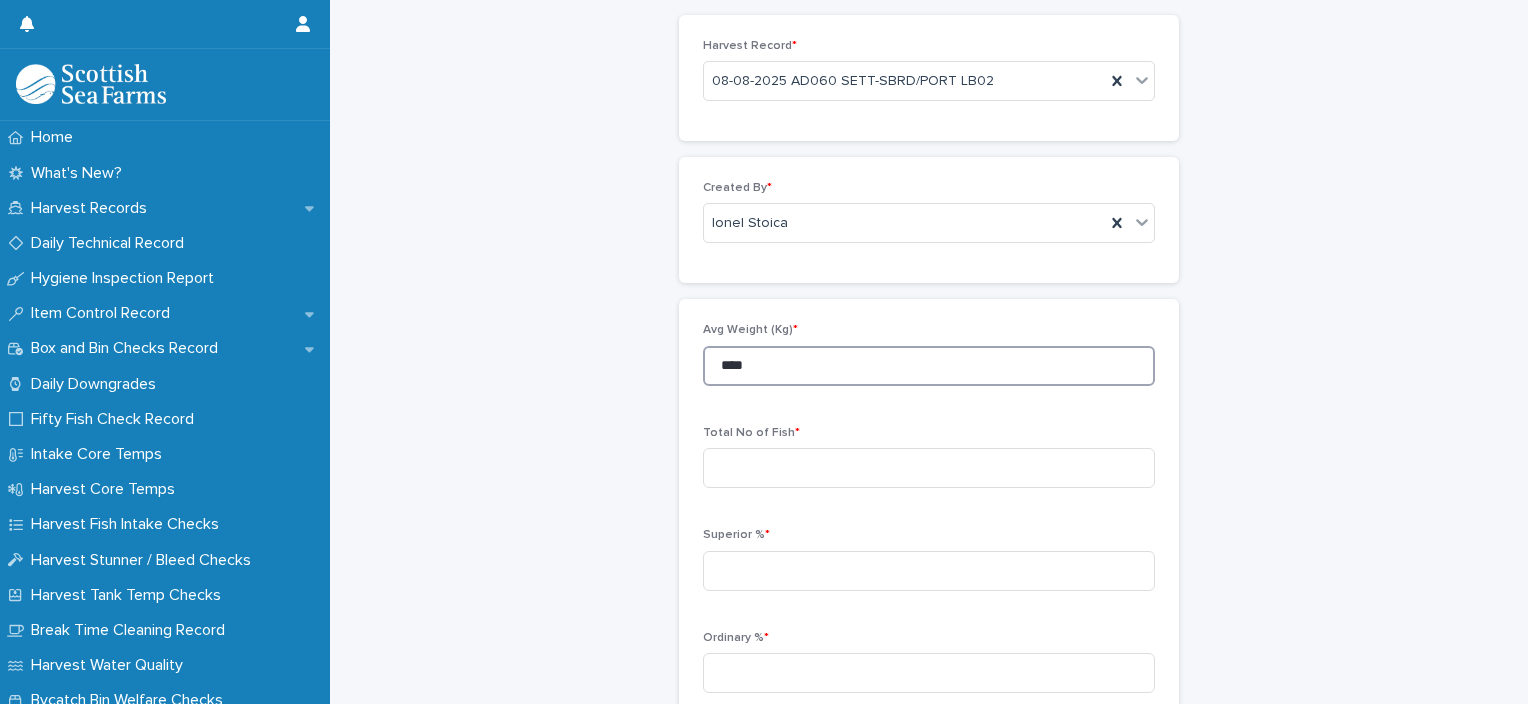 type on "****" 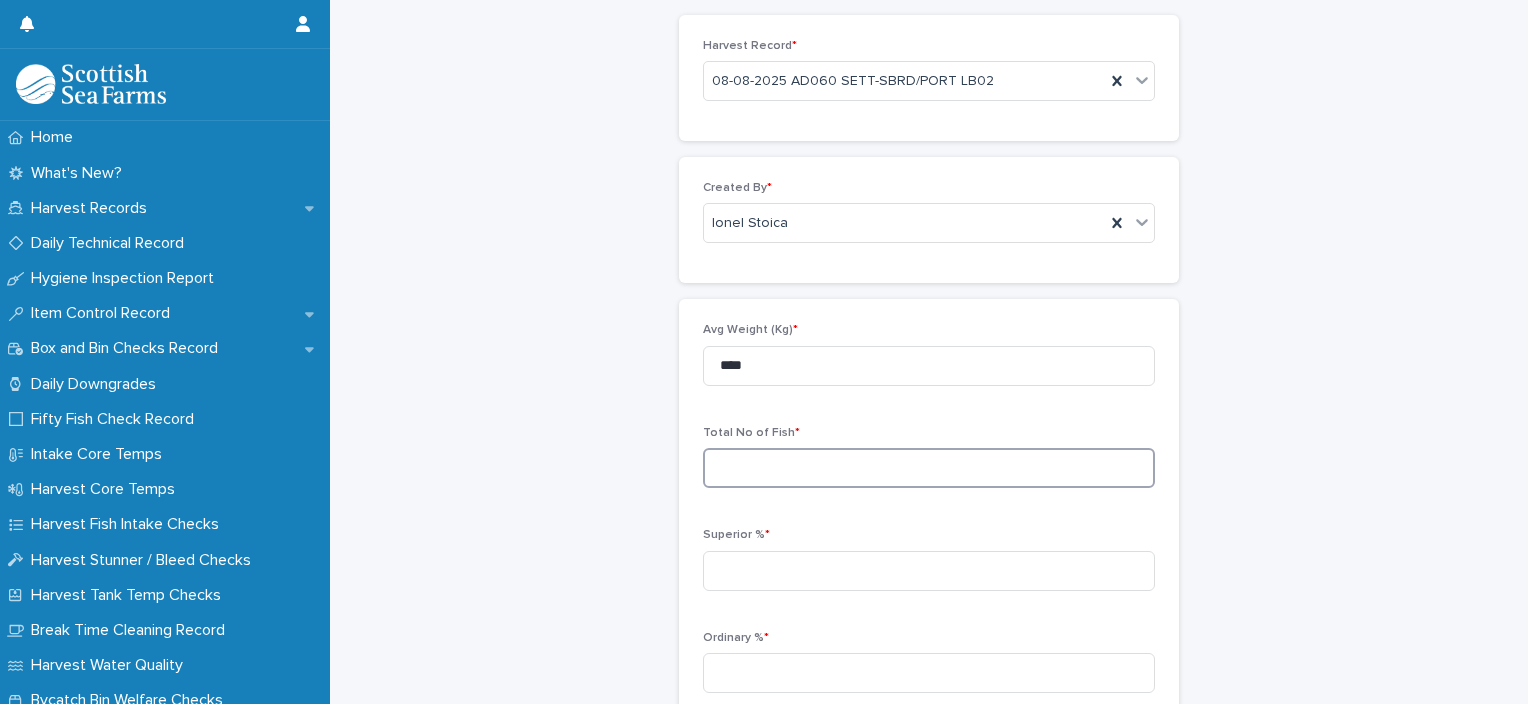 click at bounding box center [929, 468] 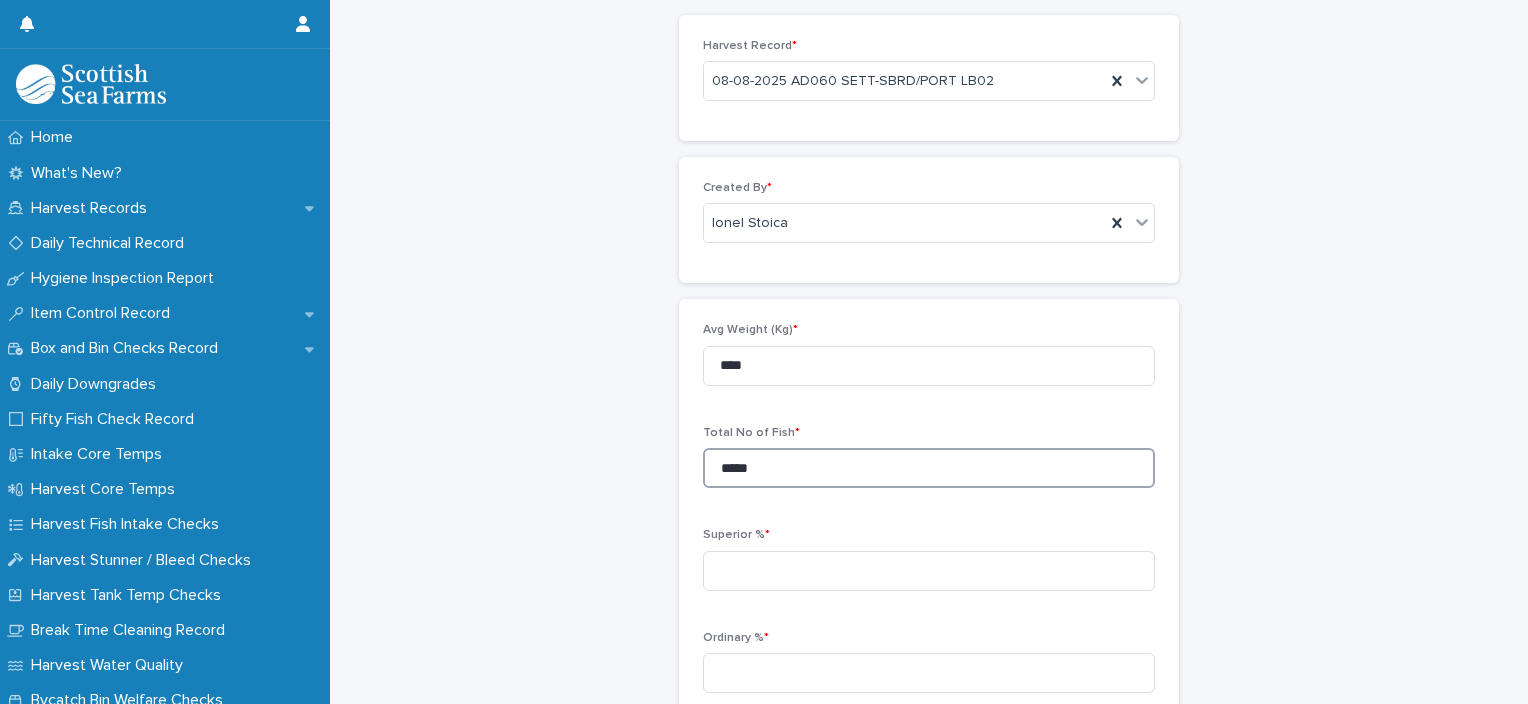 type on "*****" 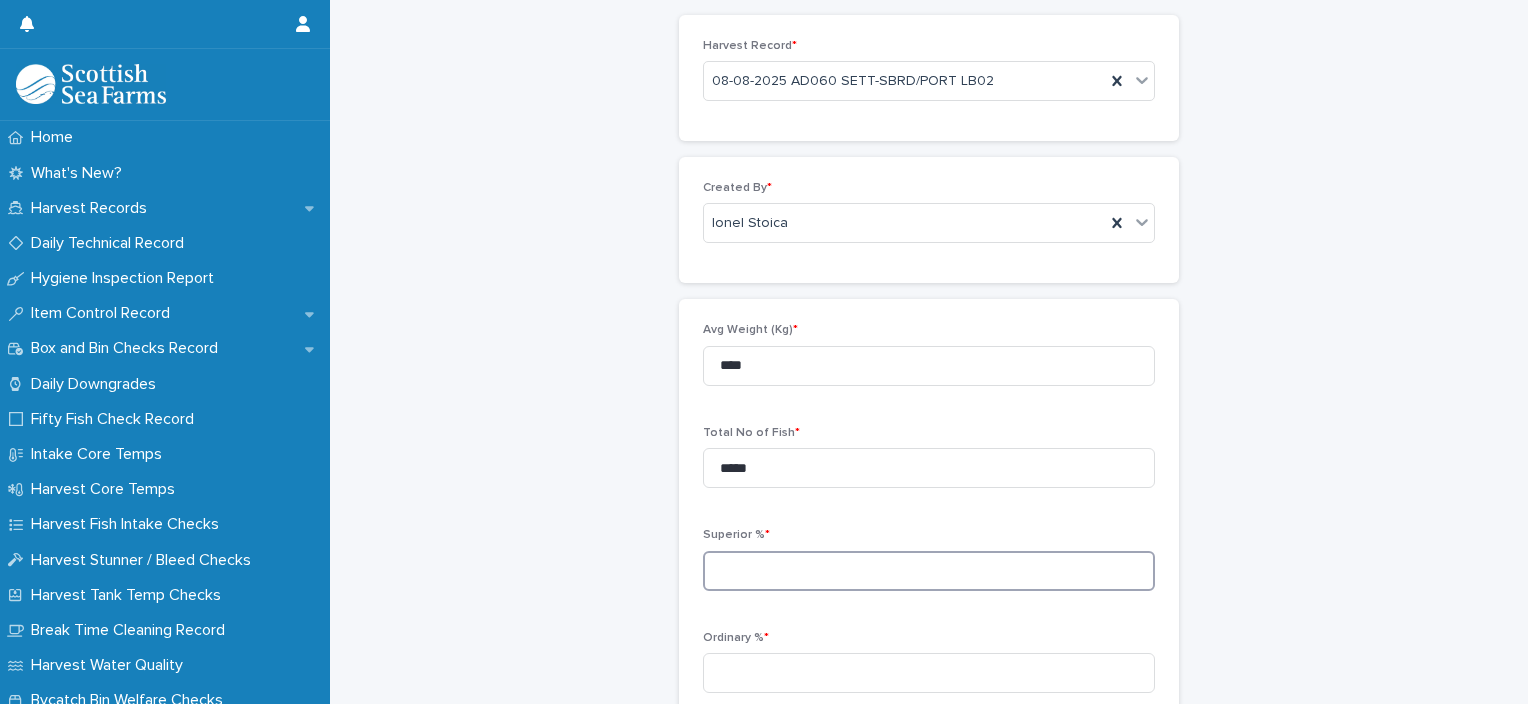 click at bounding box center [929, 571] 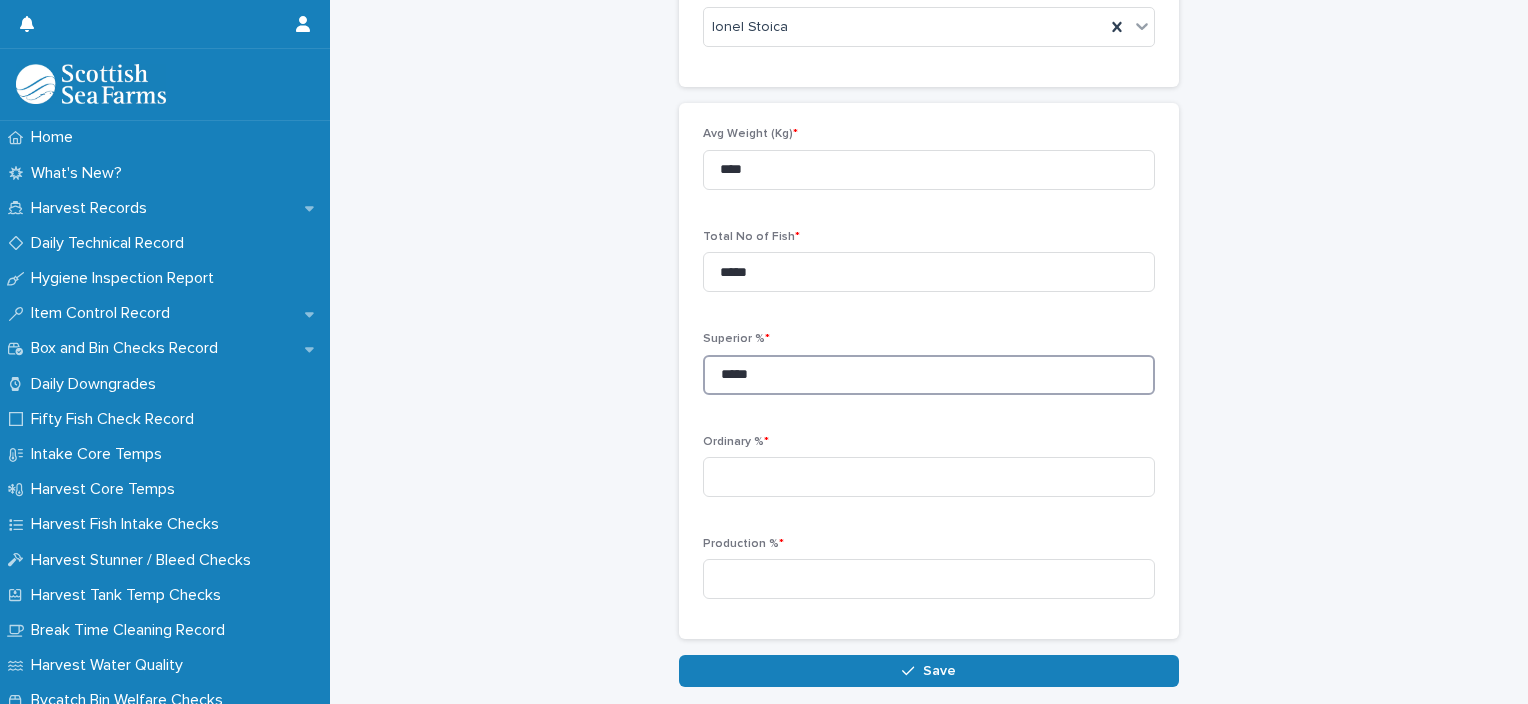 scroll, scrollTop: 300, scrollLeft: 0, axis: vertical 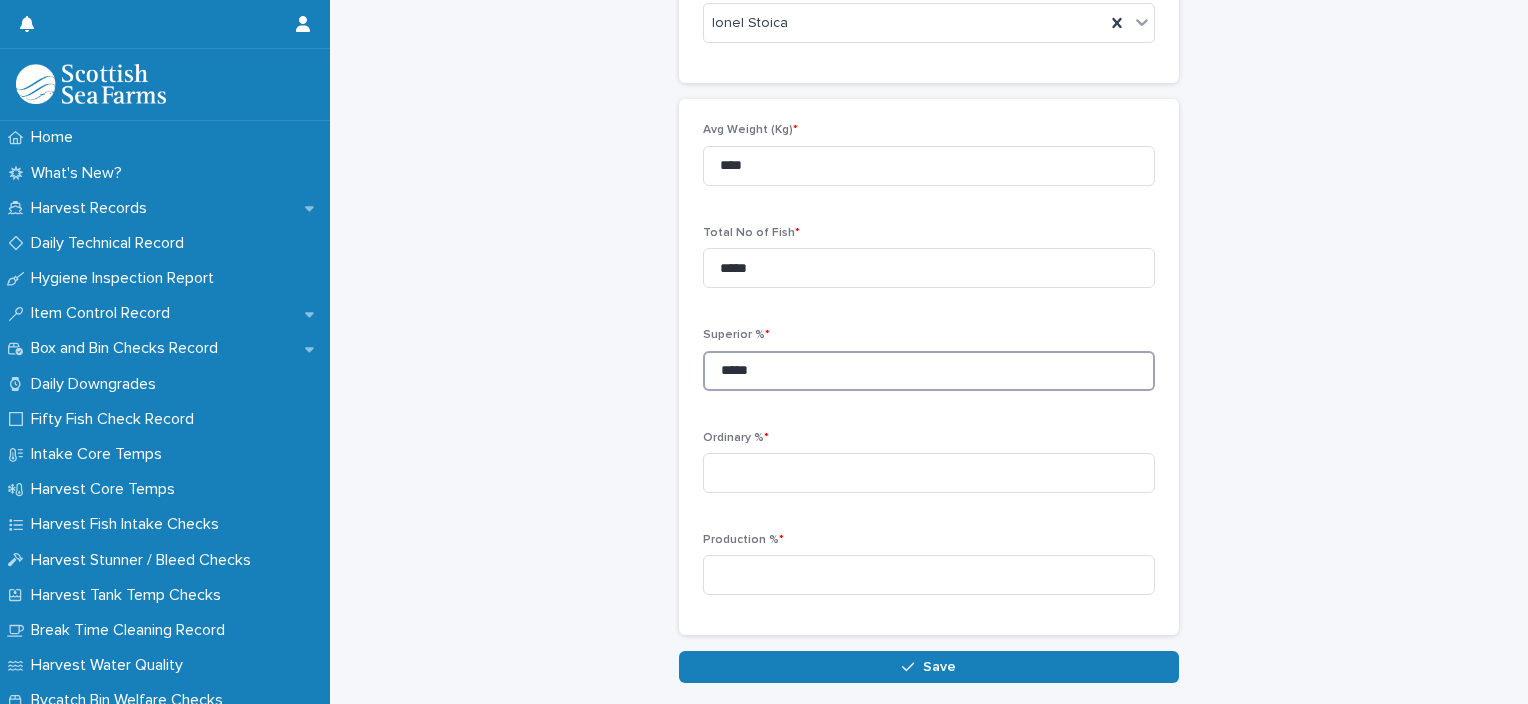 type on "*****" 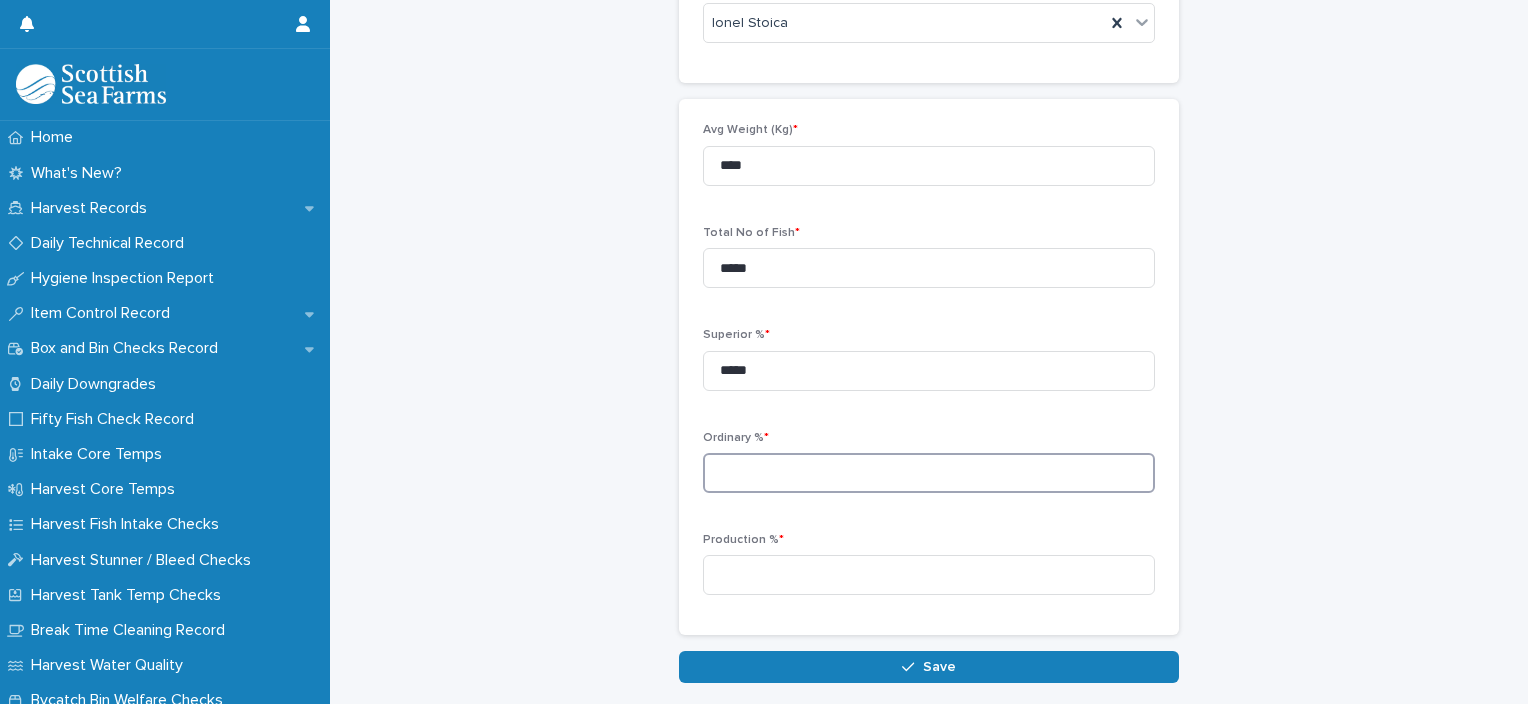 click at bounding box center [929, 473] 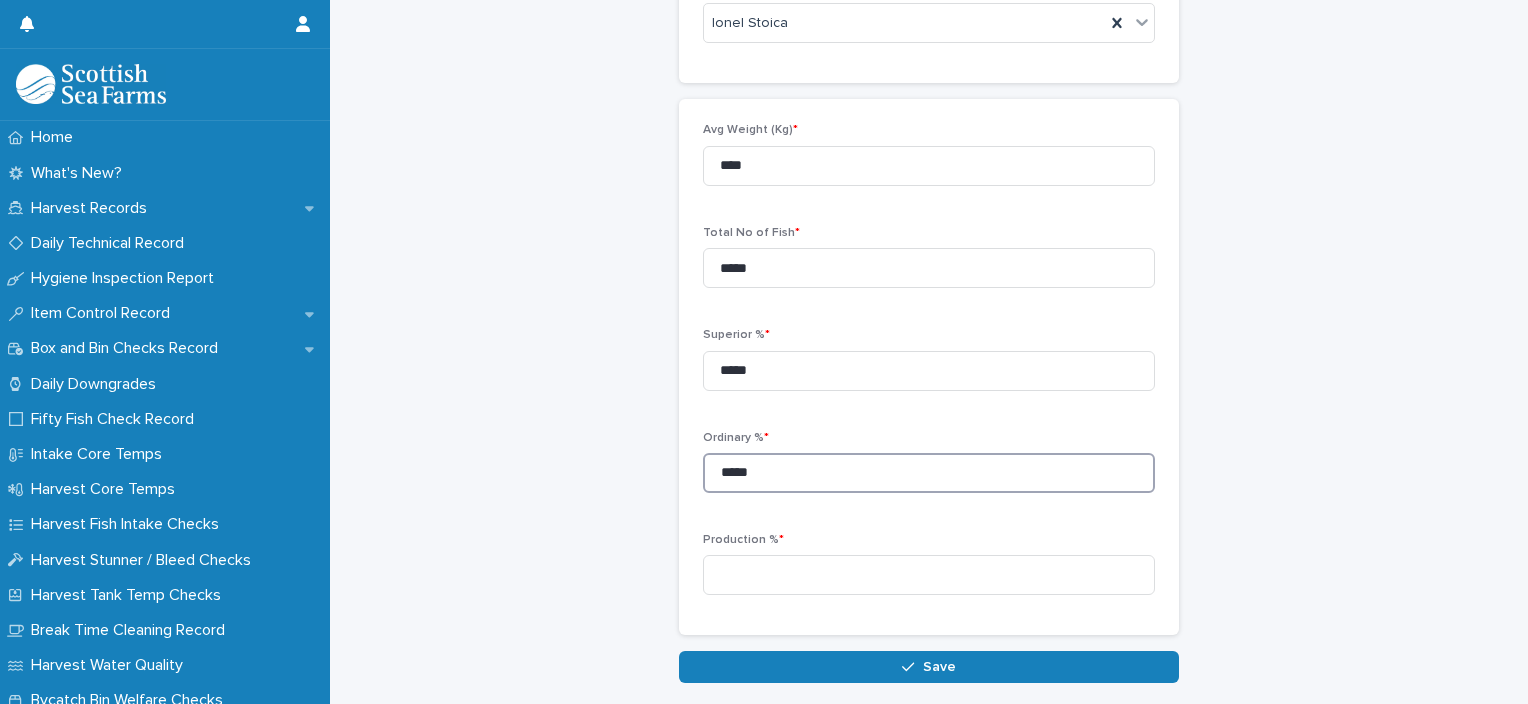 type on "*****" 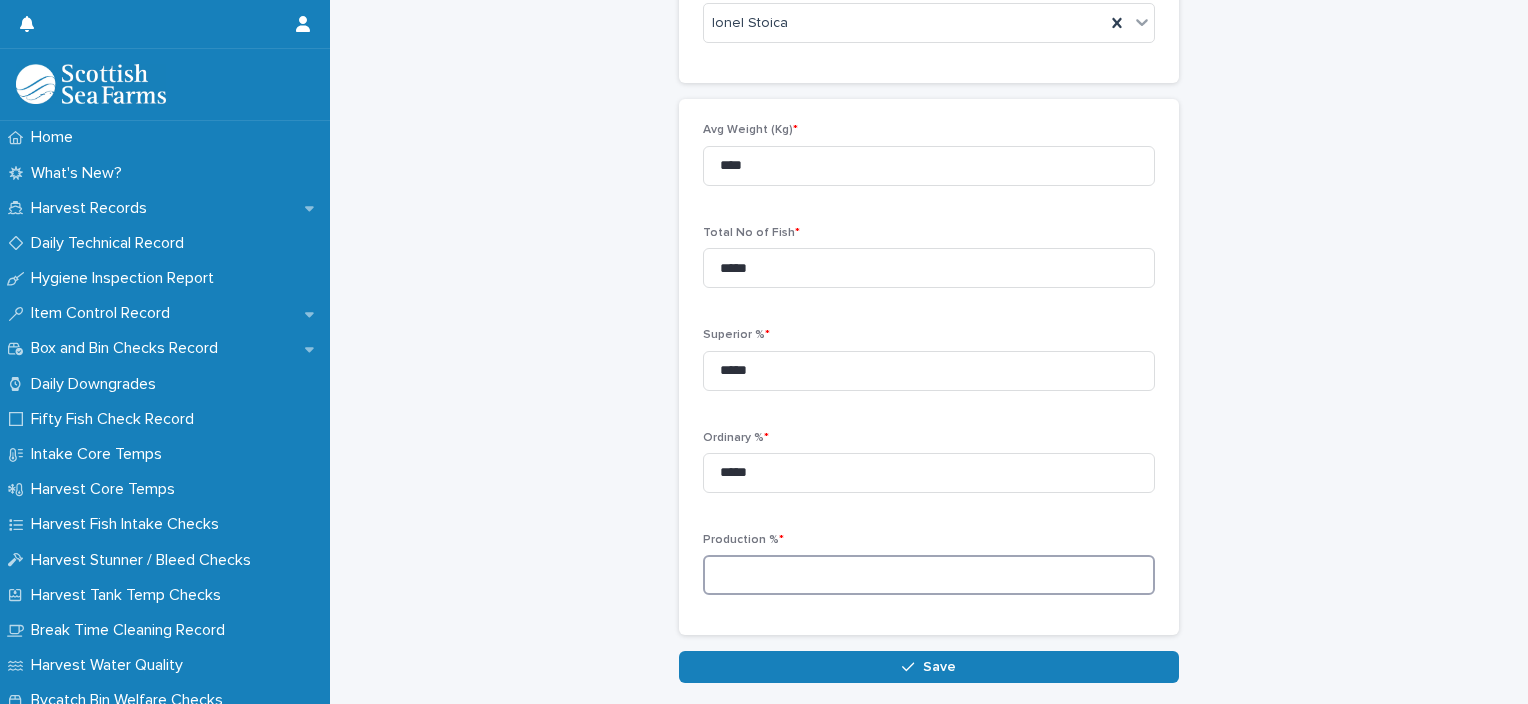drag, startPoint x: 840, startPoint y: 558, endPoint x: 844, endPoint y: 568, distance: 10.770329 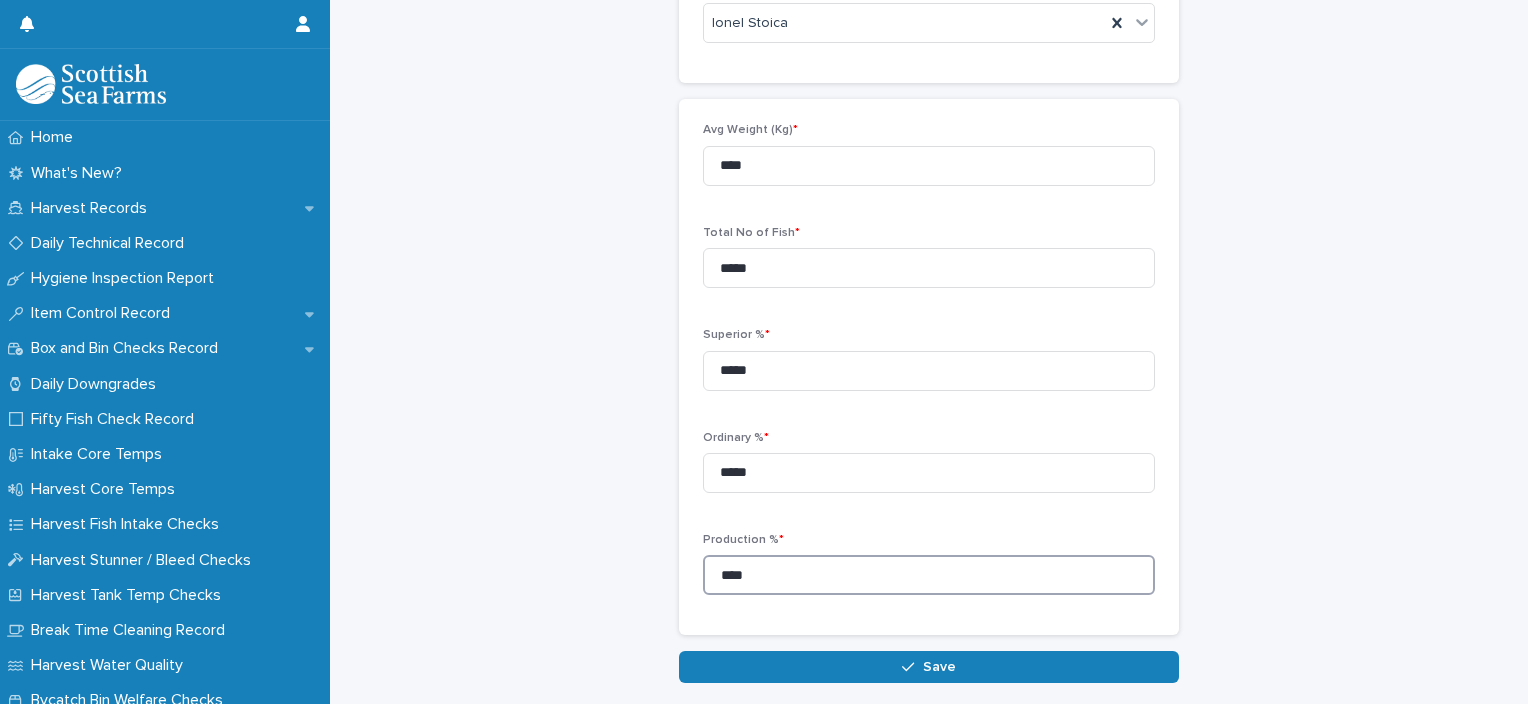 type on "****" 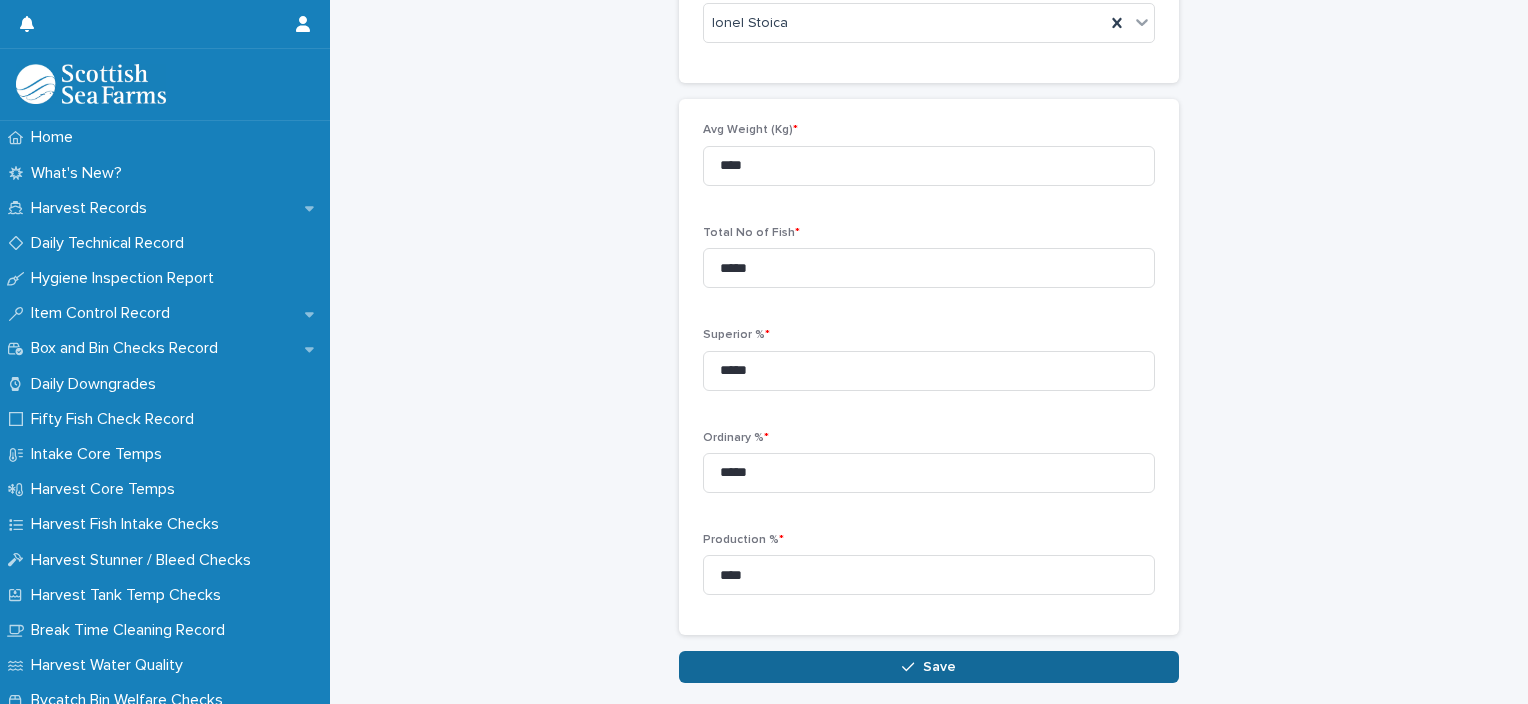 click on "Save" at bounding box center [929, 667] 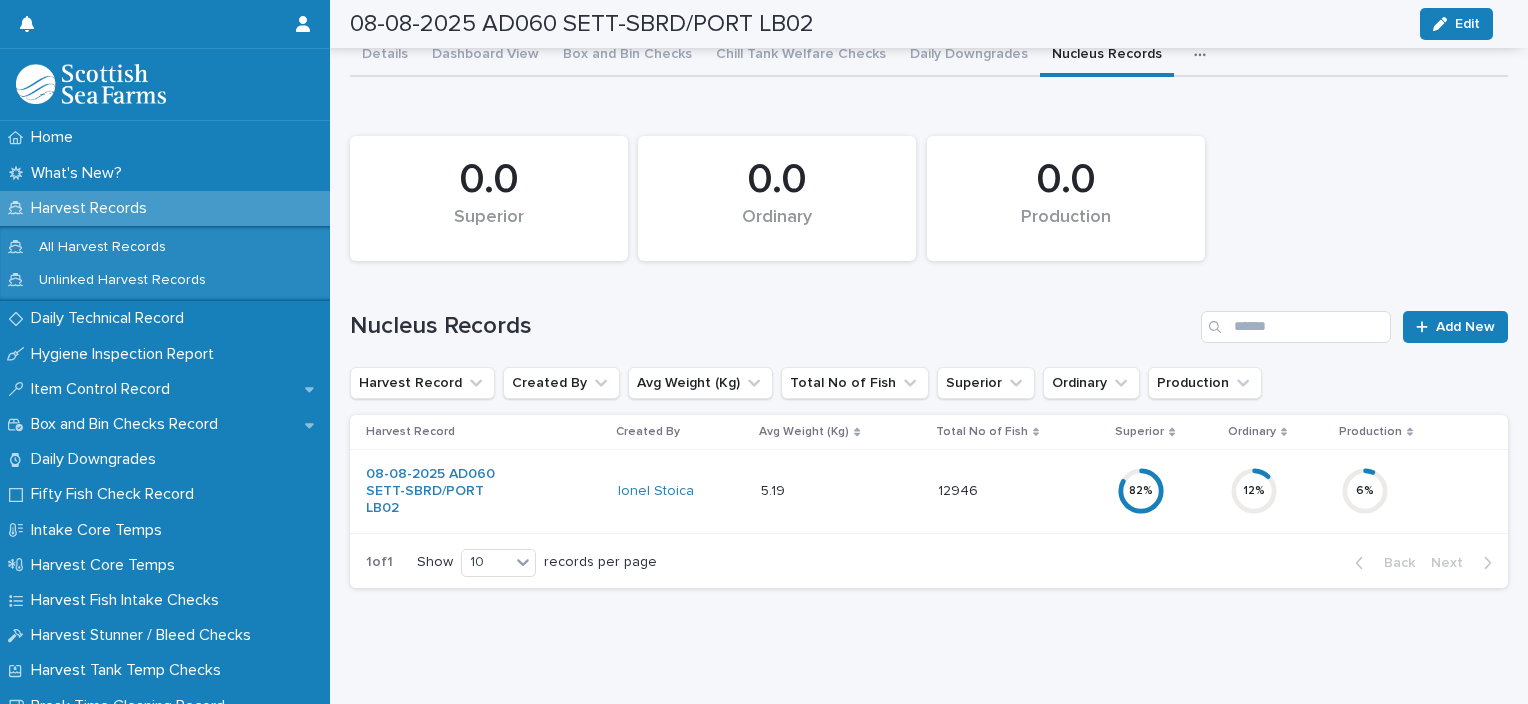 scroll, scrollTop: 100, scrollLeft: 0, axis: vertical 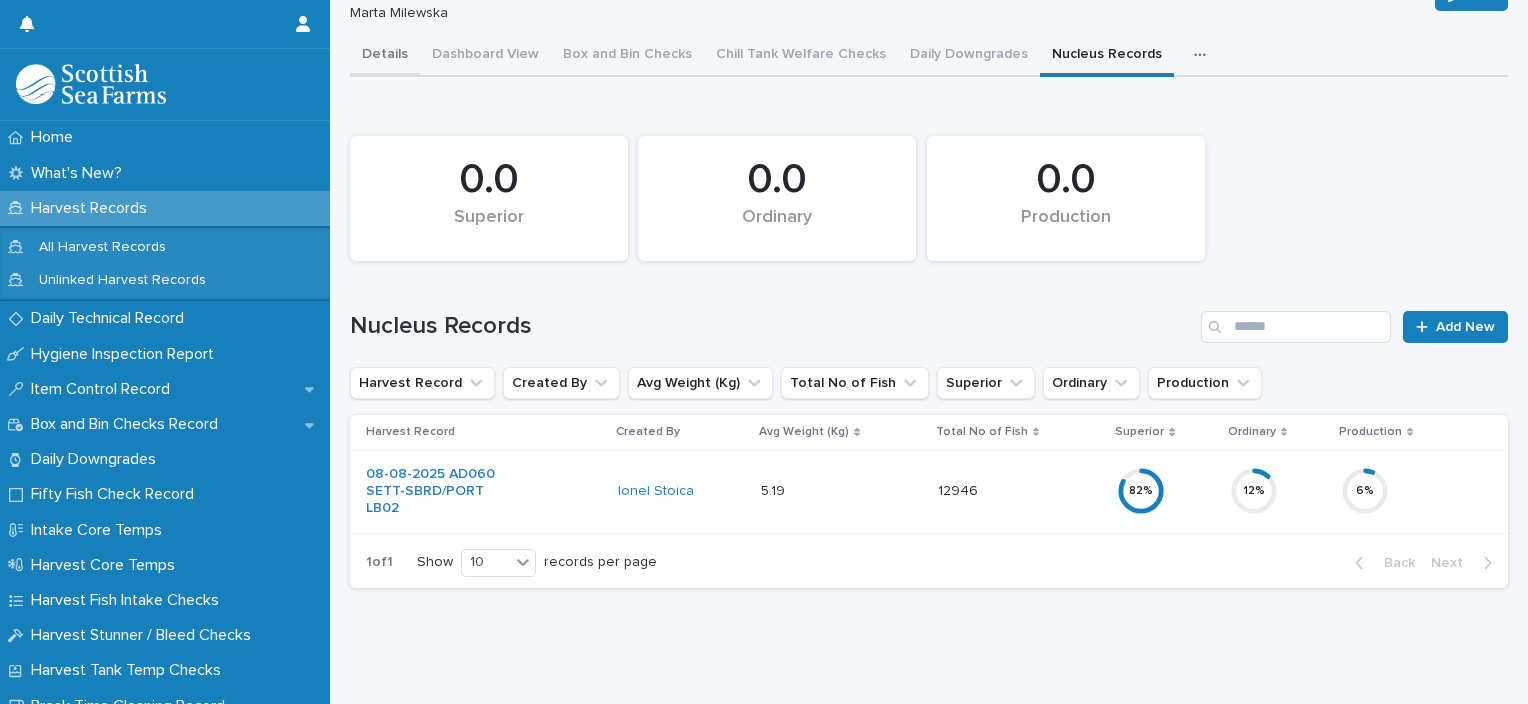 click on "Details Dashboard View Box and Bin Checks Chill Tank Welfare Checks Daily Downgrades Nucleus Records Daily Stunning Efficacy Fifty Fish Checks Fish Welfare Inspections Gutting Line Checks Harvest Core Temps and pH Harvest Fish Intake Checks Harvest Record Notes Harvest Stunner & Bleeder Checks Harvest Tank Temp Checks Harvest Tank Traceability Records Harvest Water Quality Intake Core Temps Outside Bycatch Bin Welfare Checks Processing Snapshot Reports Reject Fish Secondary Stunning Efficacy Trace Report Can't display tree at index  0 Can't display tree at index  24 Can't display tree at index  14 Can't display tree at index  8 Can't display tree at index  12 Loading... Saving… Loading... Saving… Loading... Saving… 0.0 Superior 0.0 Ordinary 0.0 Production Nucleus Records Add New Harvest Record Created By Avg Weight (Kg) Total No of Fish Superior Ordinary Production Harvest Record Created By Avg Weight (Kg) Total No of Fish Superior Ordinary Production 08-08-2025 AD060 SETT-SBRD/PORT LB02   [NAME] [LAST]" at bounding box center [929, 319] 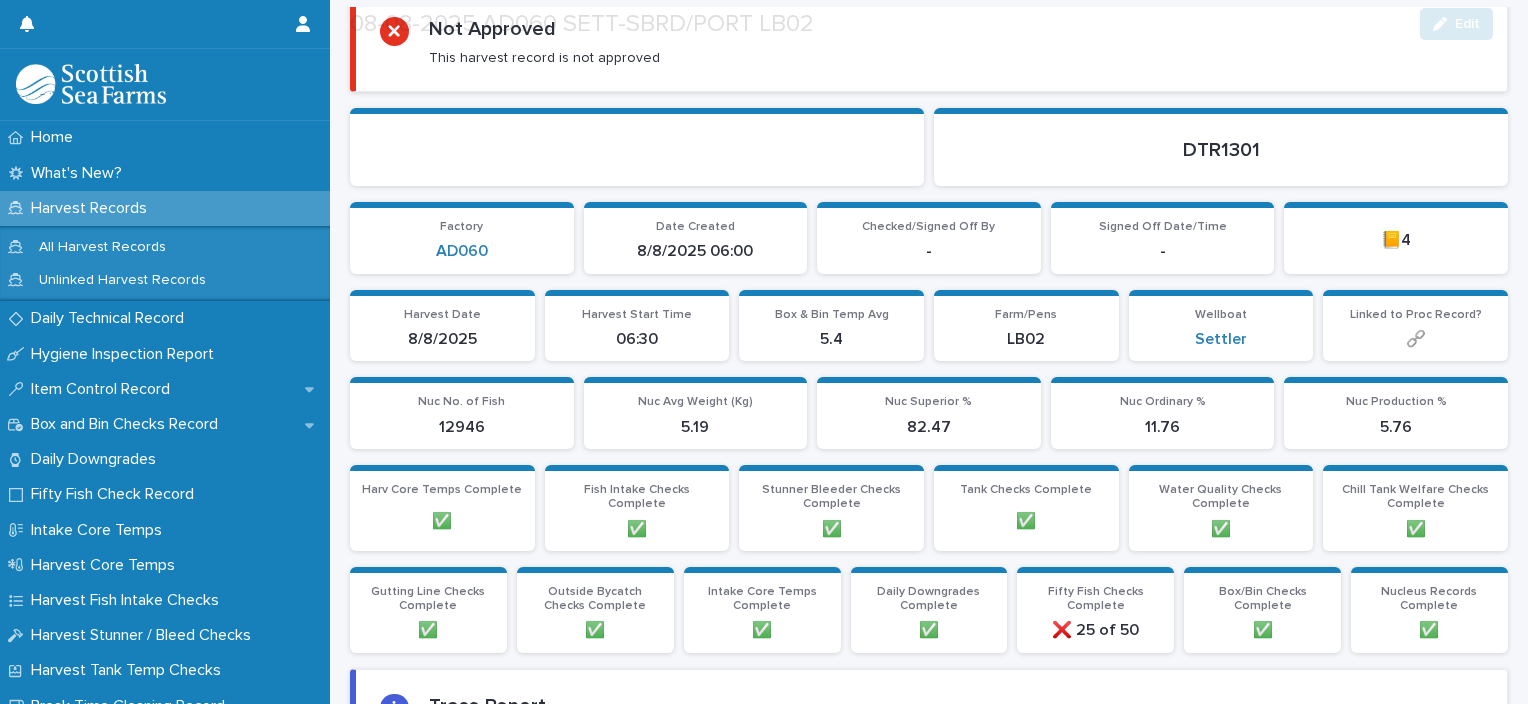 scroll, scrollTop: 201, scrollLeft: 0, axis: vertical 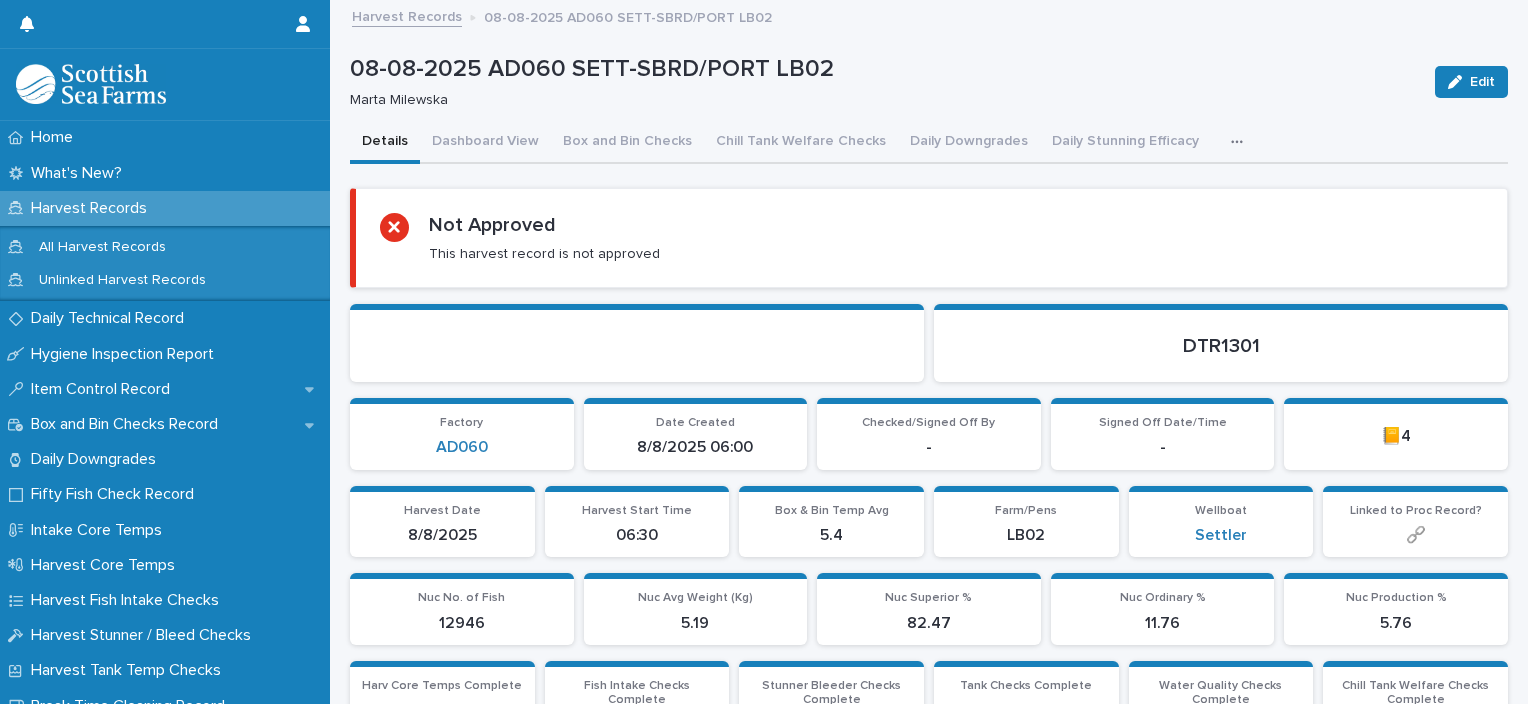 click 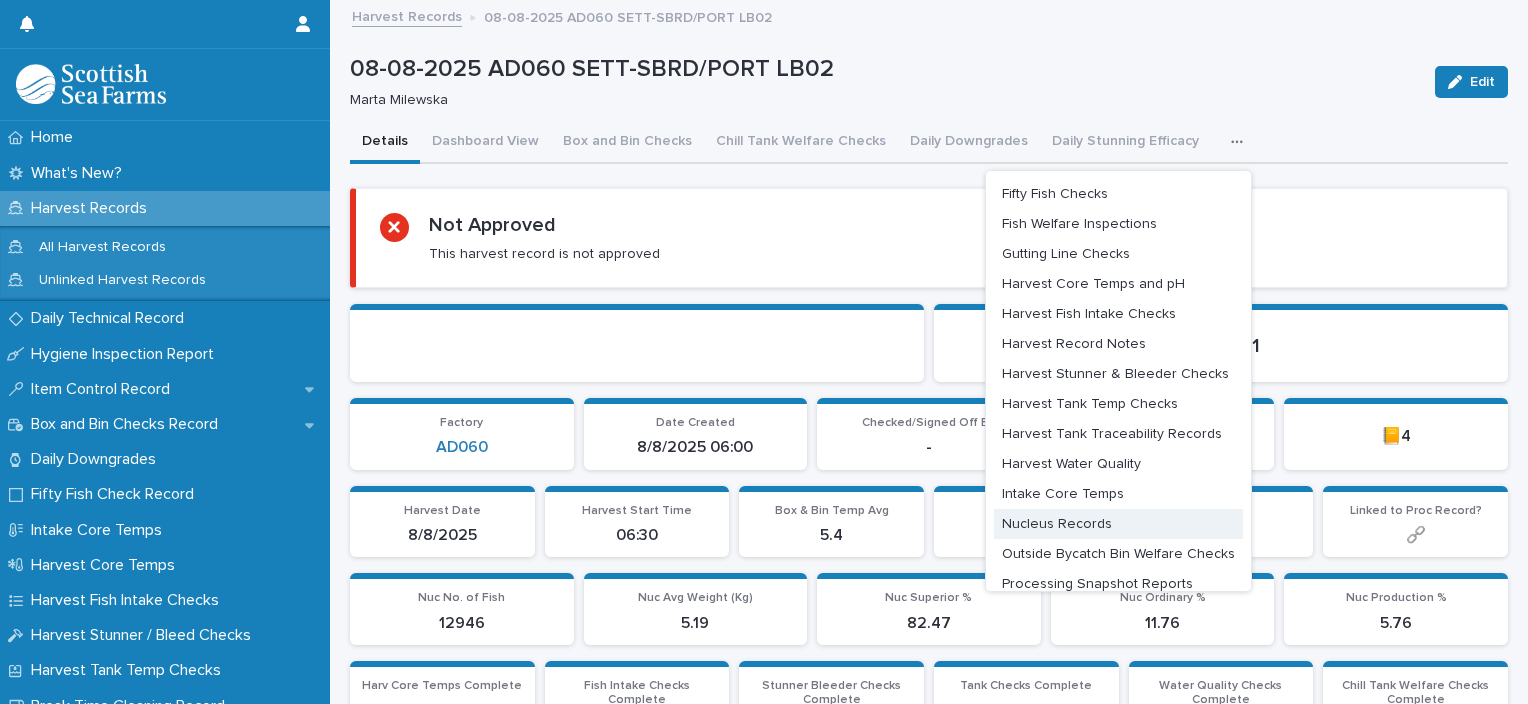 scroll, scrollTop: 100, scrollLeft: 0, axis: vertical 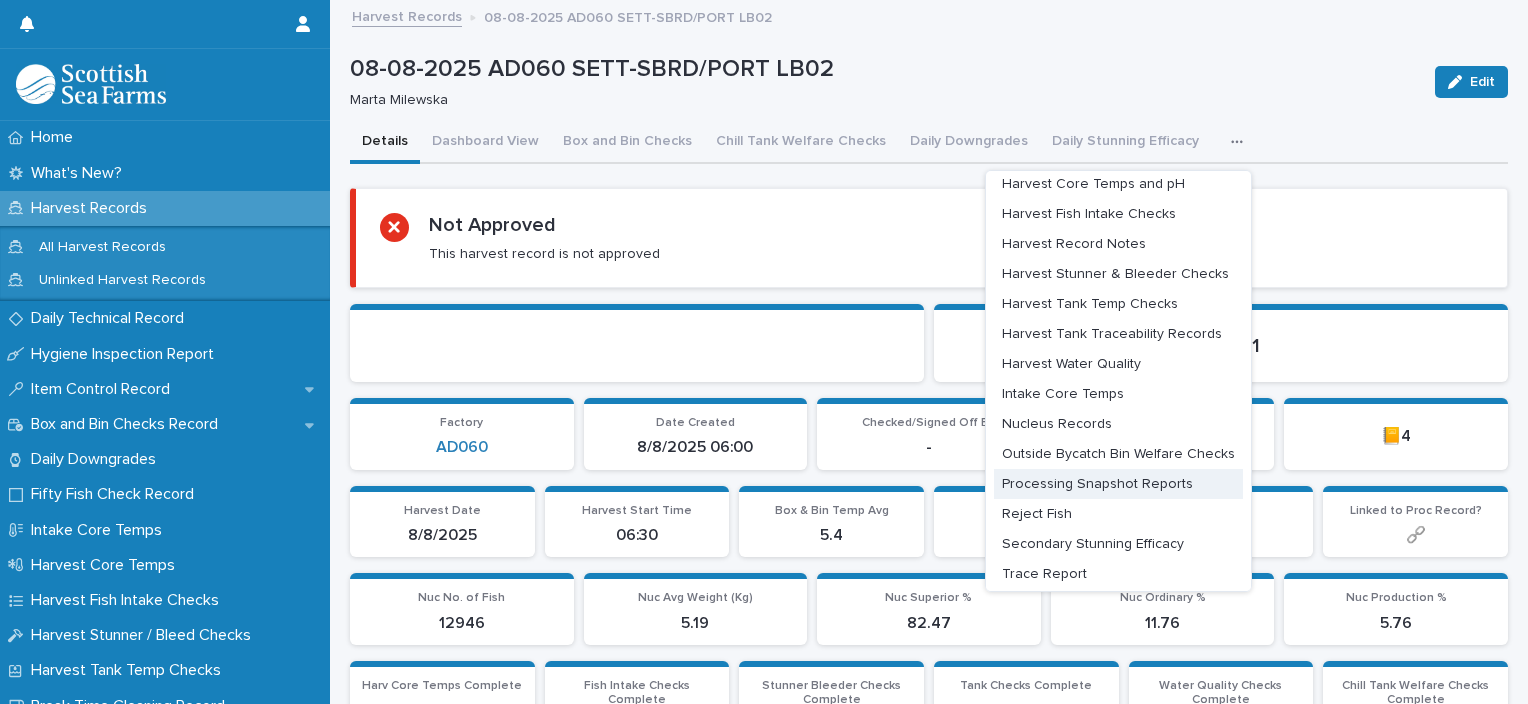 click on "Processing Snapshot Reports" at bounding box center [1097, 484] 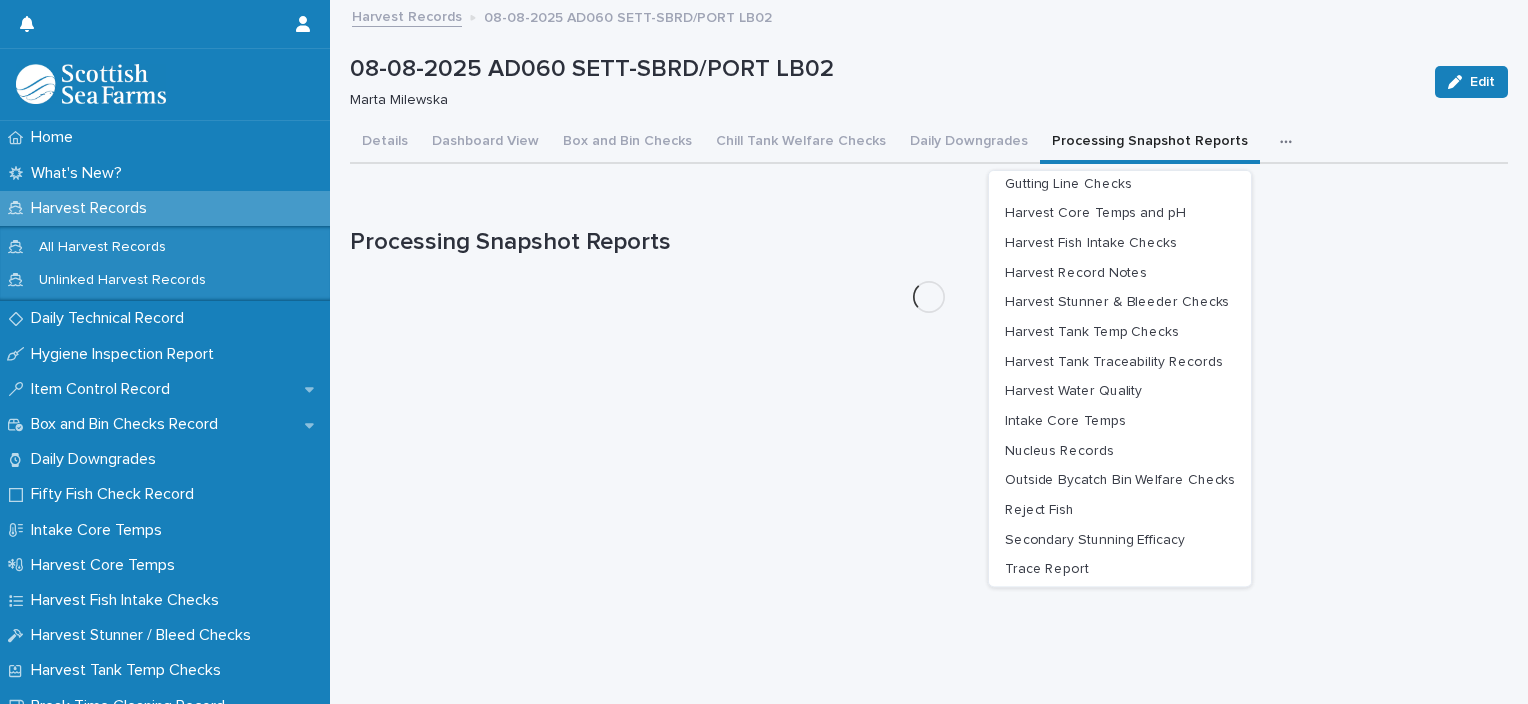 scroll, scrollTop: 105, scrollLeft: 0, axis: vertical 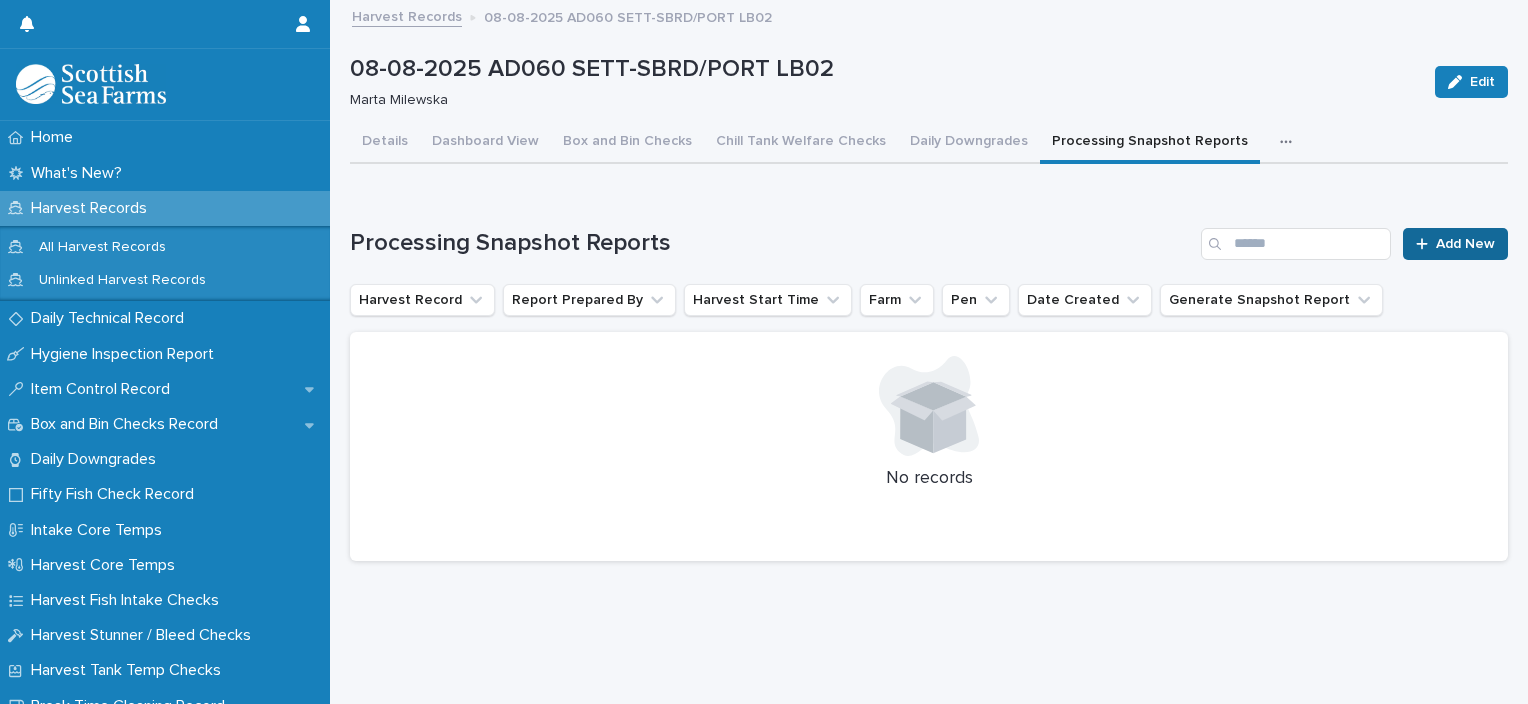 click on "Add New" at bounding box center (1465, 244) 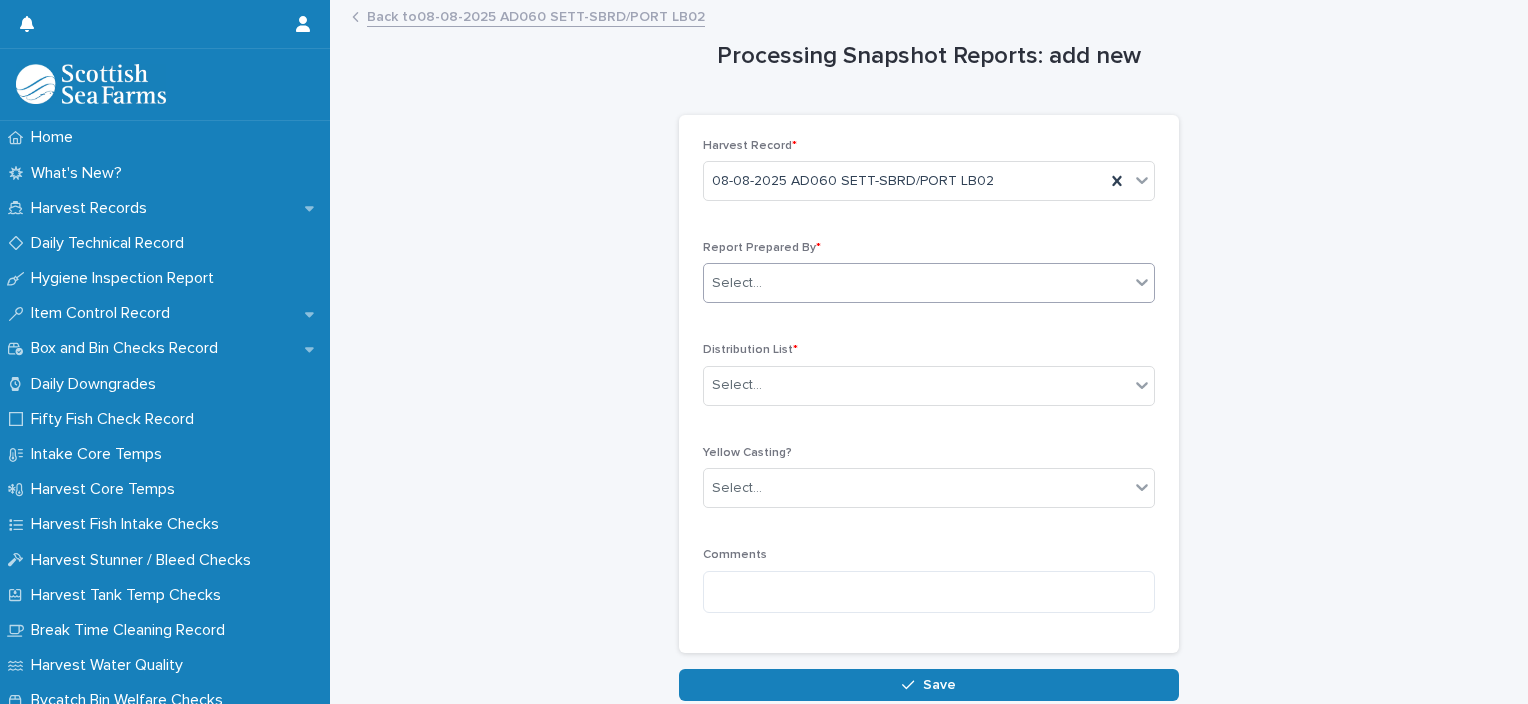 click on "Select..." at bounding box center [916, 283] 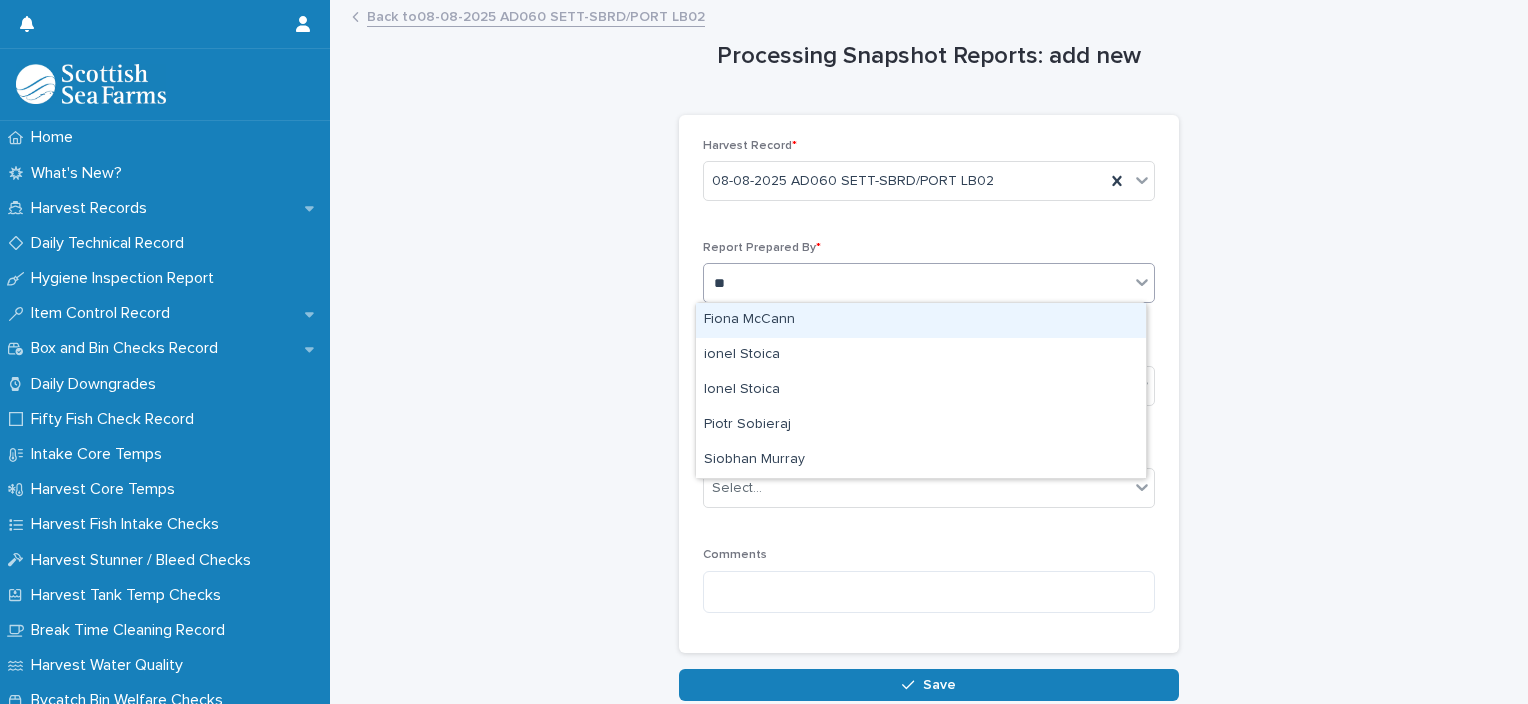 type on "***" 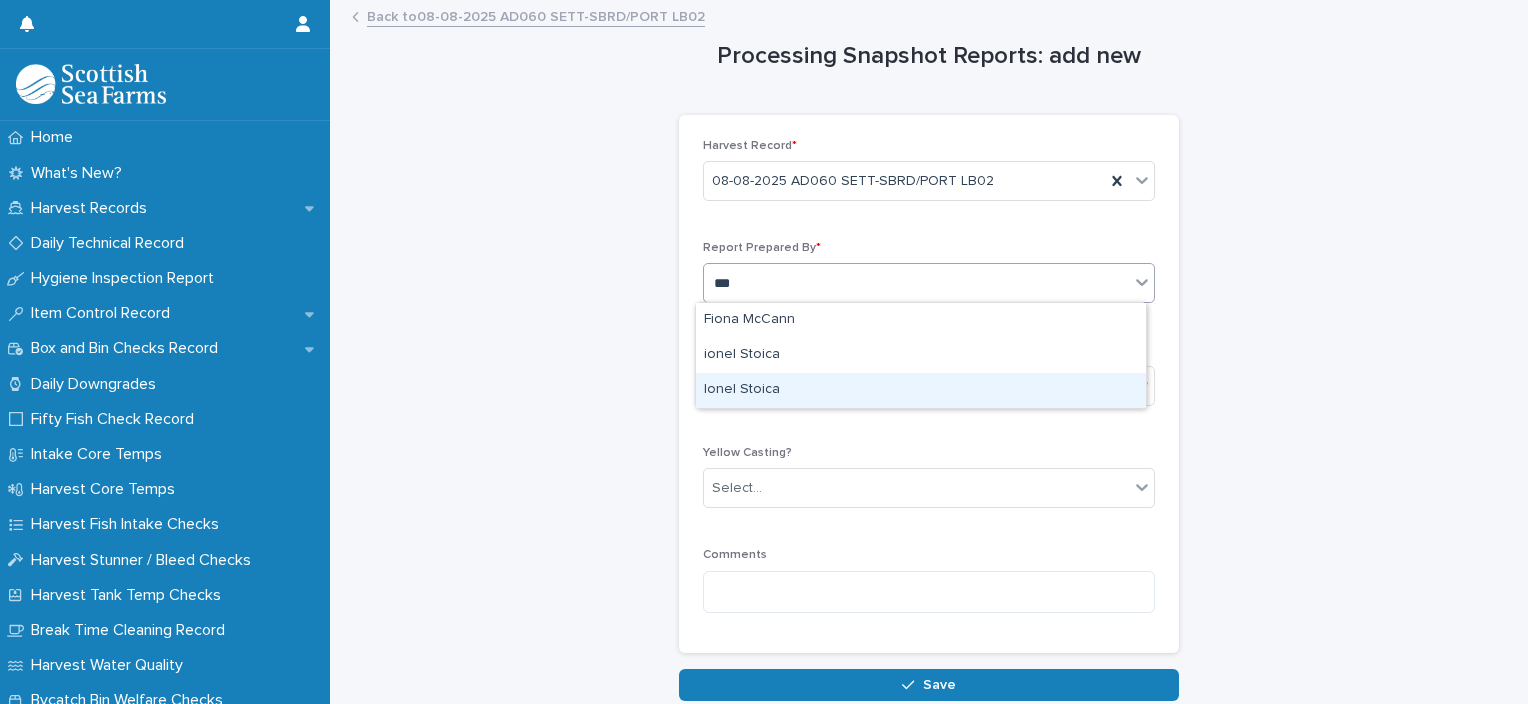click on "Ionel Stoica" at bounding box center [921, 390] 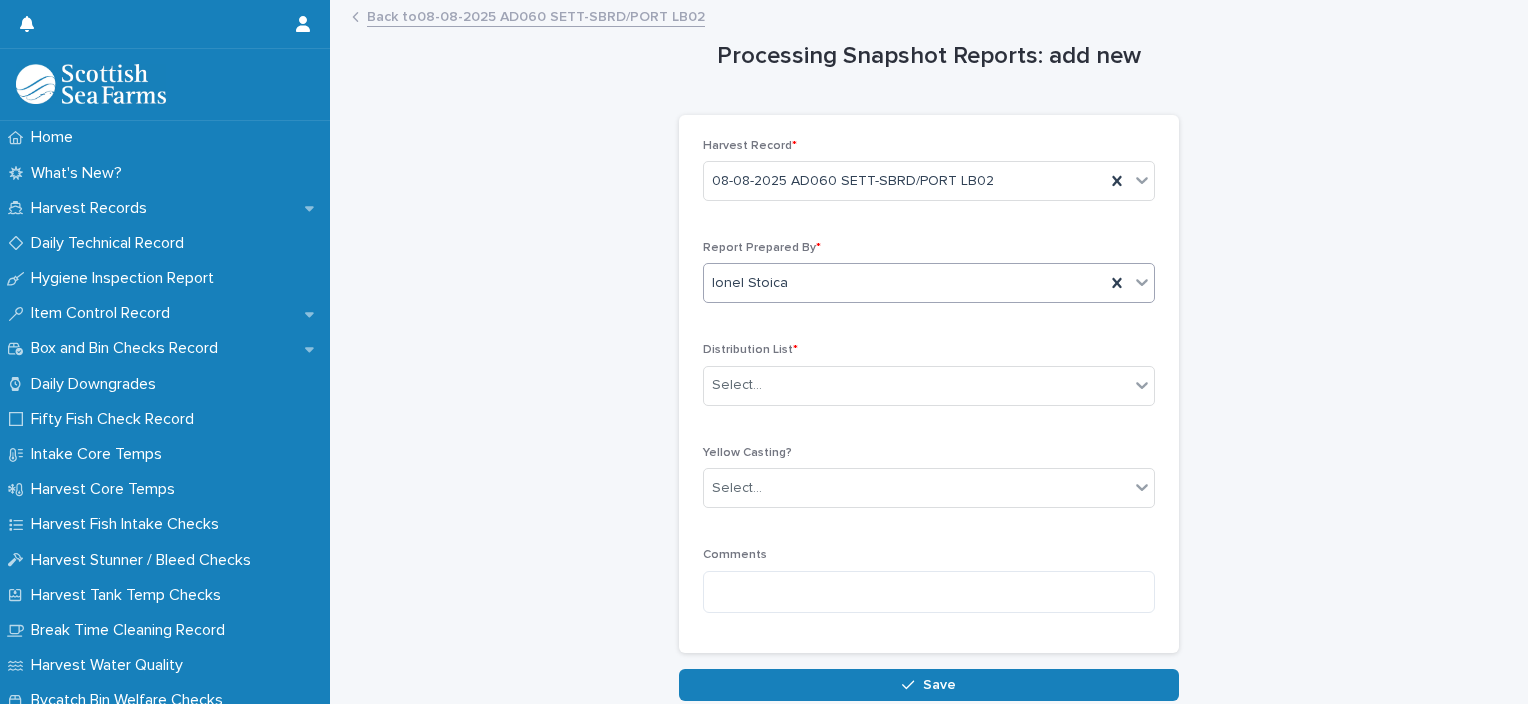 click on "Select..." at bounding box center (916, 385) 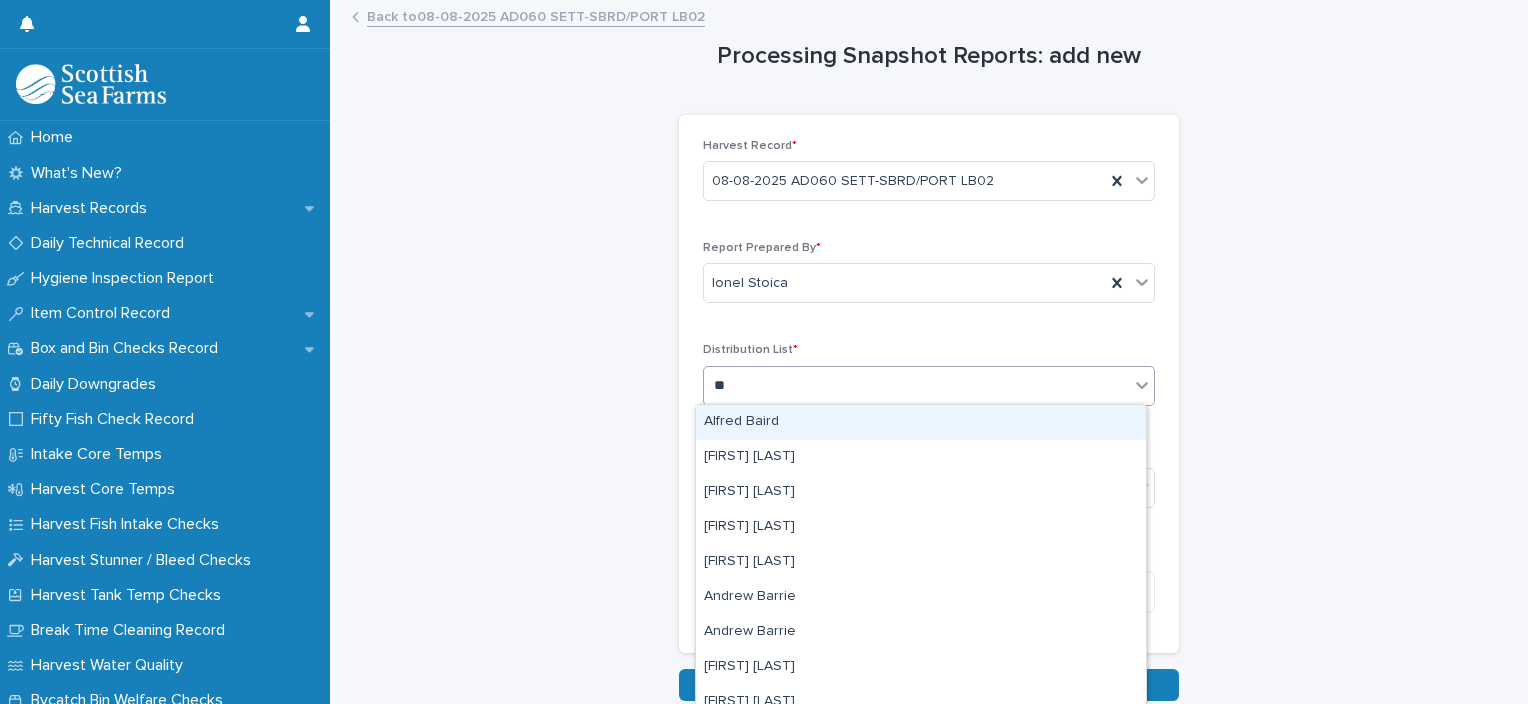 type on "***" 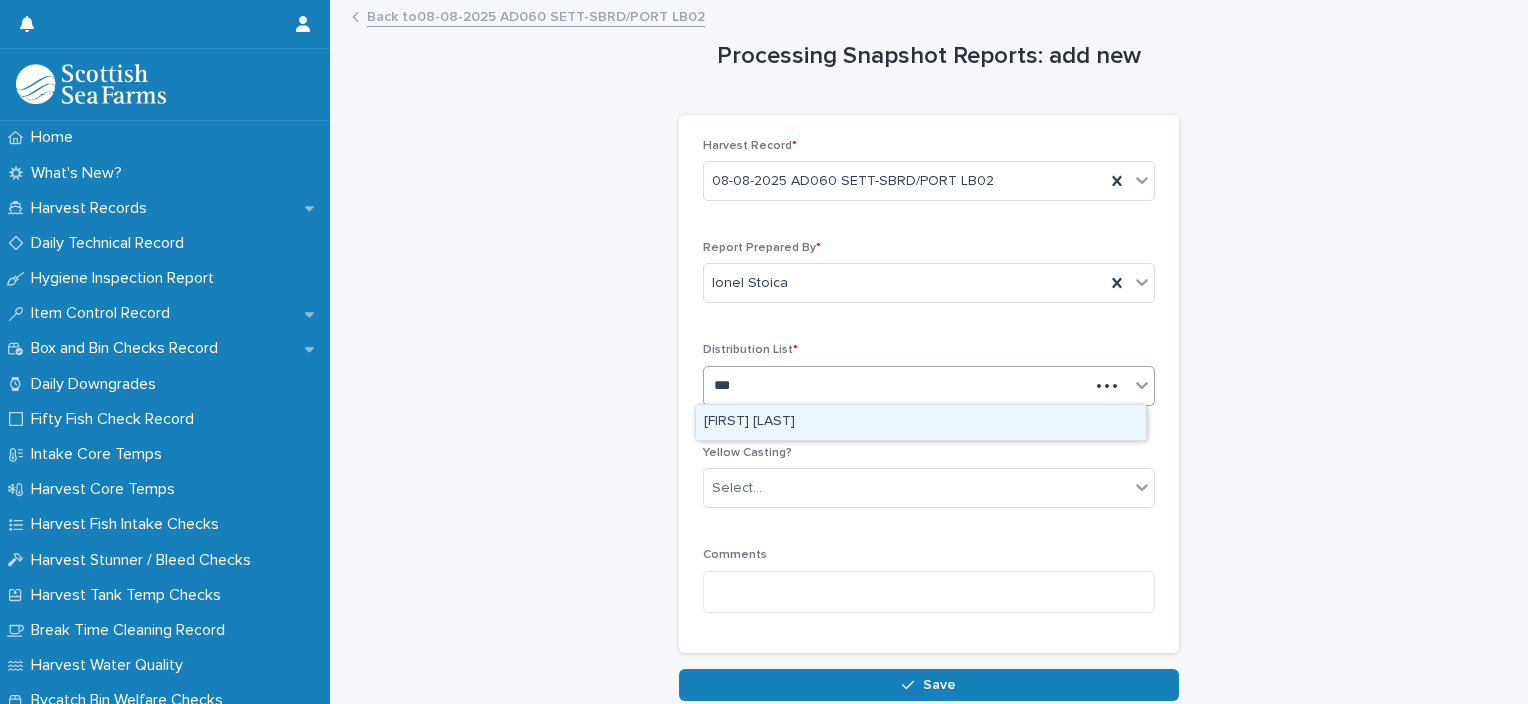 click on "[FIRST] [LAST]" at bounding box center (921, 422) 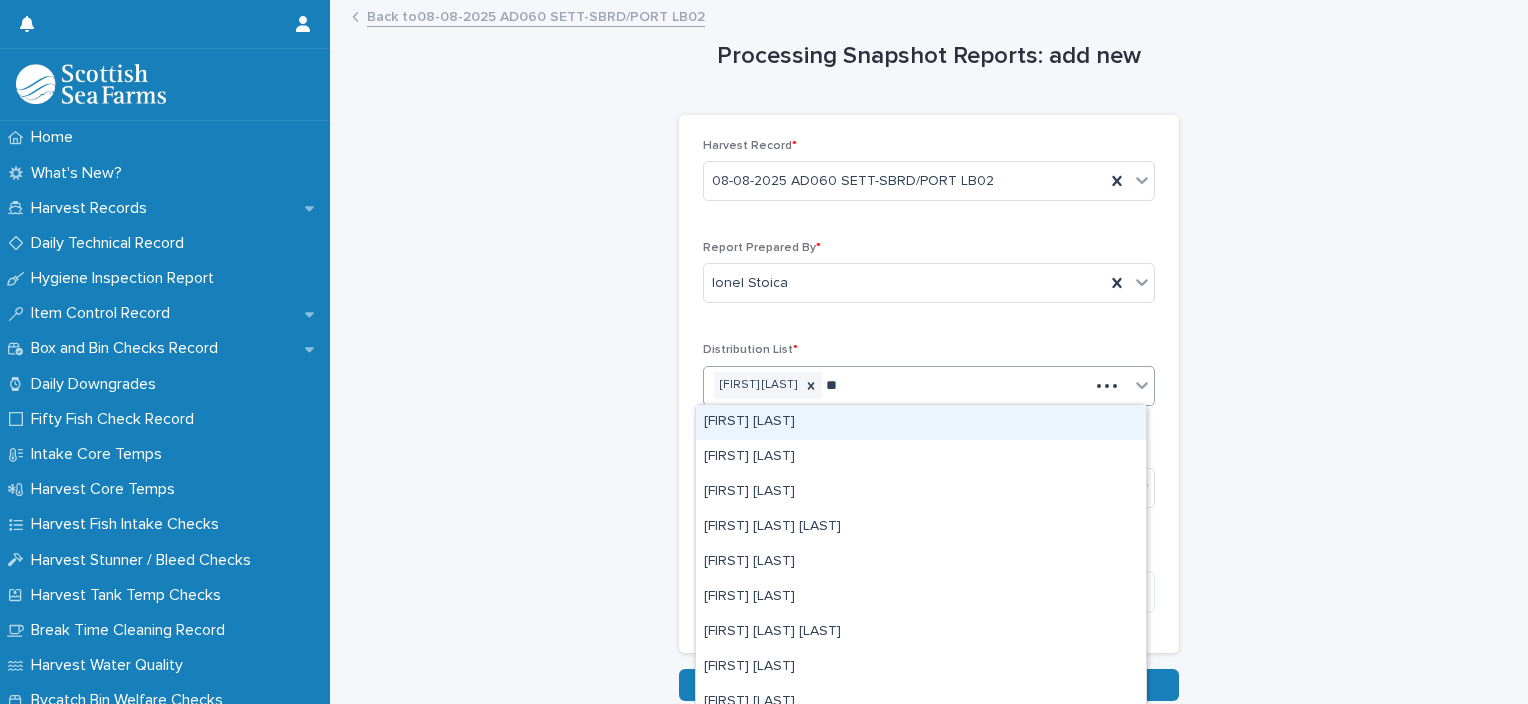 type on "***" 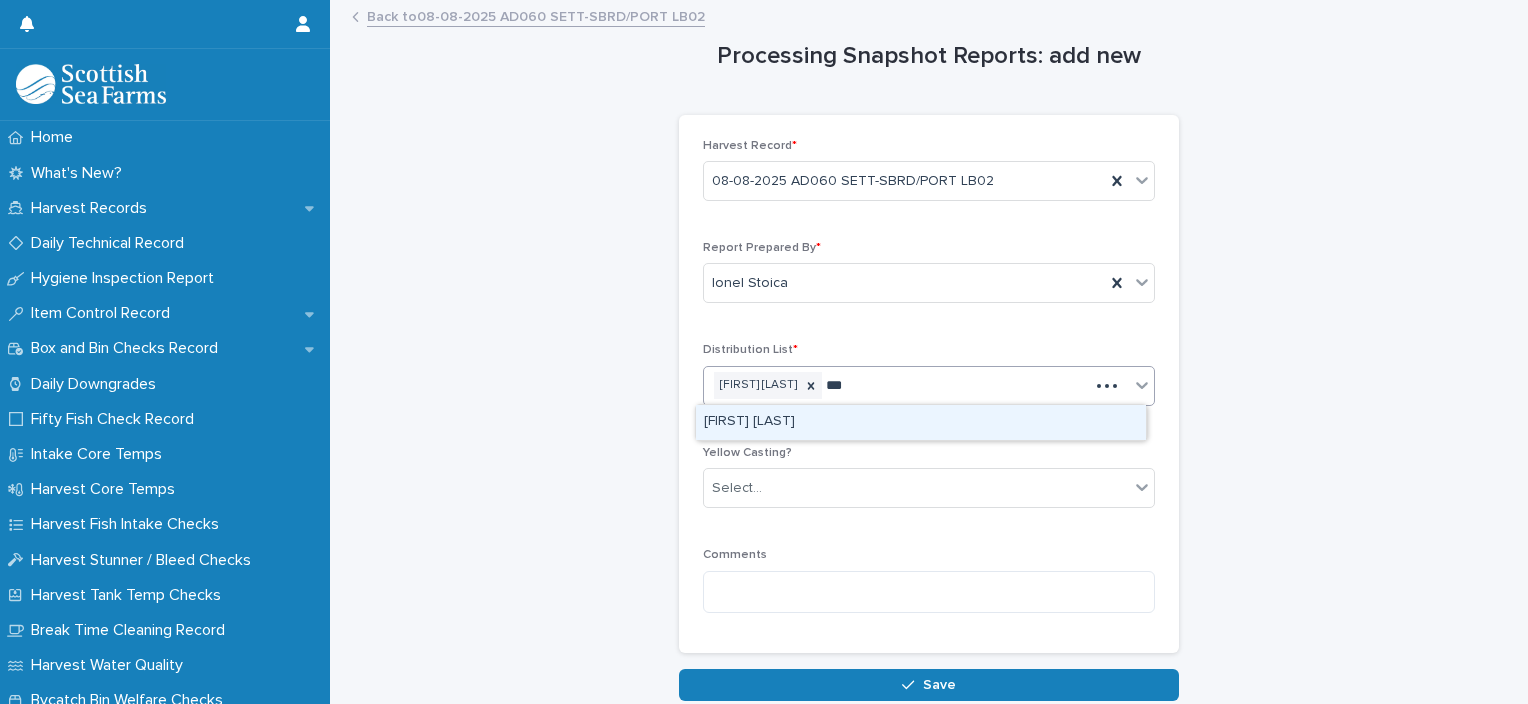 click on "[FIRST] [LAST]" at bounding box center [921, 422] 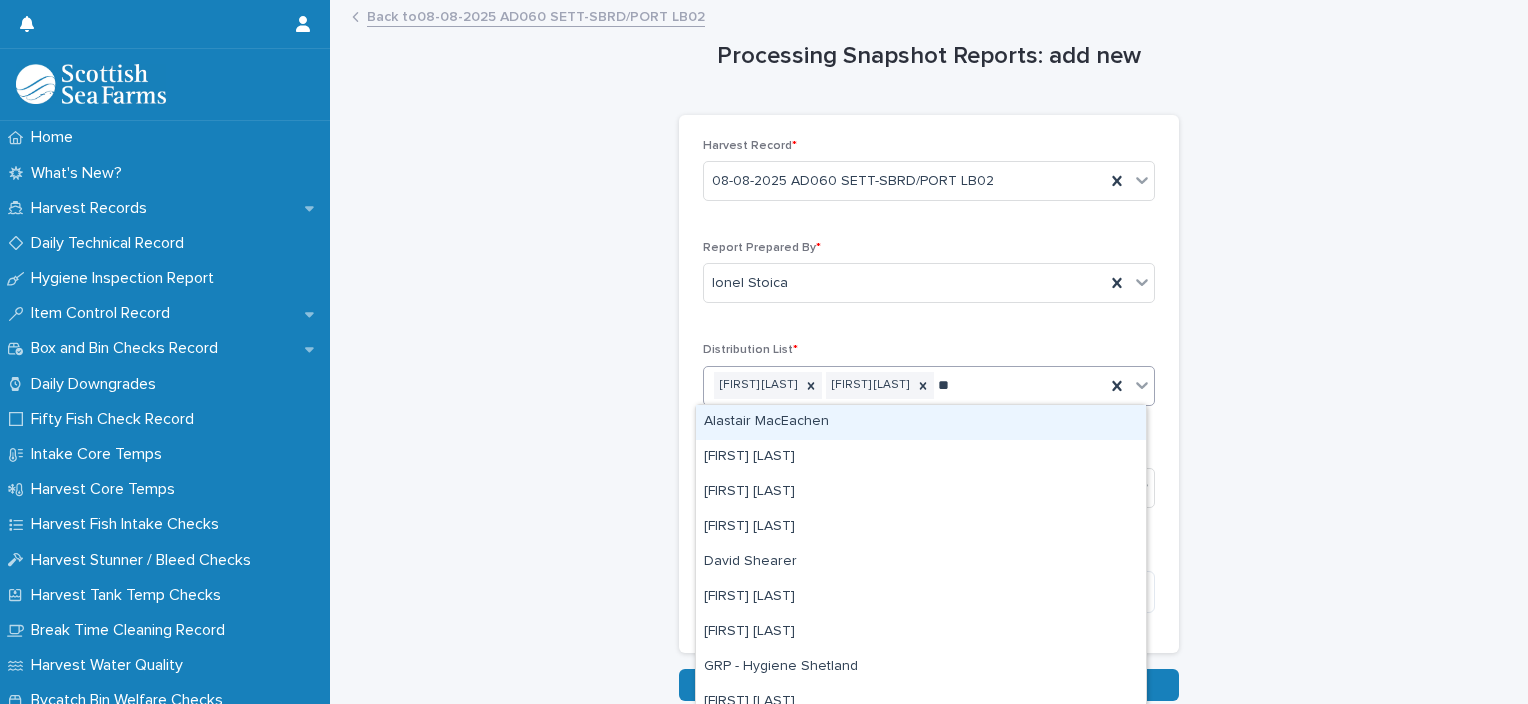 type on "***" 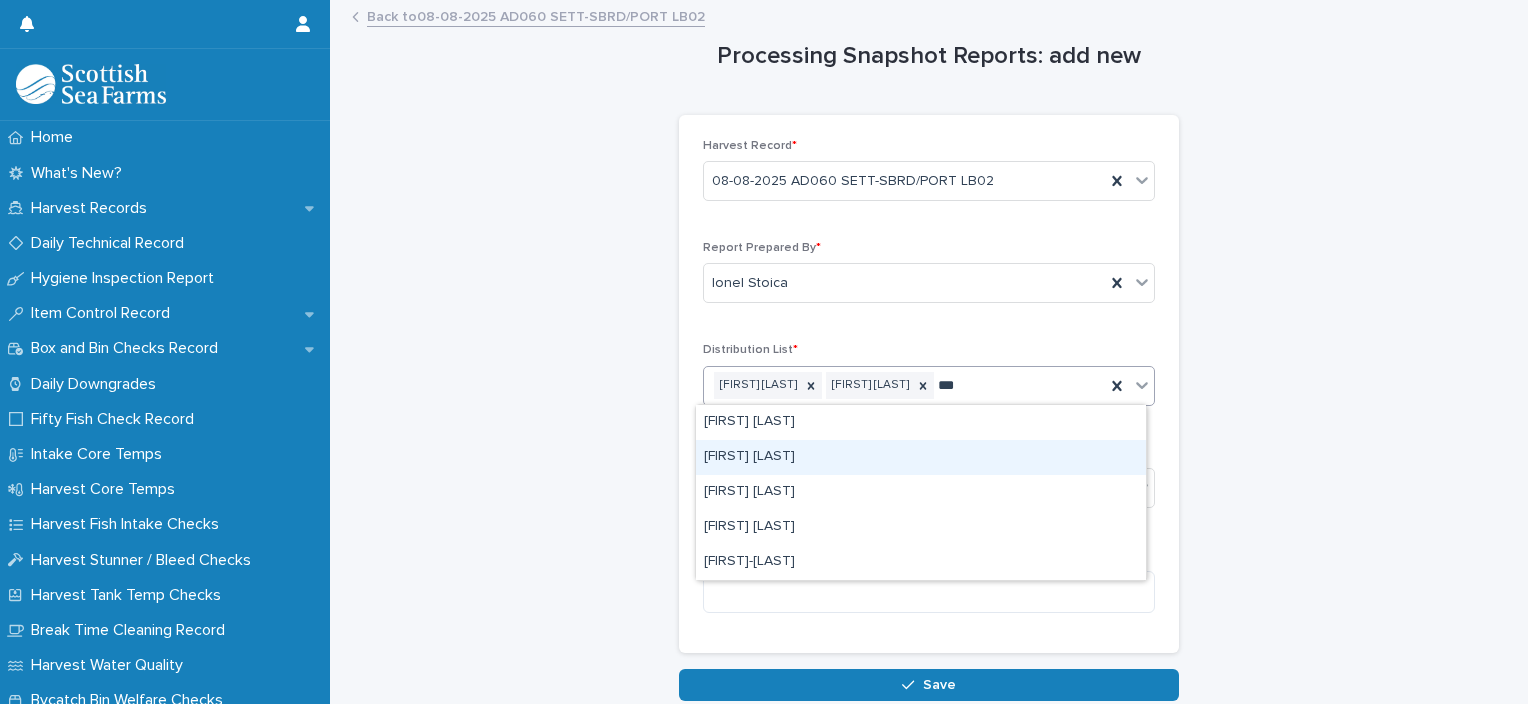 click on "[FIRST] [LAST]" at bounding box center [921, 457] 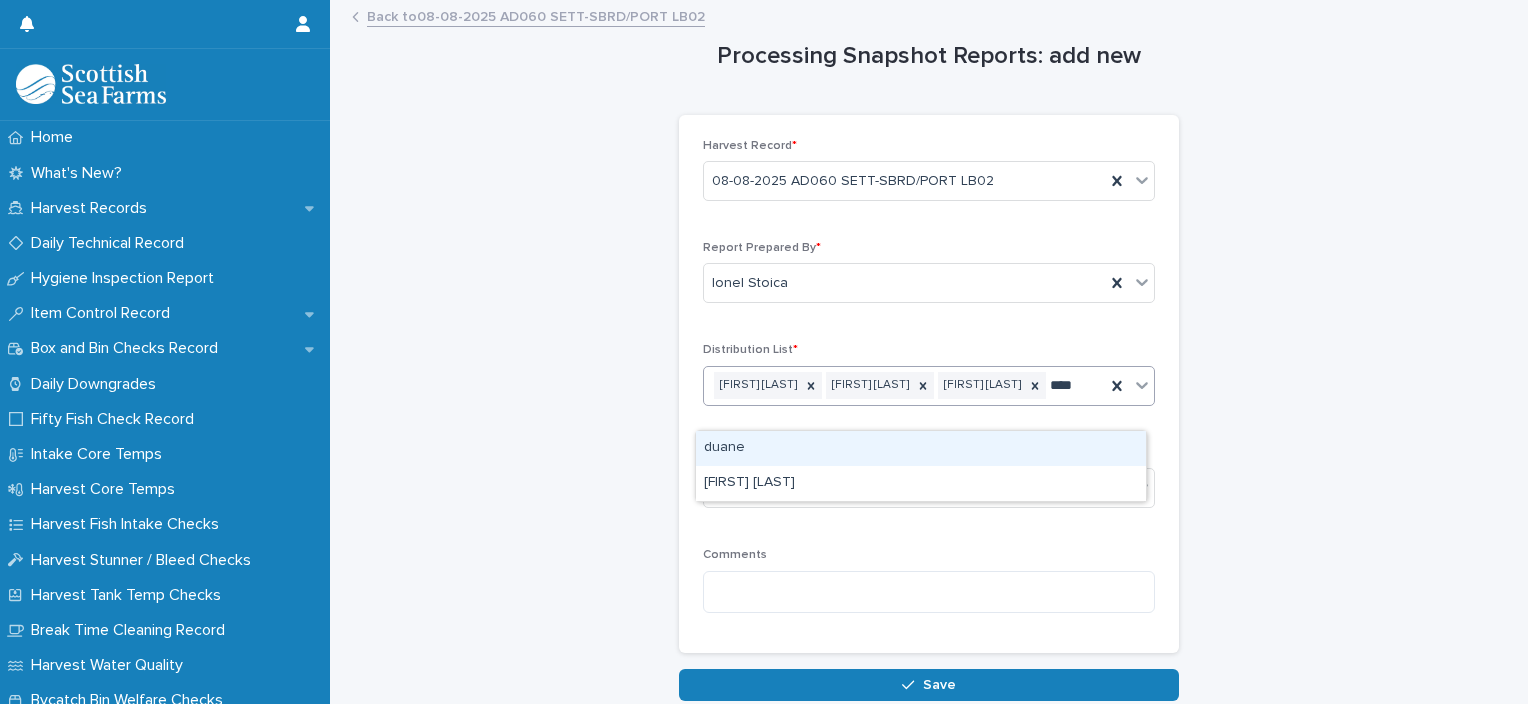 type on "*****" 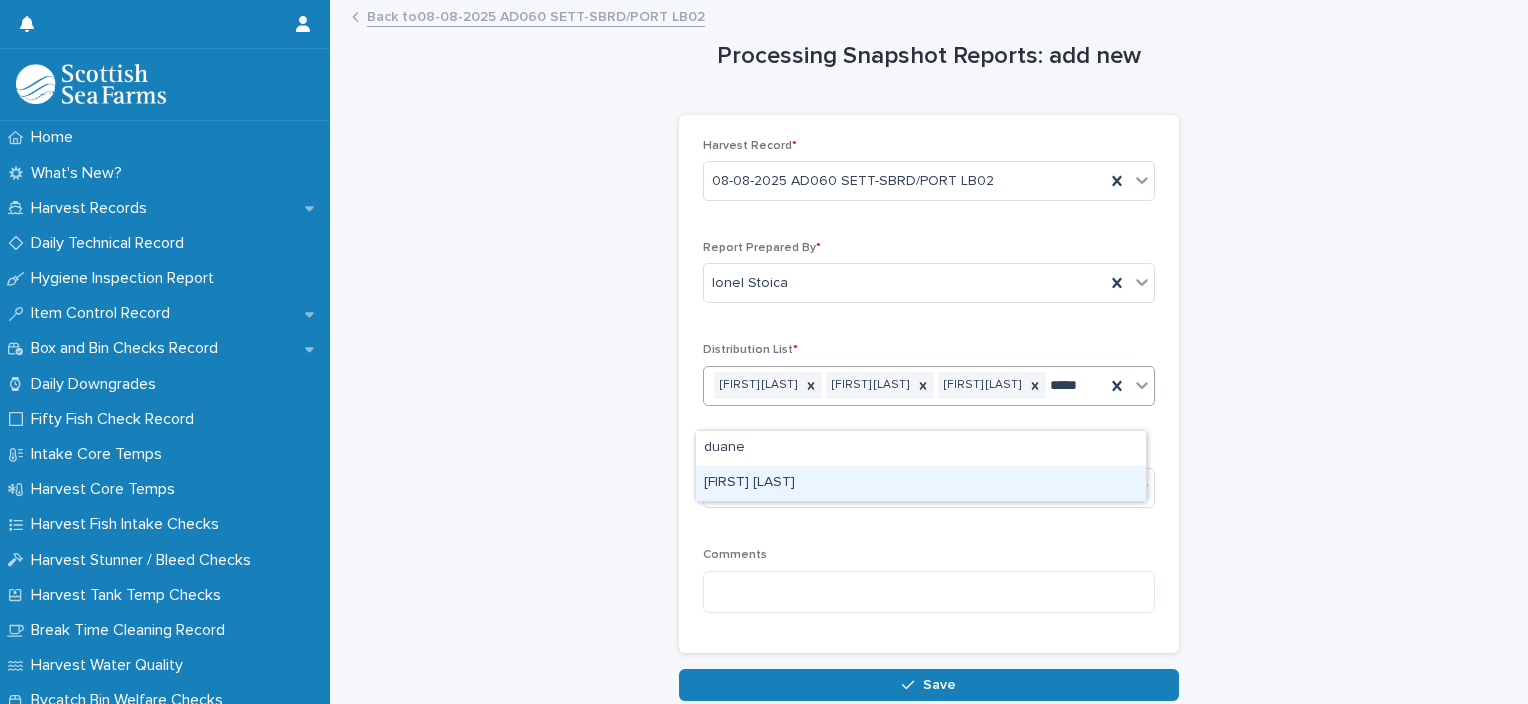 click on "[FIRST] [LAST]" at bounding box center (921, 483) 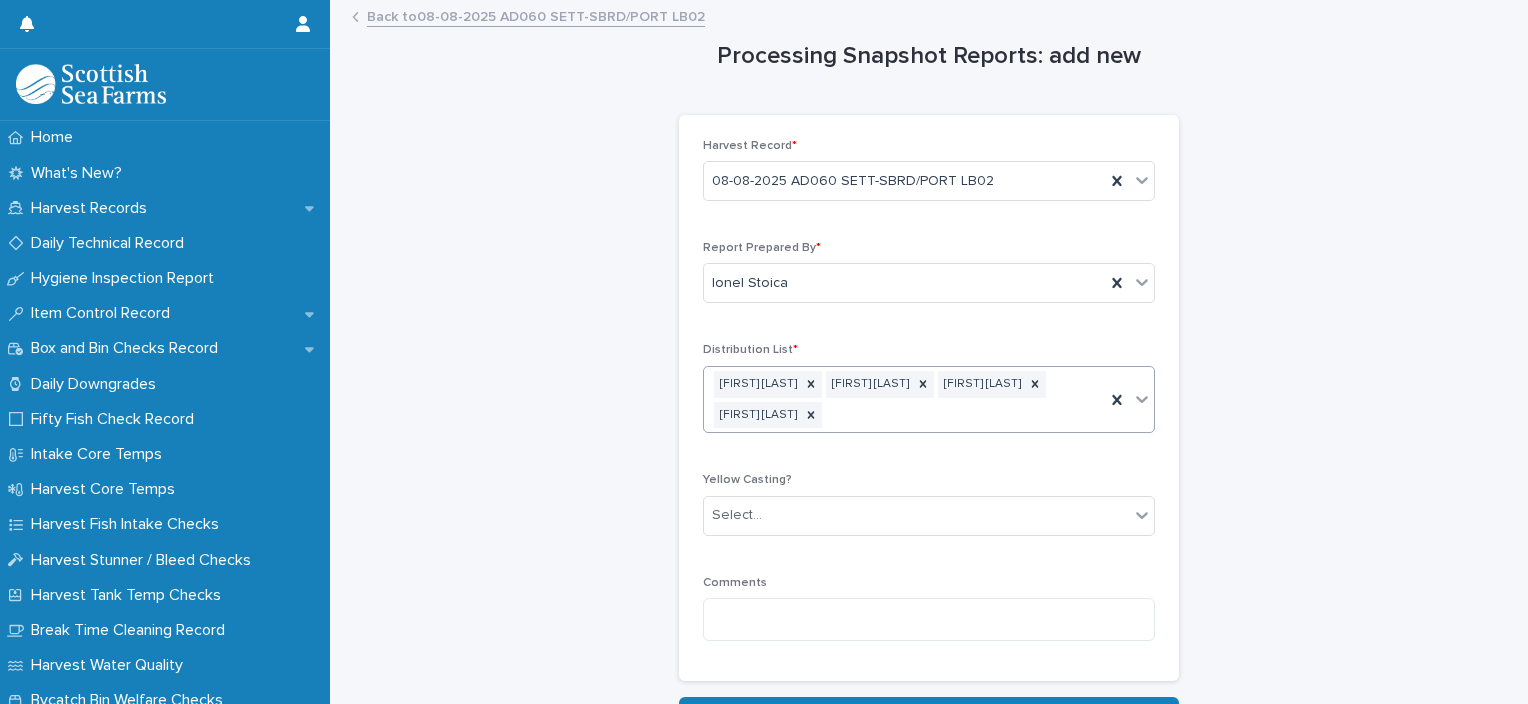 click on "Yellow Casting? Select..." at bounding box center (929, 512) 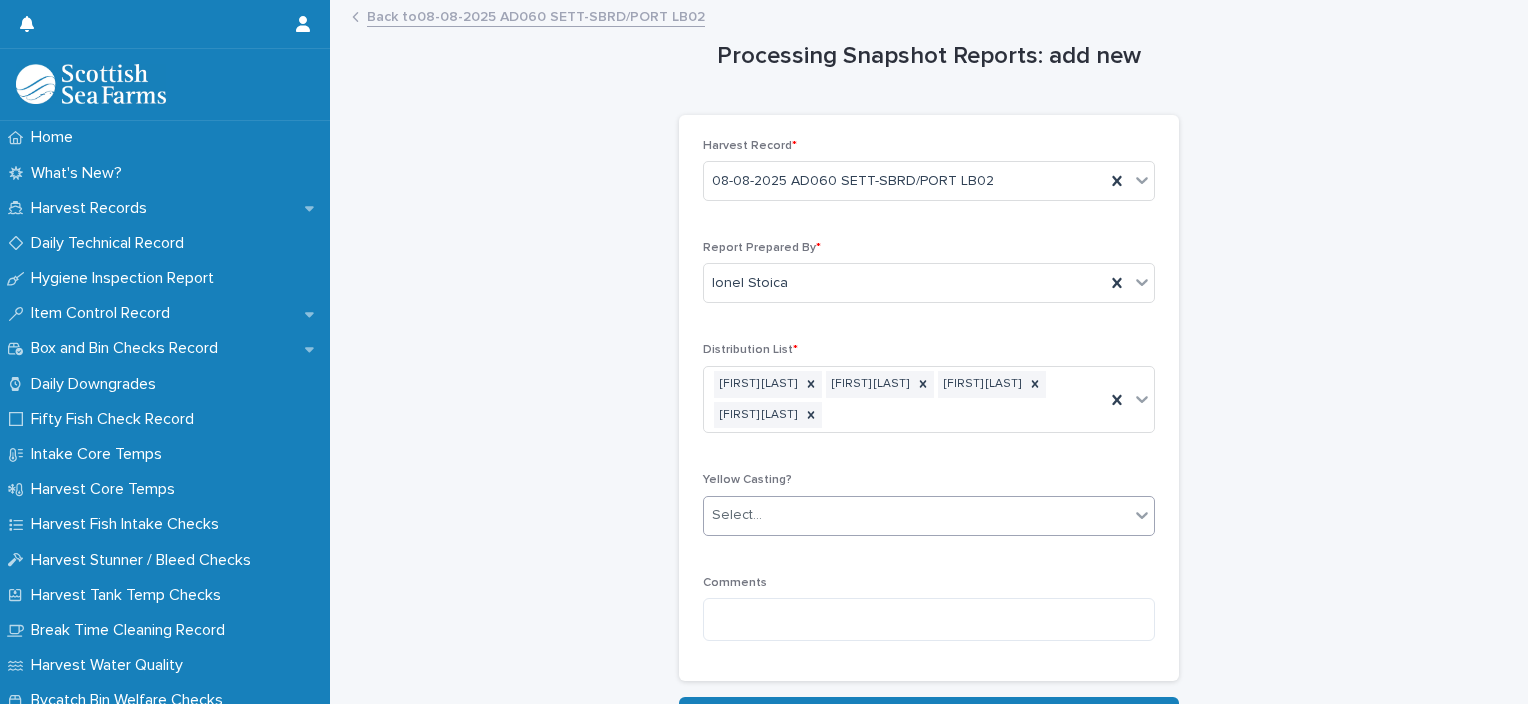 click on "Select..." at bounding box center [916, 515] 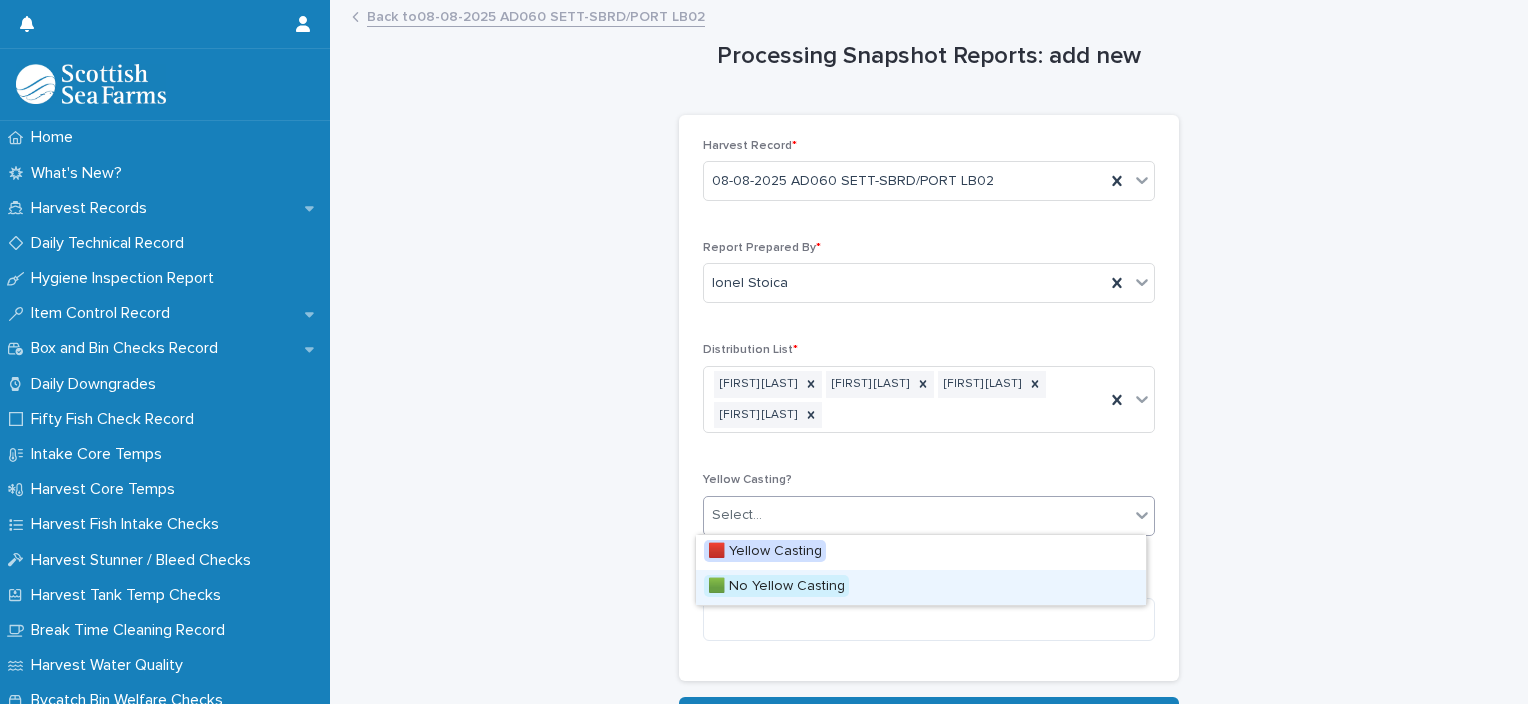 click on "🟩 No Yellow Casting" at bounding box center [921, 587] 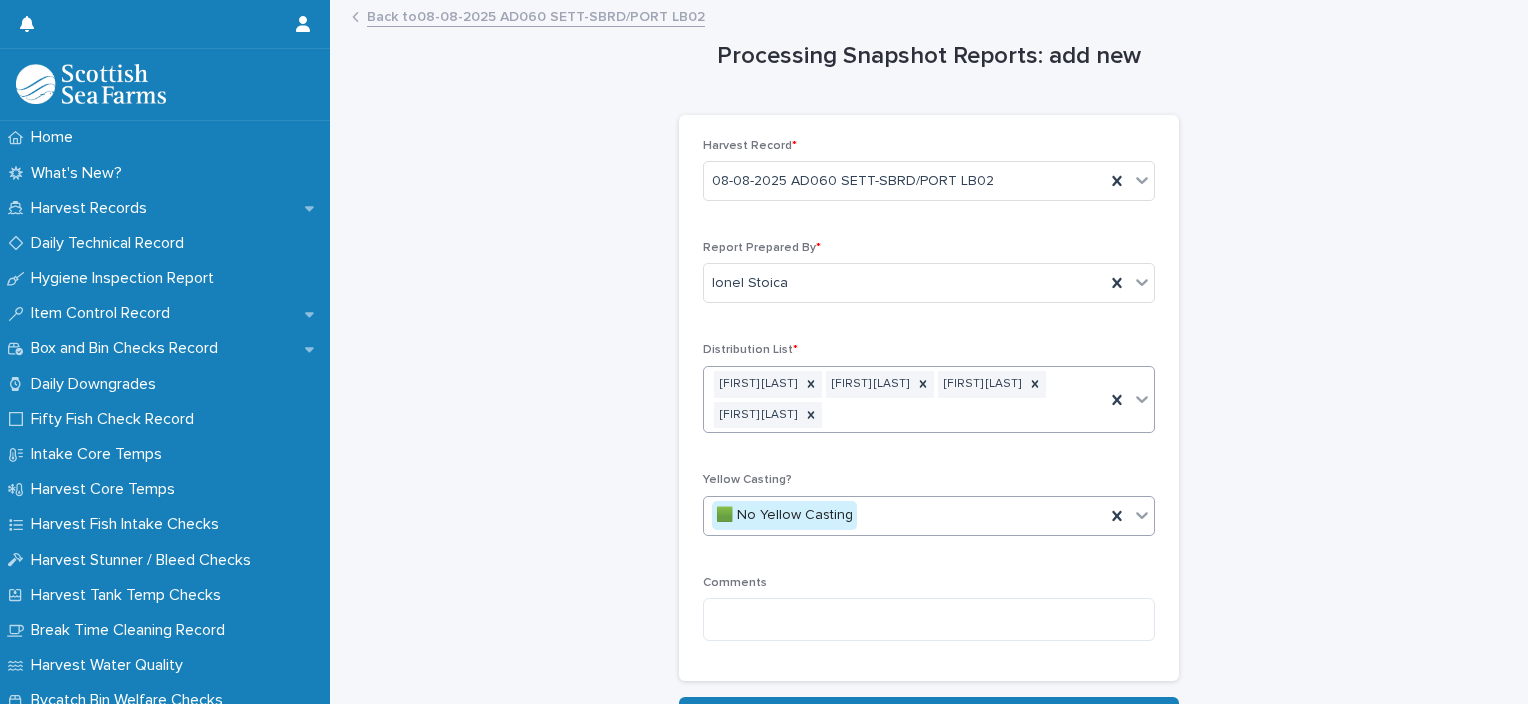 click on "[FIRST] [LAST] [FIRST] [LAST] [FIRST] [LAST] [FIRST] [LAST]" at bounding box center (904, 400) 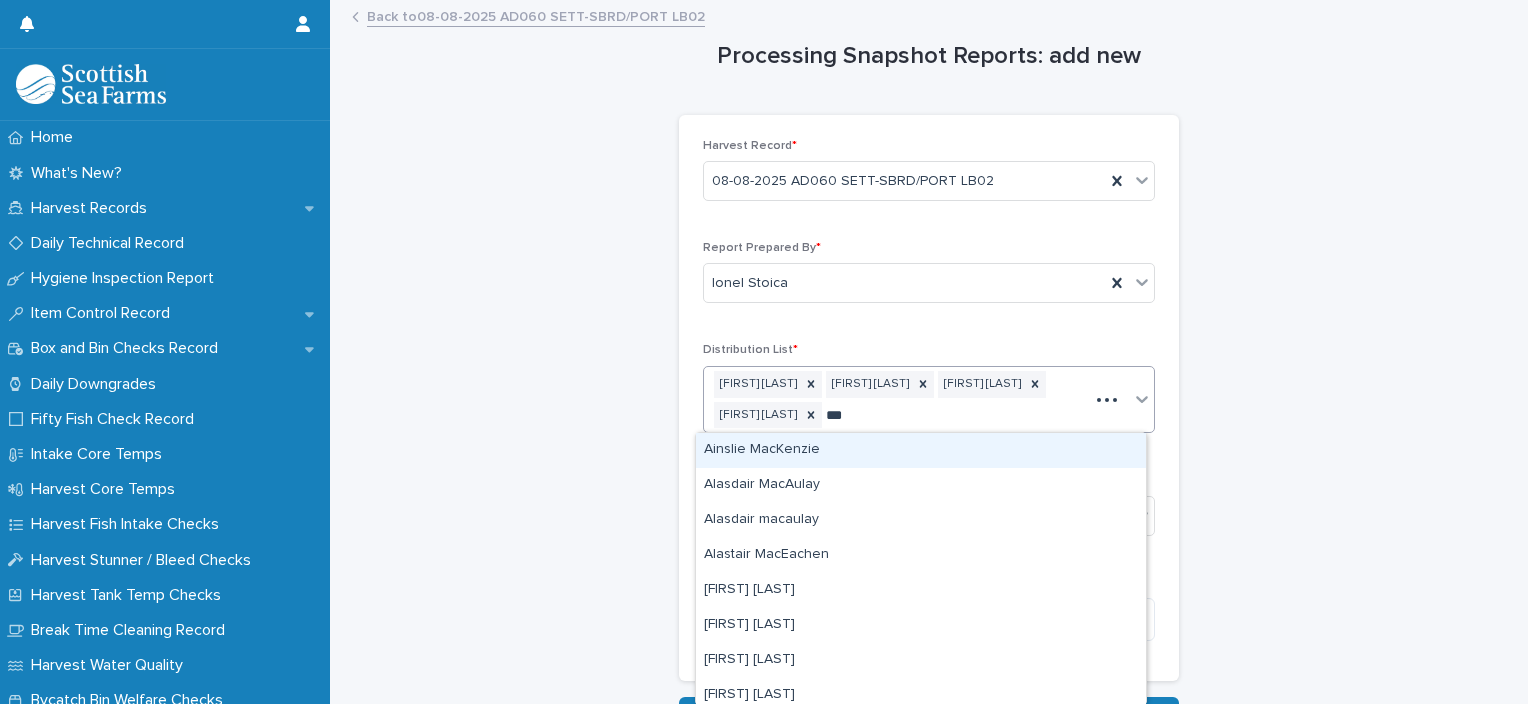 type on "****" 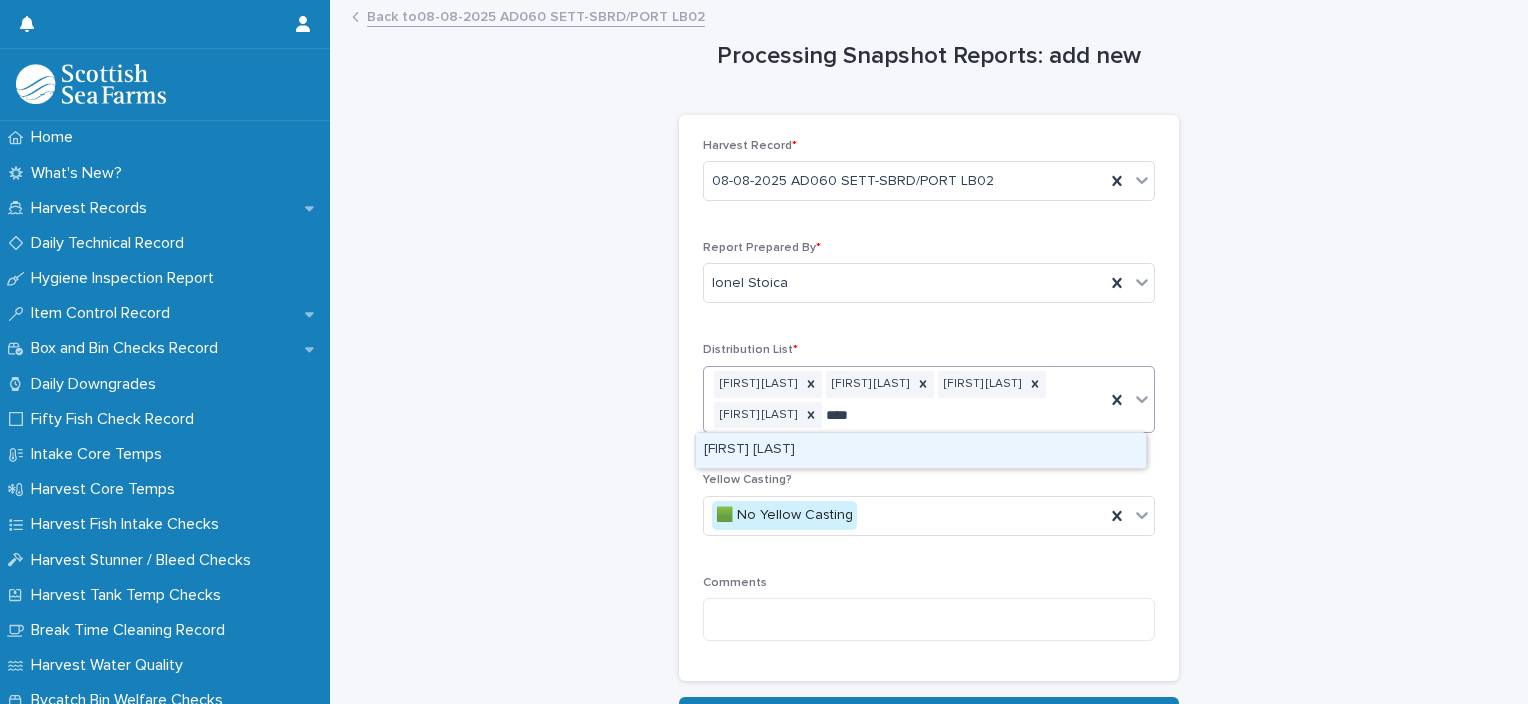 click on "[FIRST] [LAST]" at bounding box center (921, 450) 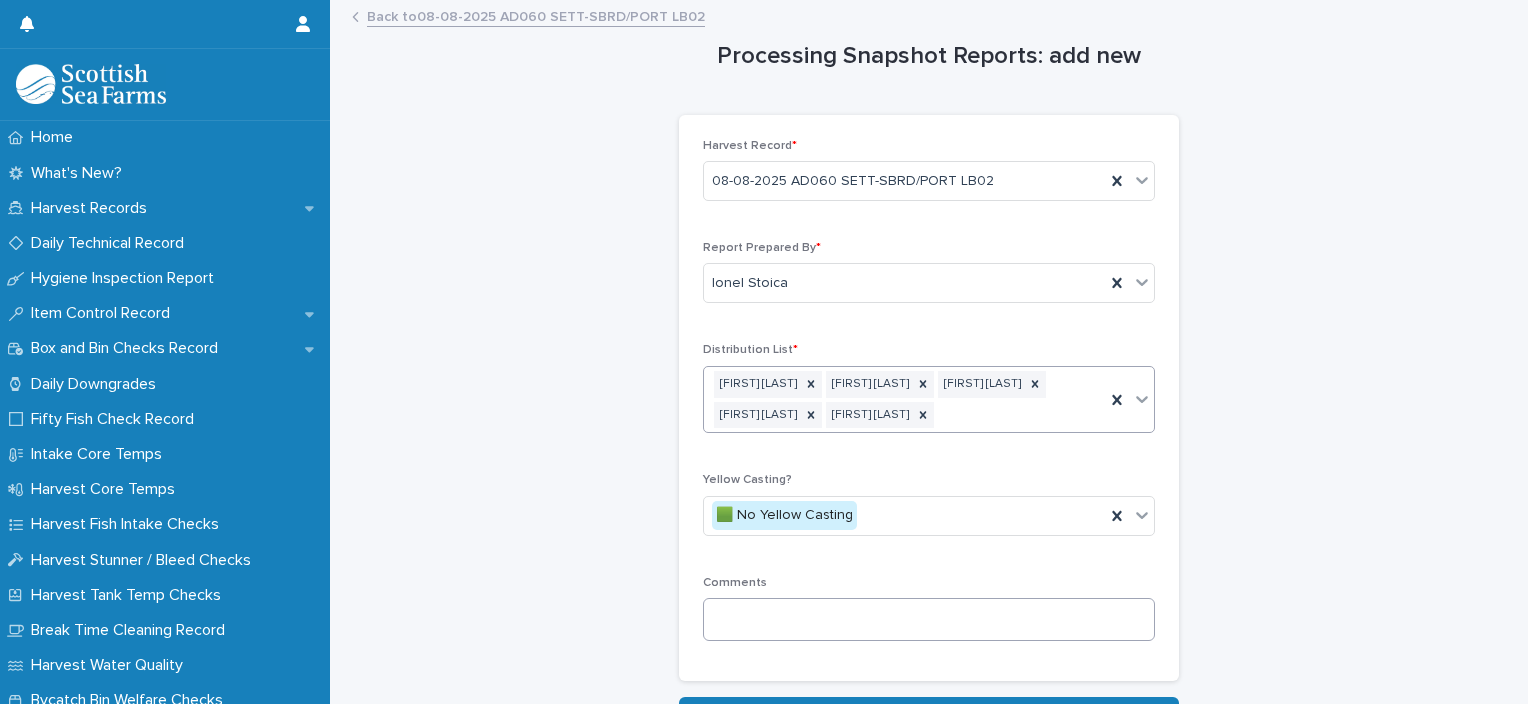 scroll, scrollTop: 138, scrollLeft: 0, axis: vertical 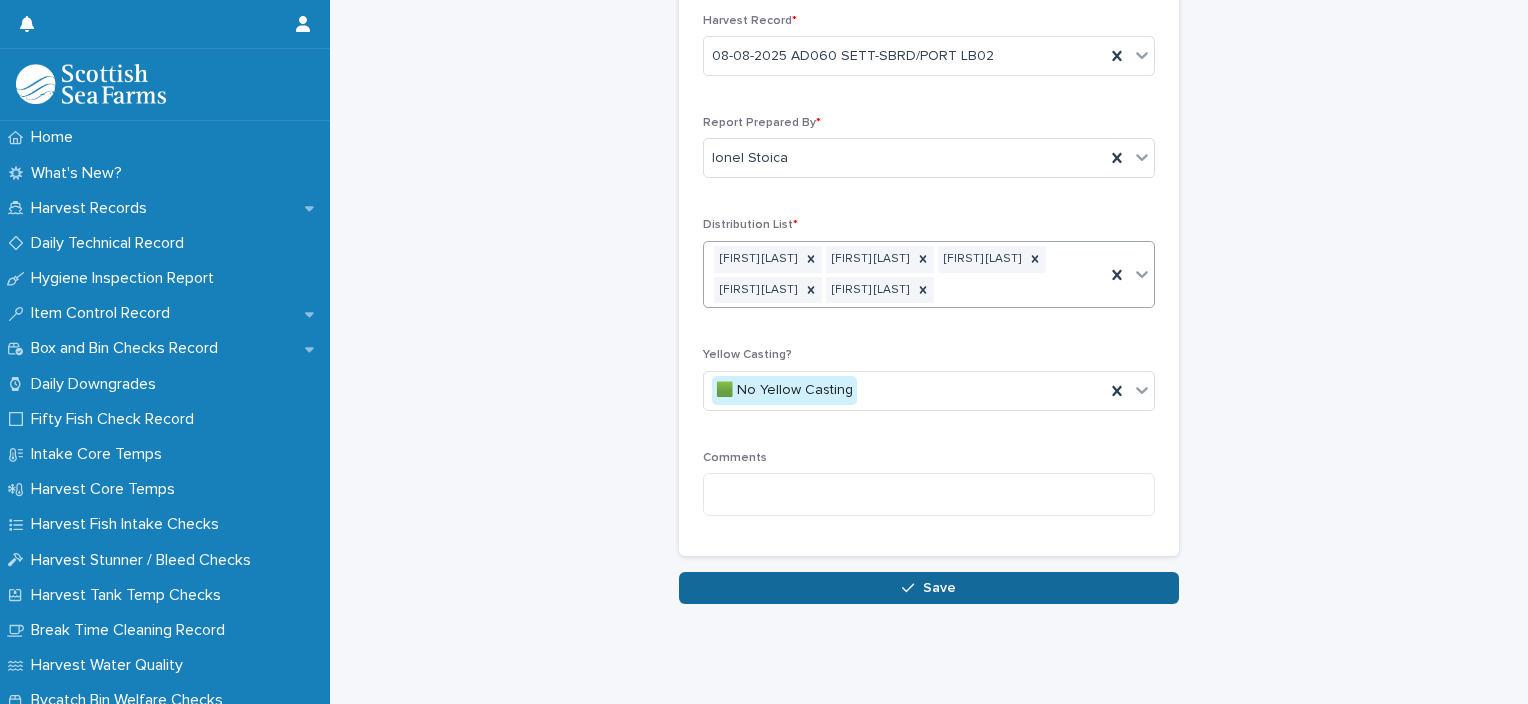 click on "Save" at bounding box center [929, 588] 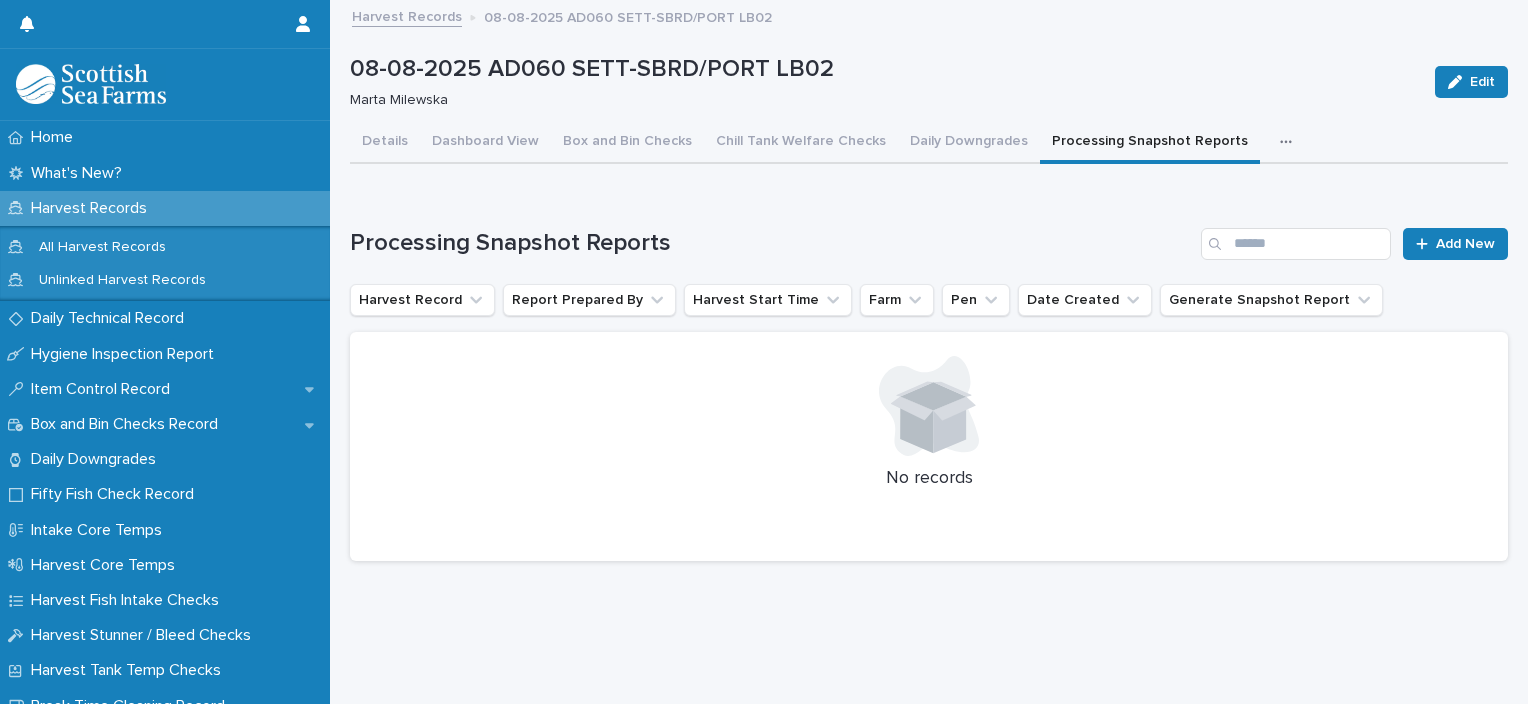 scroll, scrollTop: 15, scrollLeft: 0, axis: vertical 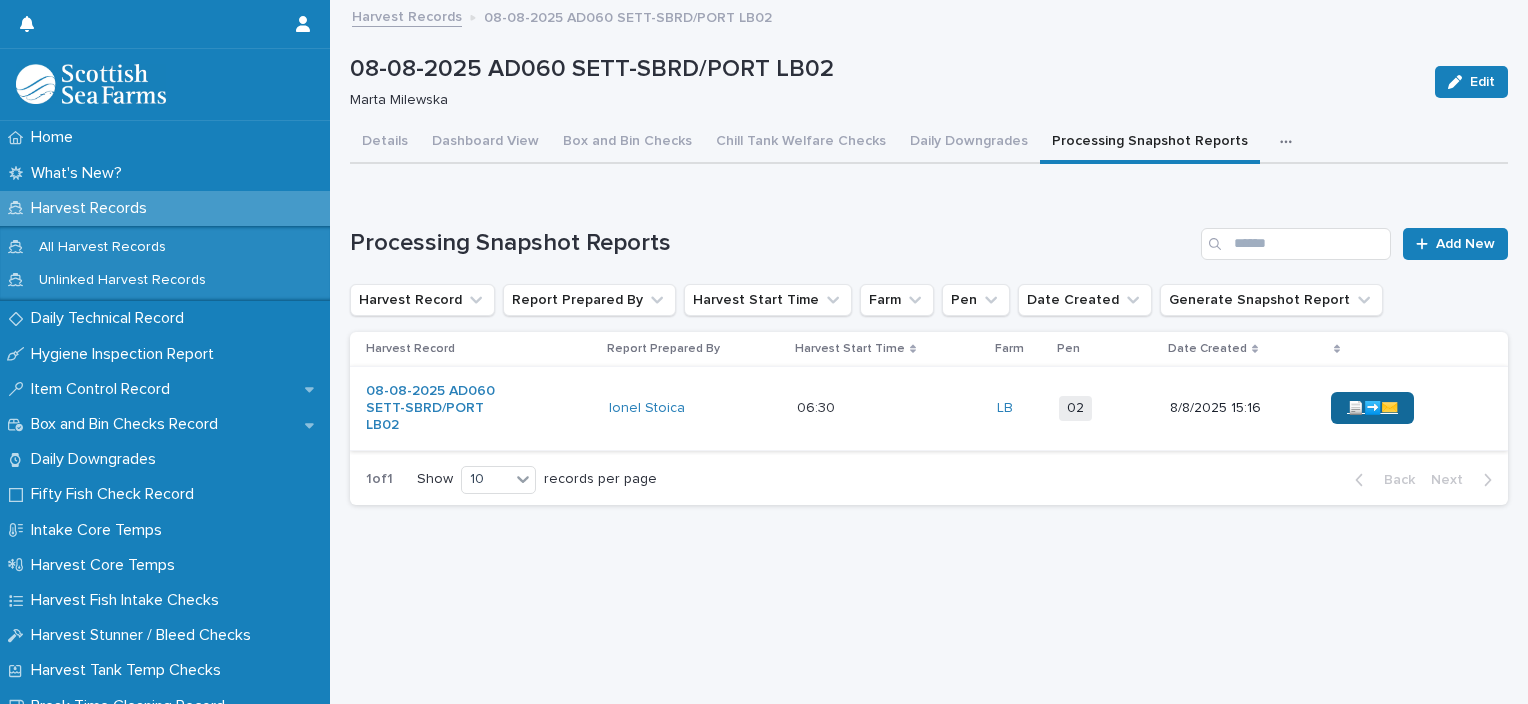 click on "📄➡️✉️" at bounding box center [1372, 408] 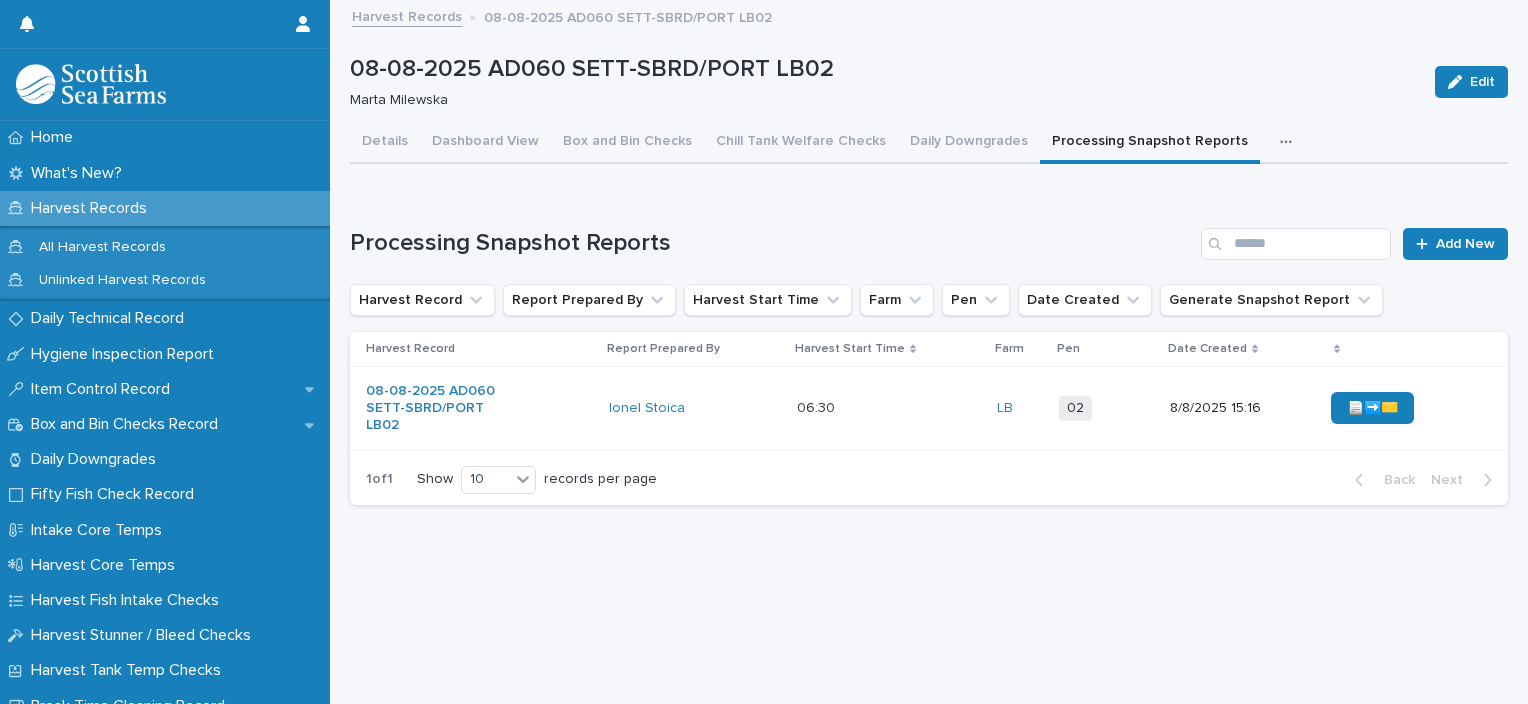 click 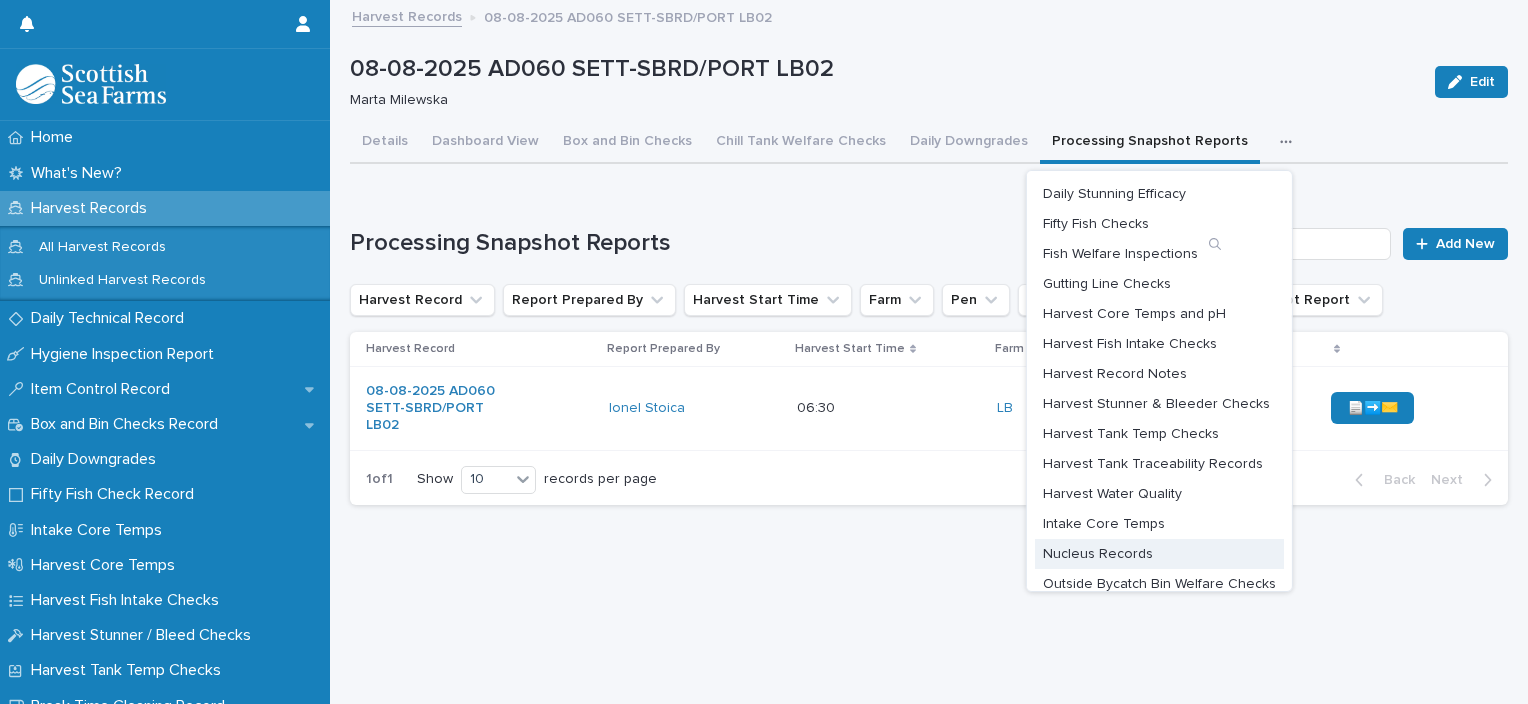 scroll, scrollTop: 100, scrollLeft: 0, axis: vertical 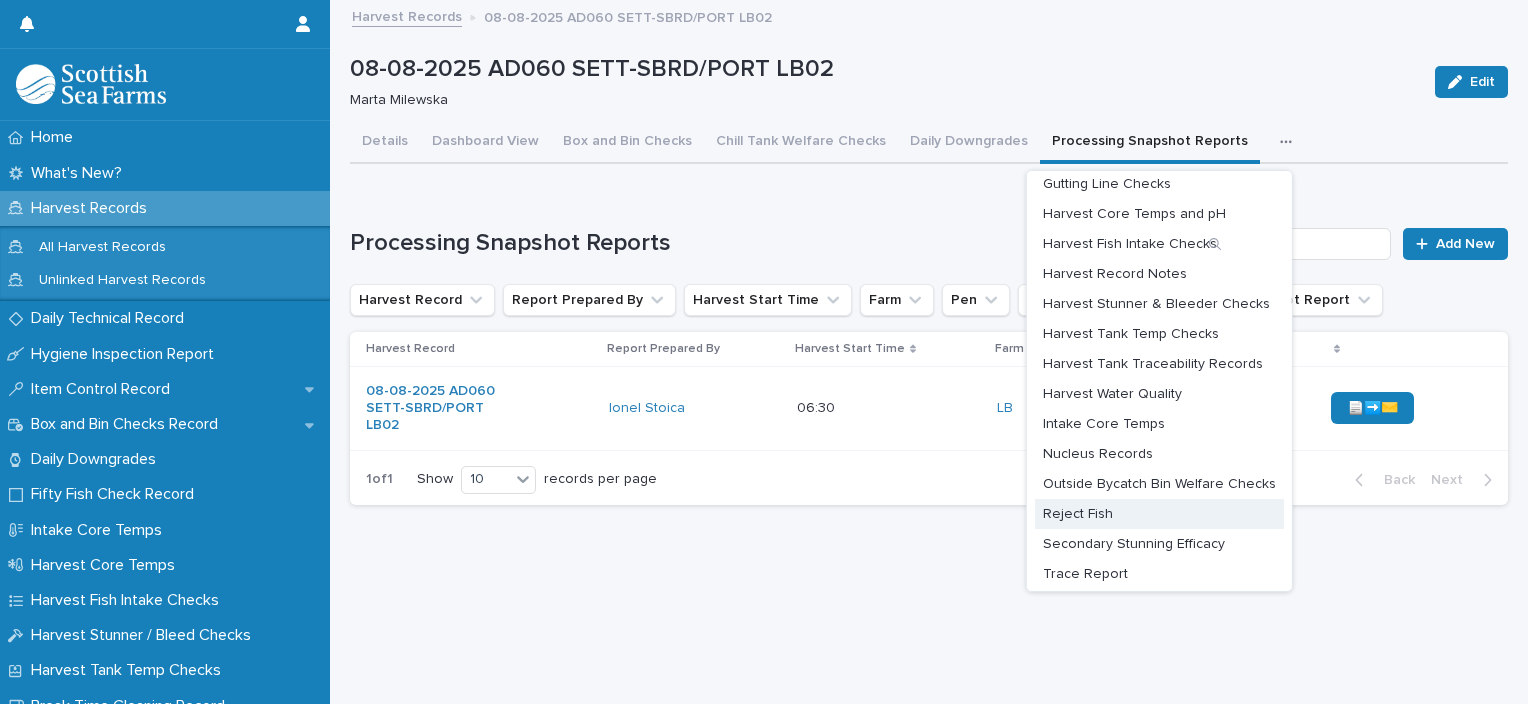 click on "Reject Fish" at bounding box center (1159, 514) 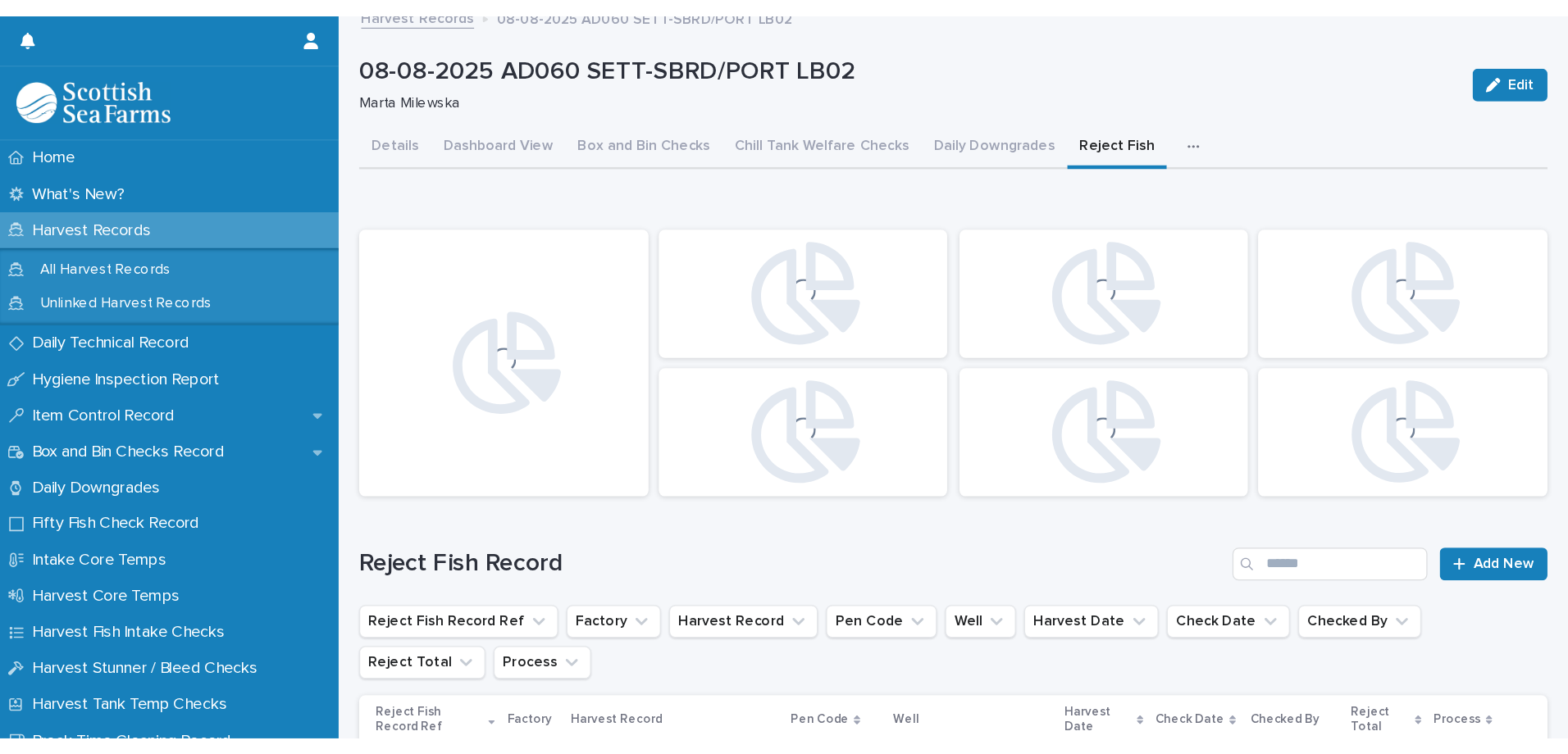 scroll, scrollTop: 176, scrollLeft: 0, axis: vertical 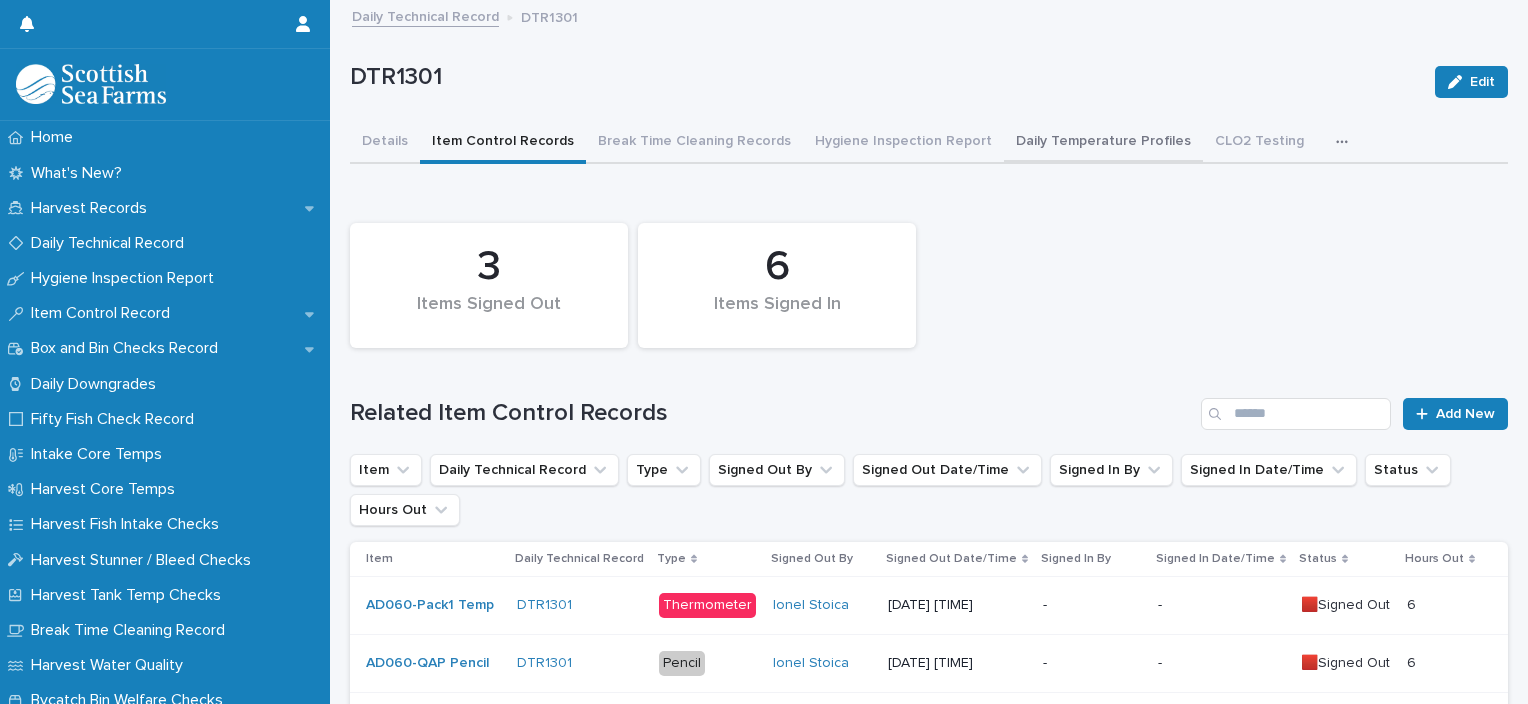 click on "Daily Temperature Profiles" at bounding box center [1103, 143] 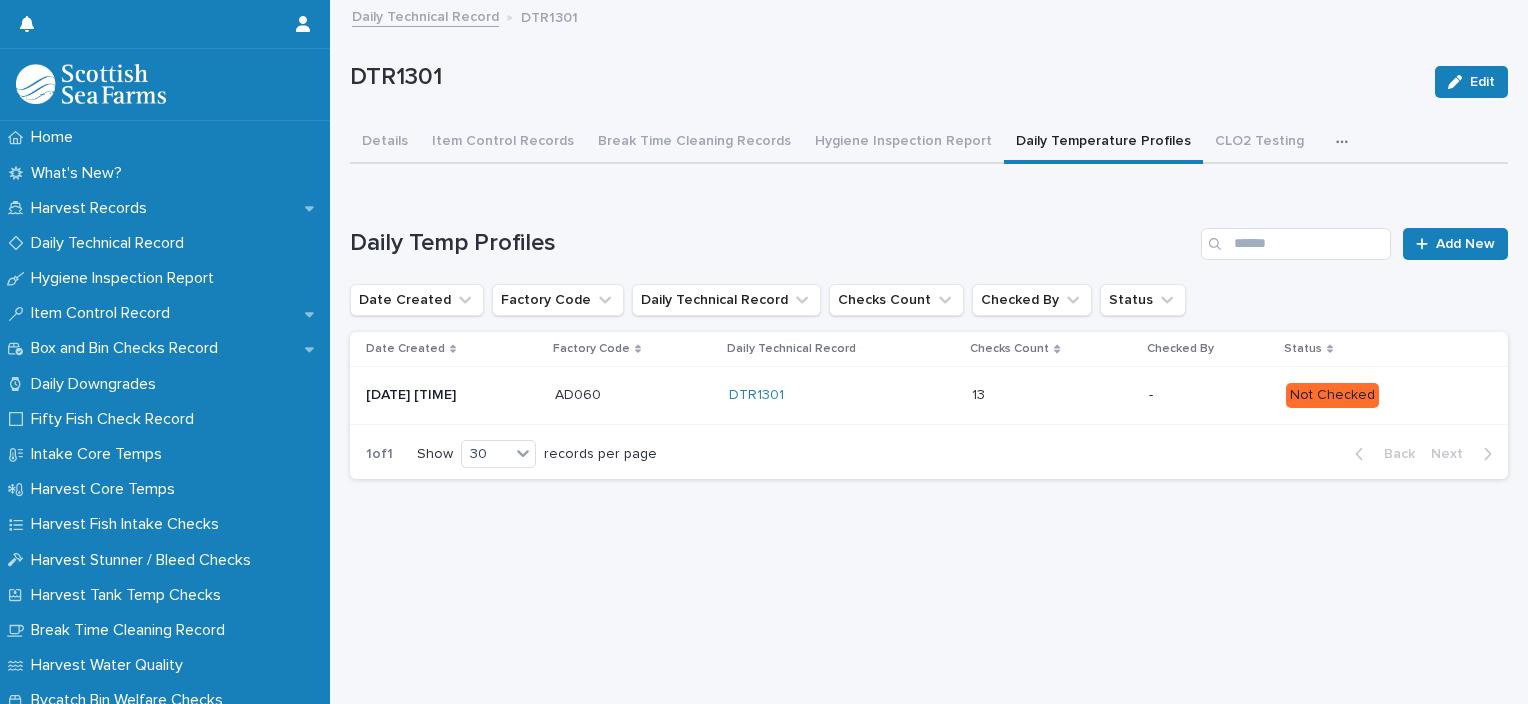 click at bounding box center [1052, 395] 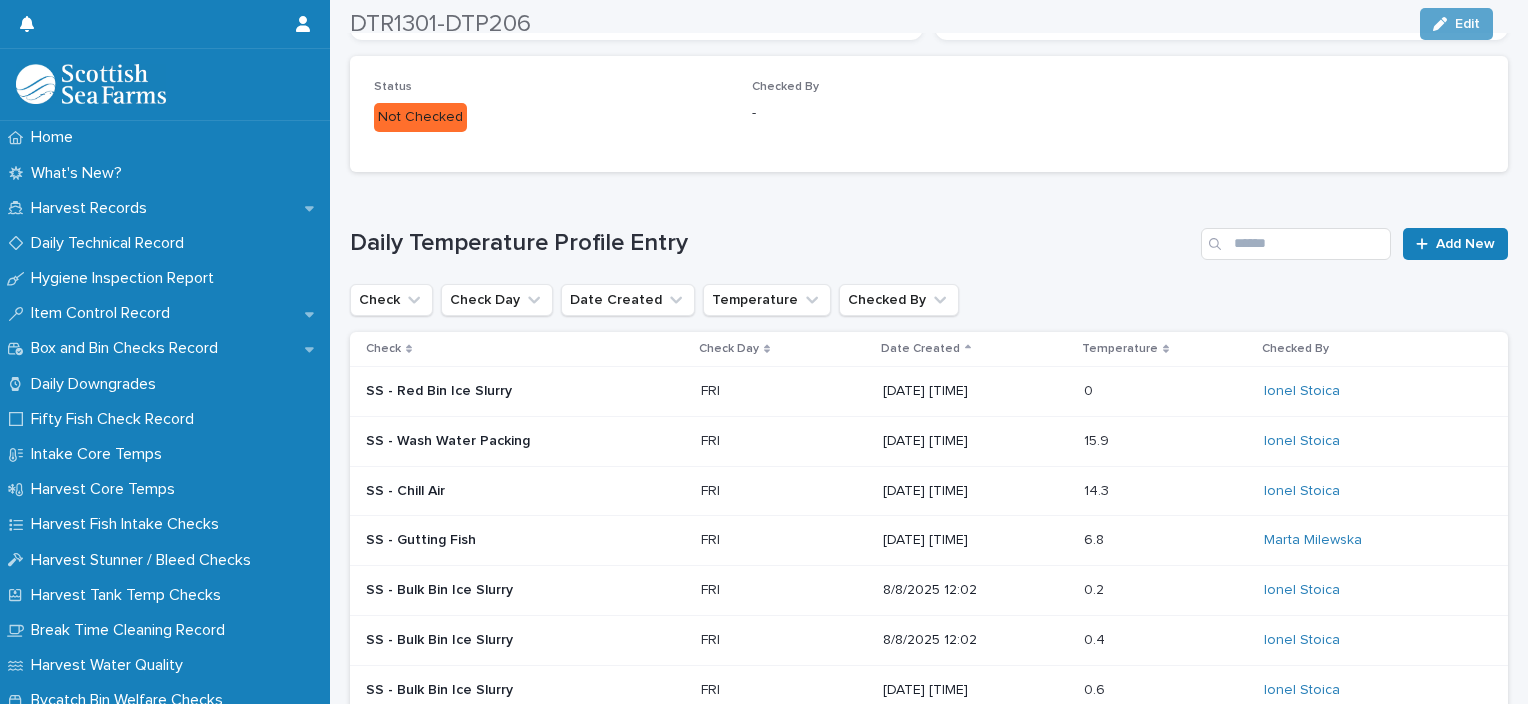 scroll, scrollTop: 667, scrollLeft: 0, axis: vertical 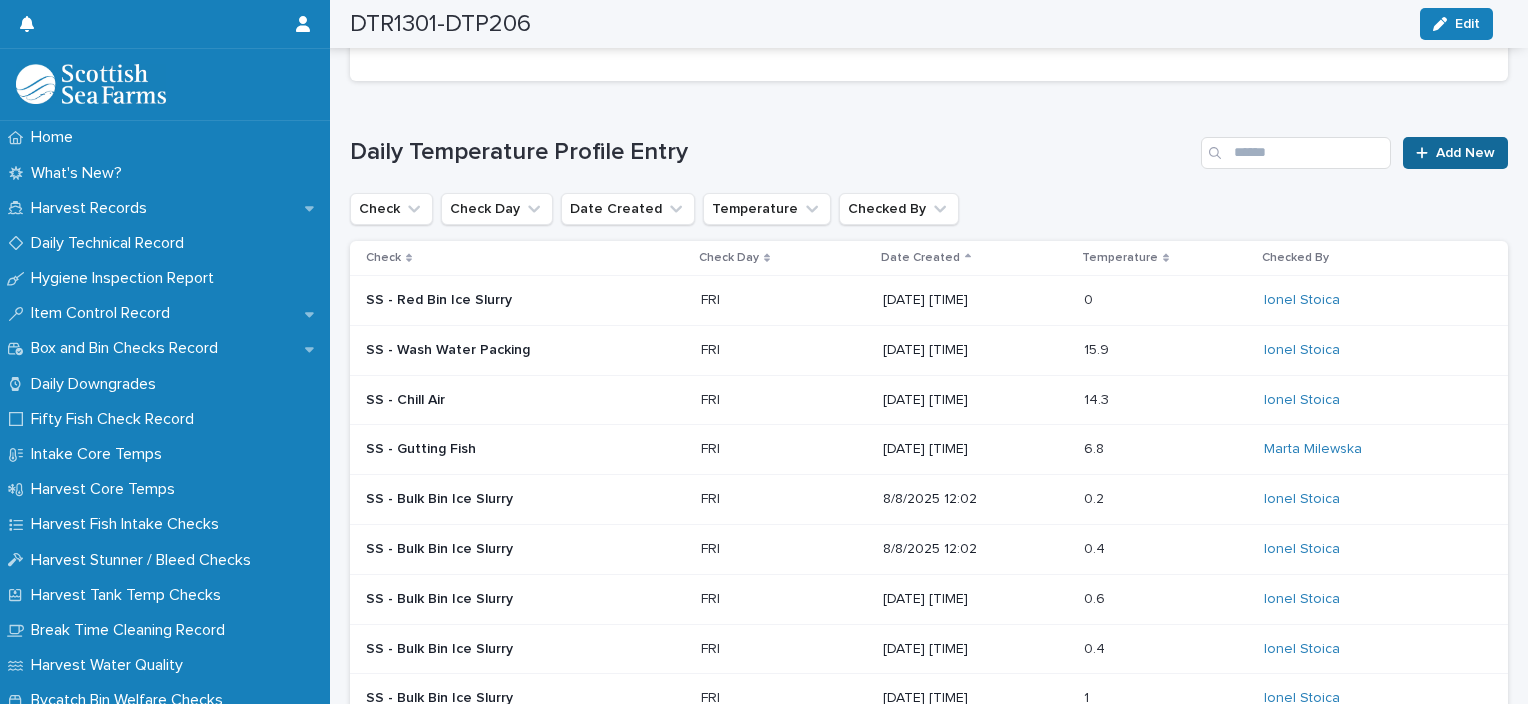 click on "Add New" at bounding box center [1465, 153] 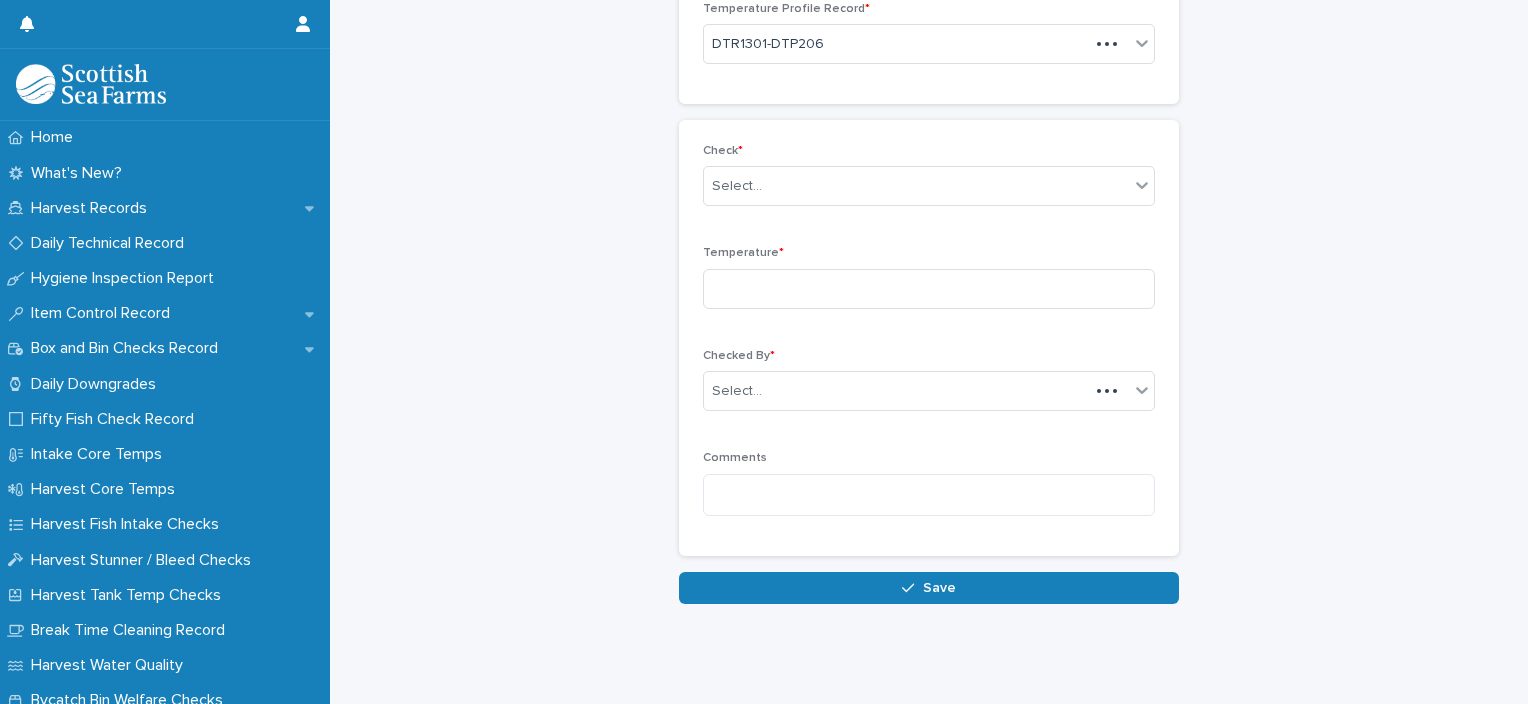 scroll, scrollTop: 136, scrollLeft: 0, axis: vertical 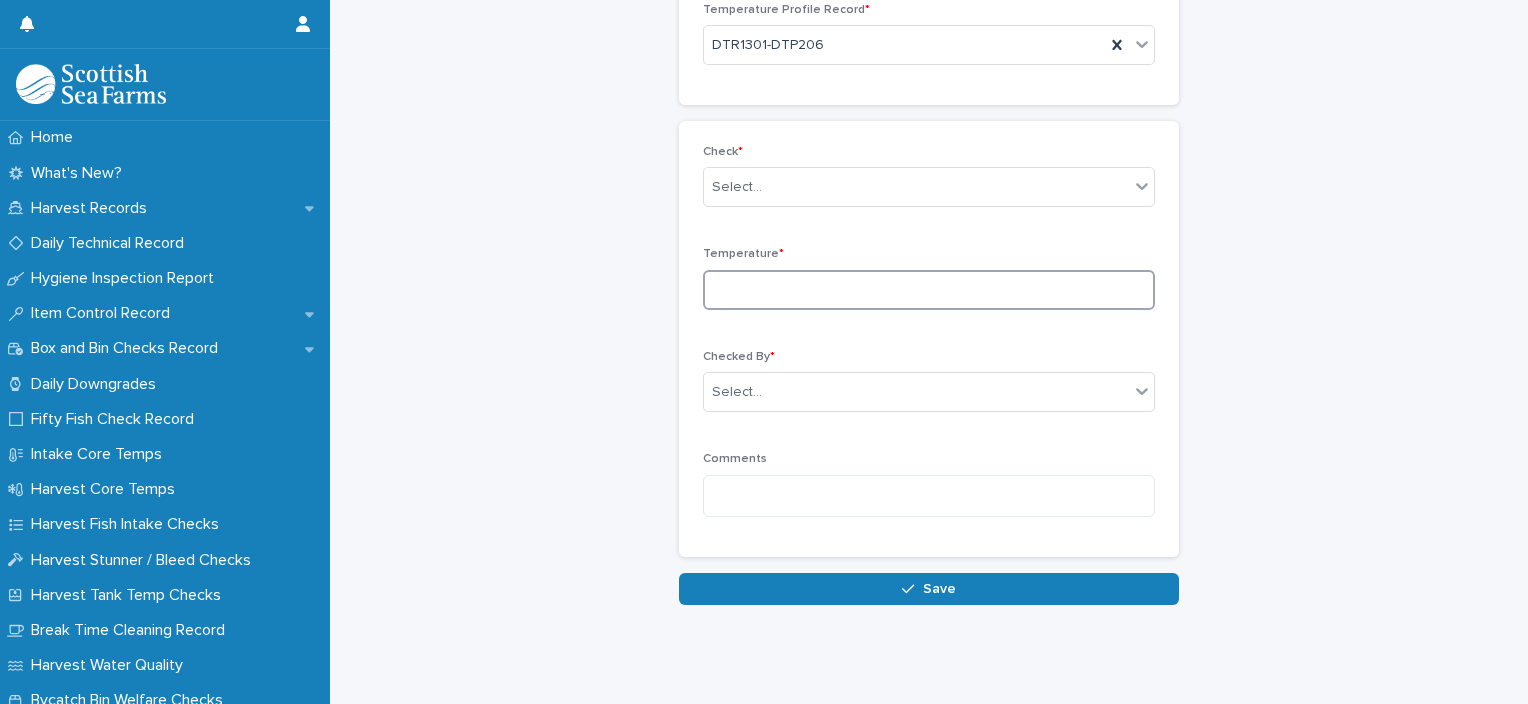 click at bounding box center (929, 290) 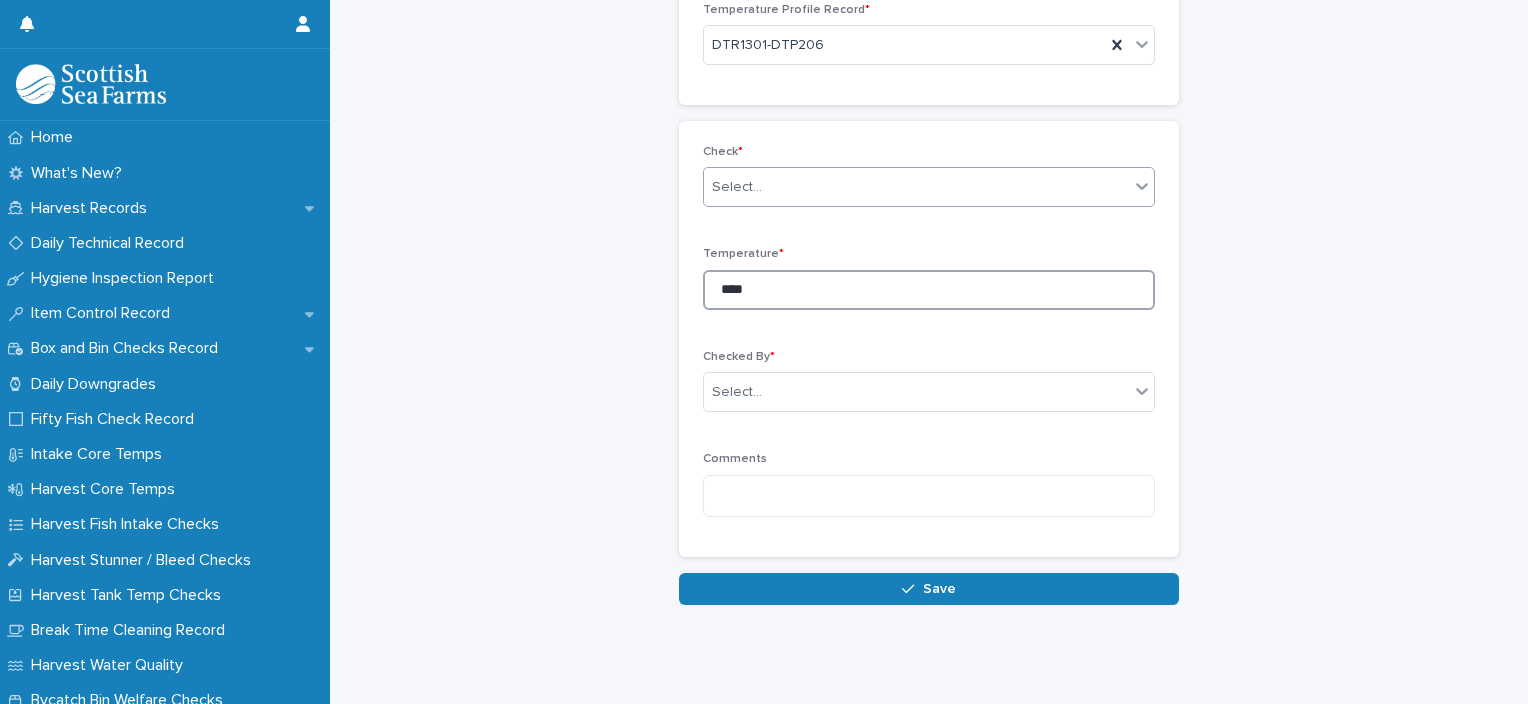 type on "****" 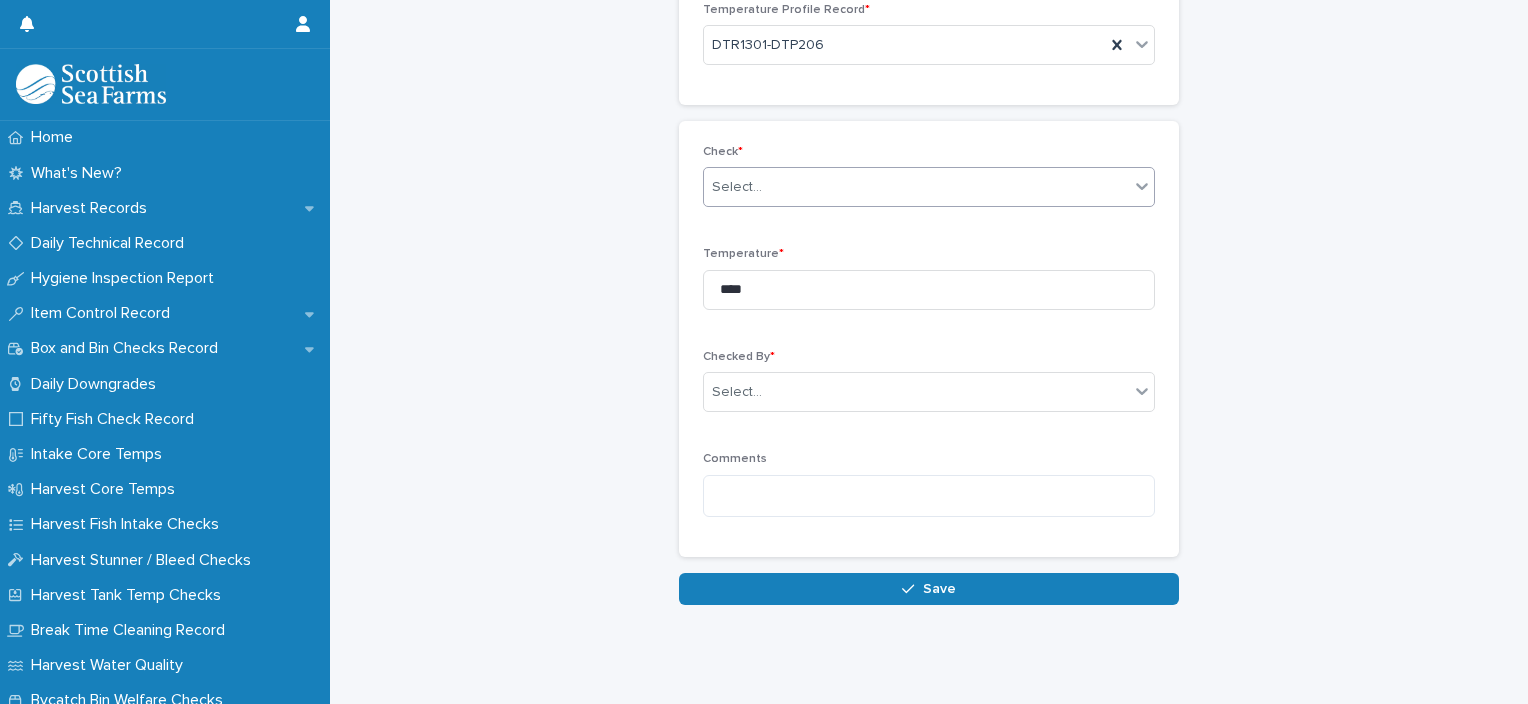 click on "Select..." at bounding box center (916, 187) 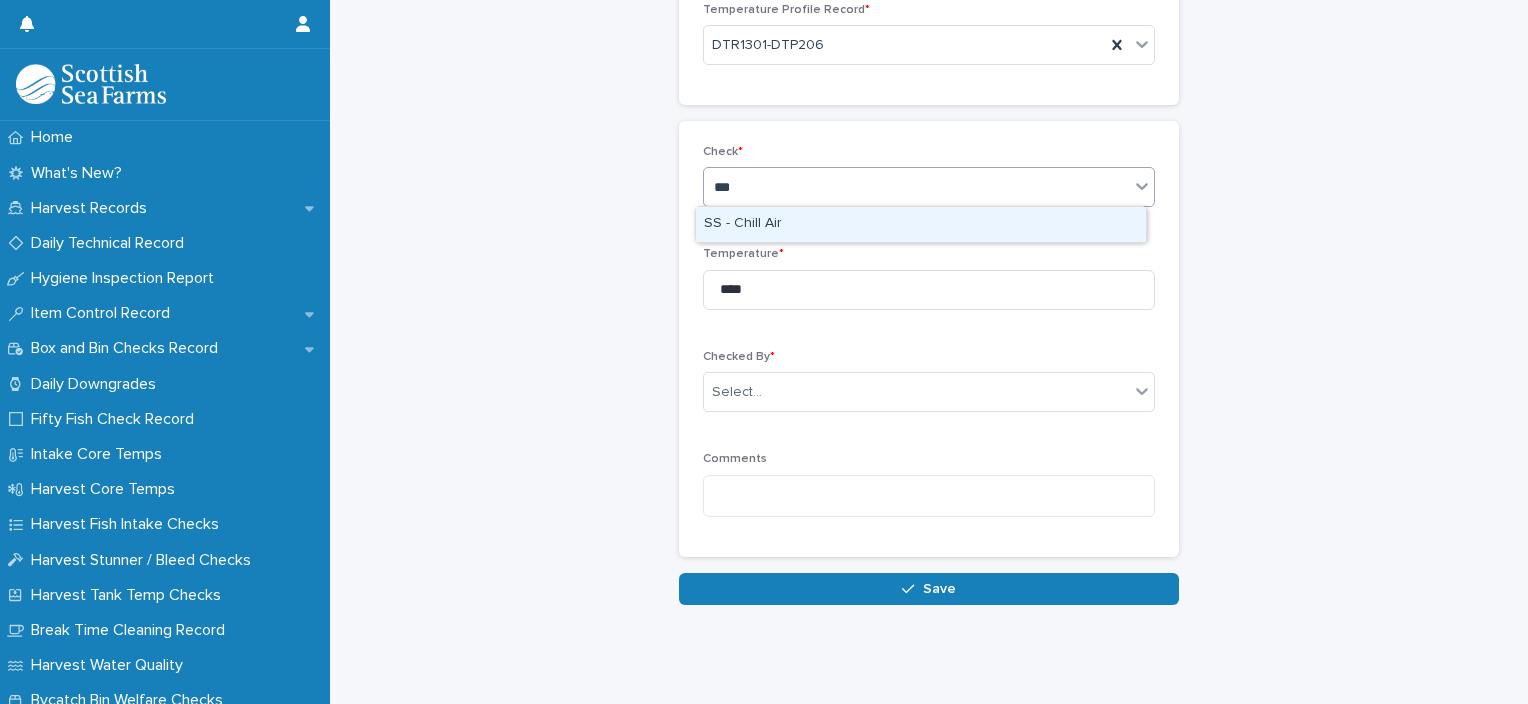 type on "****" 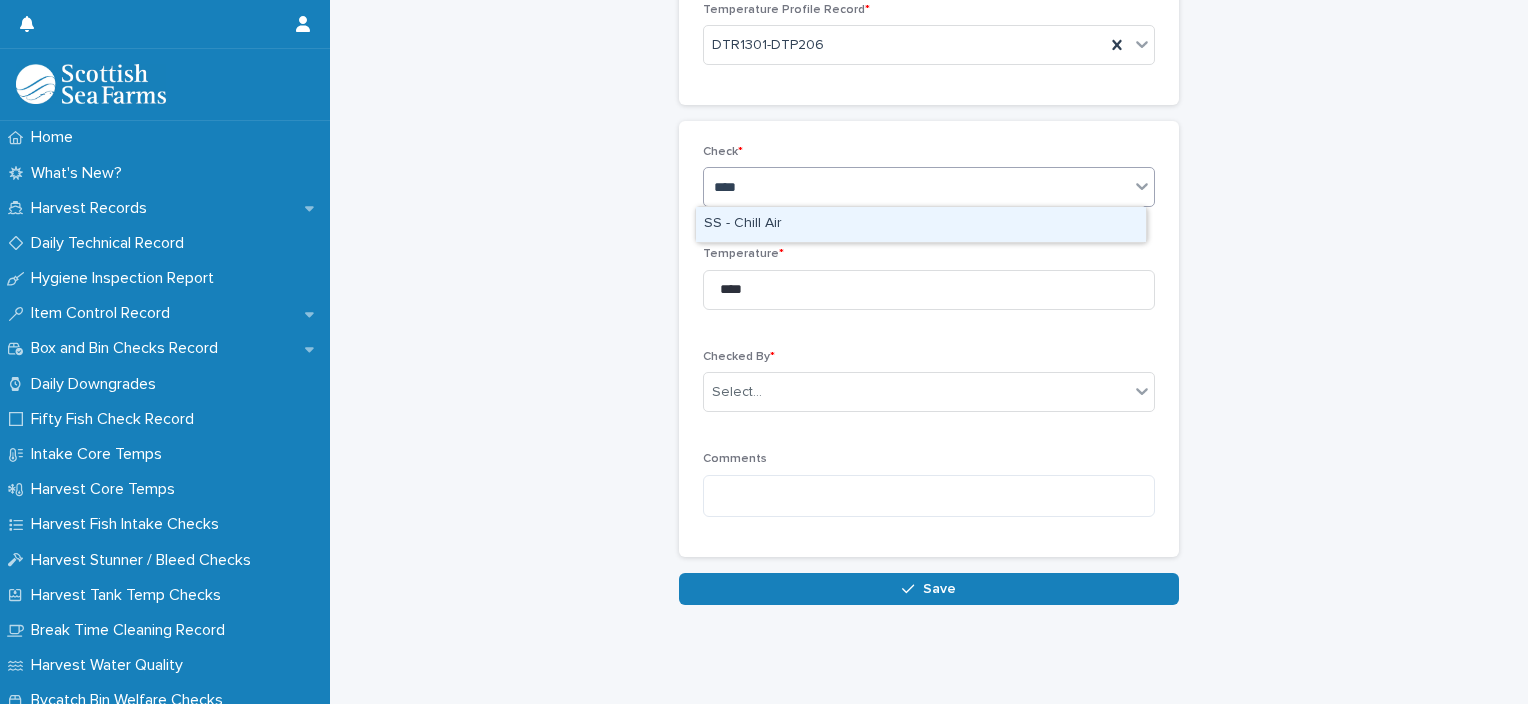 click on "SS - Chill Air" at bounding box center [921, 224] 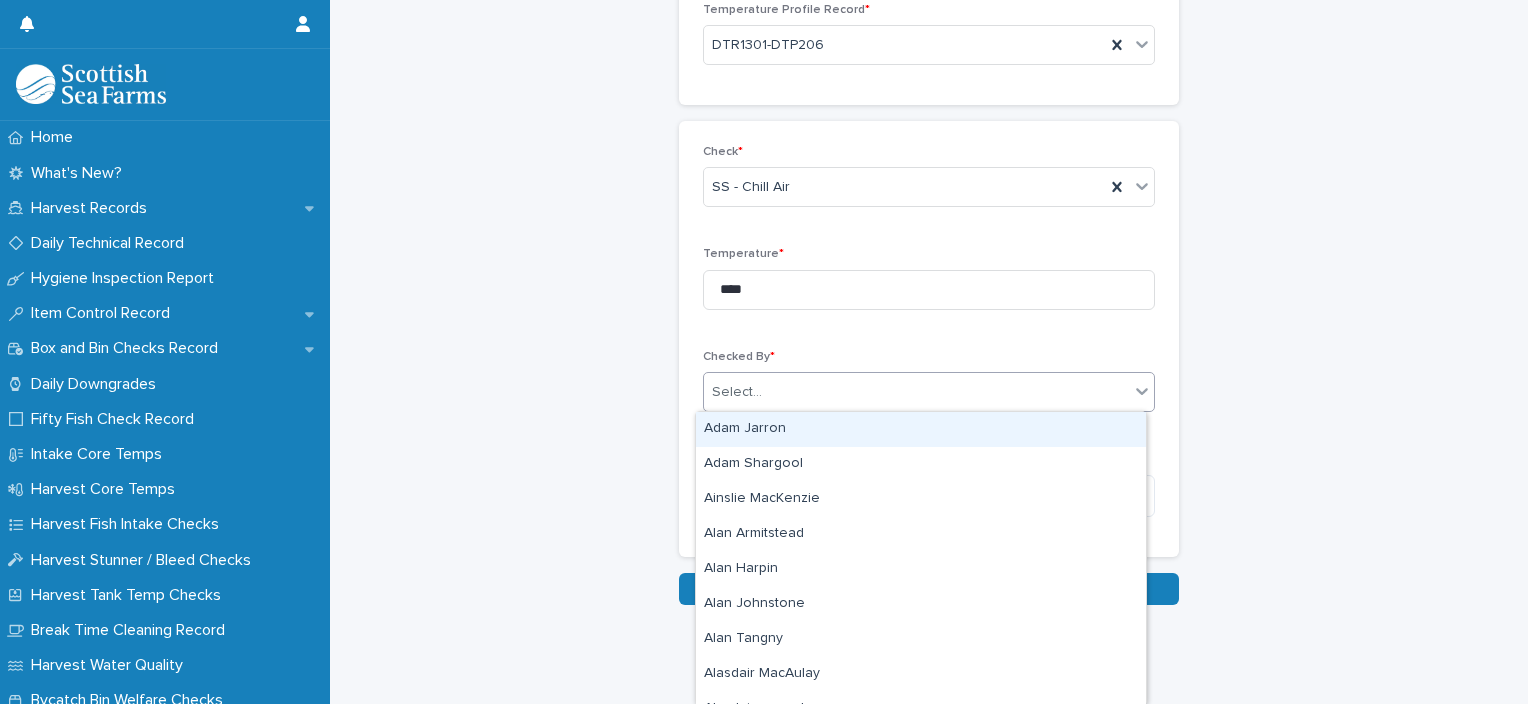 click on "Select..." at bounding box center (916, 392) 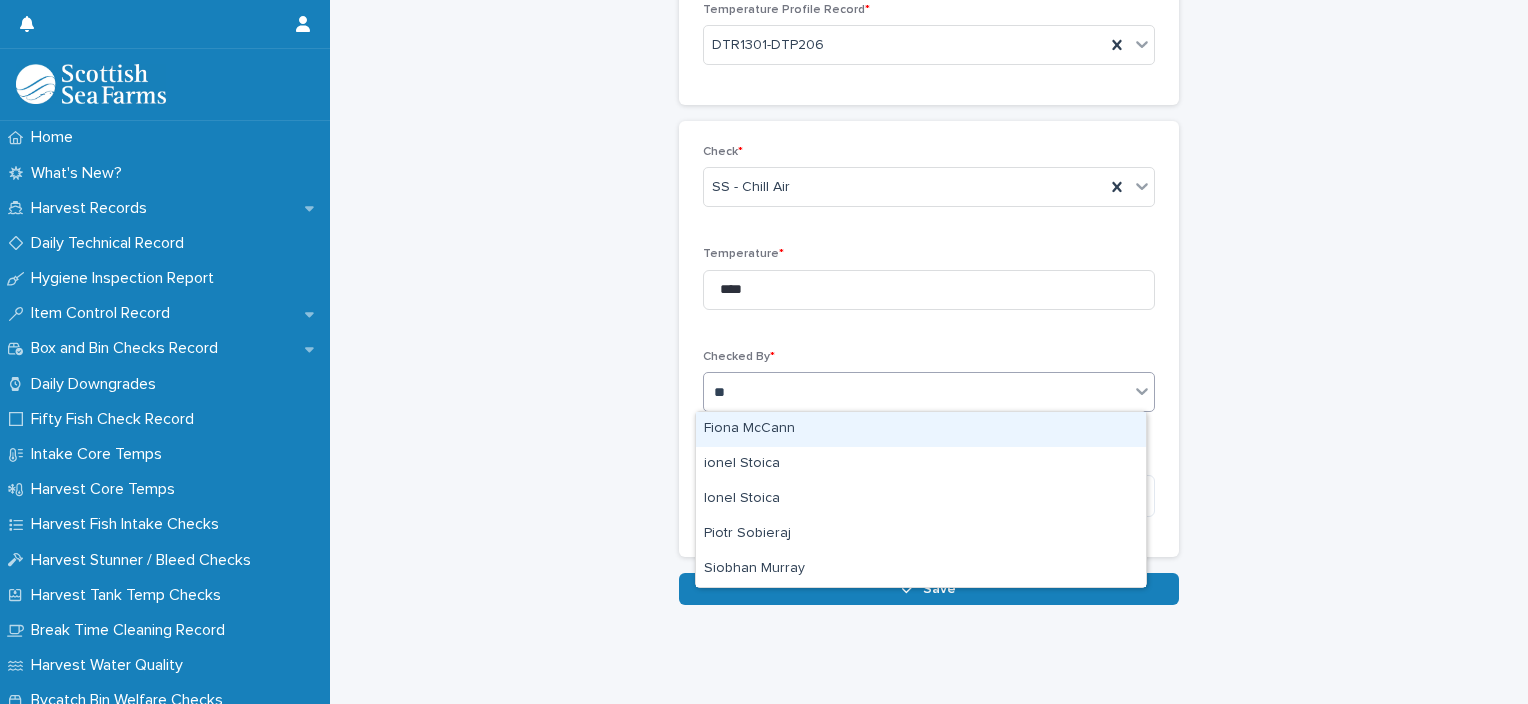 type on "***" 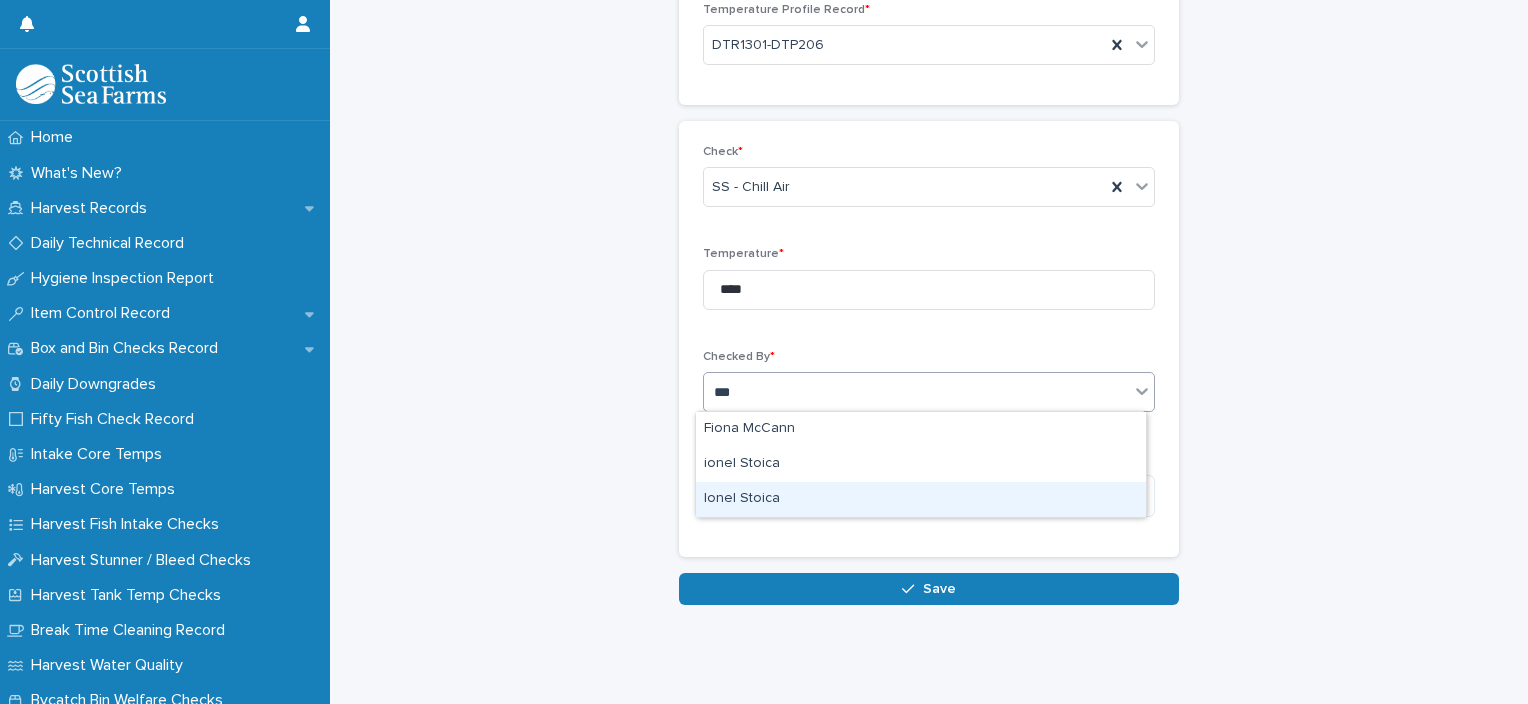 click on "Ionel Stoica" at bounding box center [921, 499] 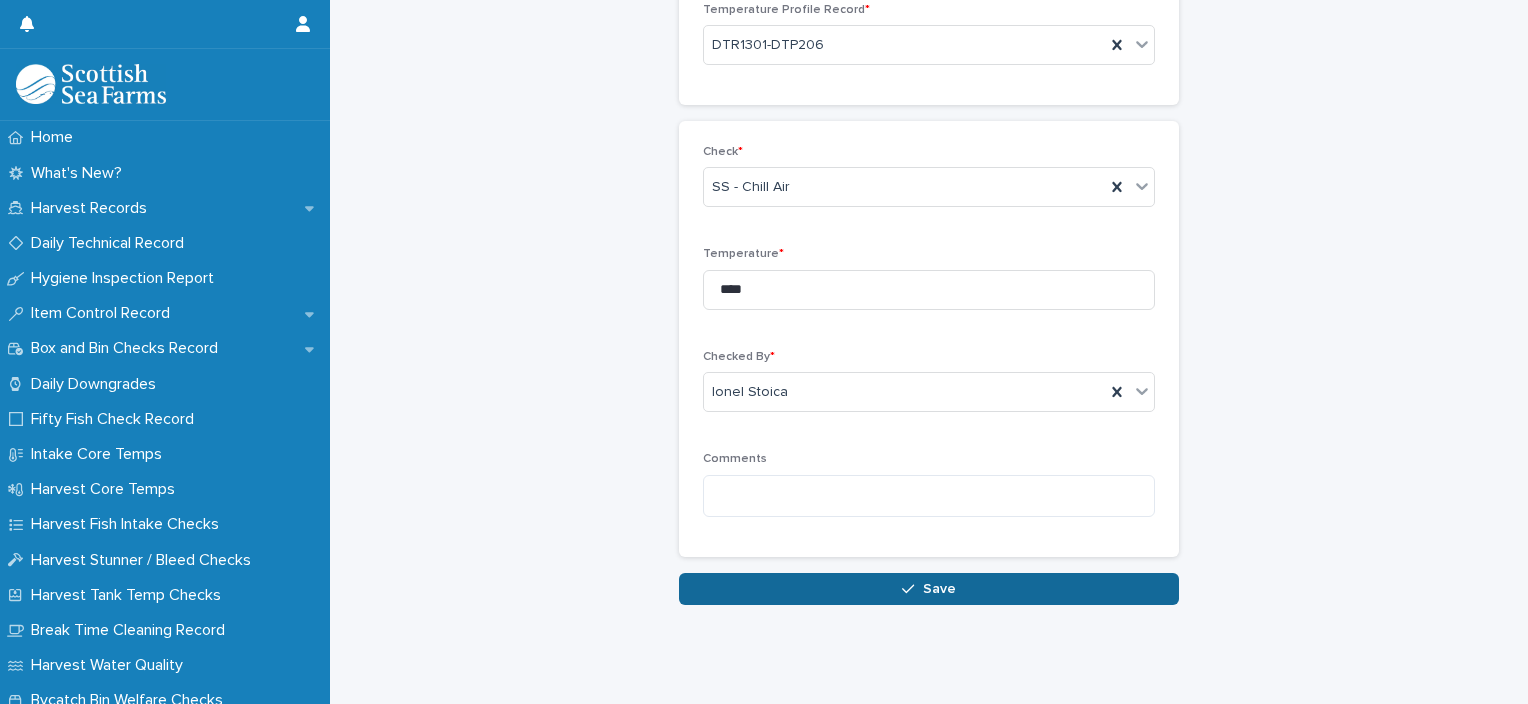 click on "Save" at bounding box center (929, 589) 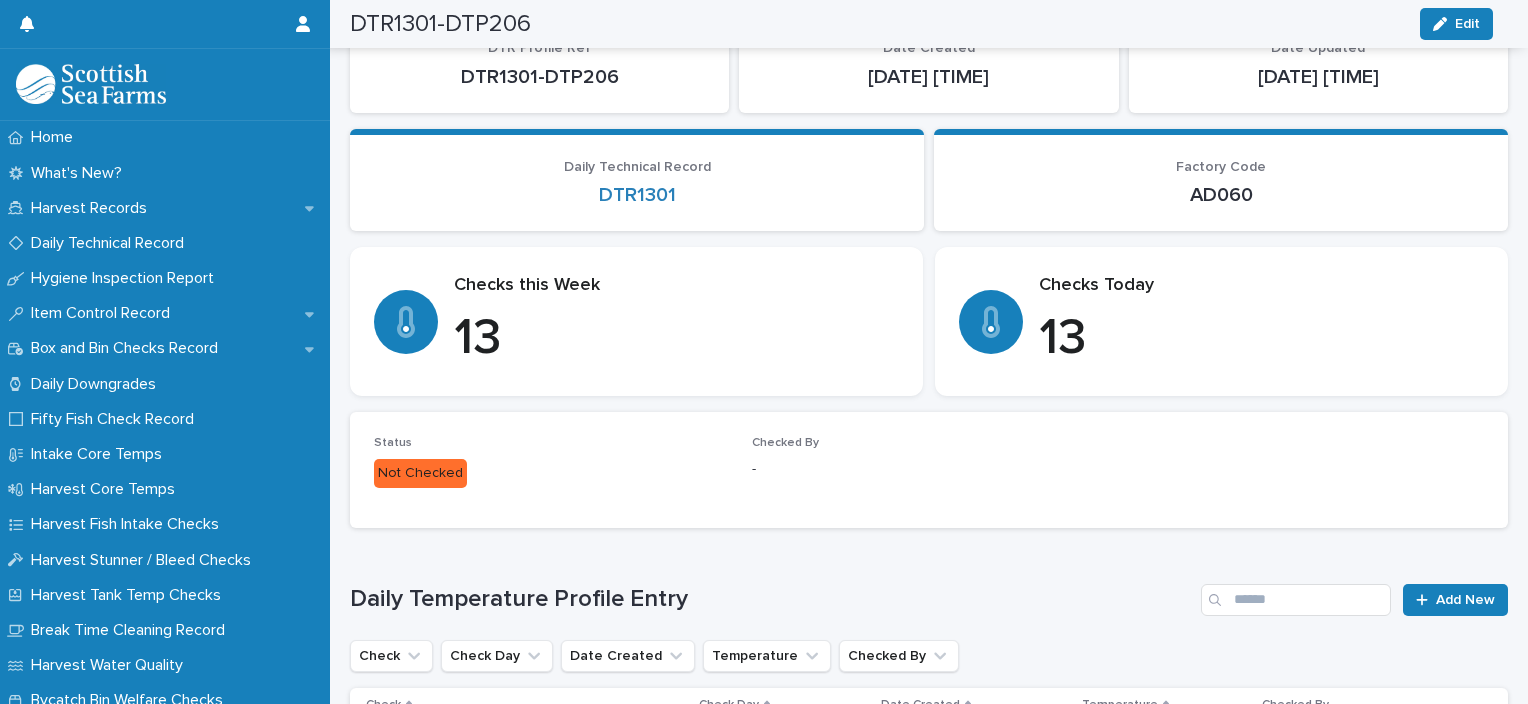scroll, scrollTop: 472, scrollLeft: 0, axis: vertical 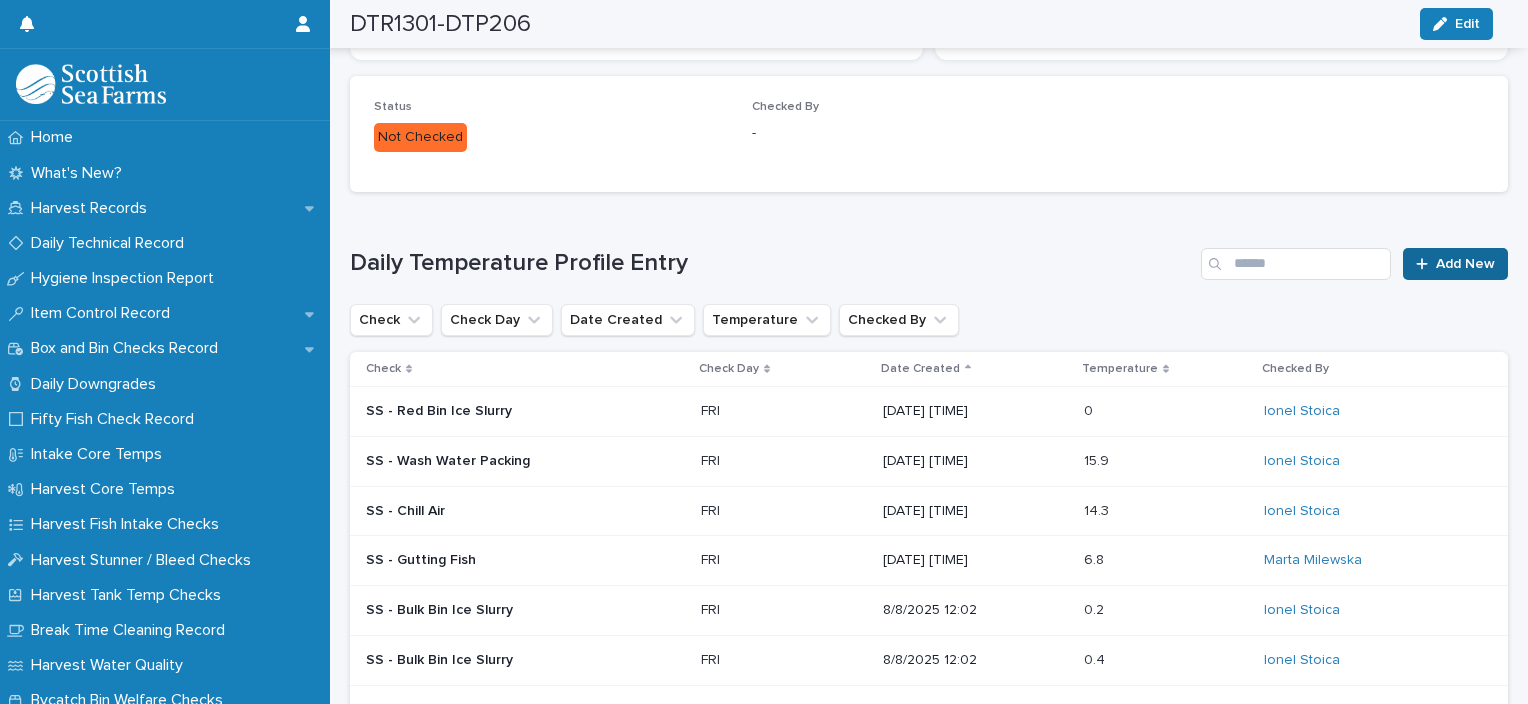 click on "Add New" at bounding box center (1465, 264) 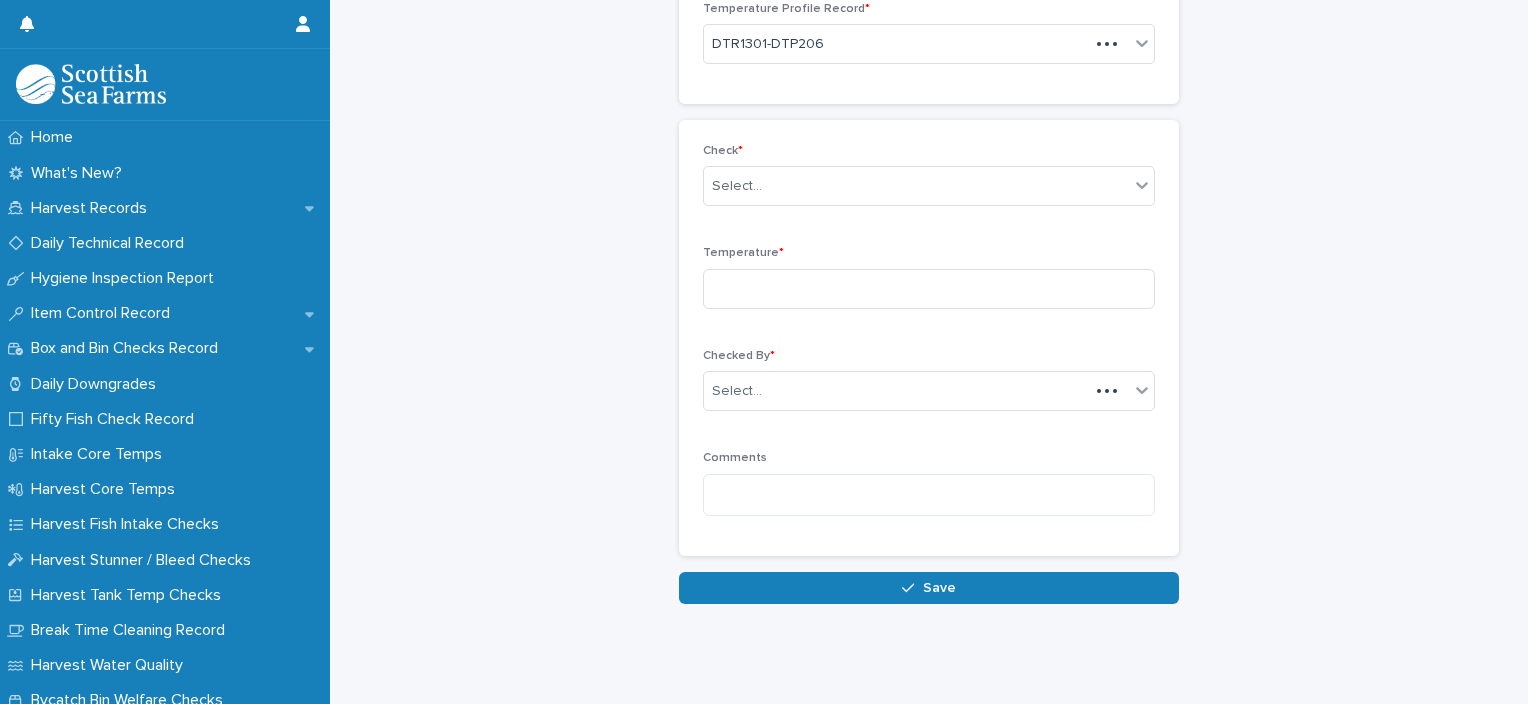 scroll, scrollTop: 136, scrollLeft: 0, axis: vertical 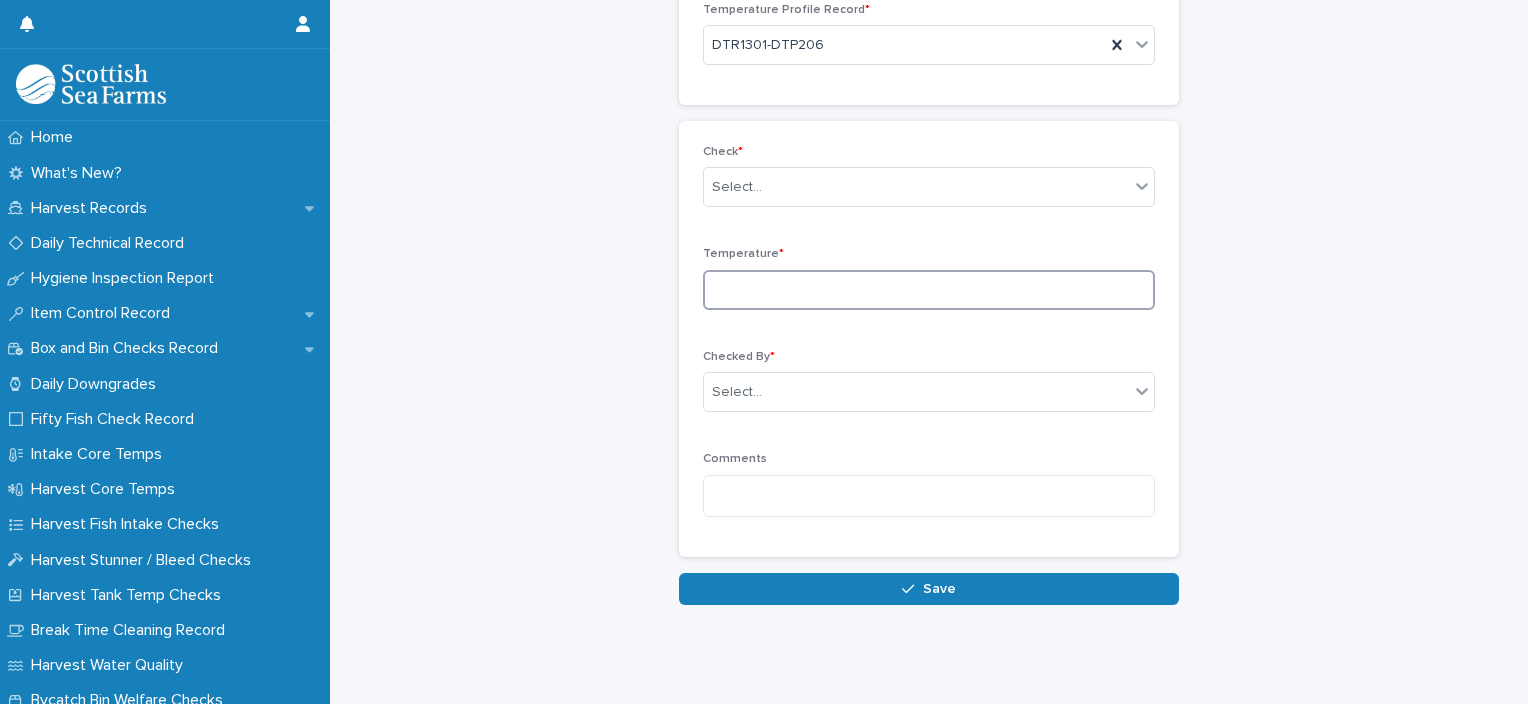 click at bounding box center [929, 290] 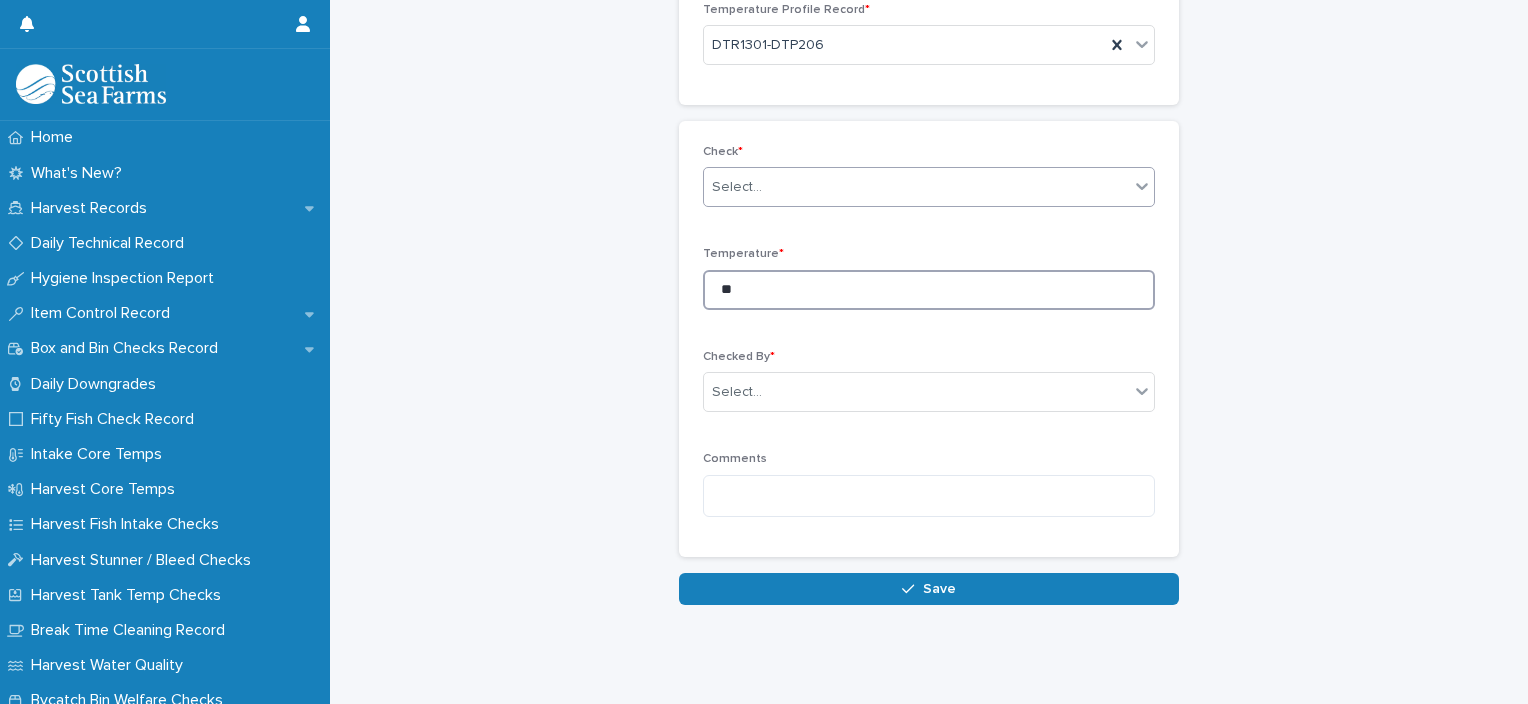 type on "**" 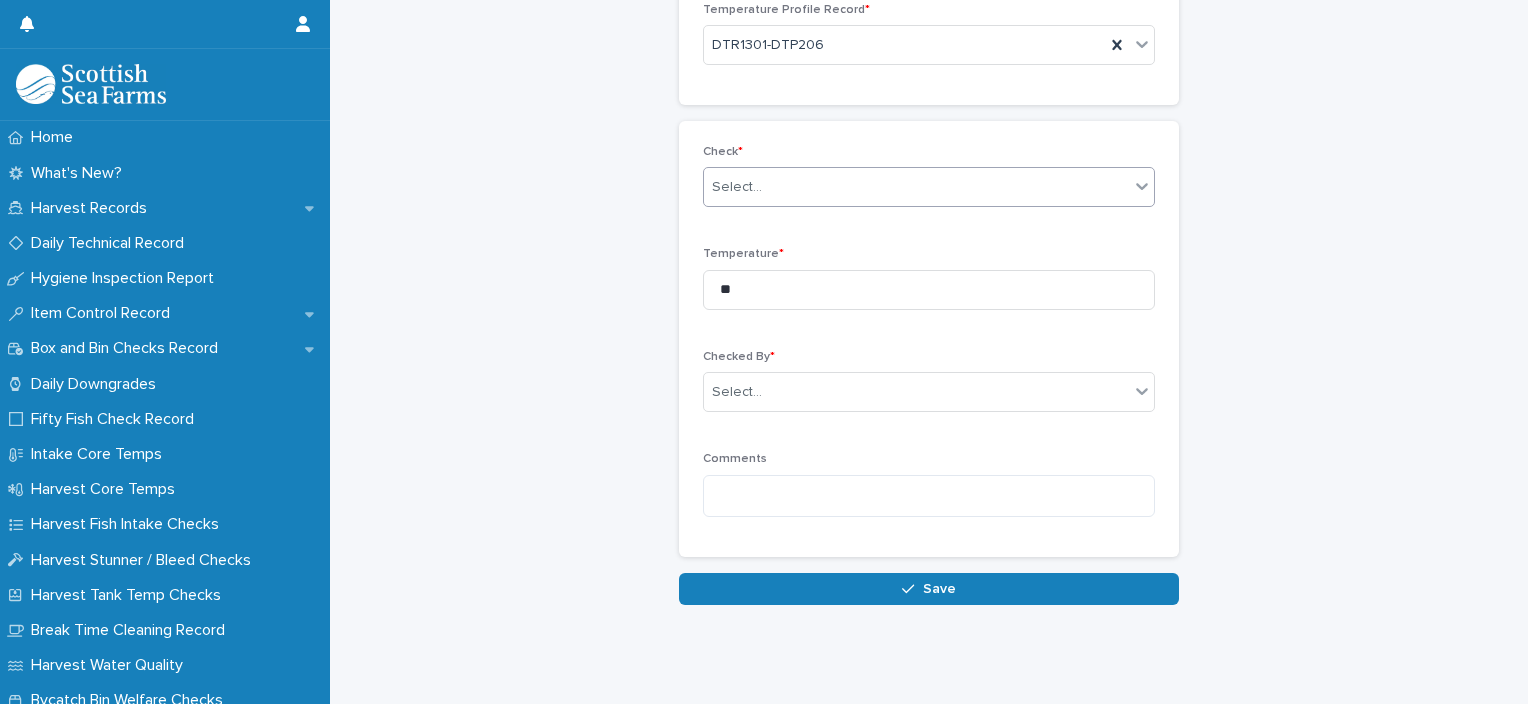 click on "Select..." at bounding box center [916, 187] 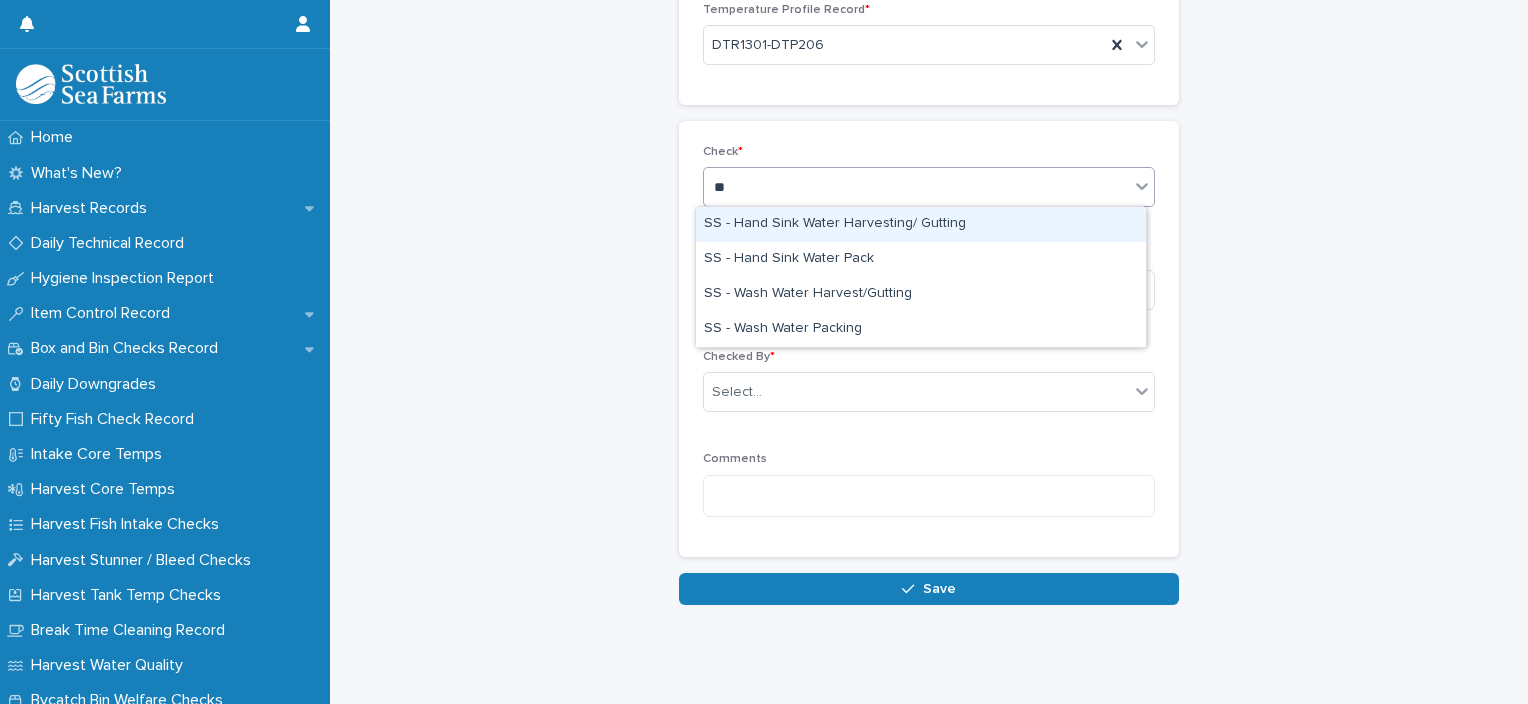 type on "***" 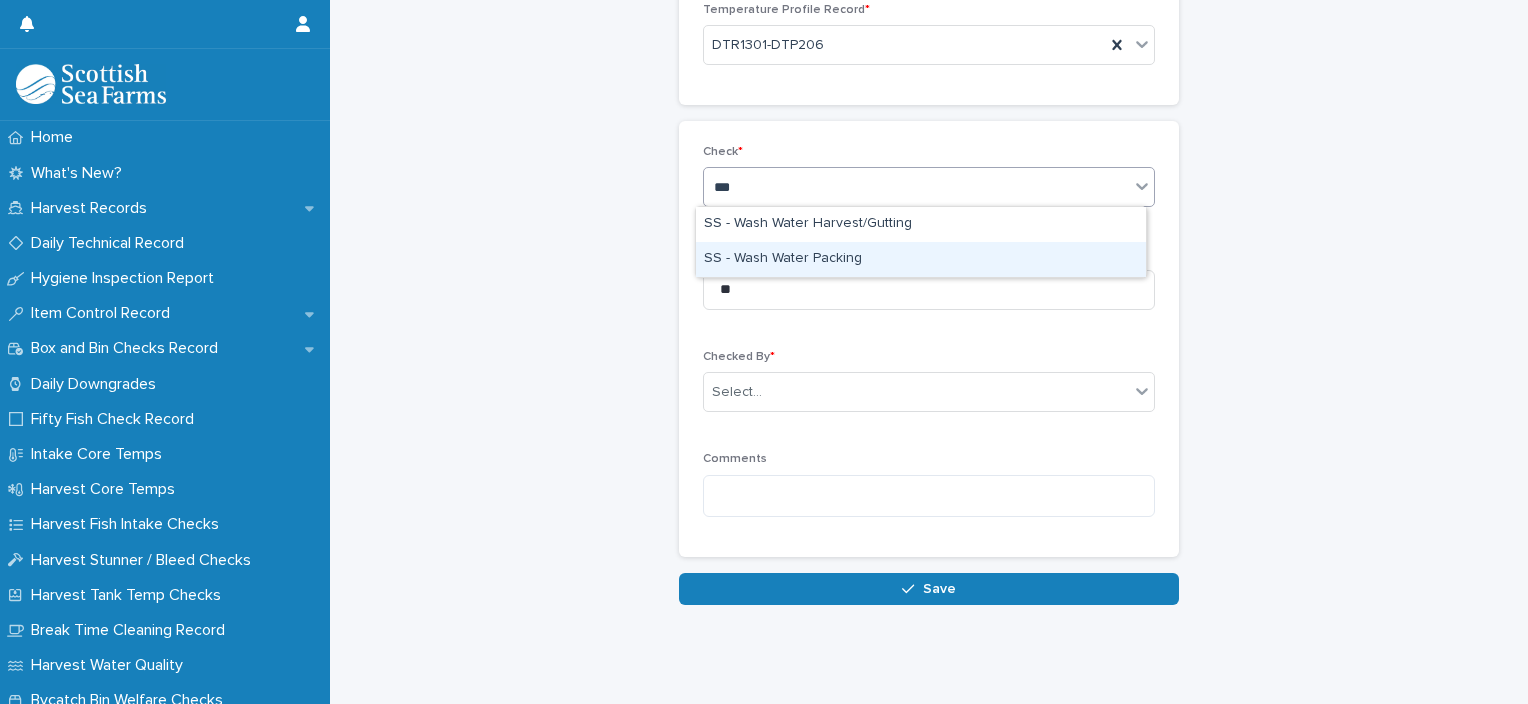 click on "SS - Wash Water Packing" at bounding box center [921, 259] 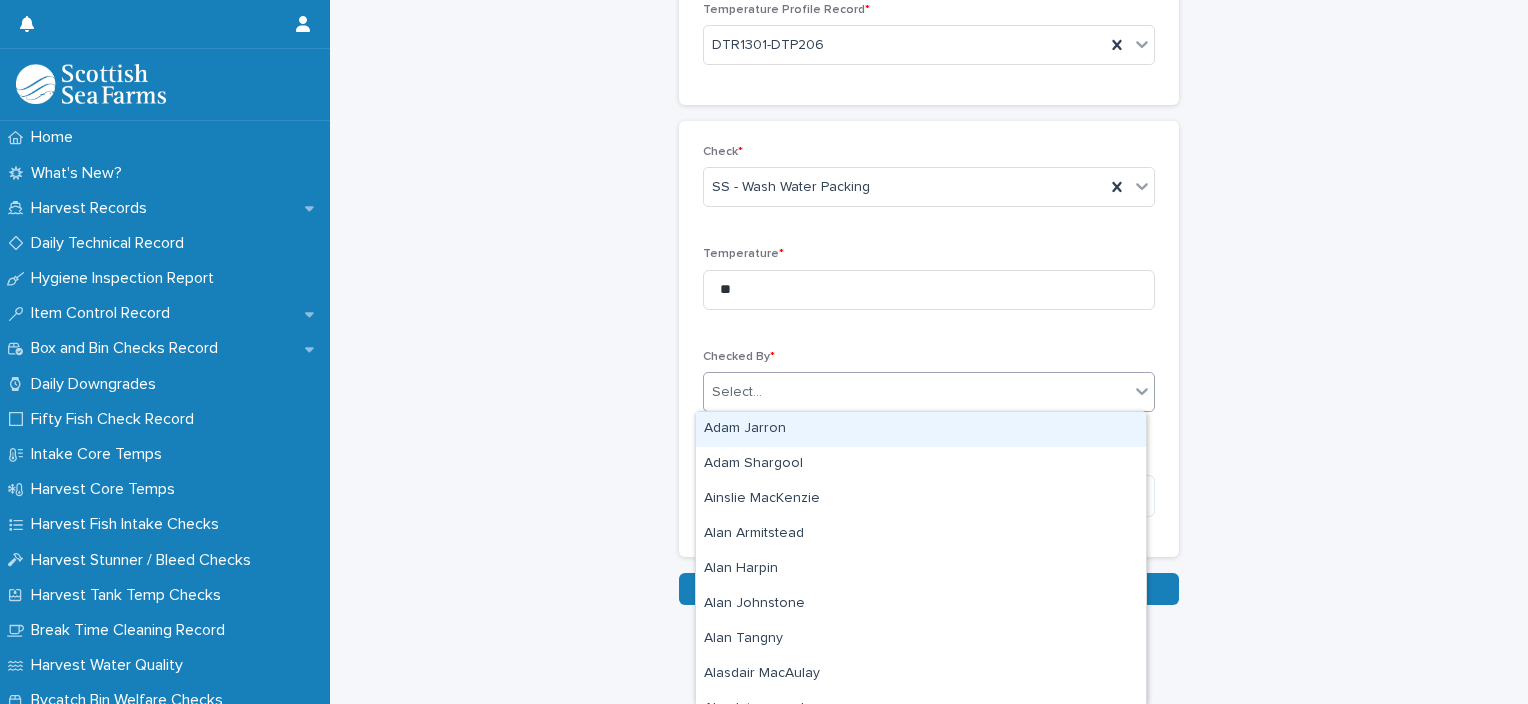 click on "Select..." at bounding box center (916, 392) 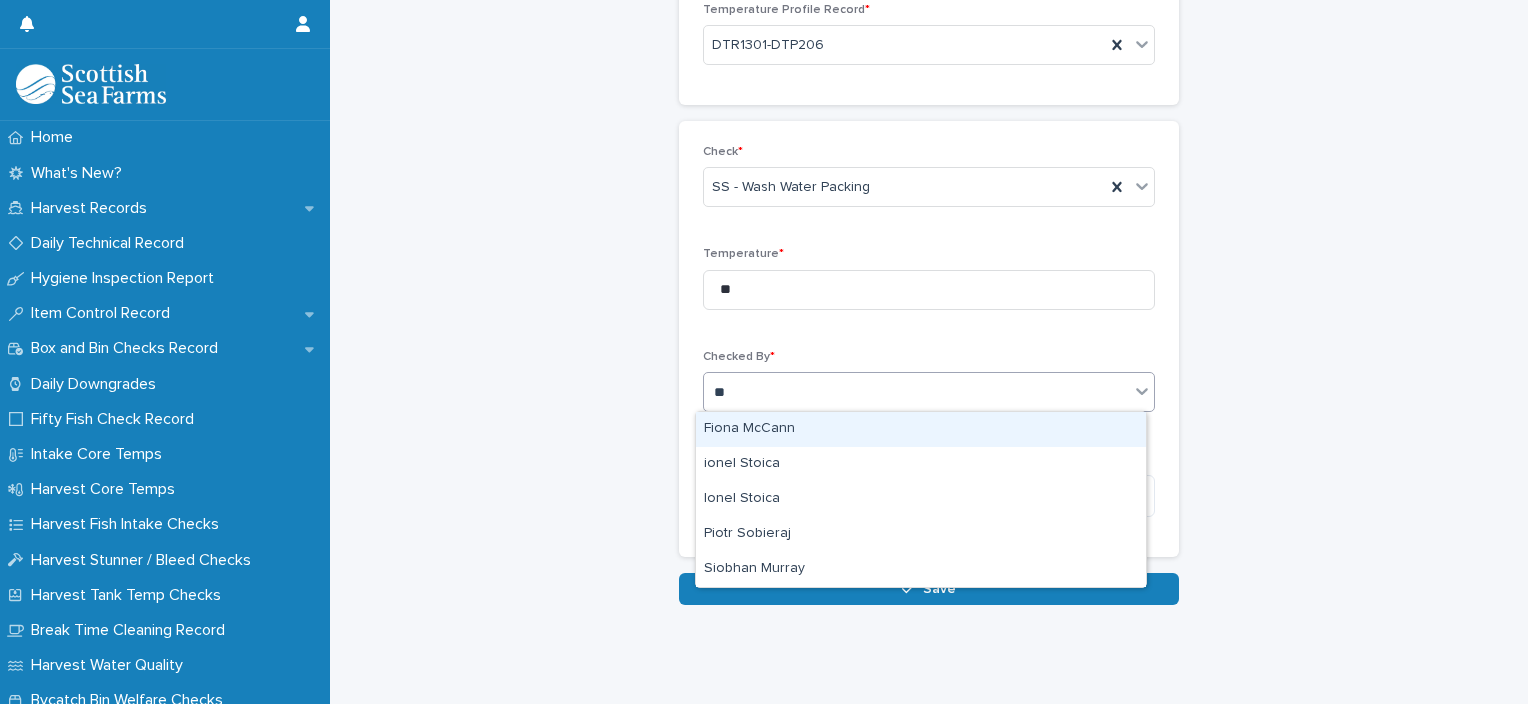type on "***" 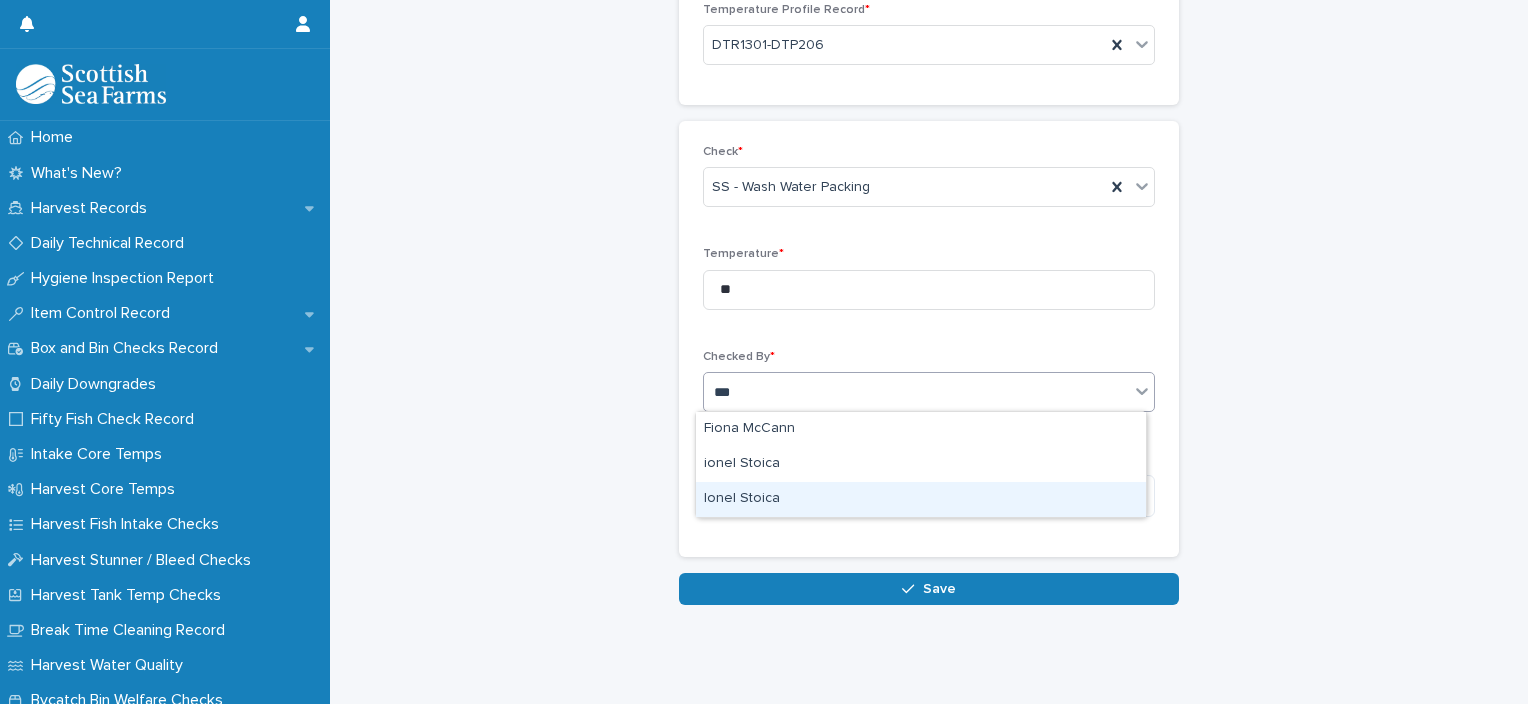 click on "Ionel Stoica" at bounding box center (921, 499) 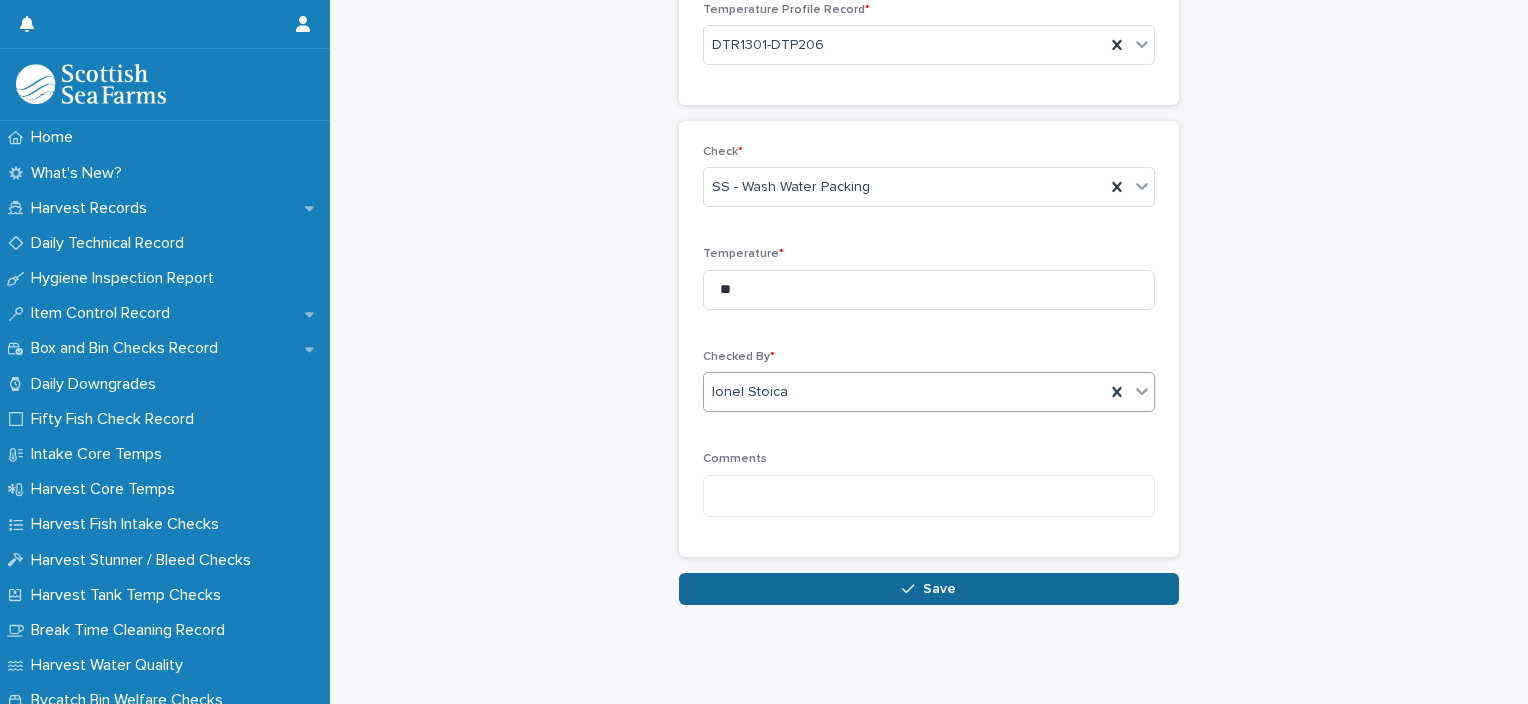 click on "Save" at bounding box center (939, 589) 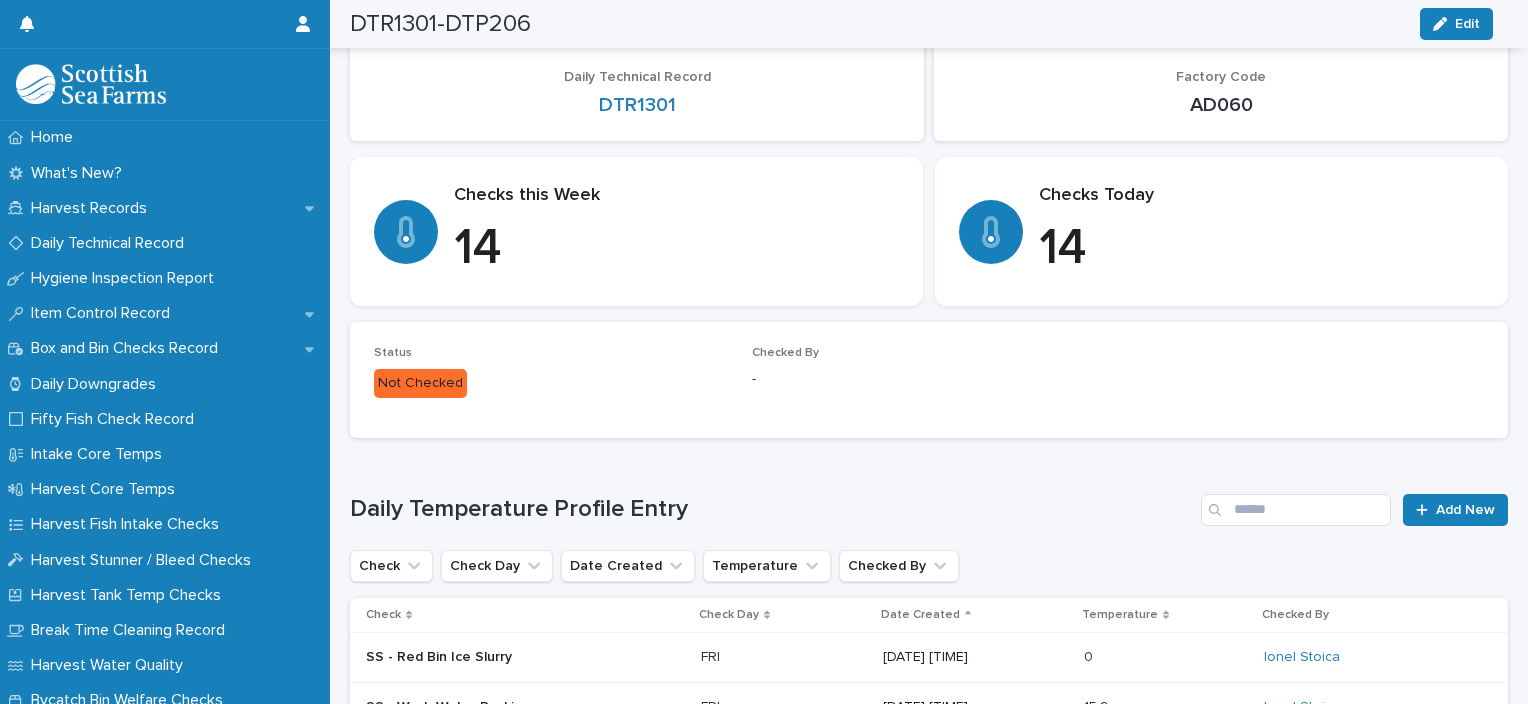 scroll, scrollTop: 0, scrollLeft: 0, axis: both 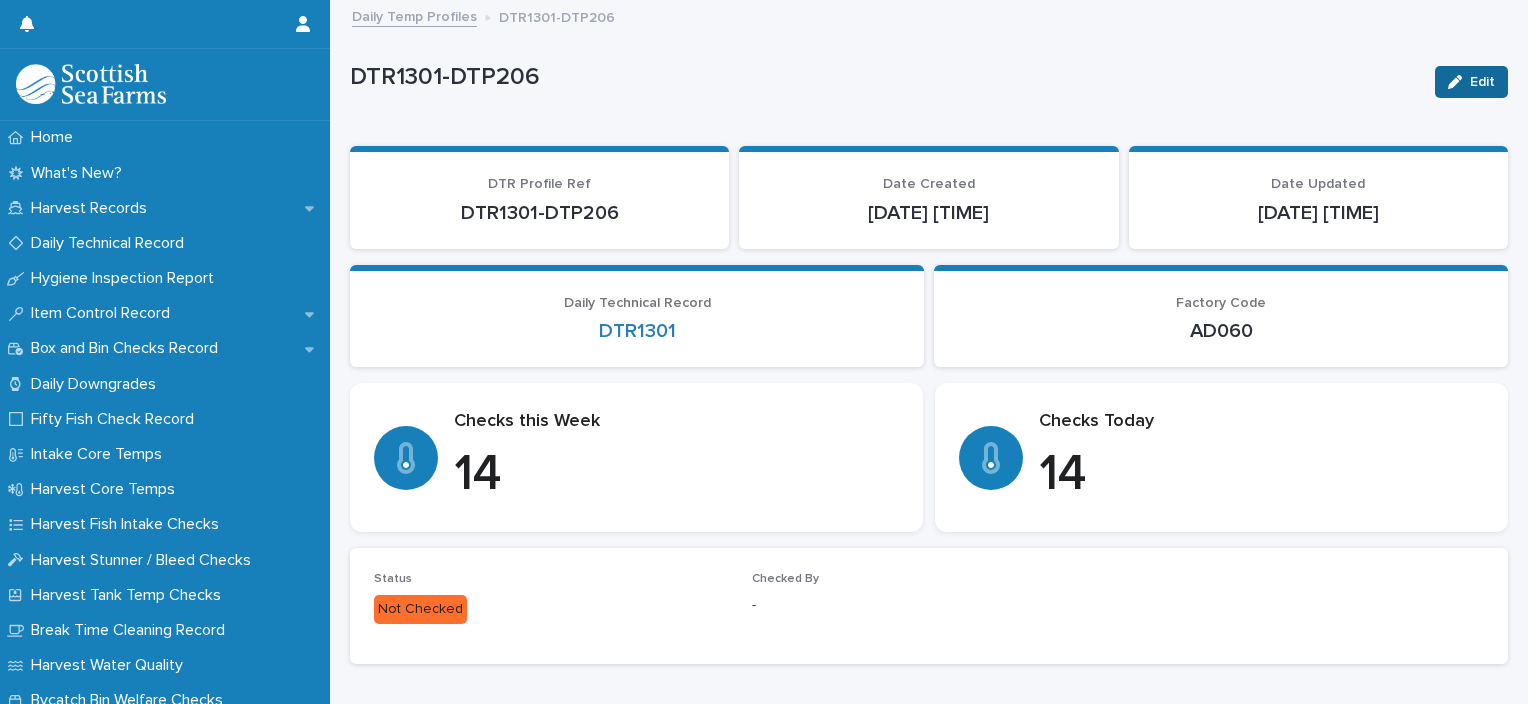 click on "Edit" at bounding box center (1471, 82) 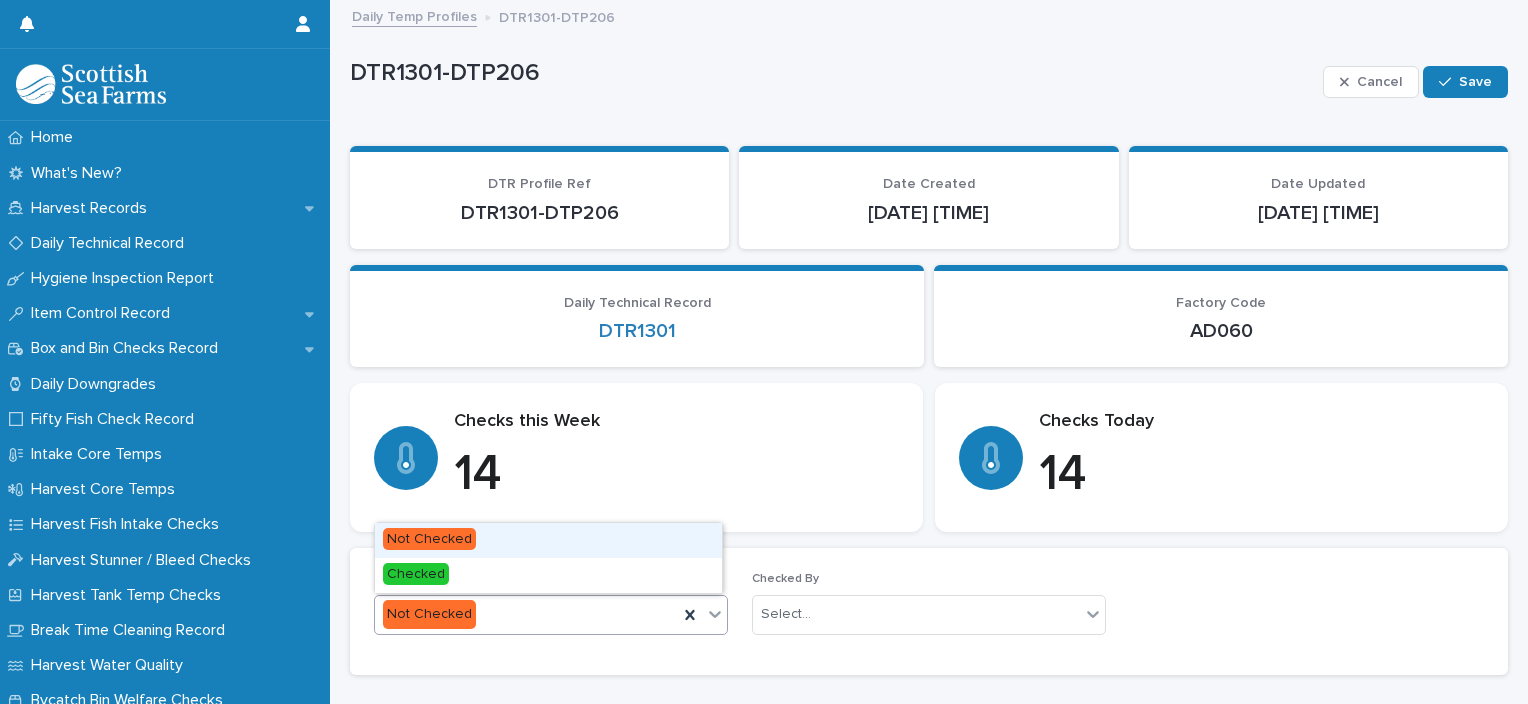 click on "Not Checked" at bounding box center (526, 614) 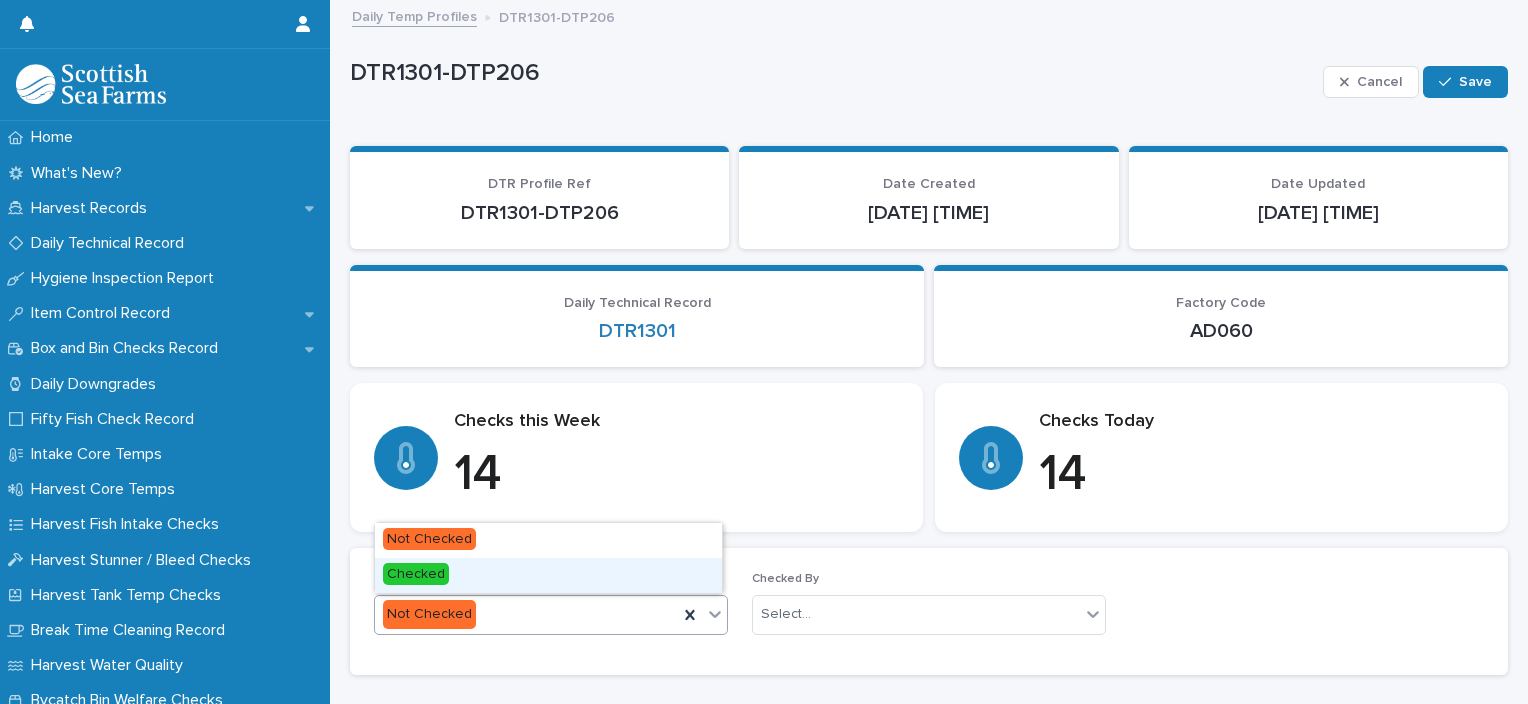 click on "Checked" at bounding box center [548, 575] 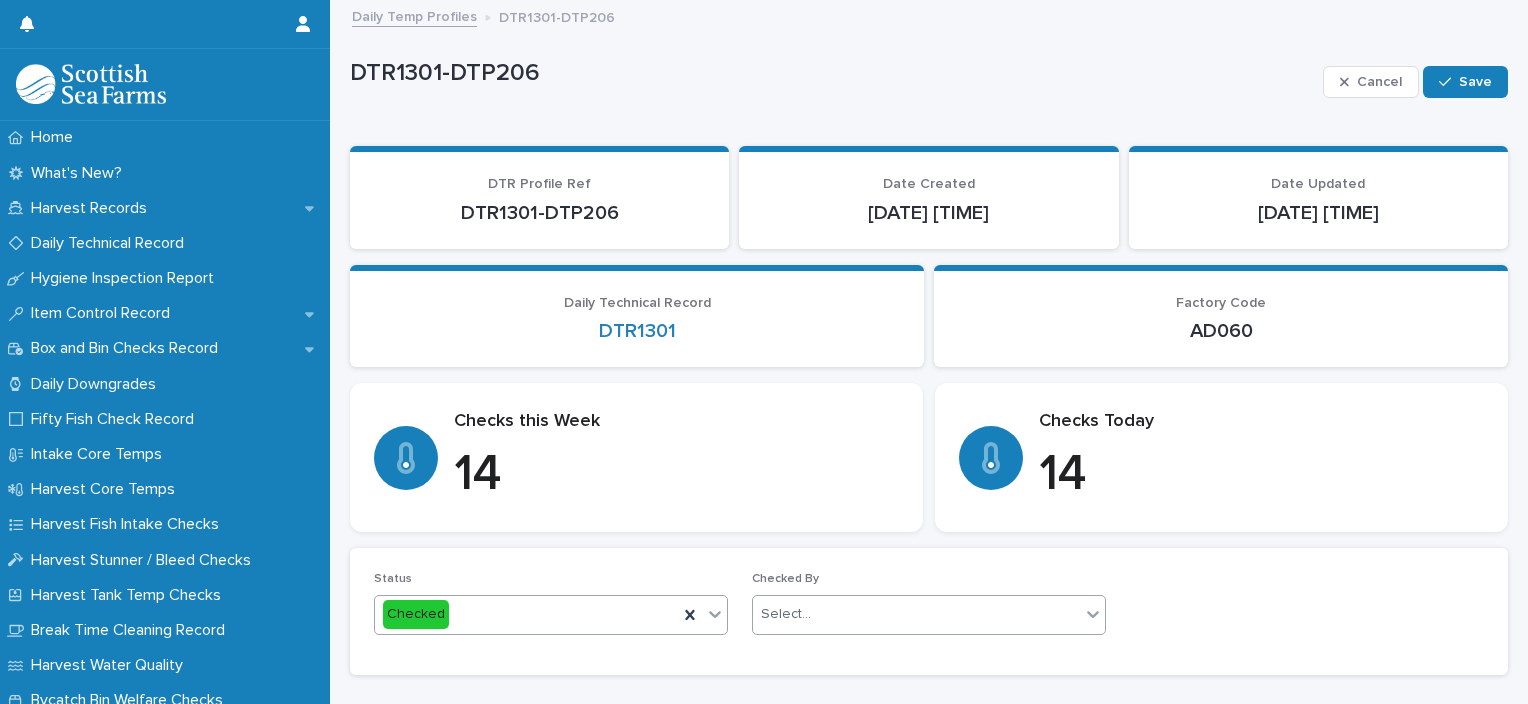click on "Select..." at bounding box center [916, 614] 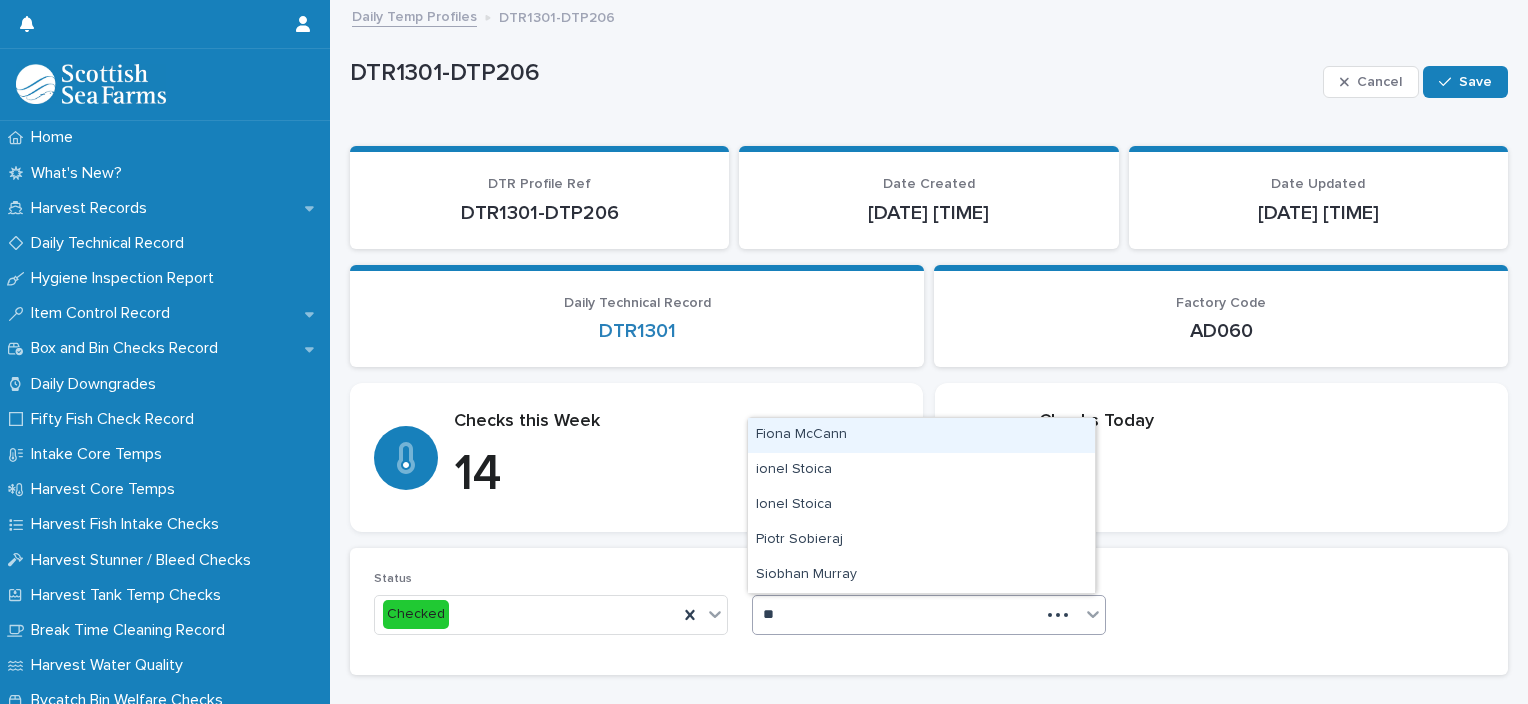 type on "***" 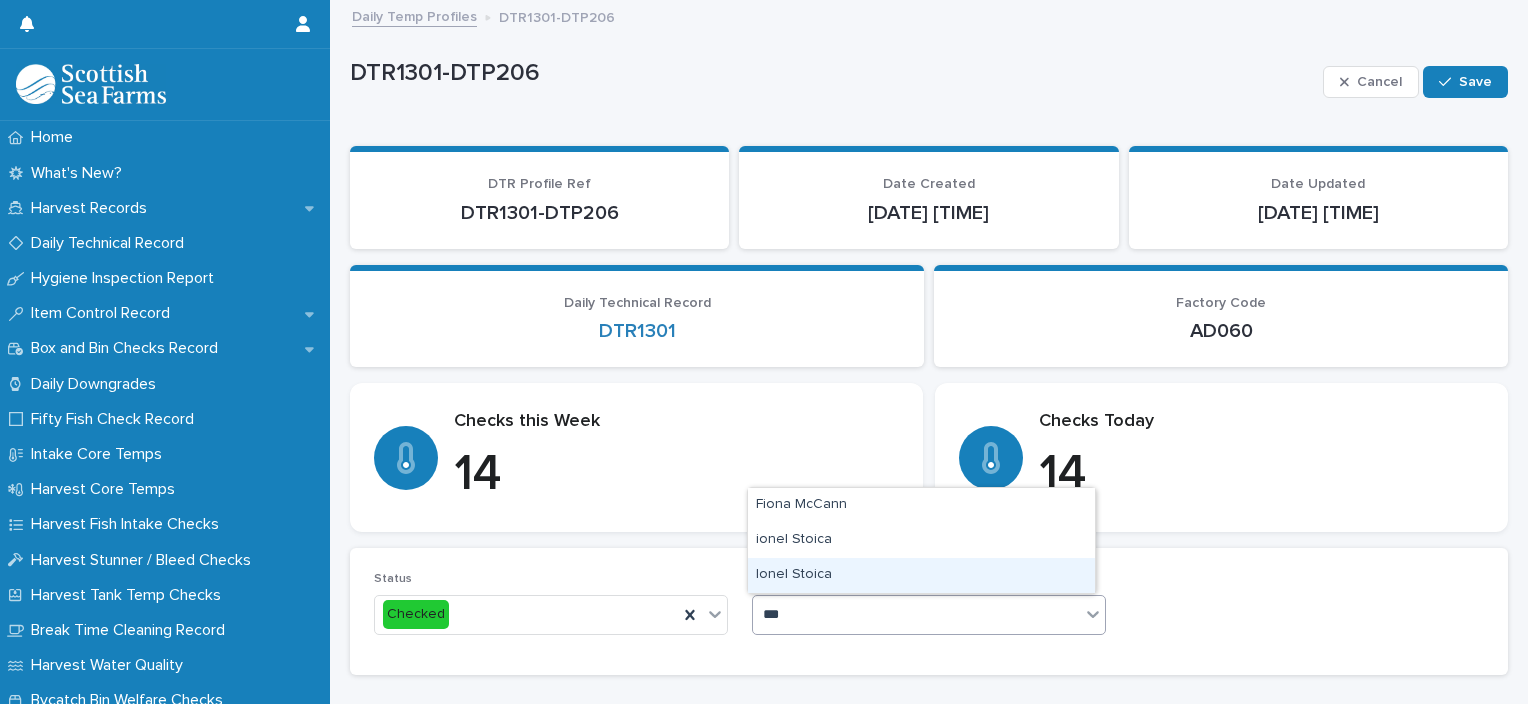 click on "Ionel Stoica" at bounding box center [921, 575] 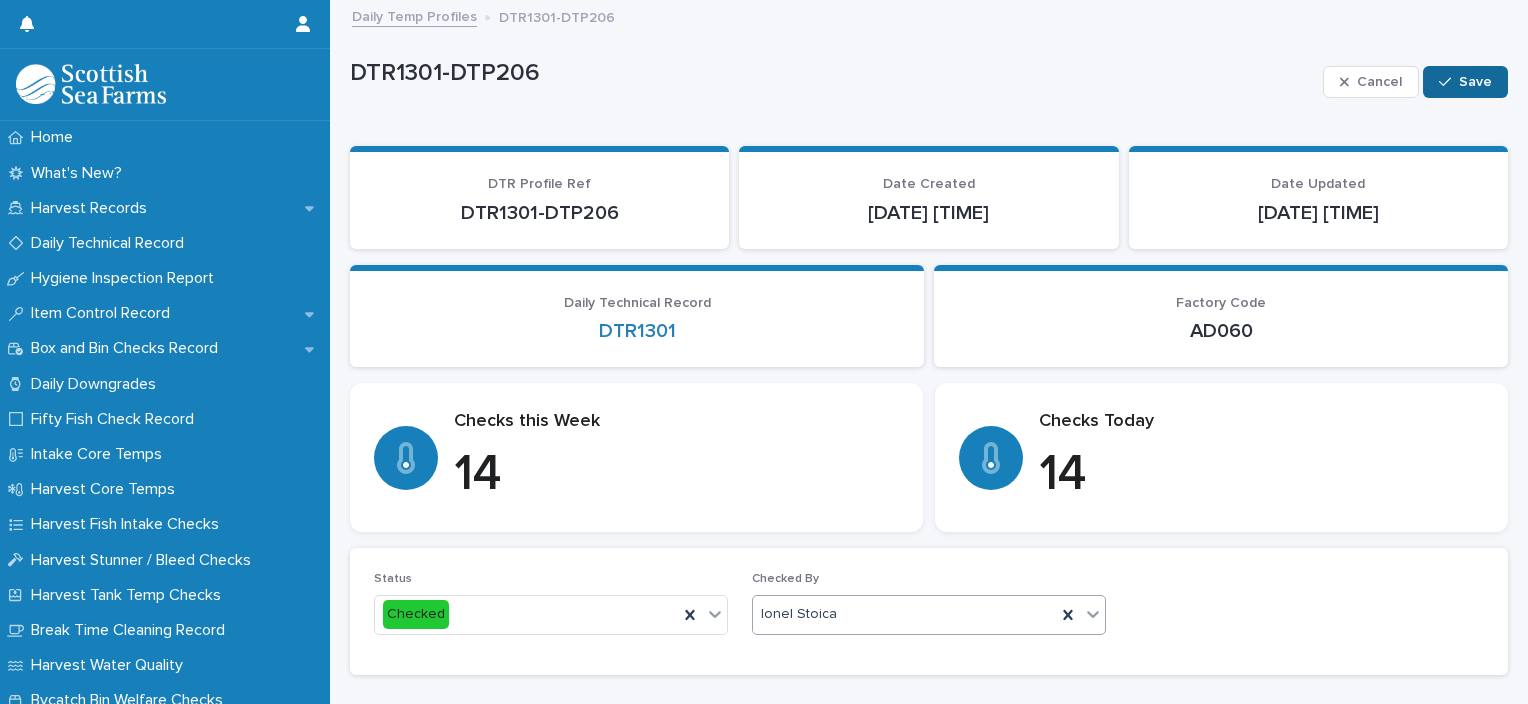 click on "Save" at bounding box center [1465, 82] 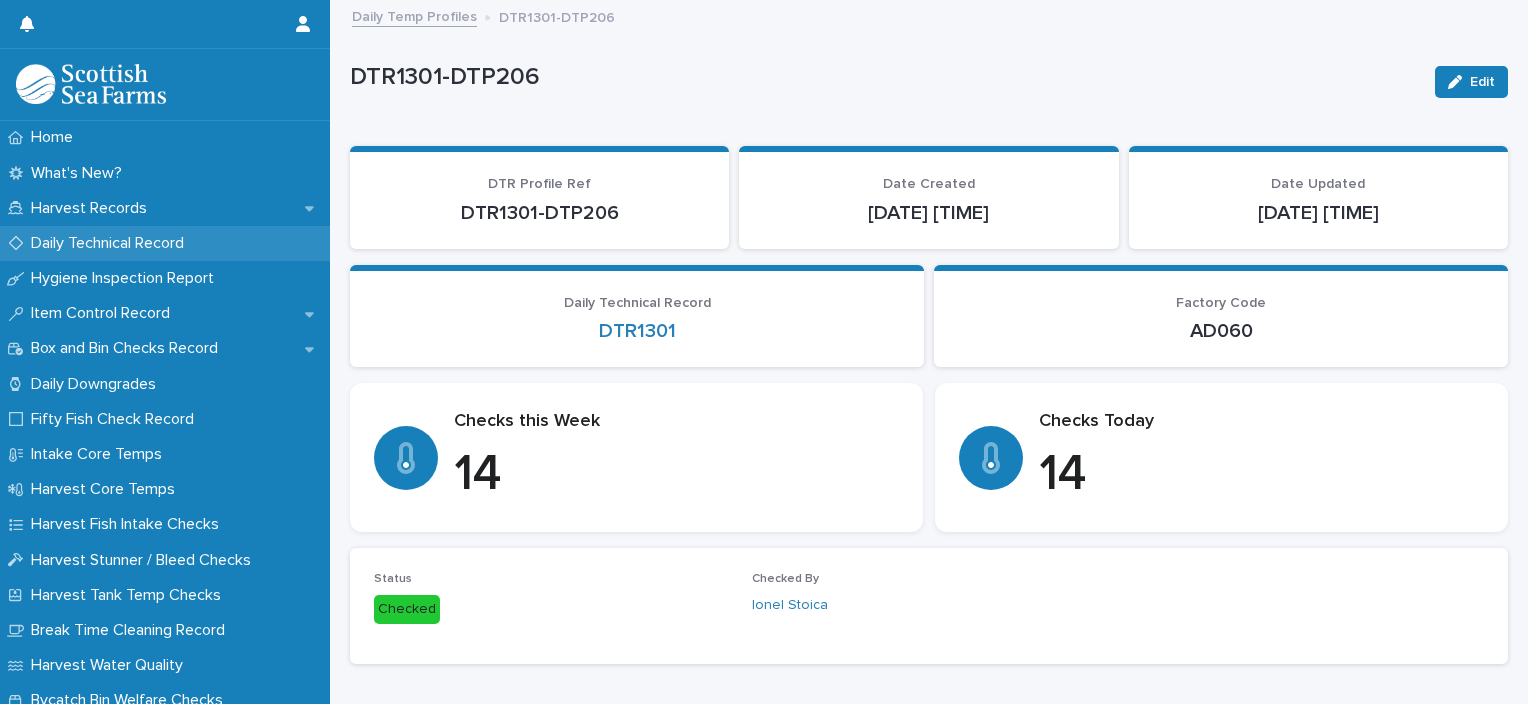 click on "Daily Technical Record" at bounding box center (111, 243) 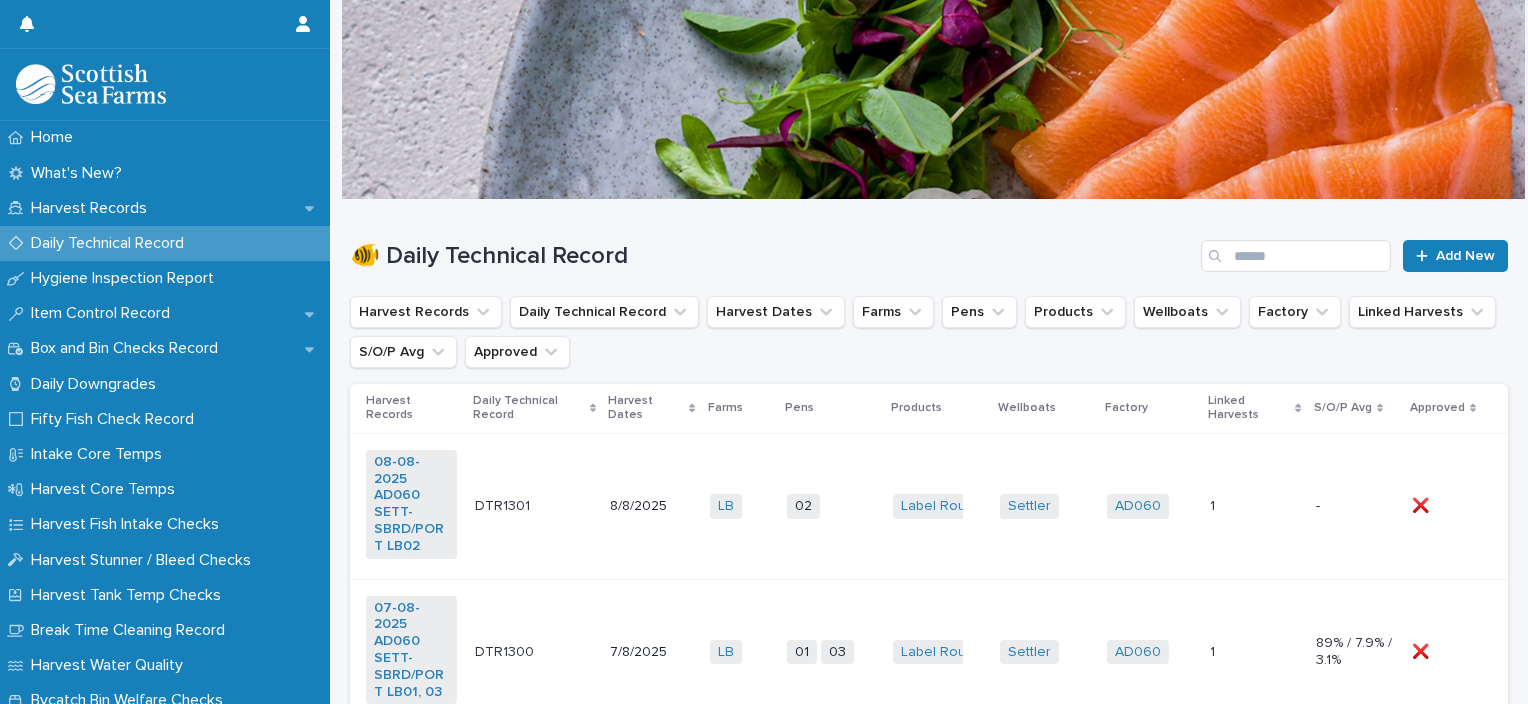 click on "02 + 0" at bounding box center (832, 506) 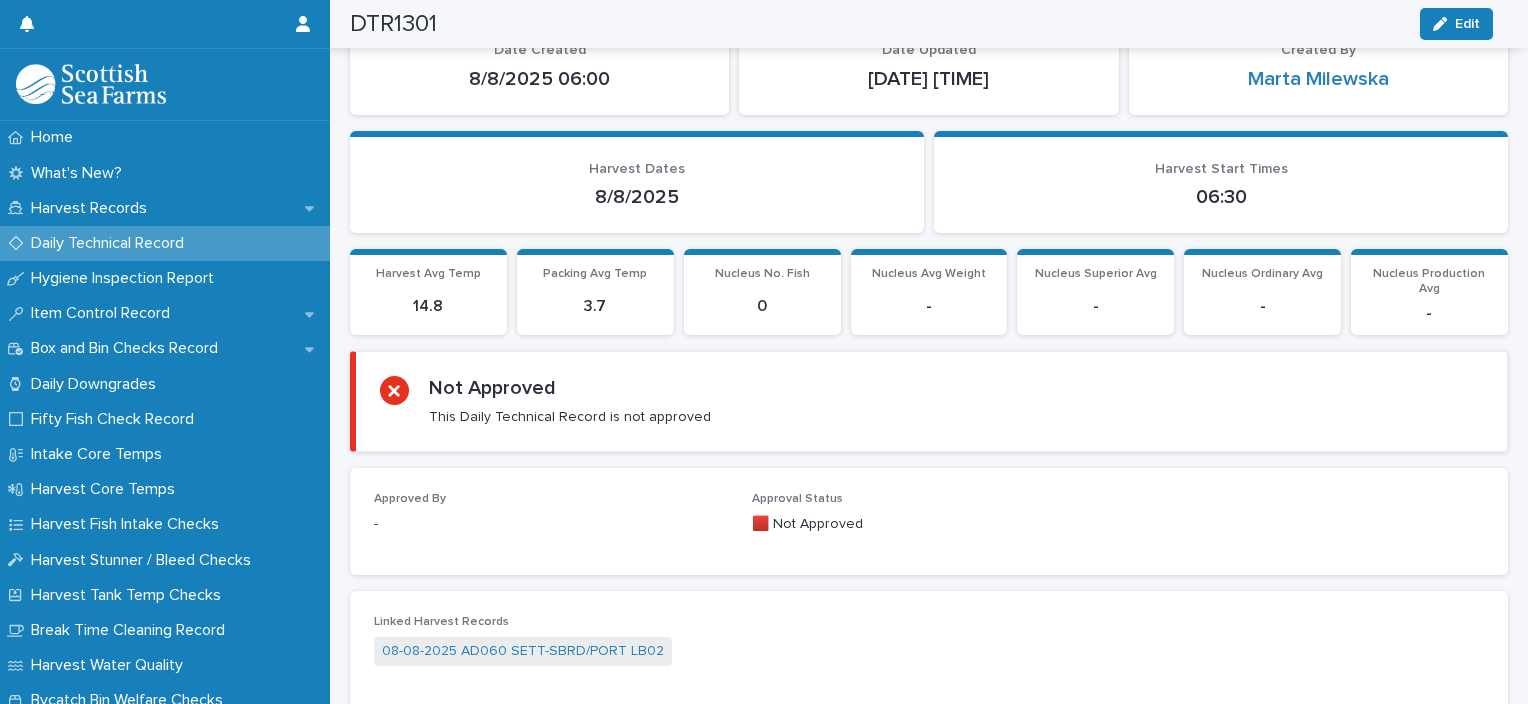 scroll, scrollTop: 0, scrollLeft: 0, axis: both 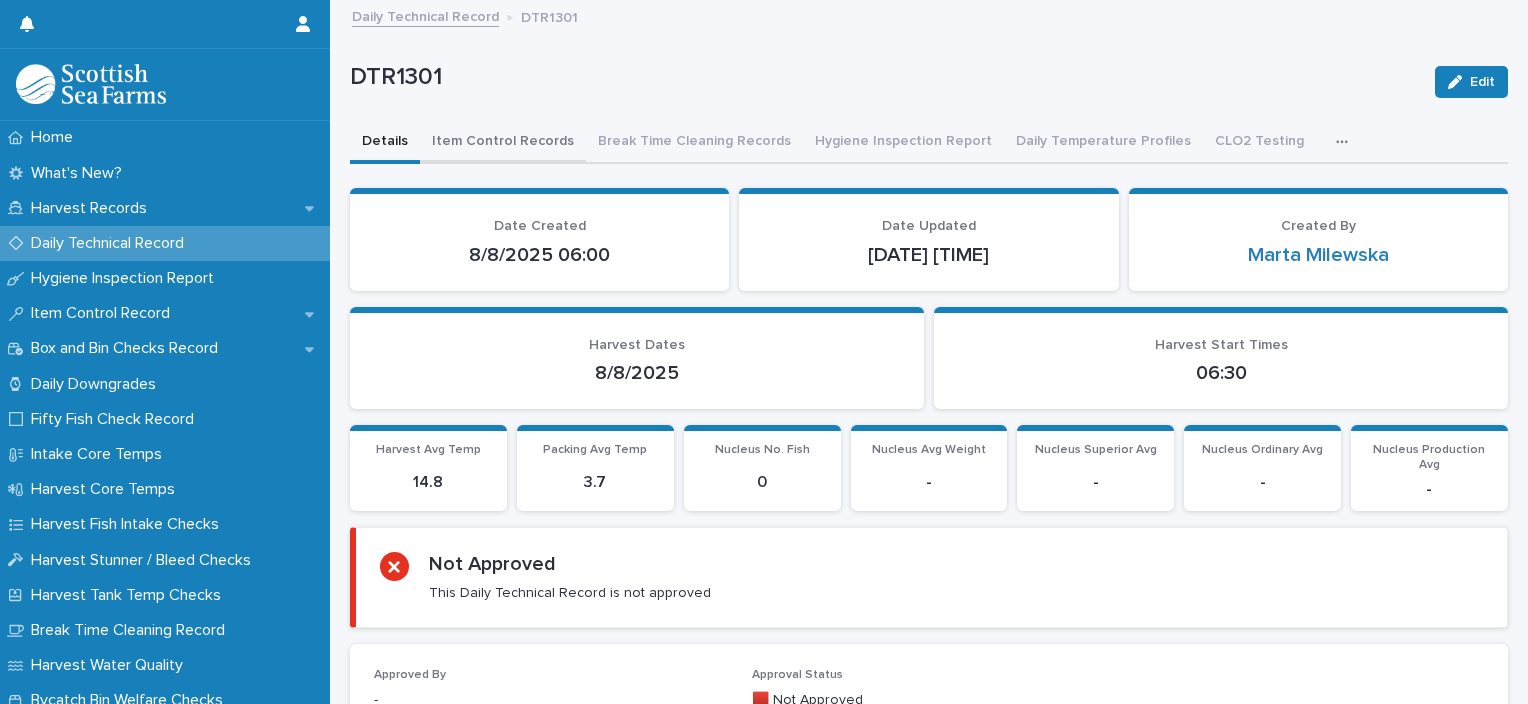 click on "Item Control Records" at bounding box center [503, 143] 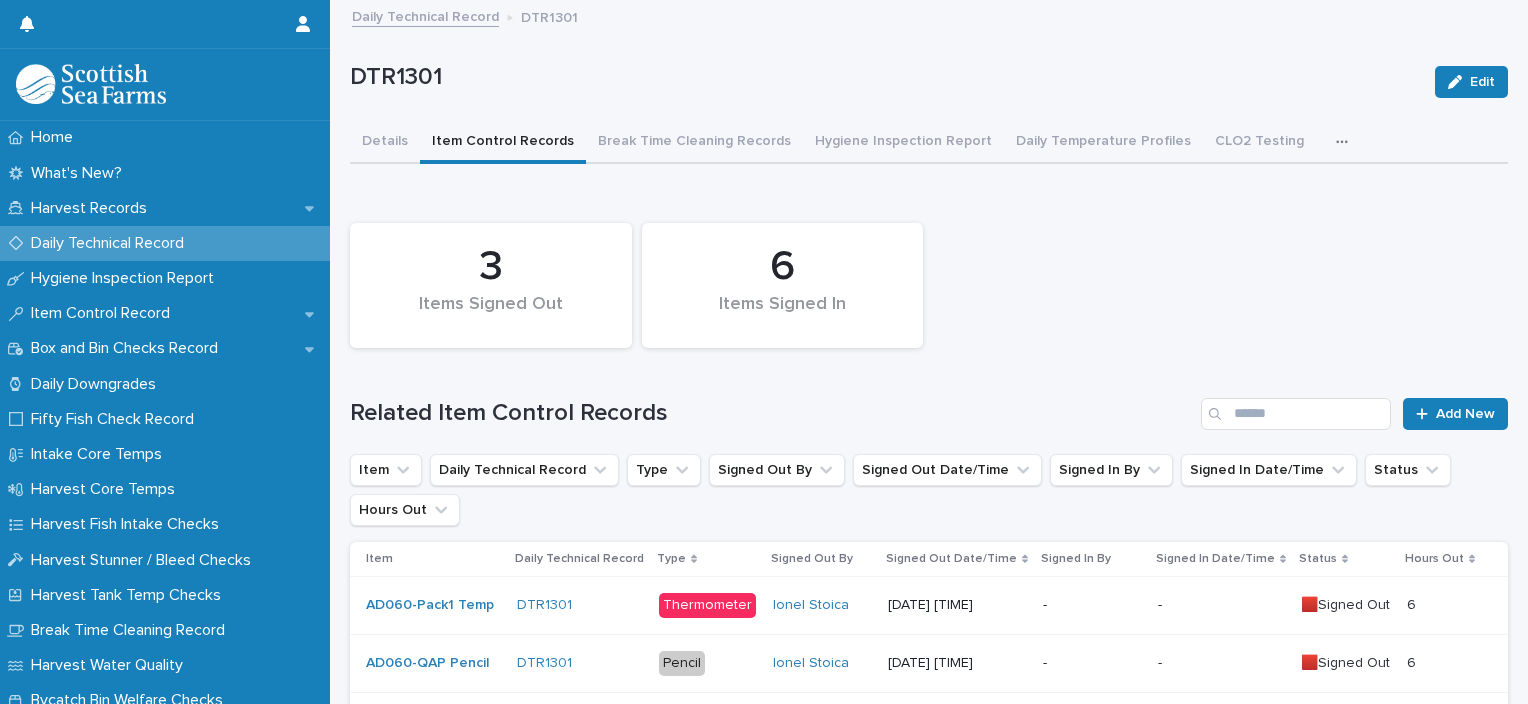 scroll, scrollTop: 300, scrollLeft: 0, axis: vertical 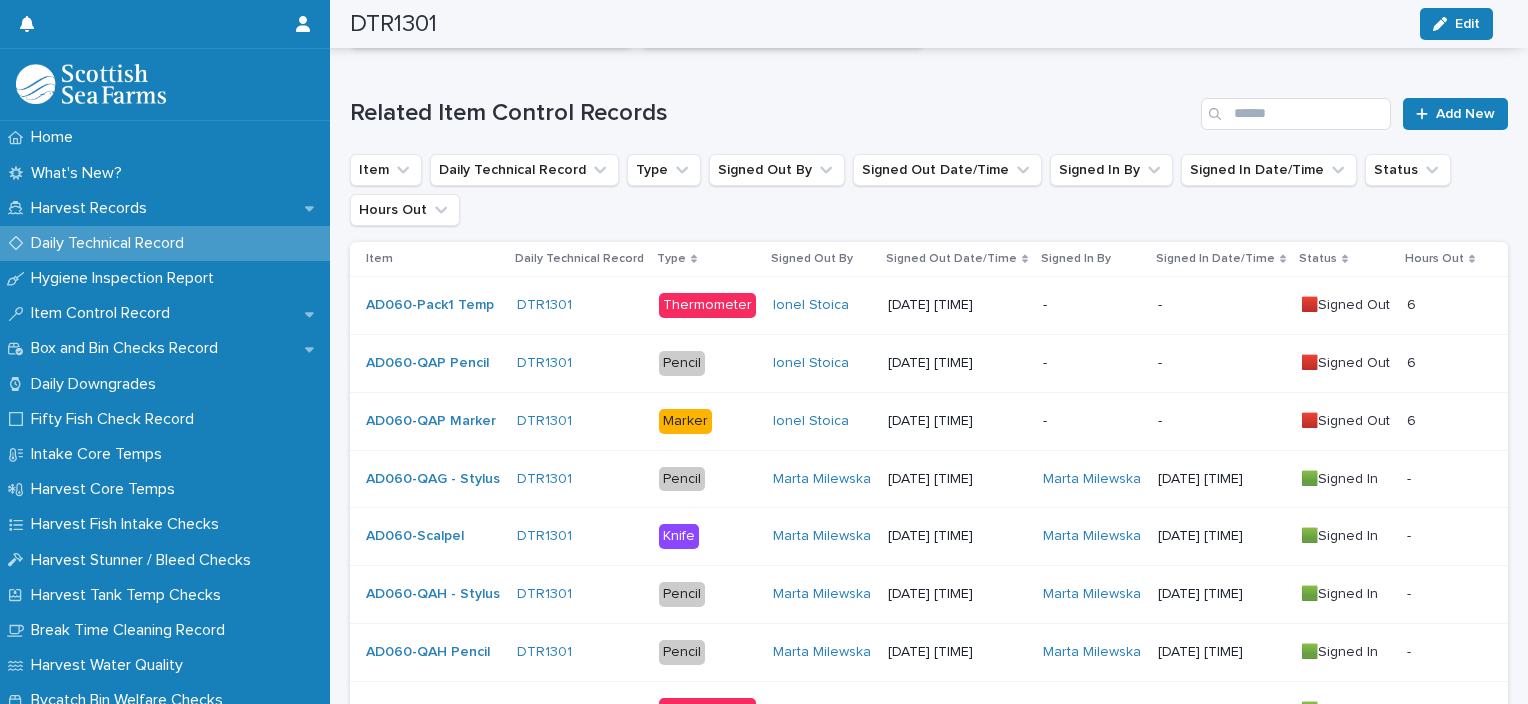 click on "-" at bounding box center (1092, 421) 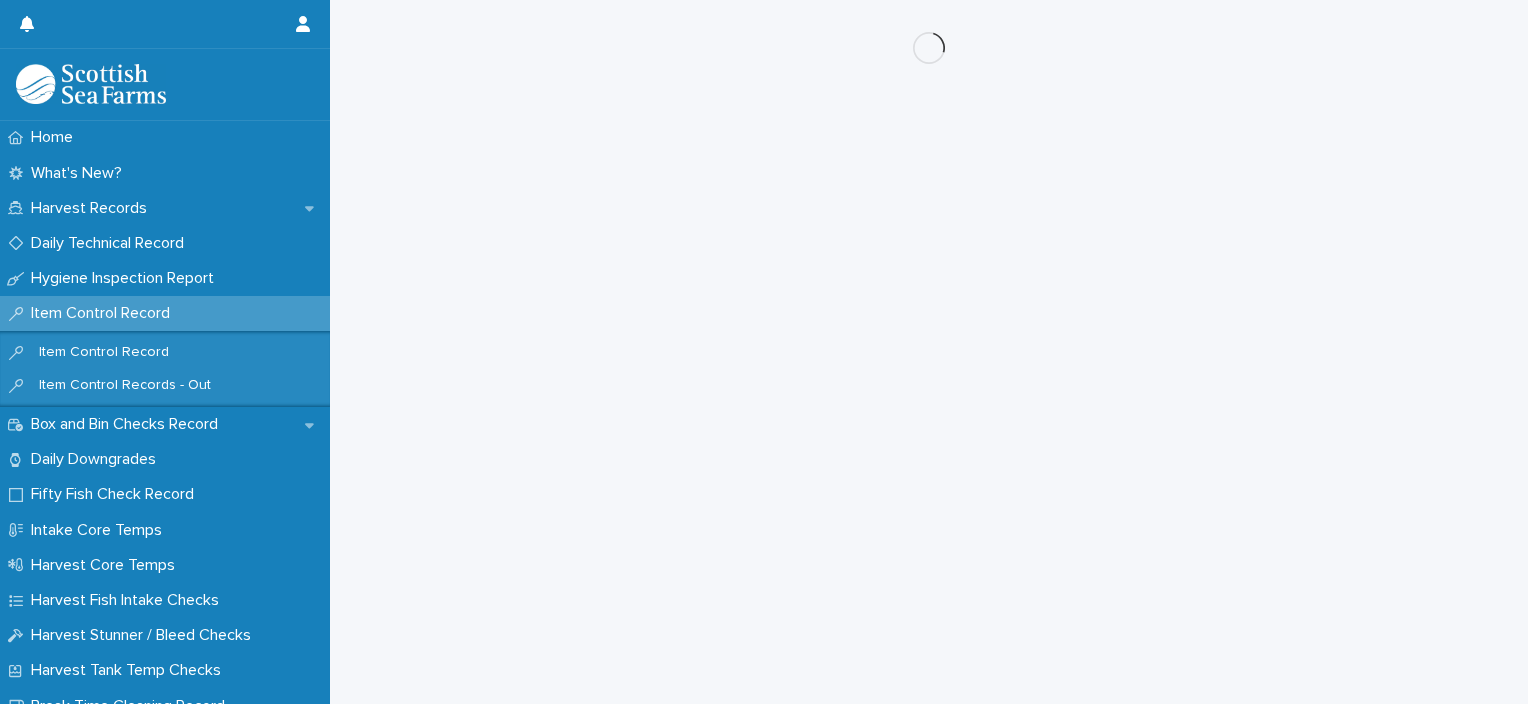 scroll, scrollTop: 0, scrollLeft: 0, axis: both 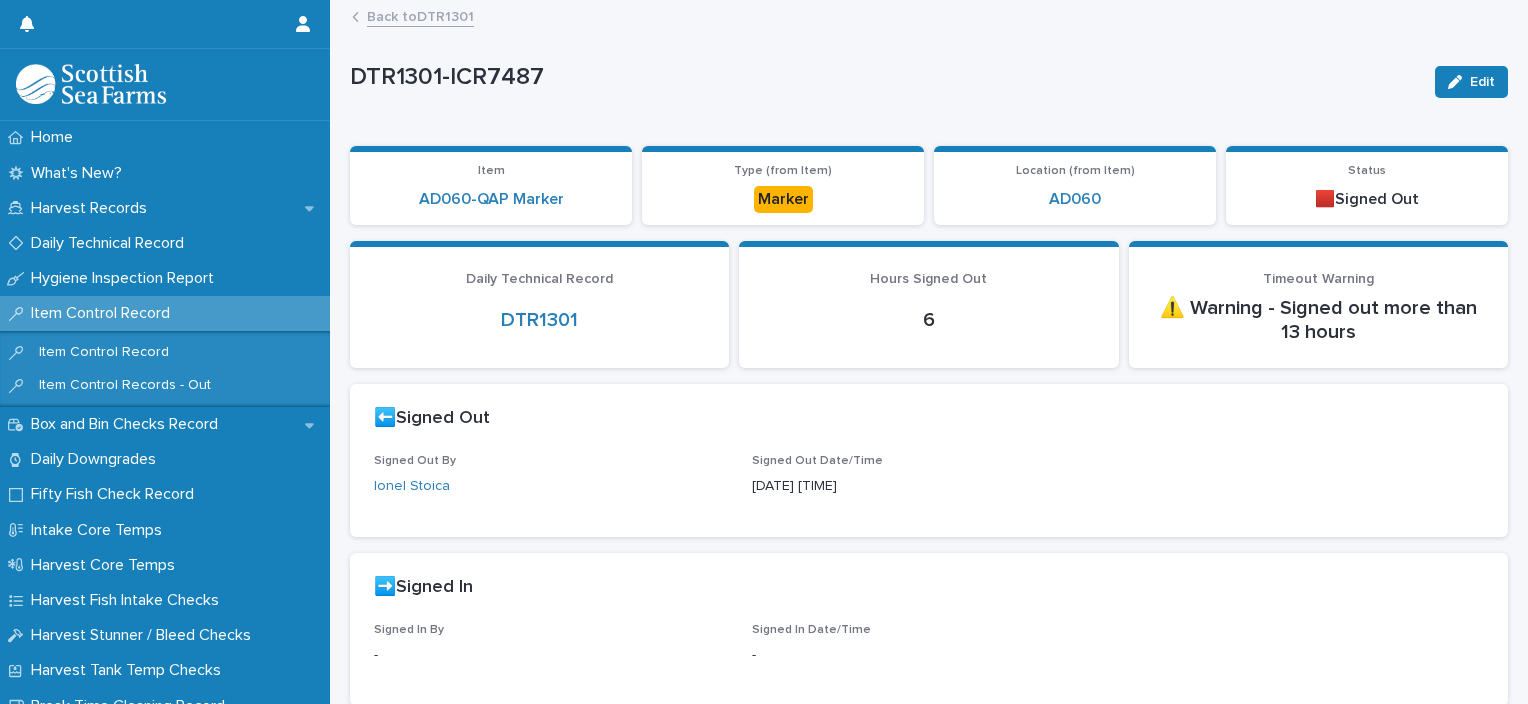 drag, startPoint x: 1446, startPoint y: 84, endPoint x: 1432, endPoint y: 103, distance: 23.600847 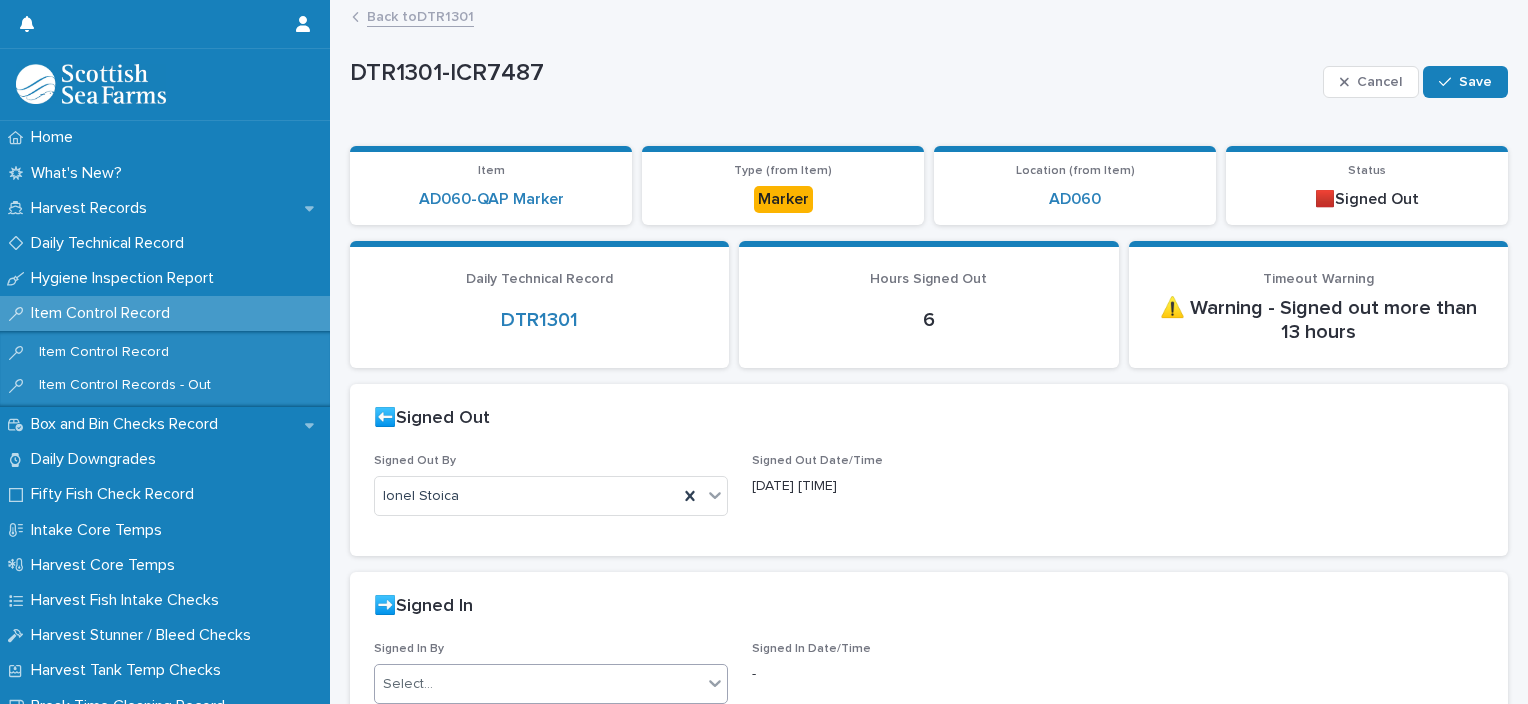 click on "Select..." at bounding box center [538, 684] 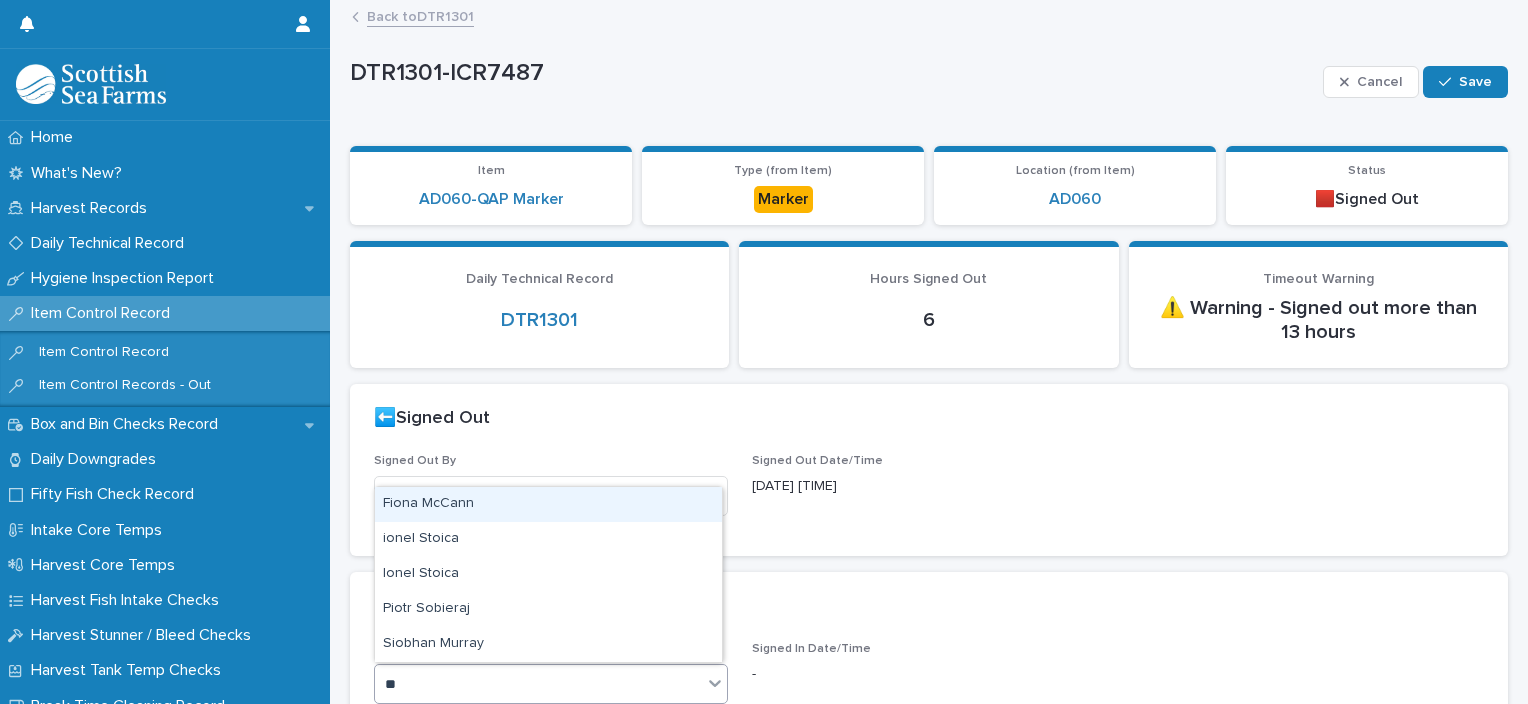 type on "***" 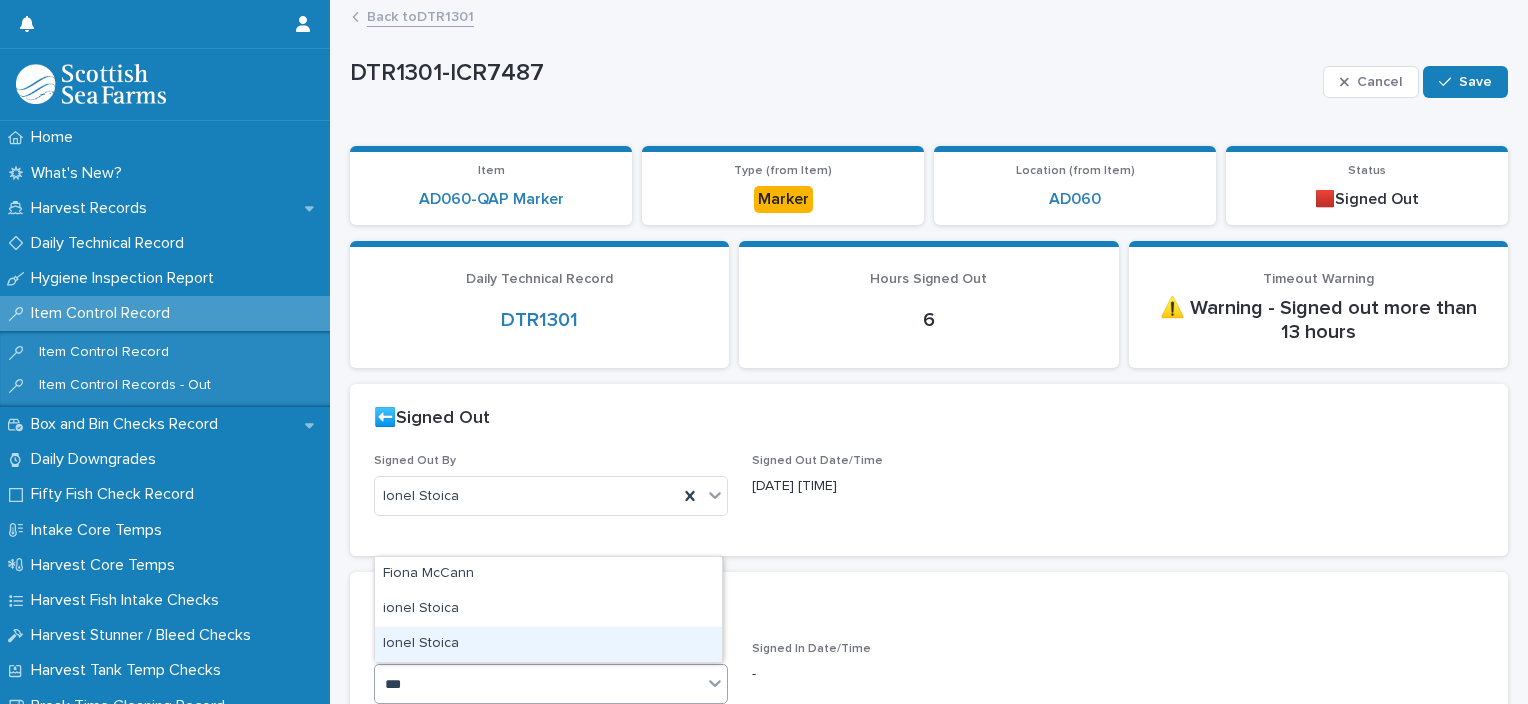 click on "Ionel Stoica" at bounding box center (548, 644) 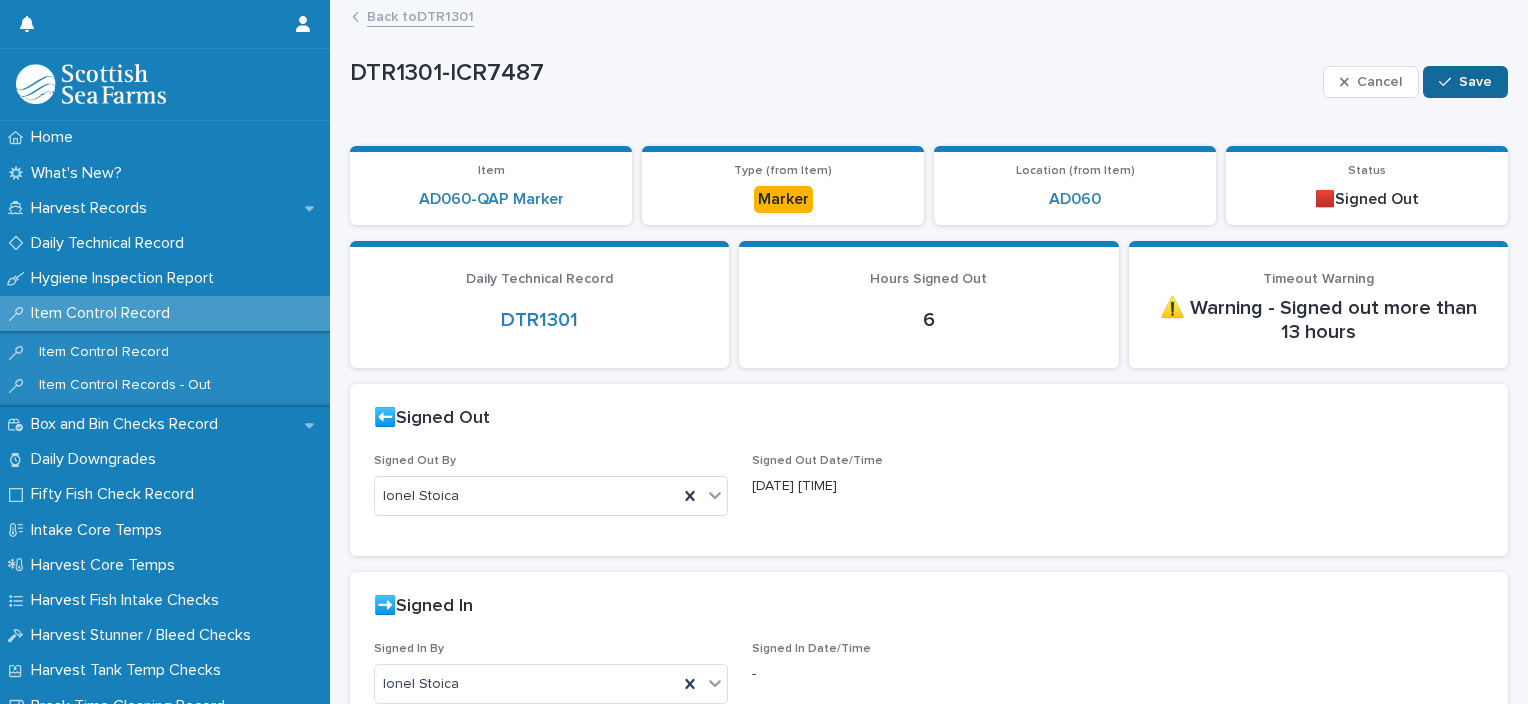click 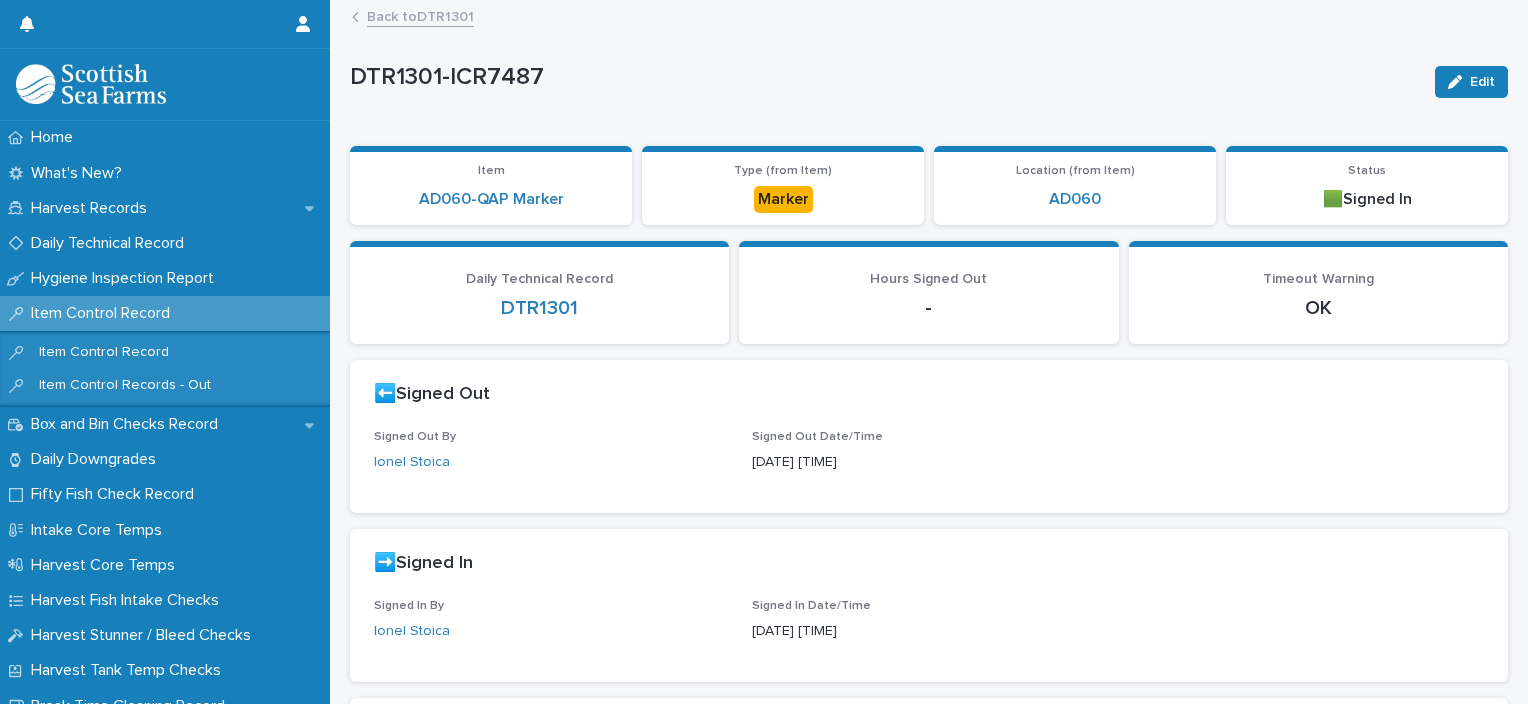 click on "Back to  DTR1301" at bounding box center [420, 15] 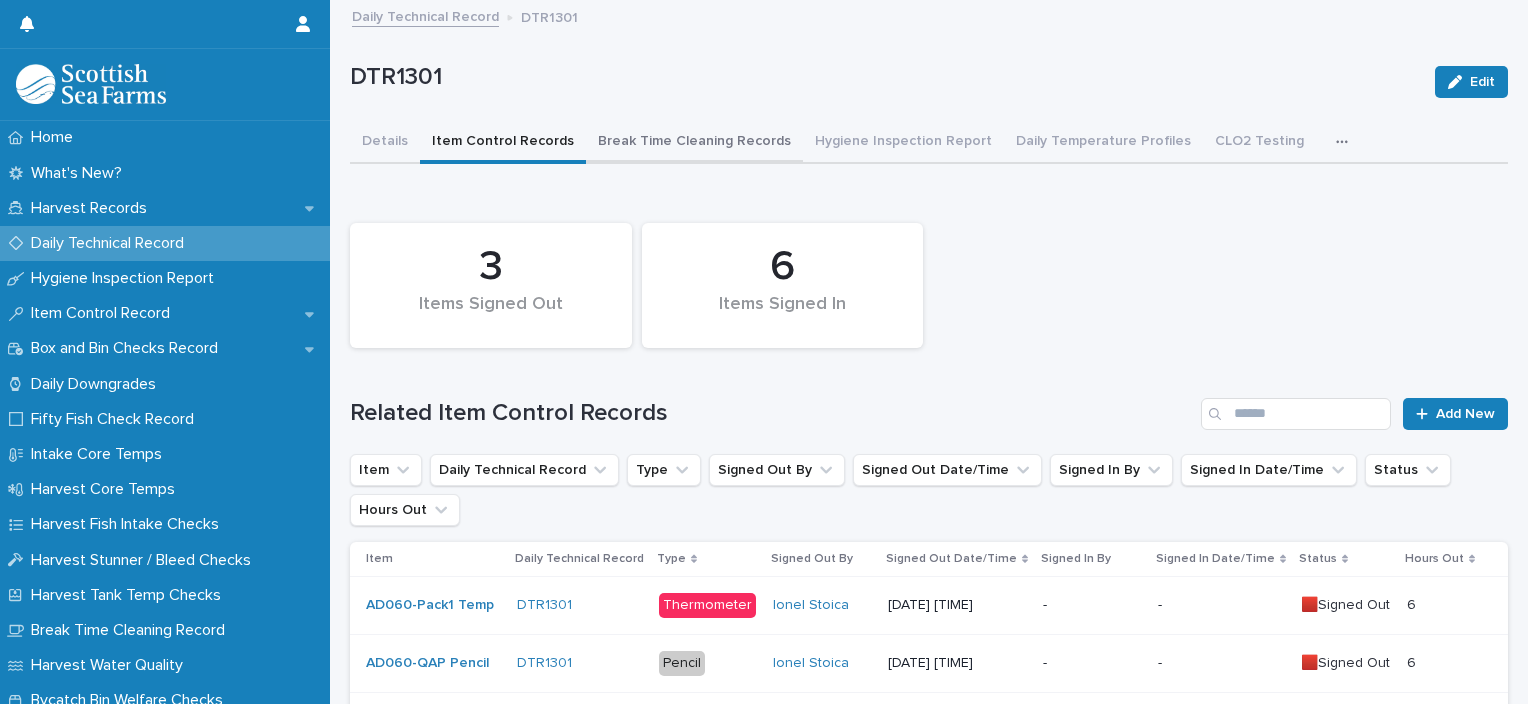 click on "Break Time Cleaning Records" at bounding box center [694, 143] 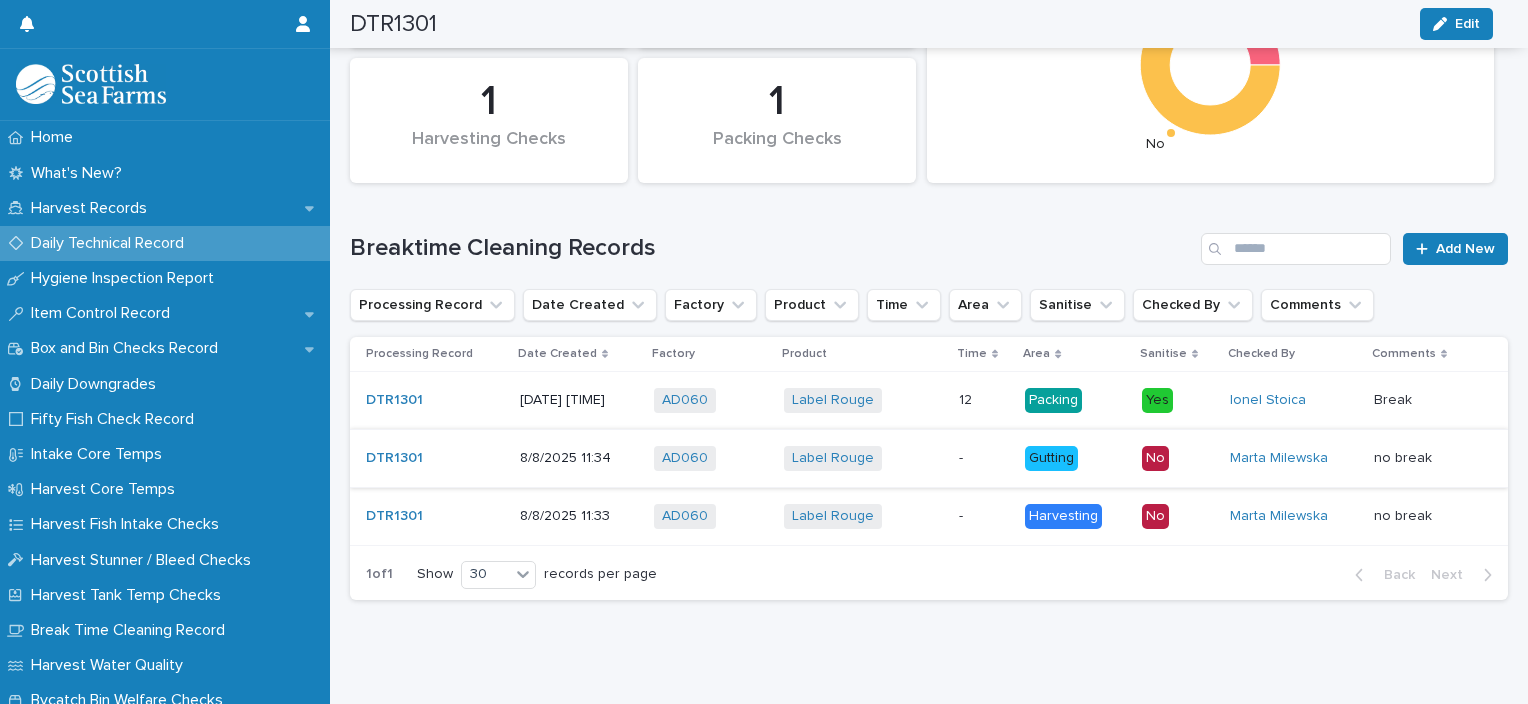 scroll, scrollTop: 0, scrollLeft: 0, axis: both 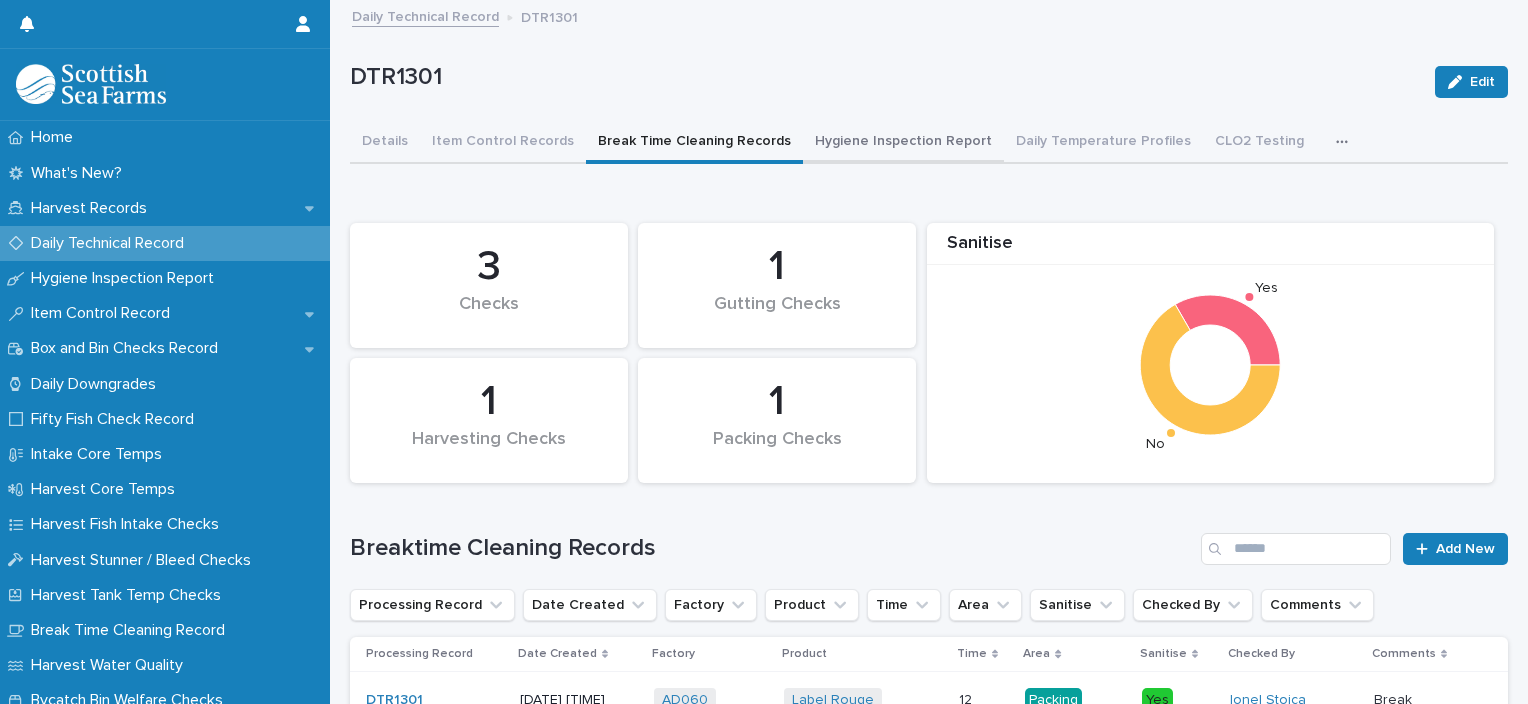 click on "Hygiene Inspection Report" at bounding box center (903, 143) 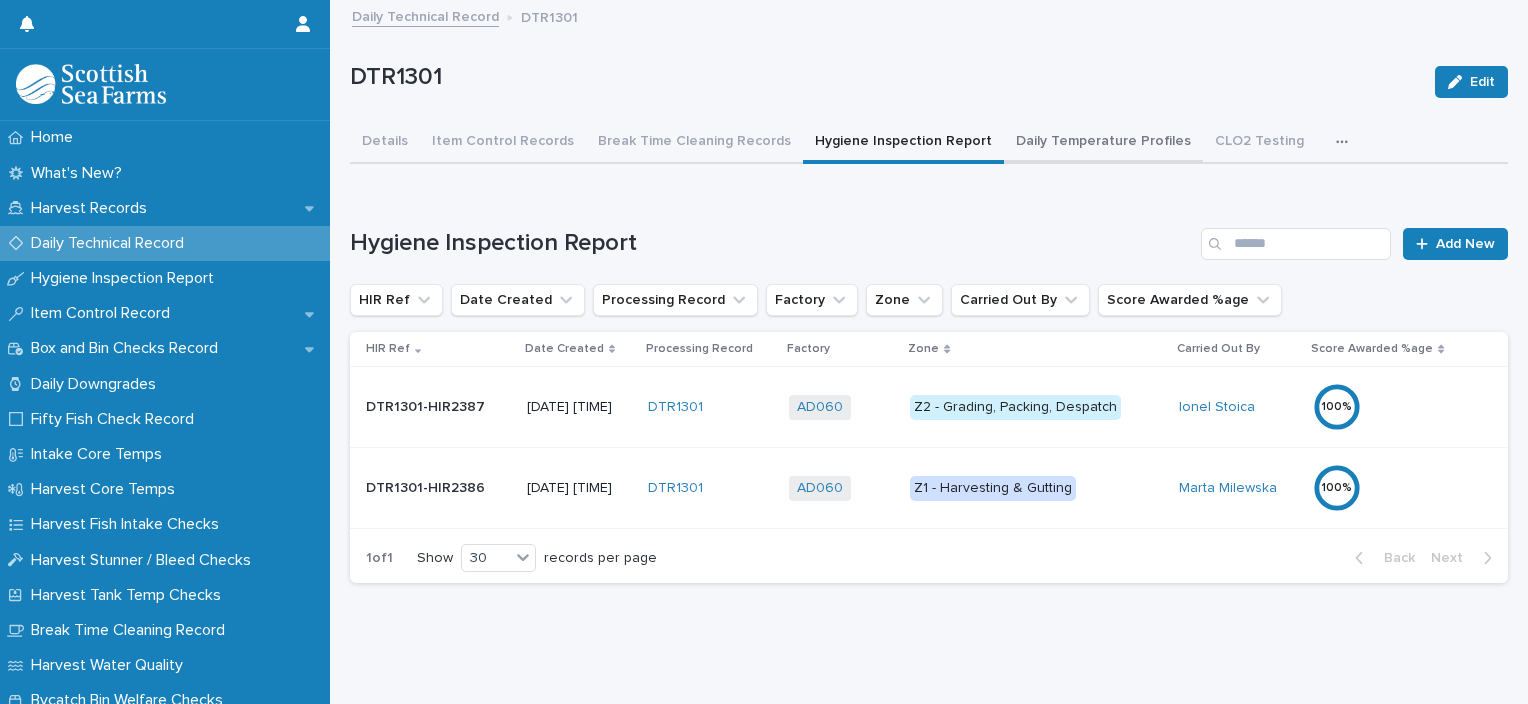 click on "Daily Temperature Profiles" at bounding box center [1103, 143] 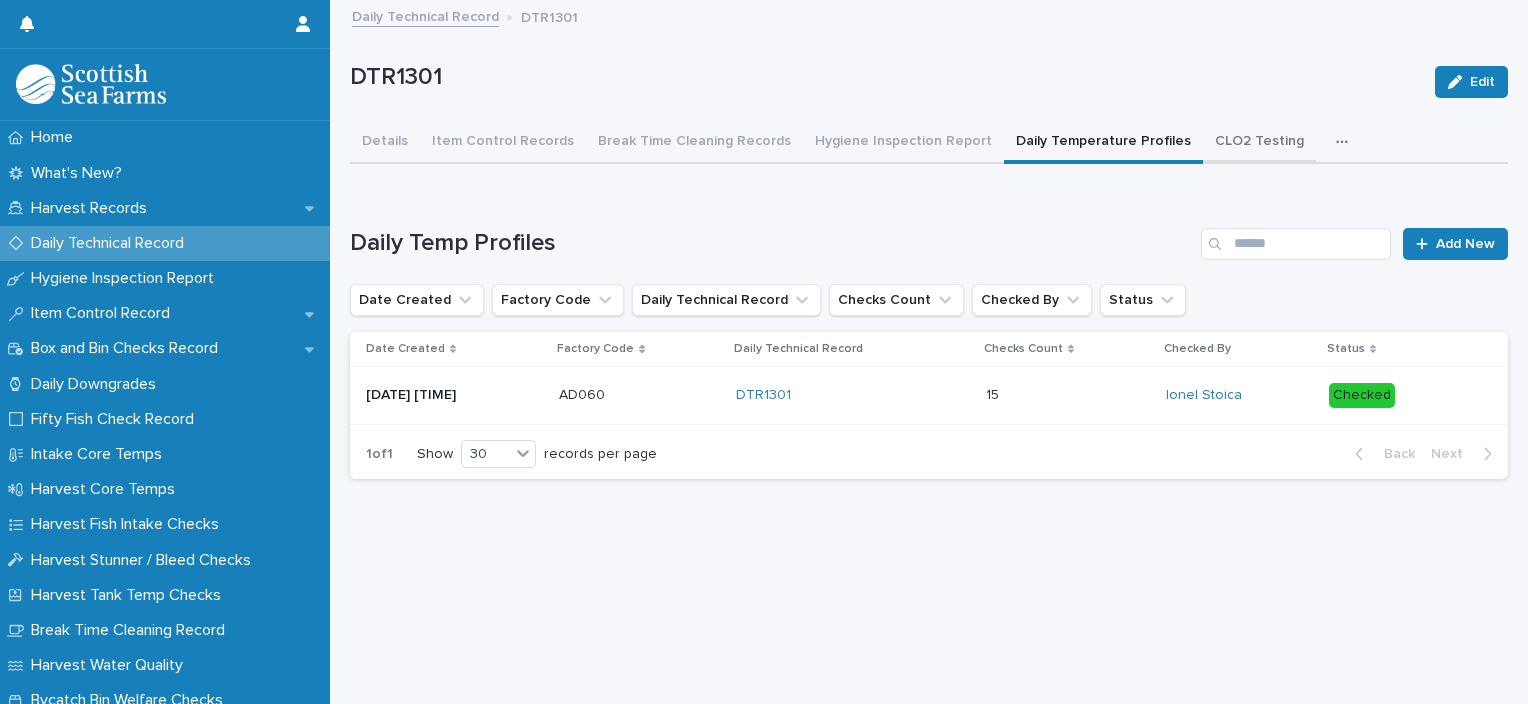click on "CLO2 Testing" at bounding box center [1259, 143] 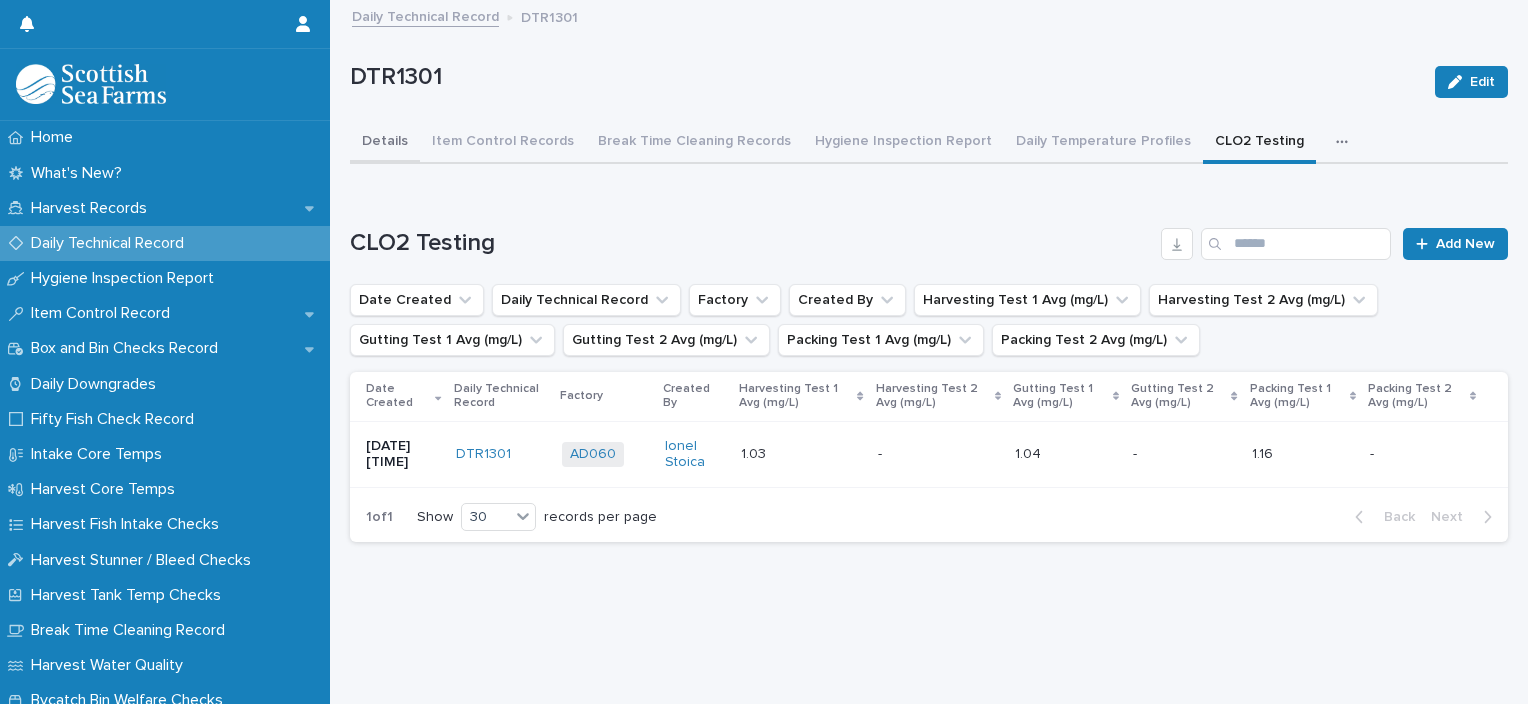 click on "Details" at bounding box center (385, 143) 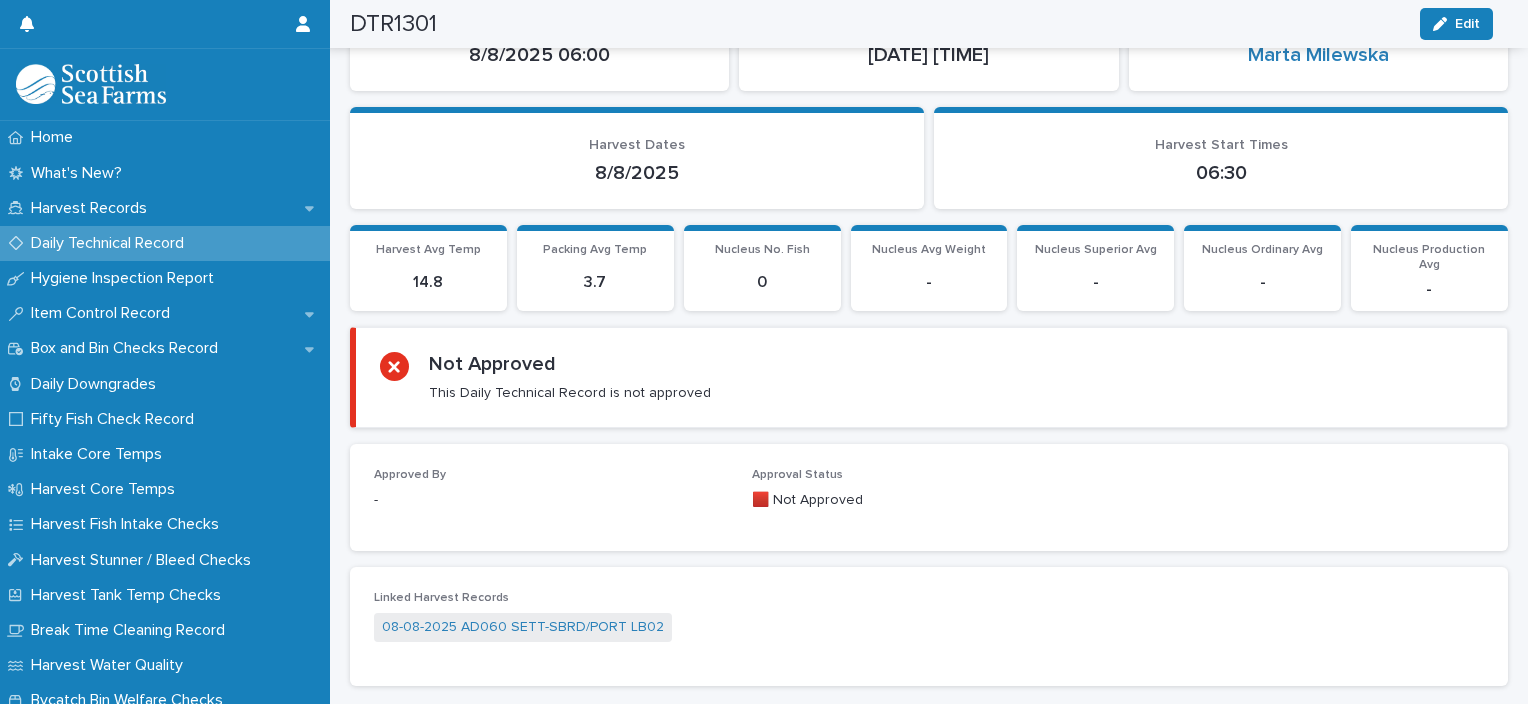 scroll, scrollTop: 0, scrollLeft: 0, axis: both 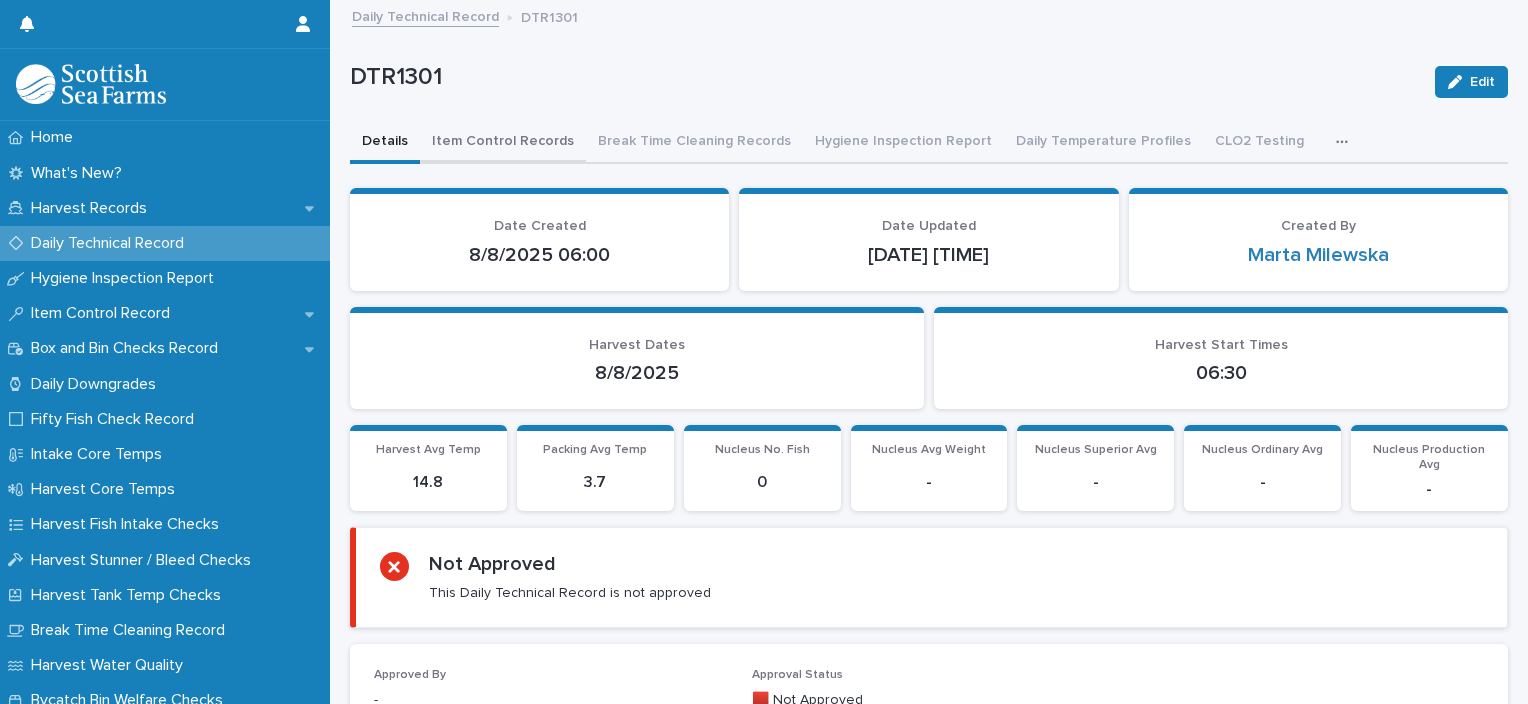 click on "Item Control Records" at bounding box center [503, 143] 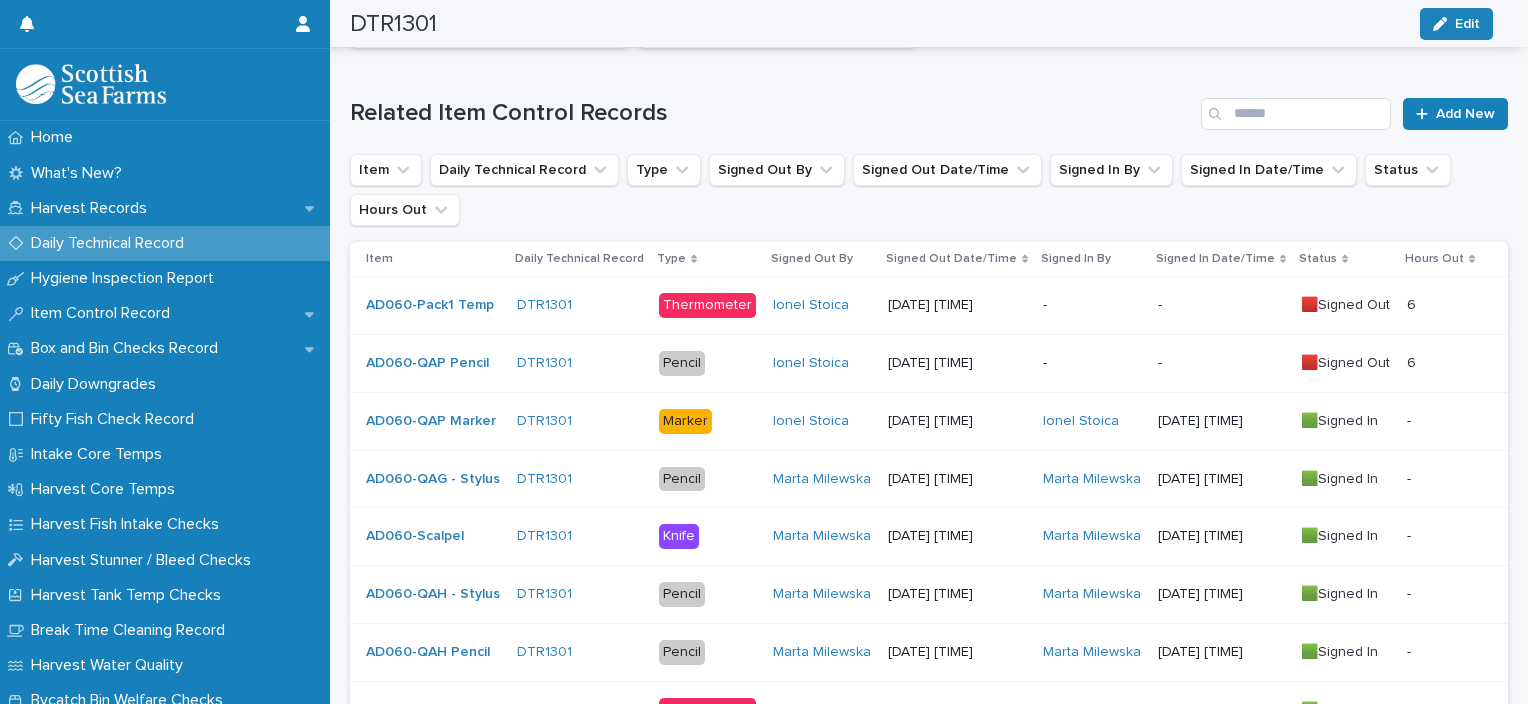 scroll, scrollTop: 0, scrollLeft: 0, axis: both 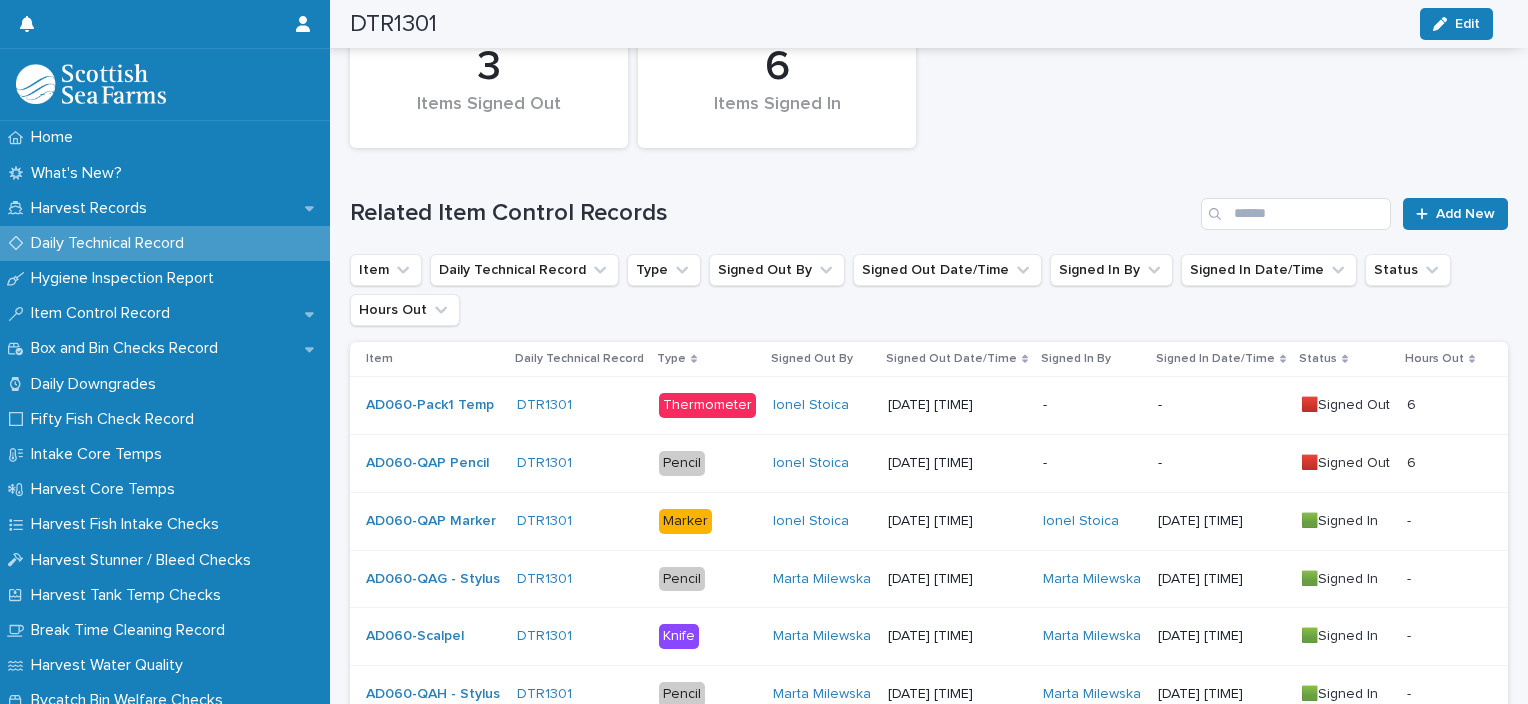 click on "-" at bounding box center (1092, 461) 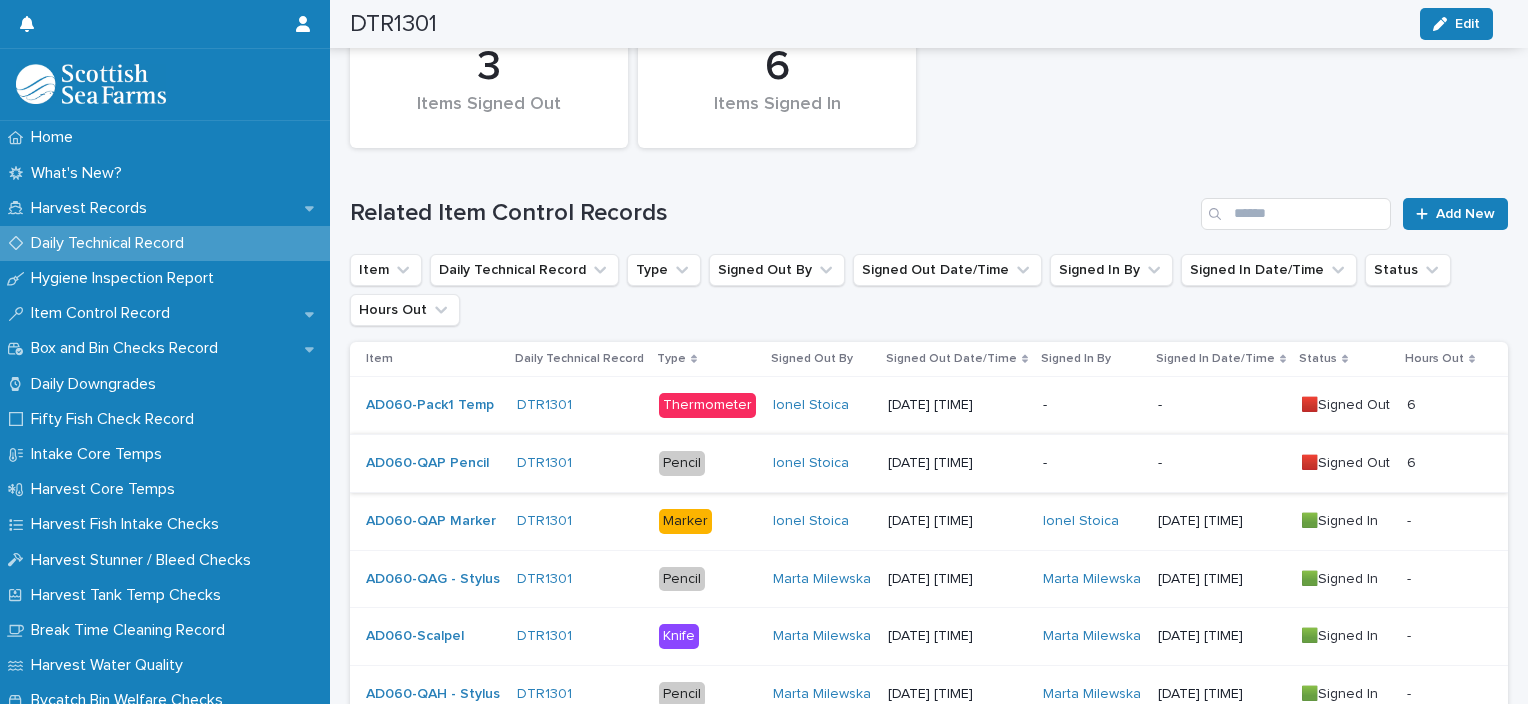 scroll, scrollTop: 0, scrollLeft: 0, axis: both 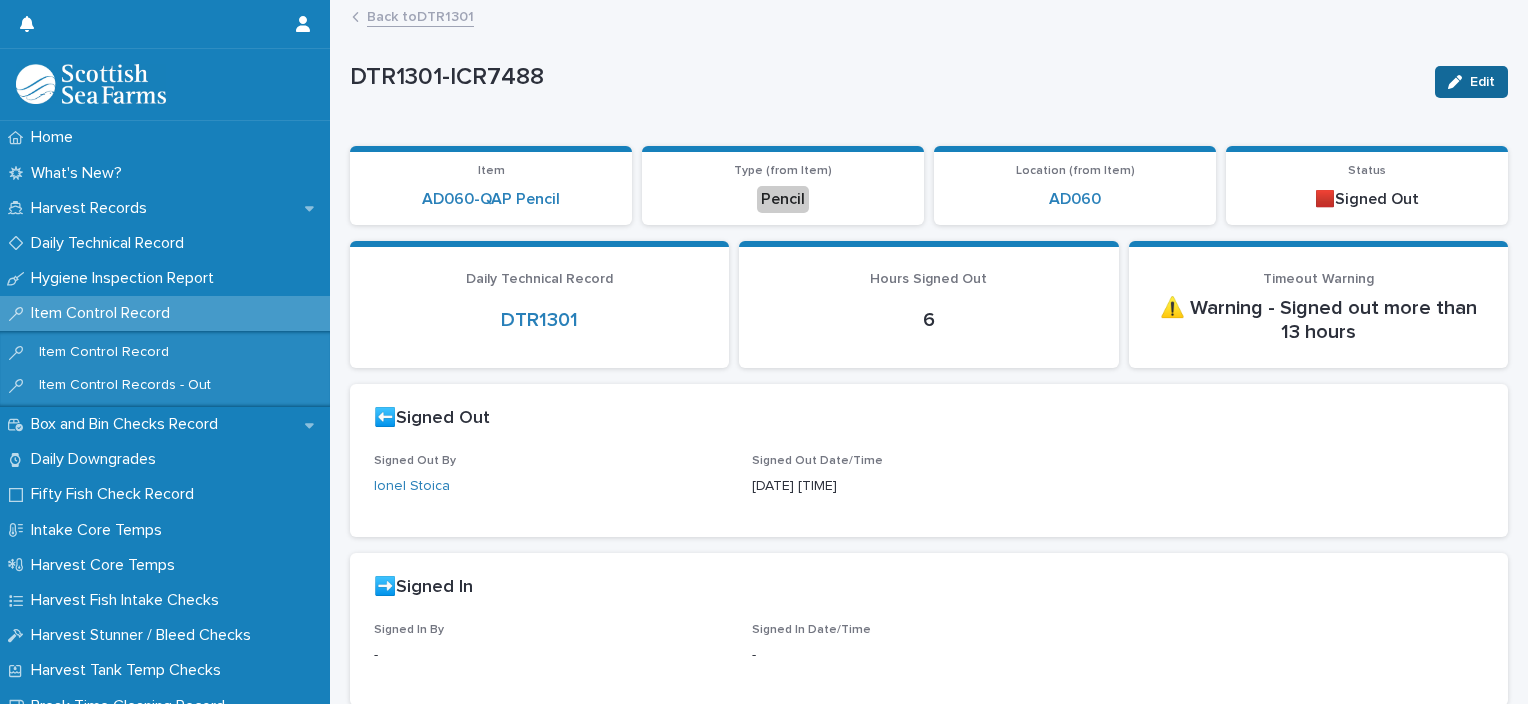 click on "Edit" at bounding box center (1482, 82) 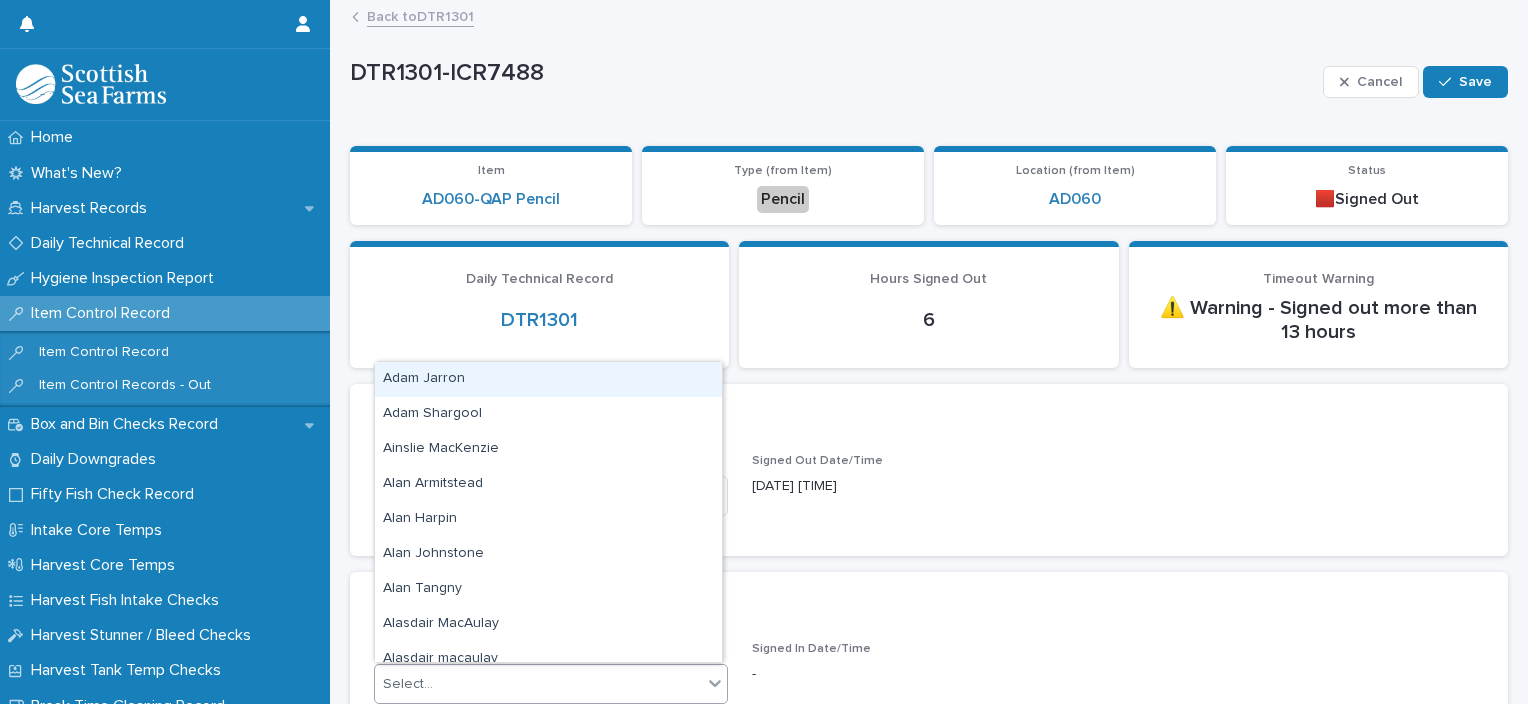 click on "Select..." at bounding box center [538, 684] 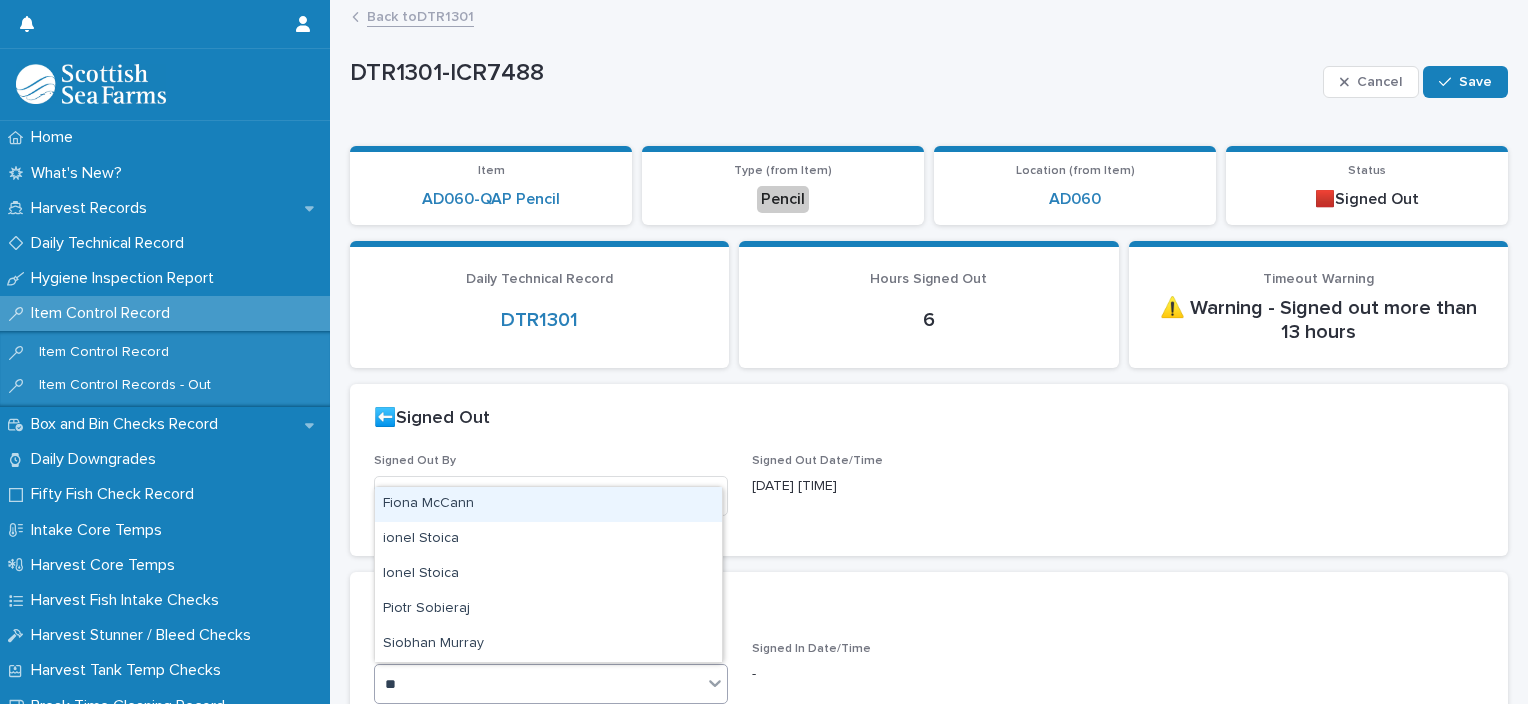 type on "***" 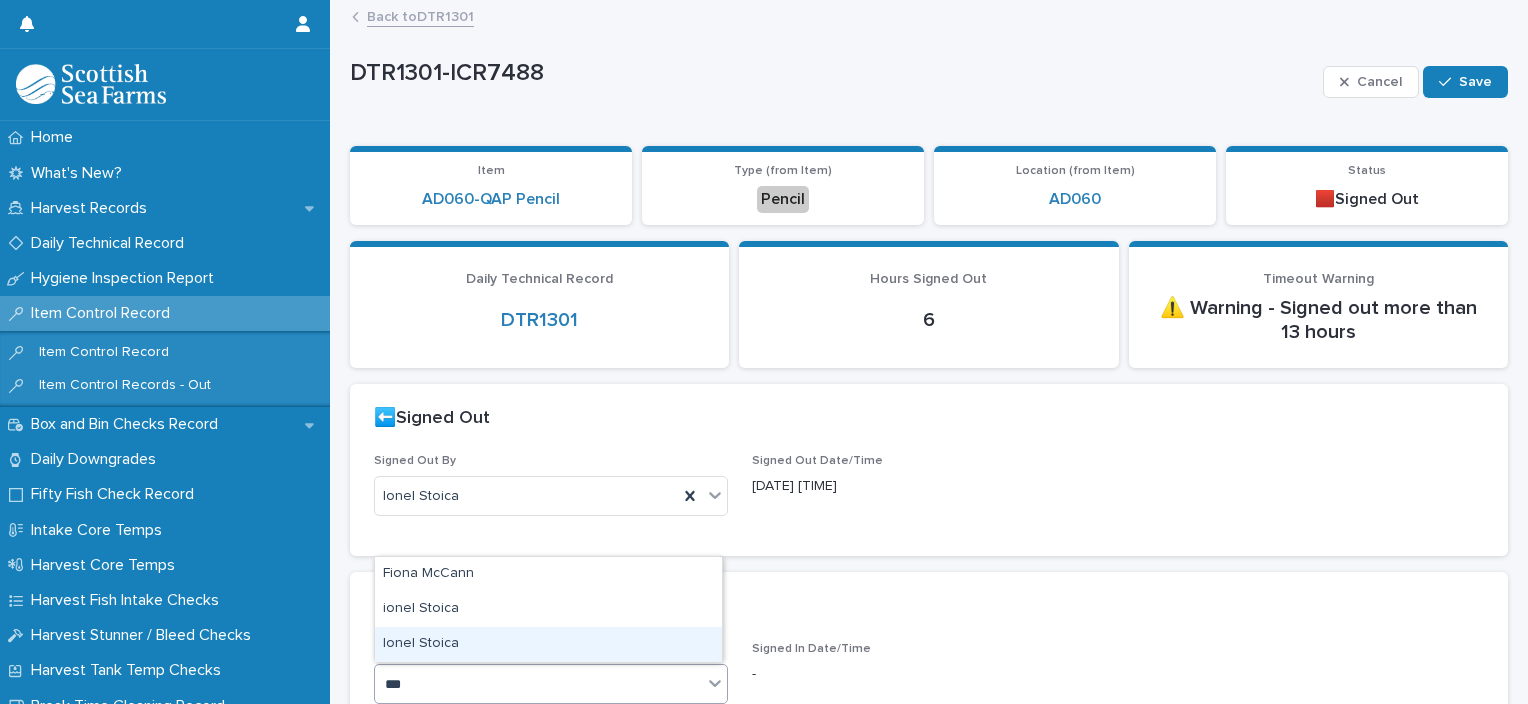 click on "Ionel Stoica" at bounding box center (548, 644) 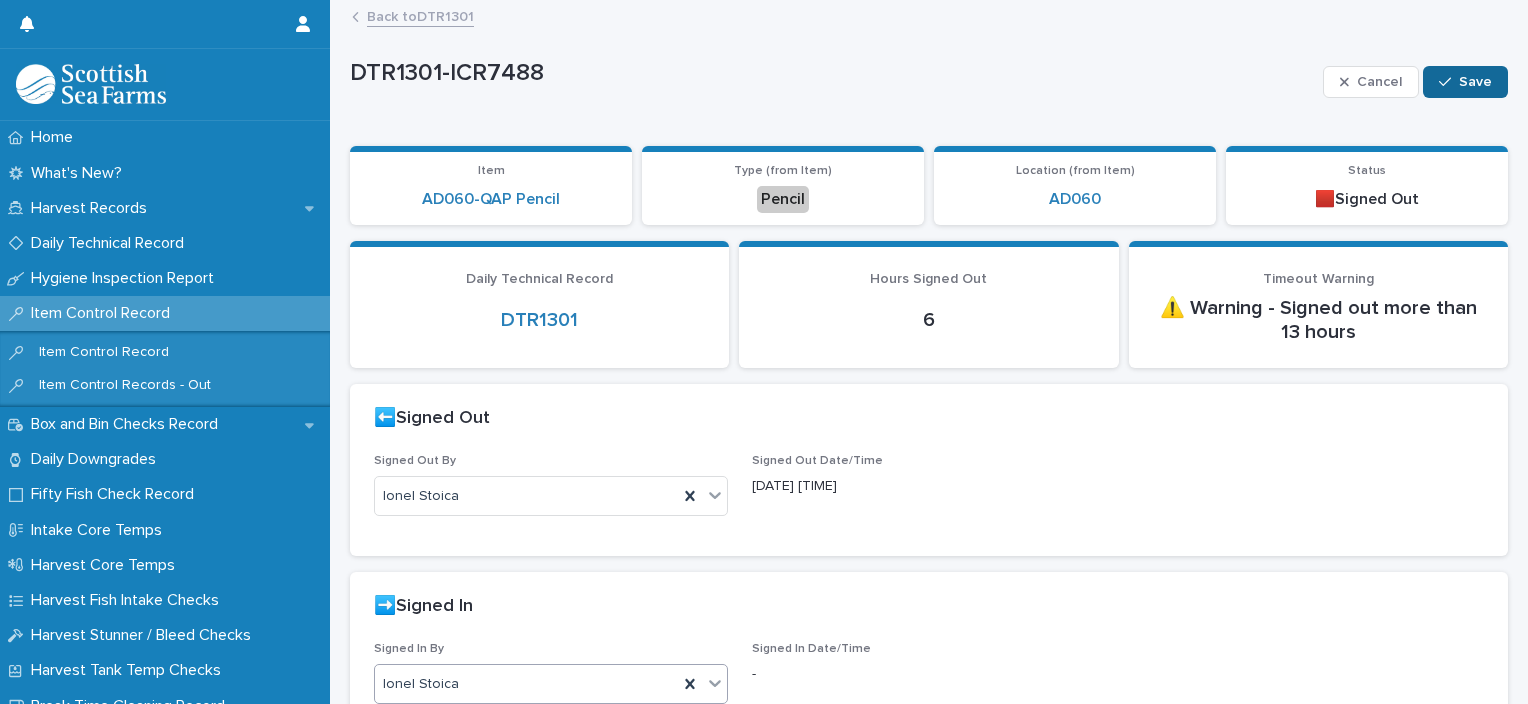 click on "Save" at bounding box center (1475, 82) 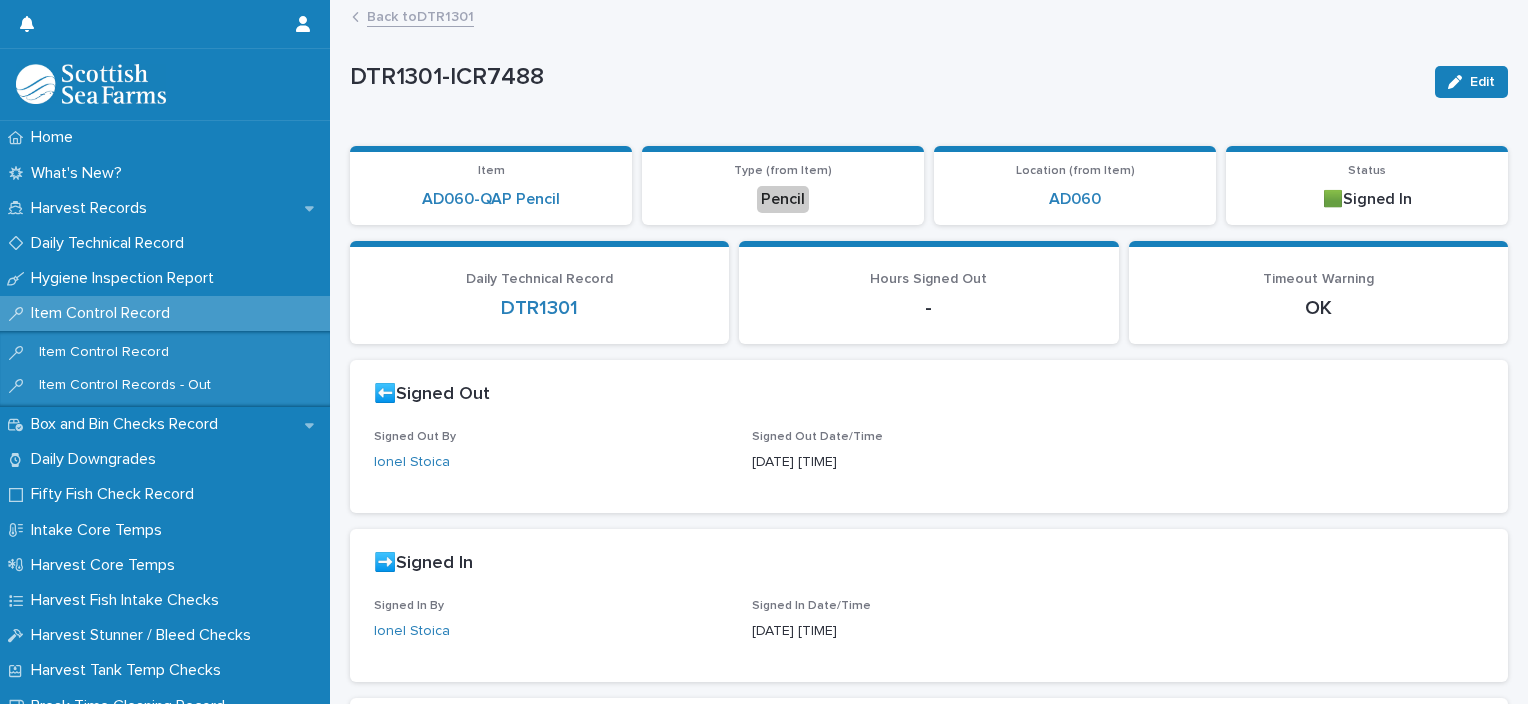 click on "Back to  DTR1301" at bounding box center [420, 15] 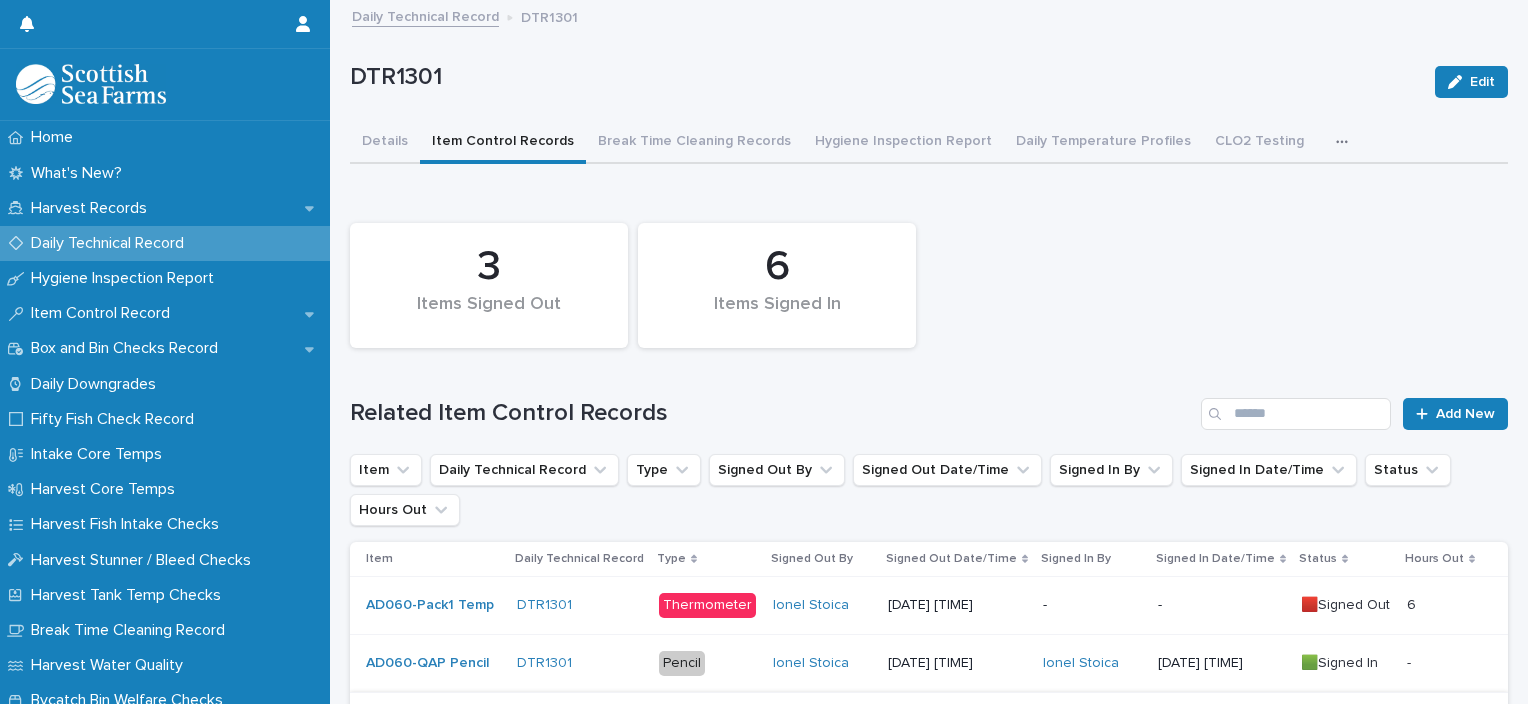 scroll, scrollTop: 200, scrollLeft: 0, axis: vertical 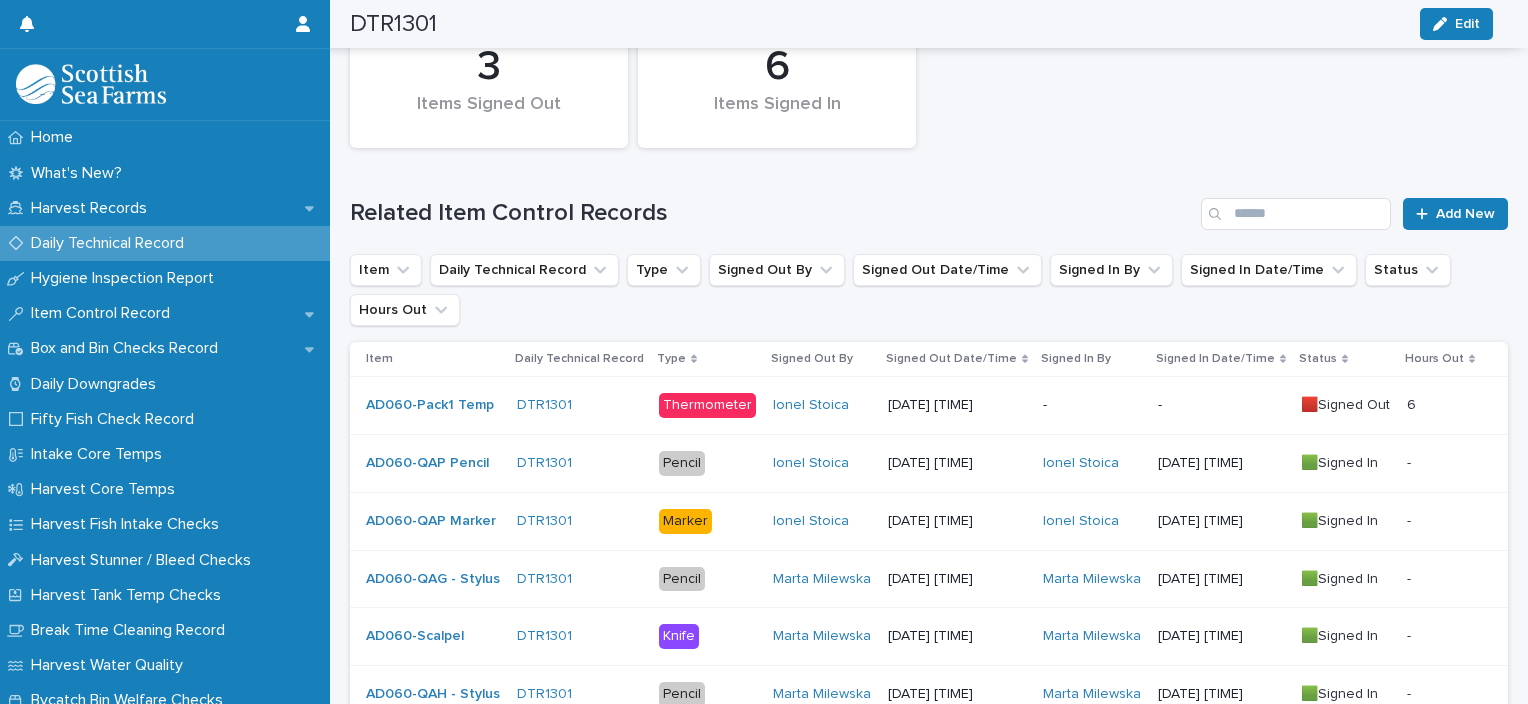 click on "-" at bounding box center (1092, 405) 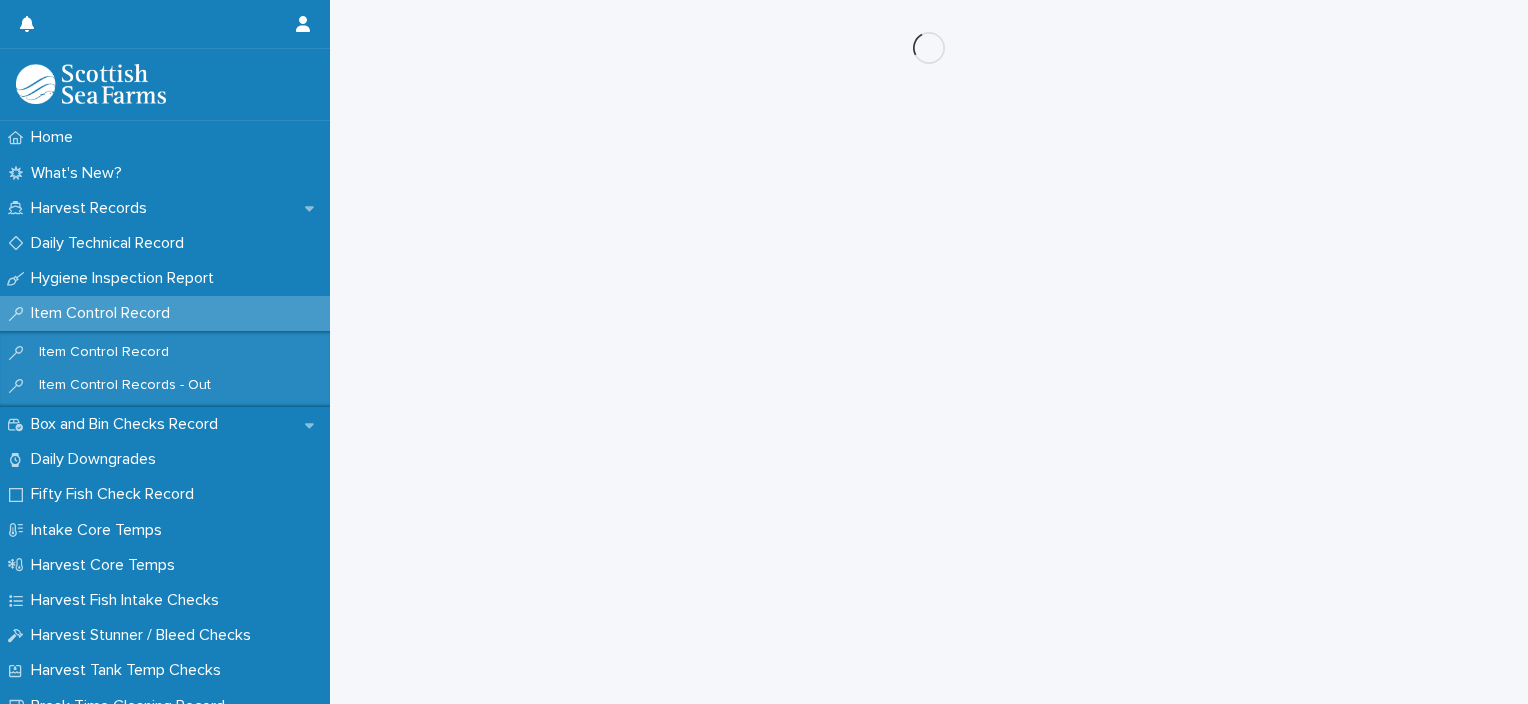 scroll, scrollTop: 0, scrollLeft: 0, axis: both 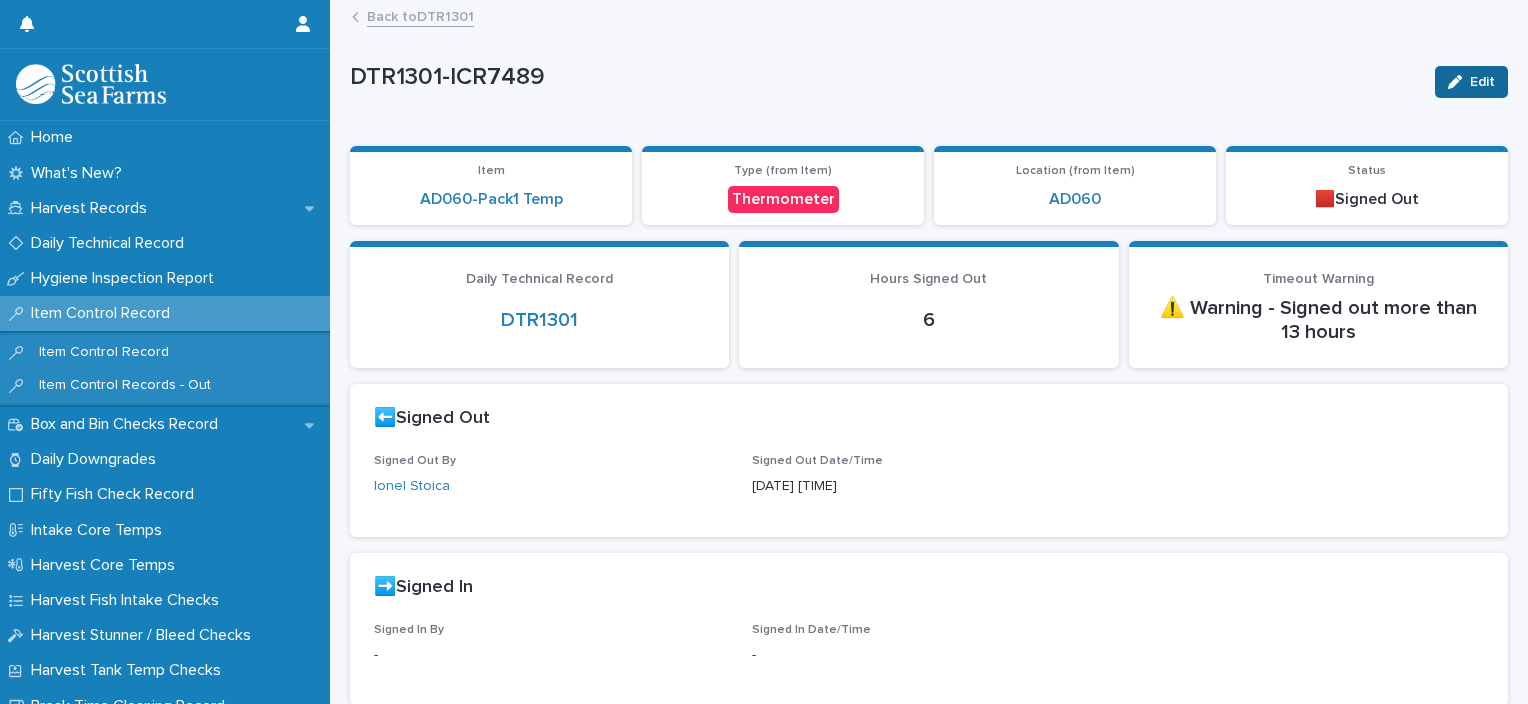 click on "Edit" at bounding box center [1482, 82] 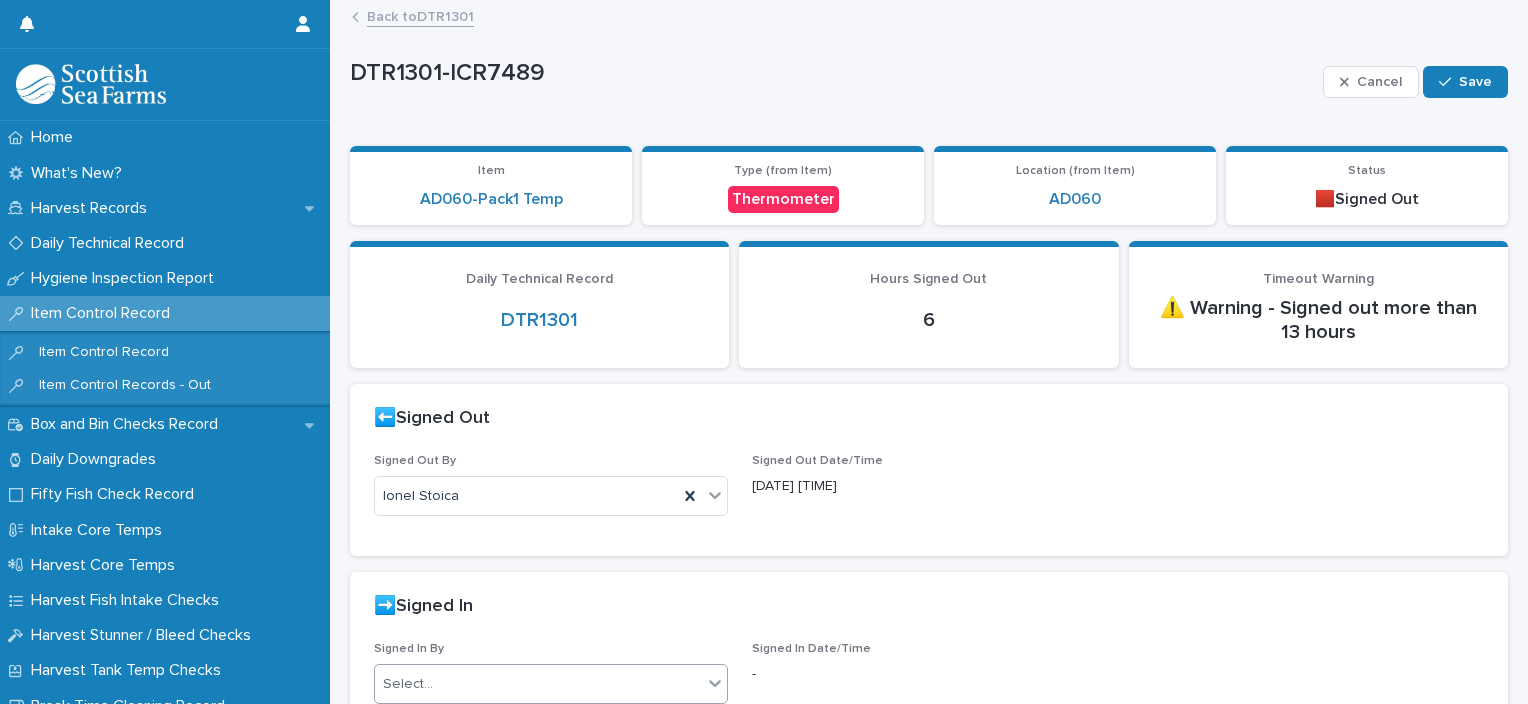 click on "Select..." at bounding box center [538, 684] 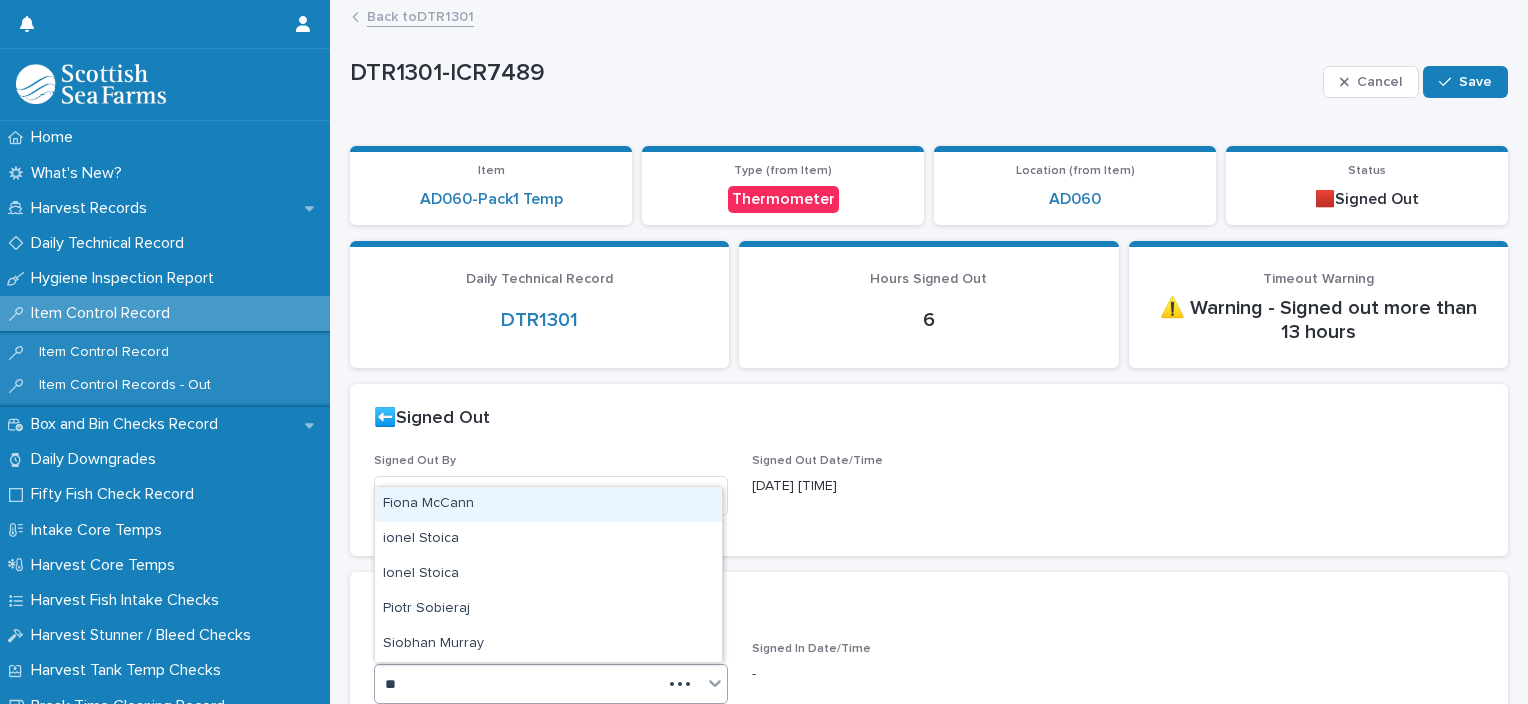 type on "***" 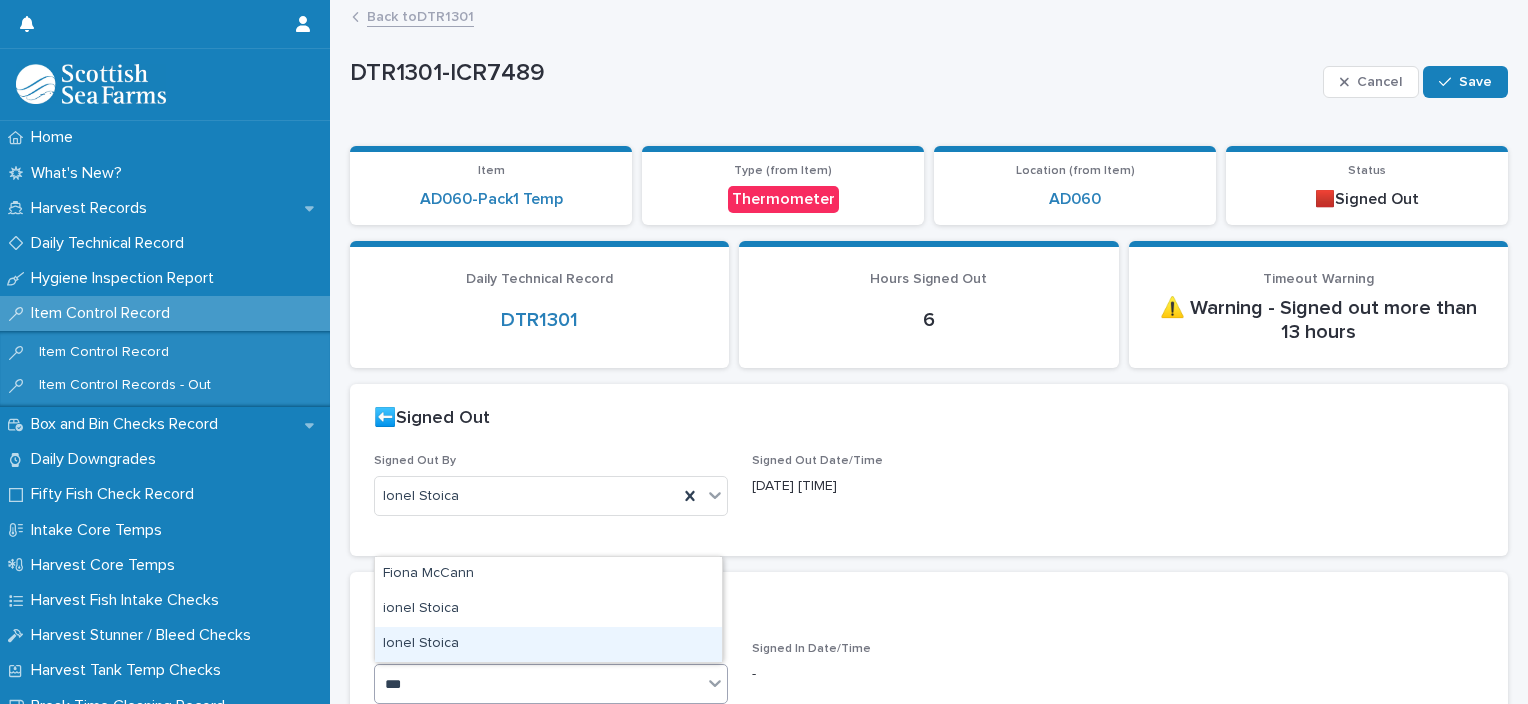 click on "Ionel Stoica" at bounding box center (548, 644) 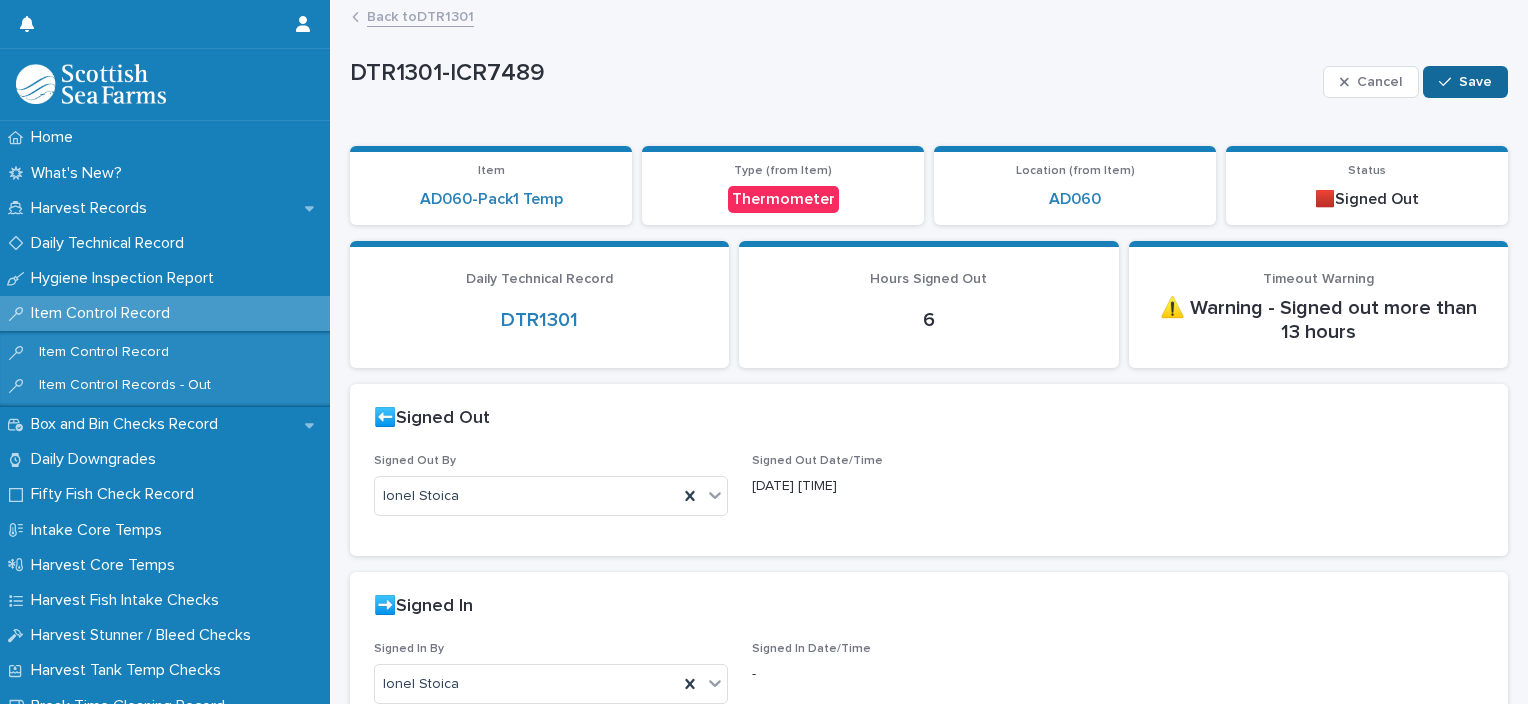 click on "Save" at bounding box center (1475, 82) 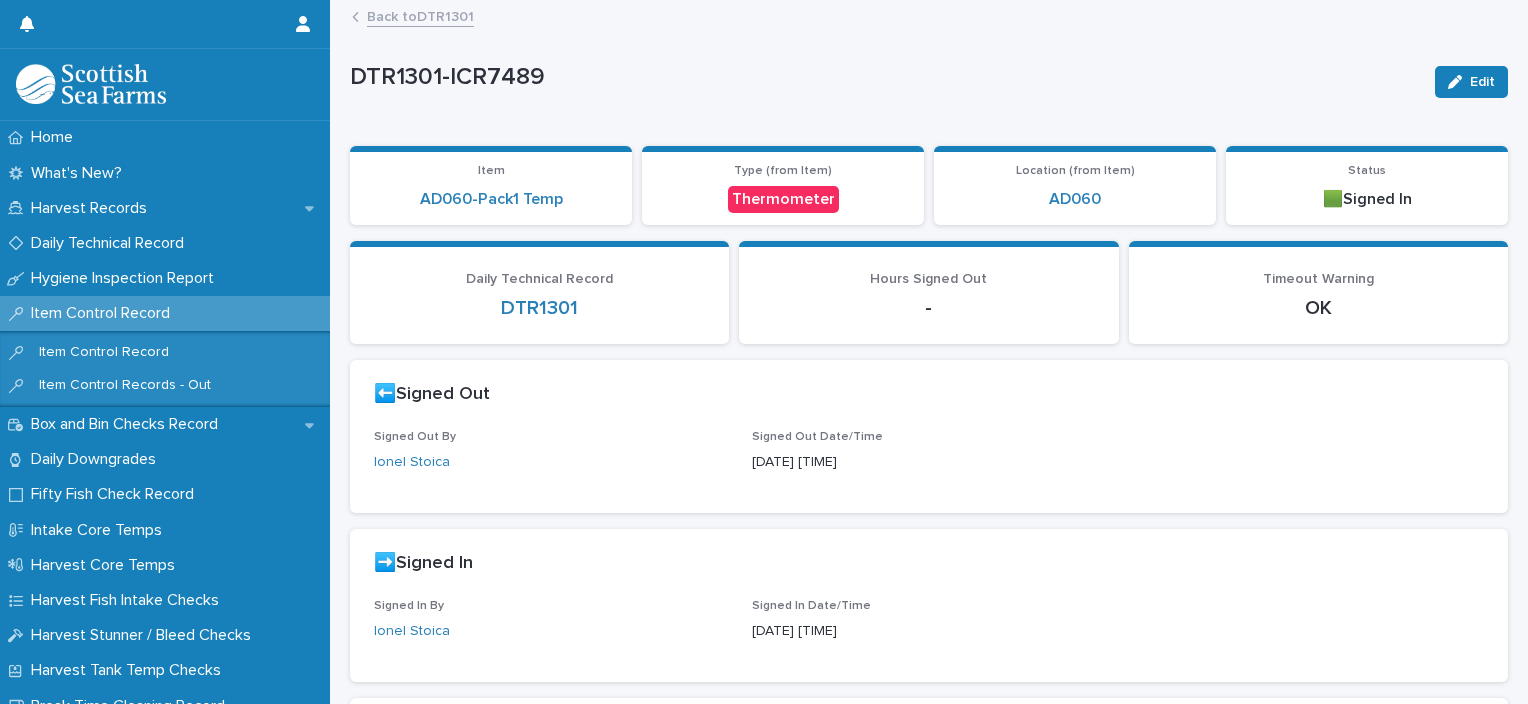 click on "Back to  DTR1301" at bounding box center [420, 15] 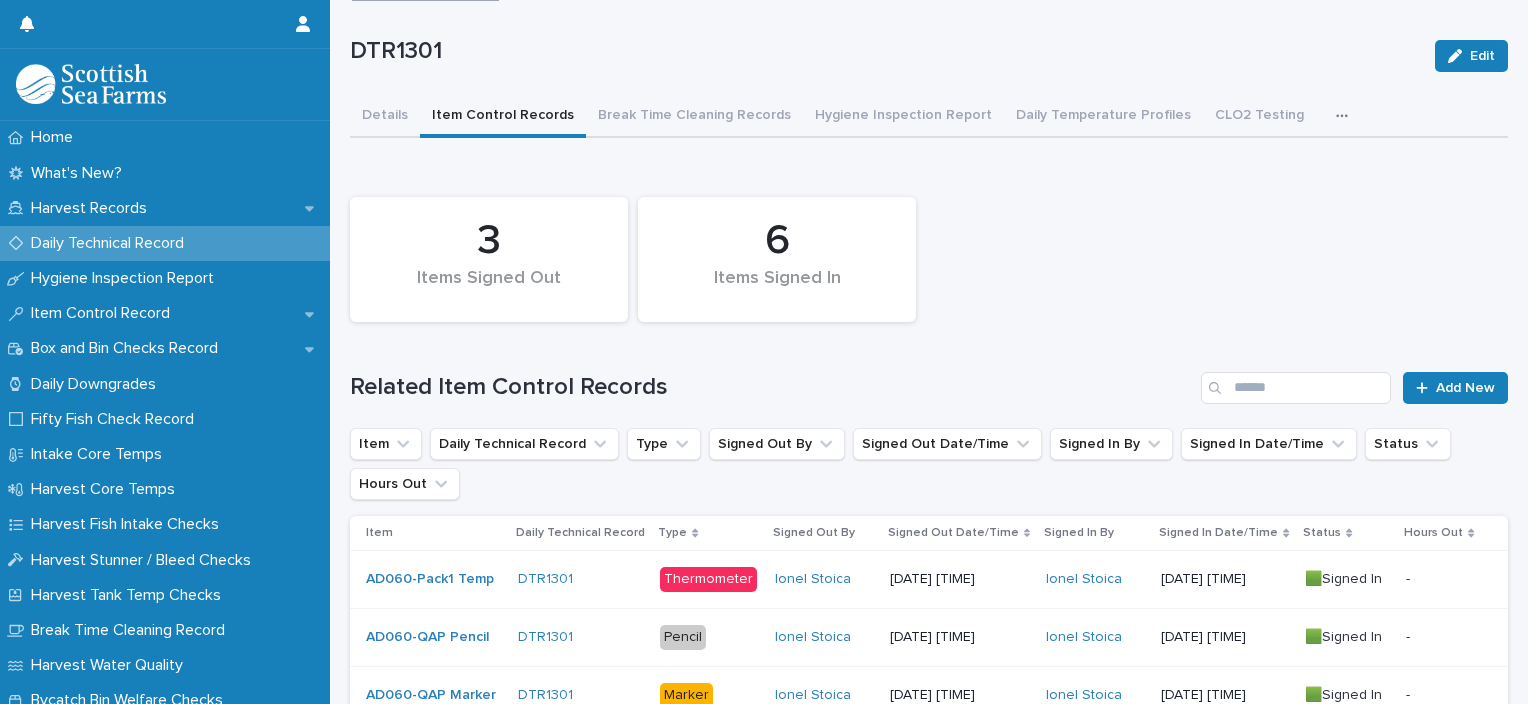 scroll, scrollTop: 0, scrollLeft: 0, axis: both 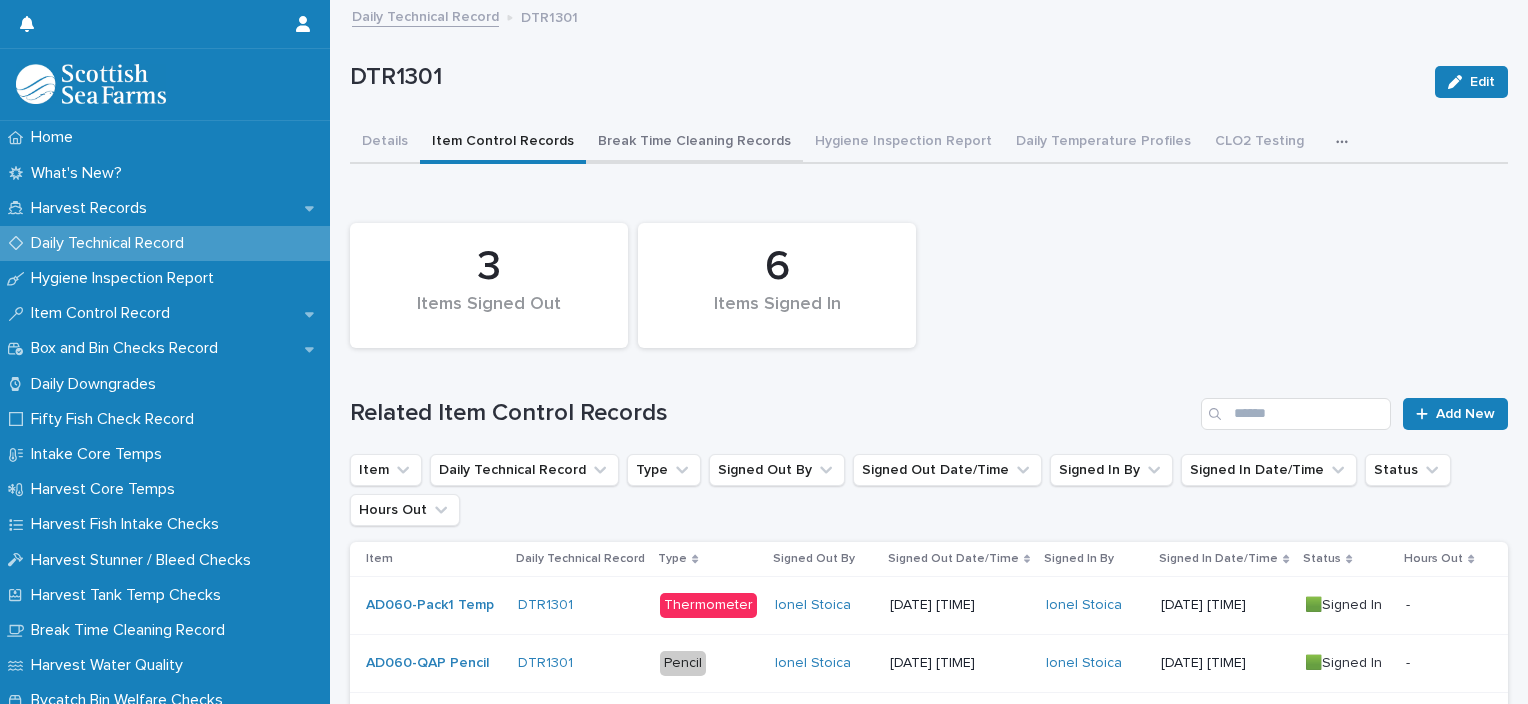 click on "Break Time Cleaning Records" at bounding box center (694, 143) 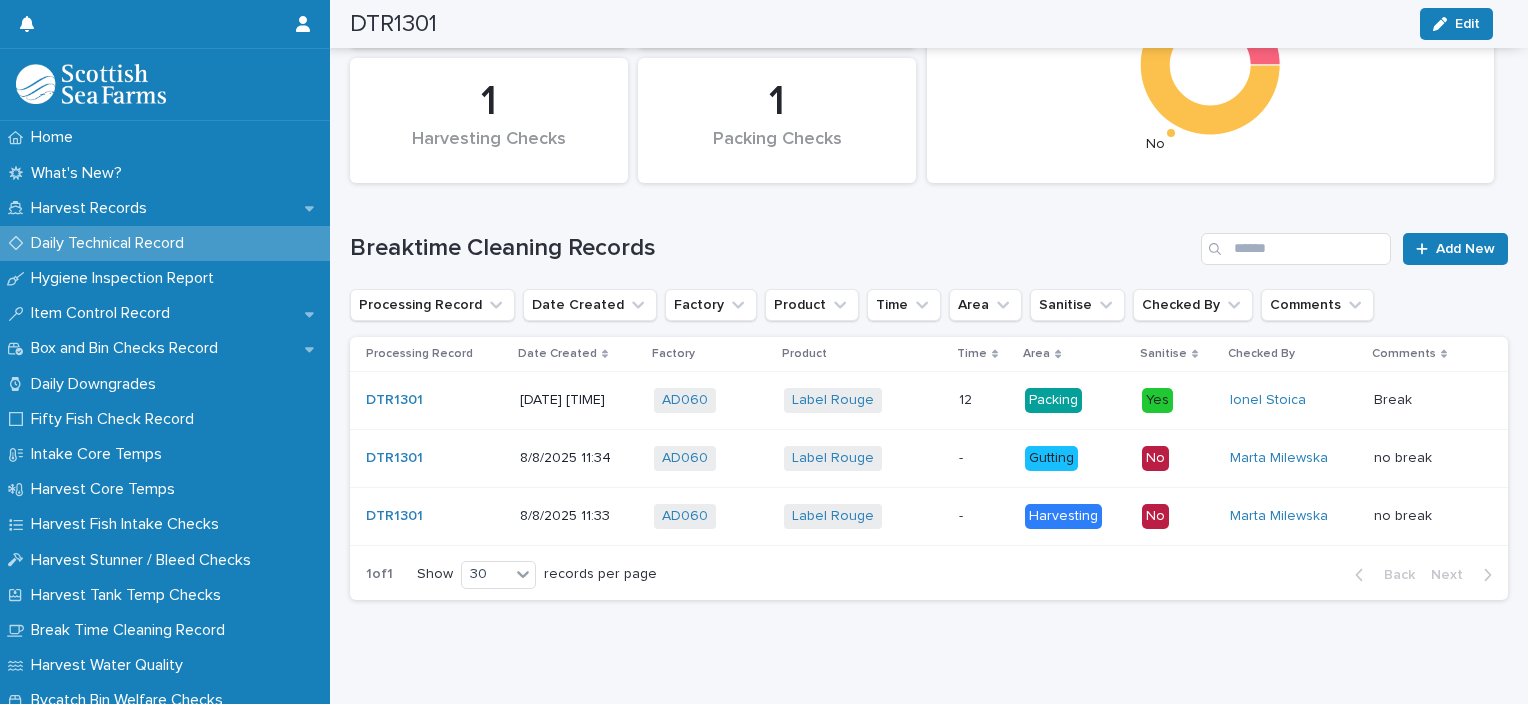 scroll, scrollTop: 0, scrollLeft: 0, axis: both 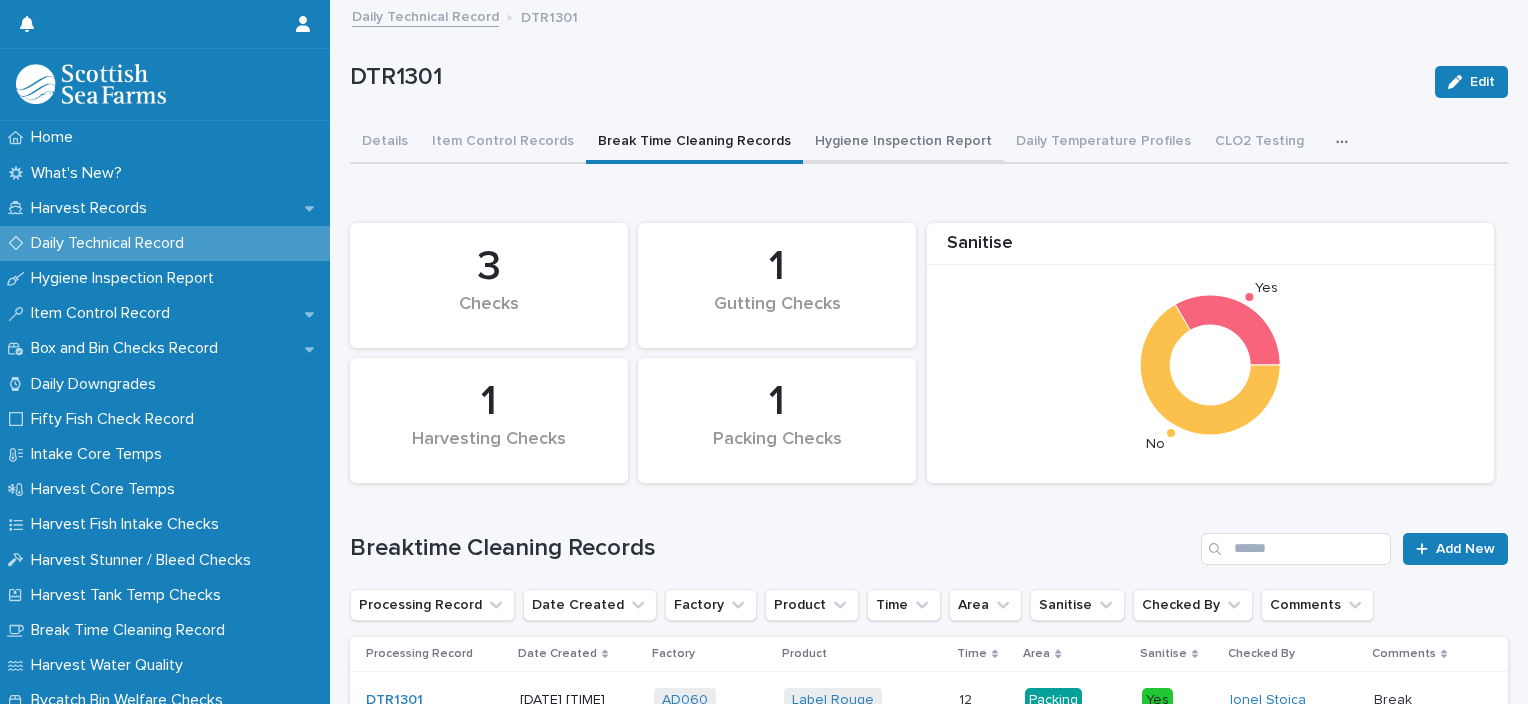 click on "Hygiene Inspection Report" at bounding box center [903, 143] 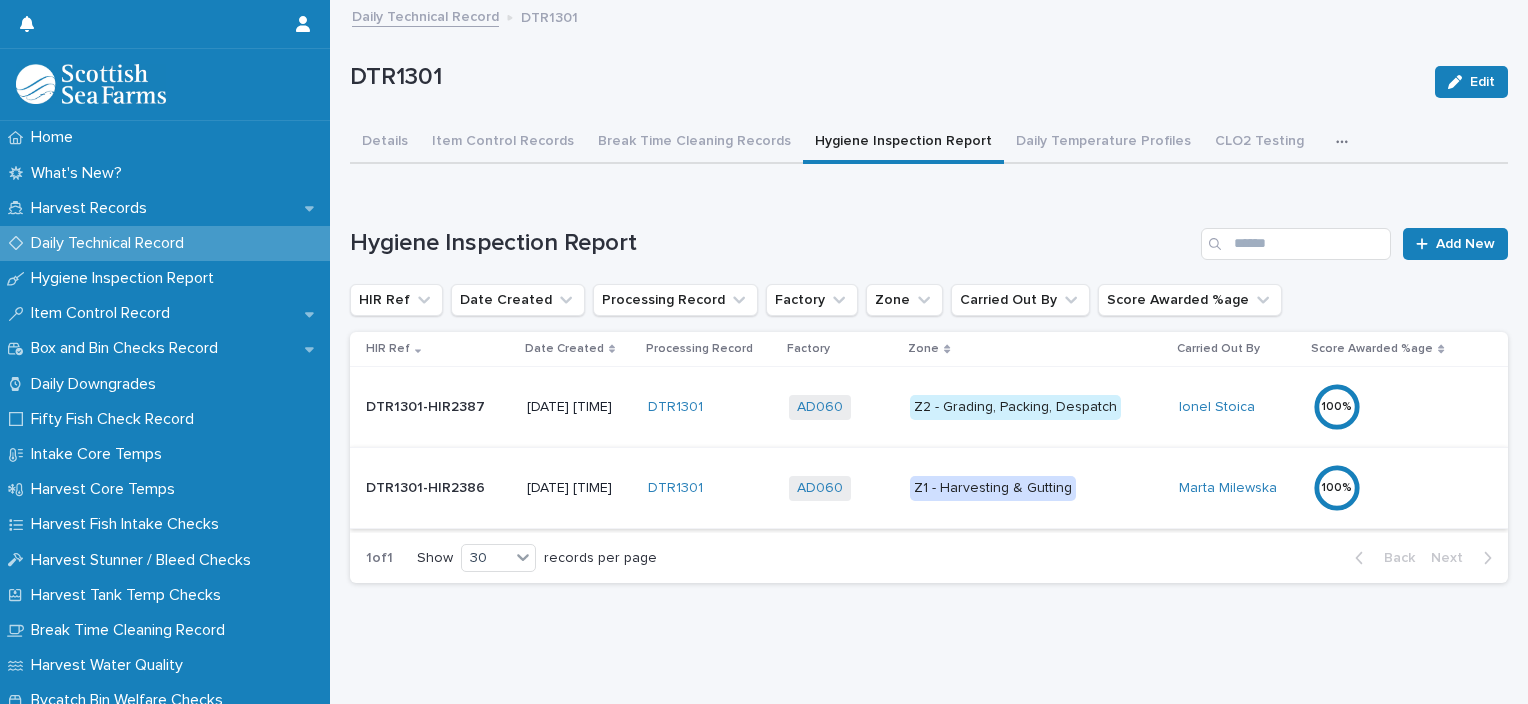 scroll, scrollTop: 15, scrollLeft: 0, axis: vertical 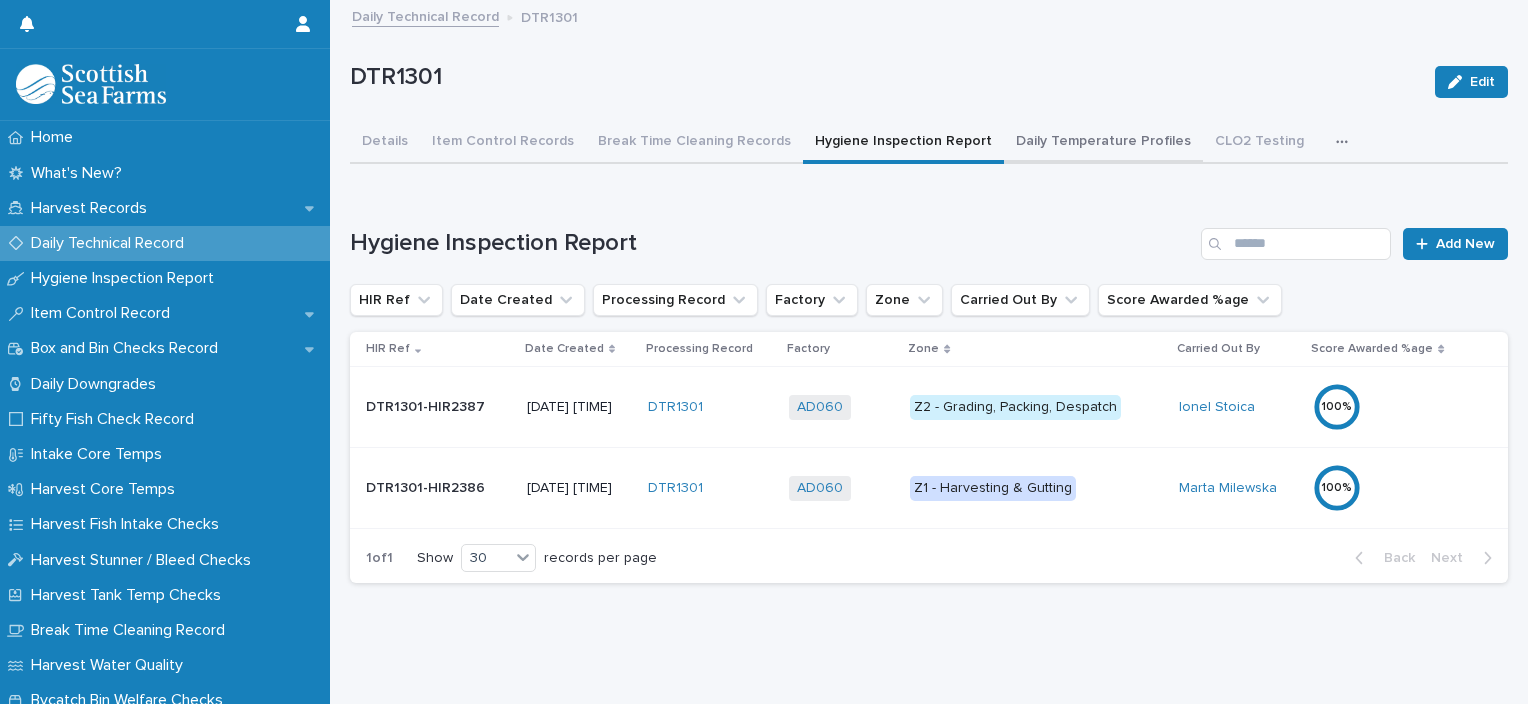 click on "Daily Temperature Profiles" at bounding box center (1103, 143) 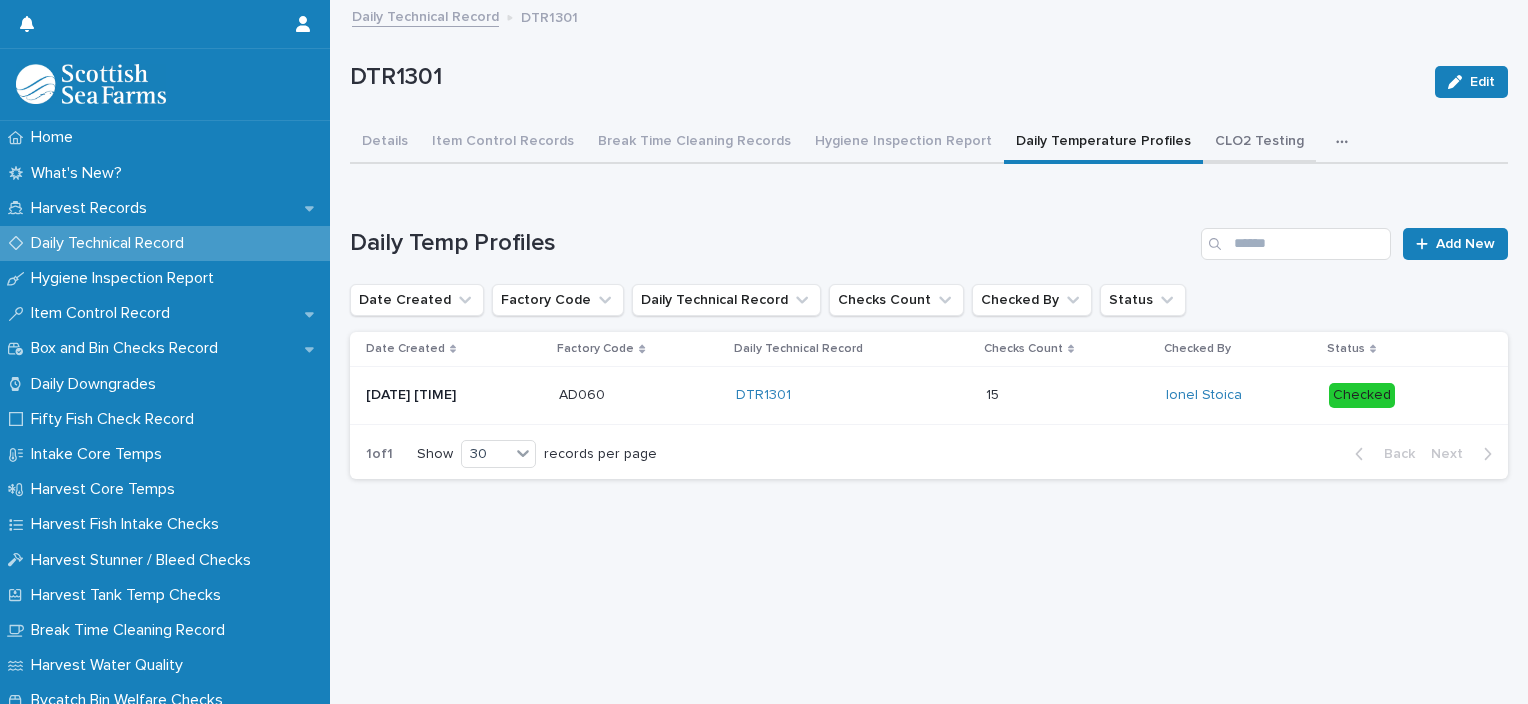 click on "CLO2 Testing" at bounding box center [1259, 143] 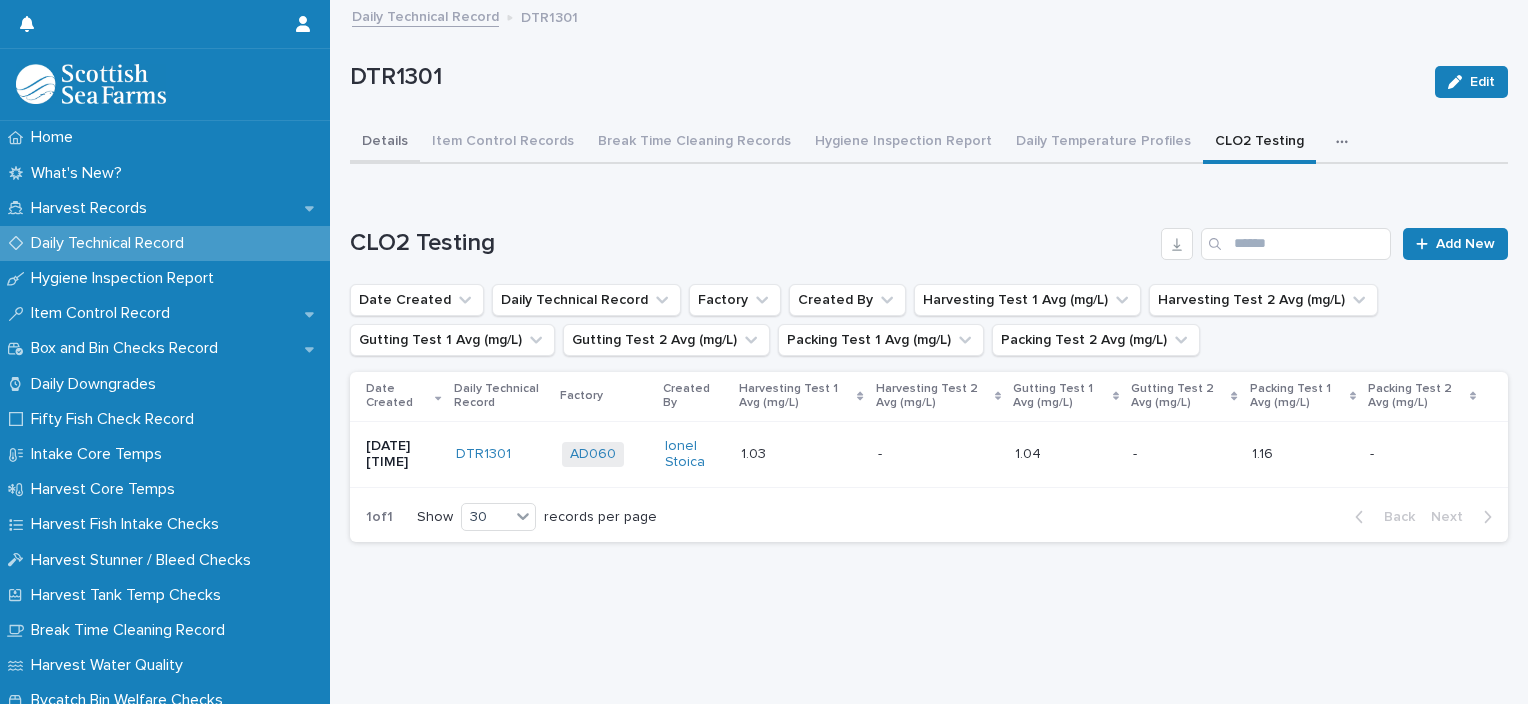 click on "Details" at bounding box center (385, 143) 